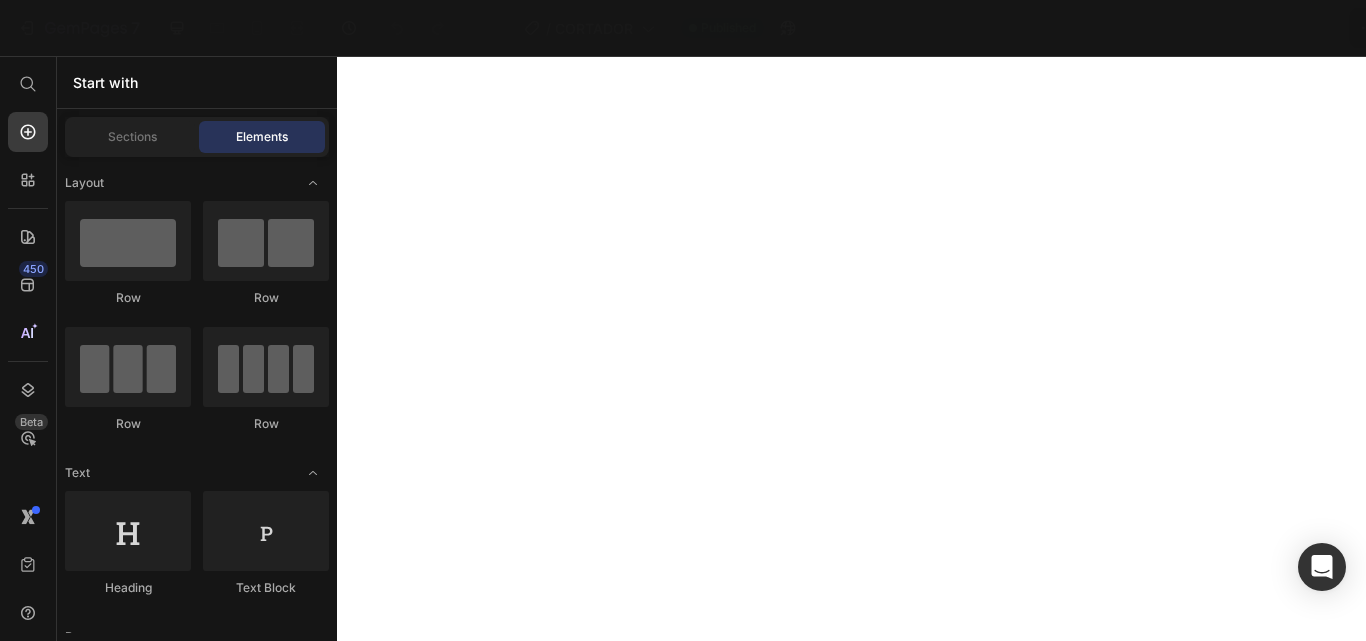scroll, scrollTop: 0, scrollLeft: 0, axis: both 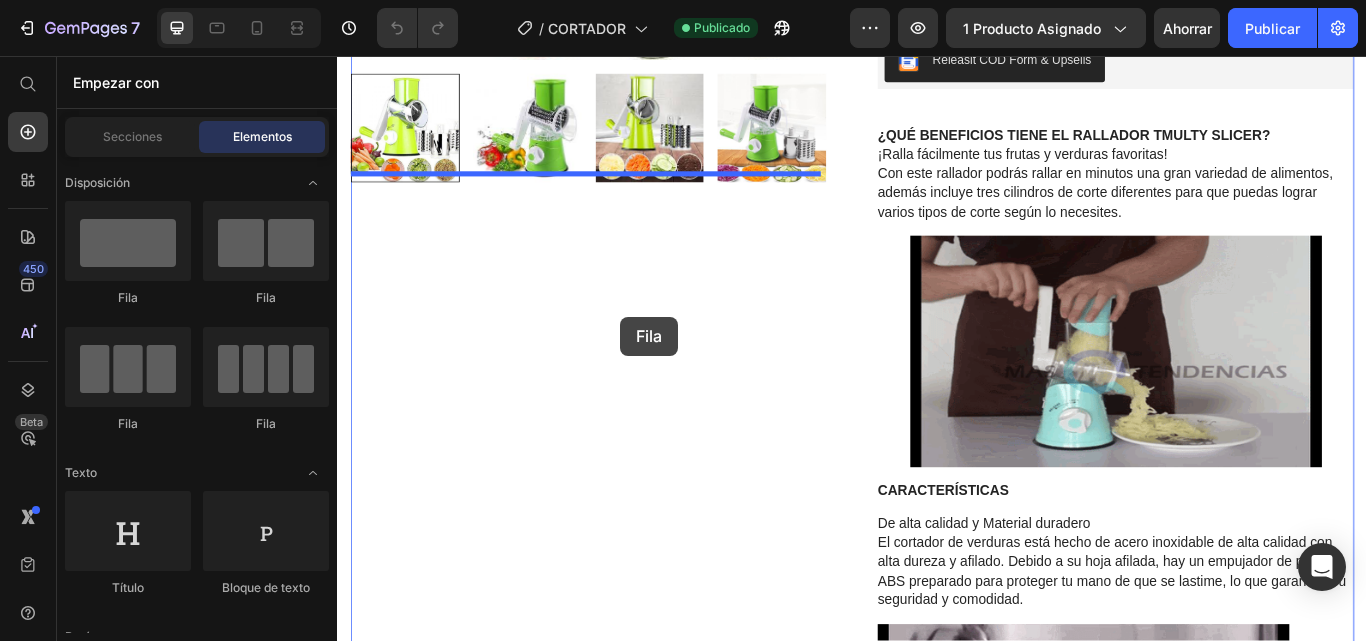 drag, startPoint x: 463, startPoint y: 305, endPoint x: 665, endPoint y: 333, distance: 203.93137 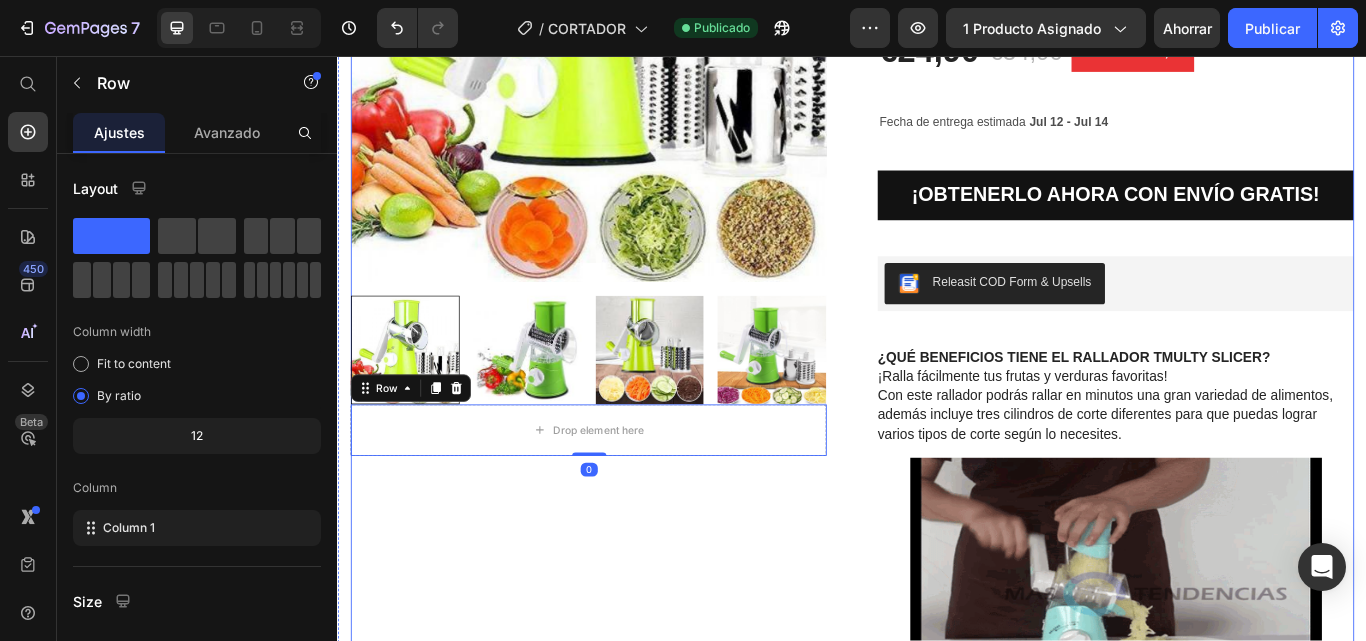 scroll, scrollTop: 263, scrollLeft: 0, axis: vertical 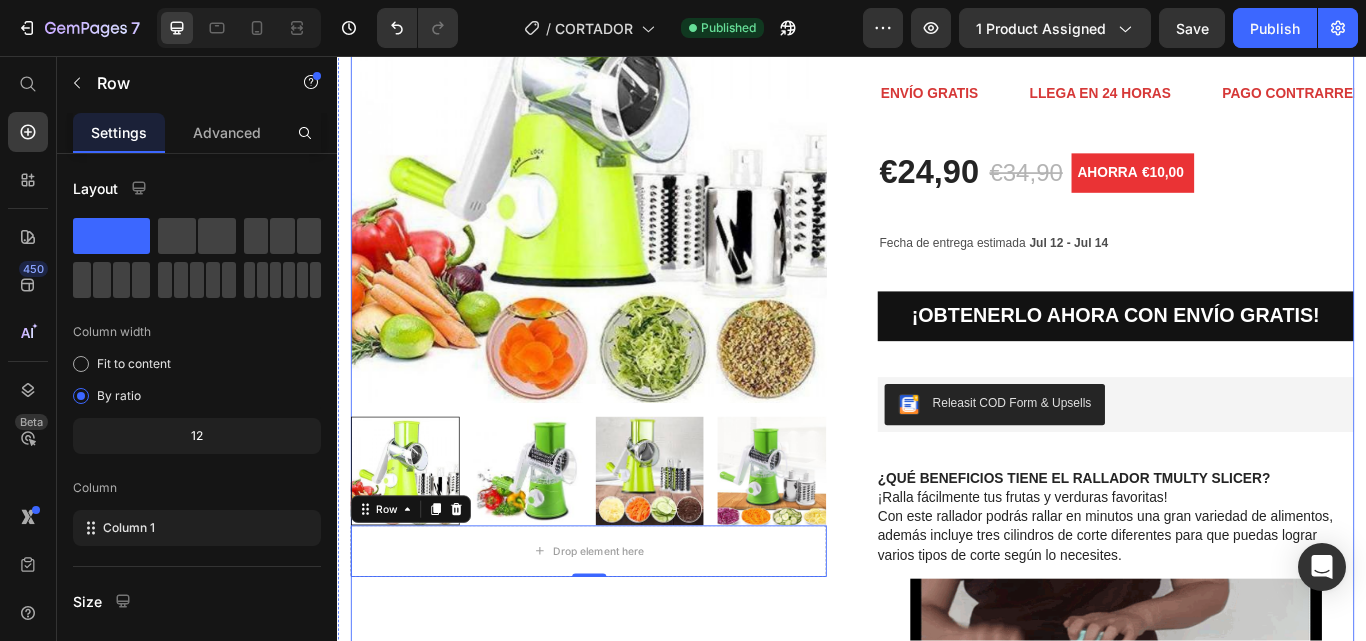 click on "Product Images
Drop element here Row   0" at bounding box center [629, 1838] 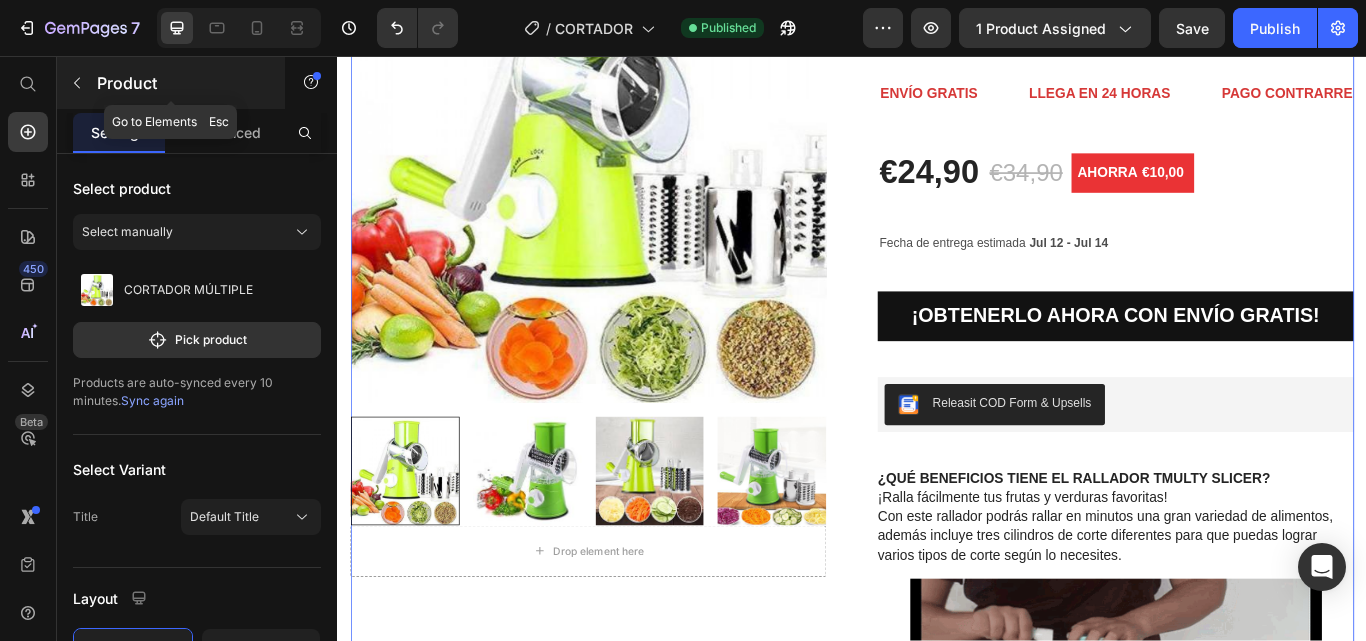 click 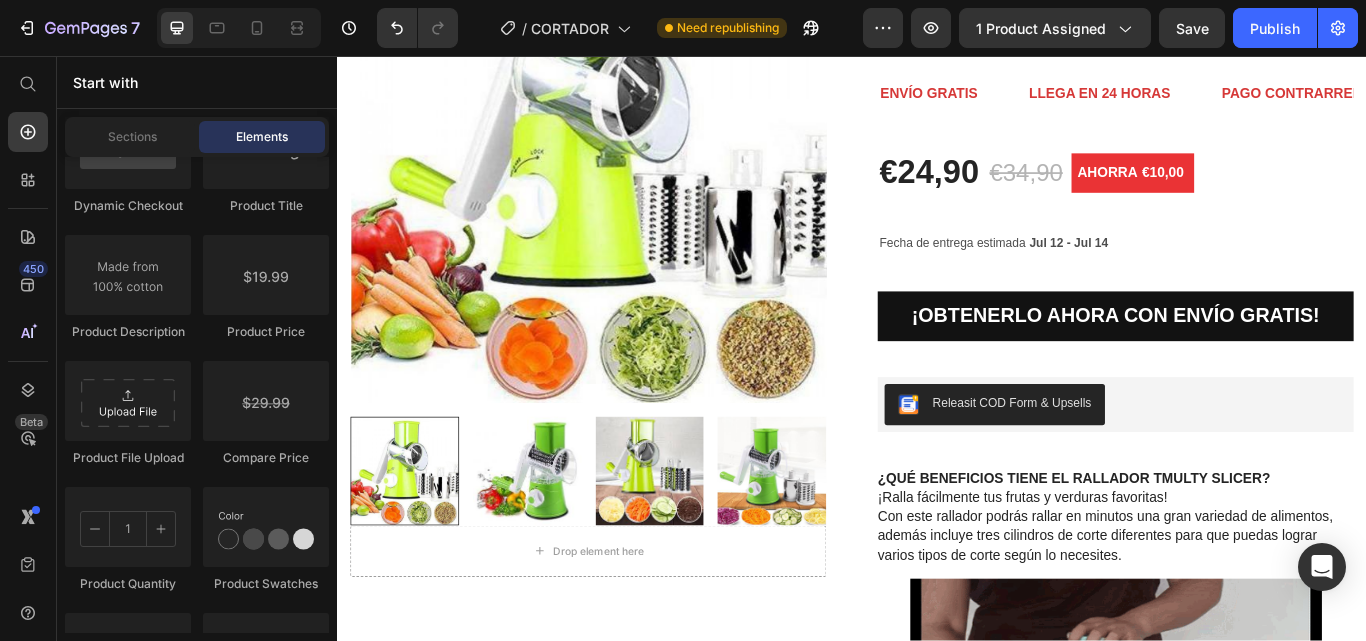 scroll, scrollTop: 3300, scrollLeft: 0, axis: vertical 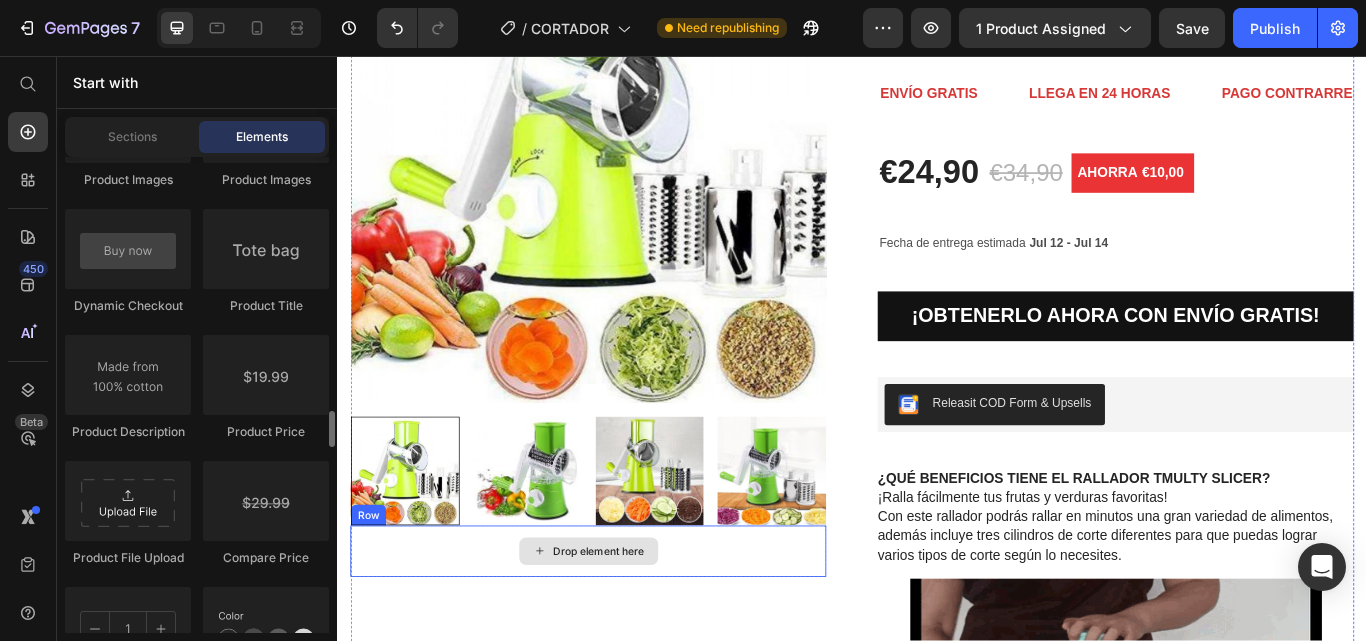 click on "Drop element here" at bounding box center [629, 634] 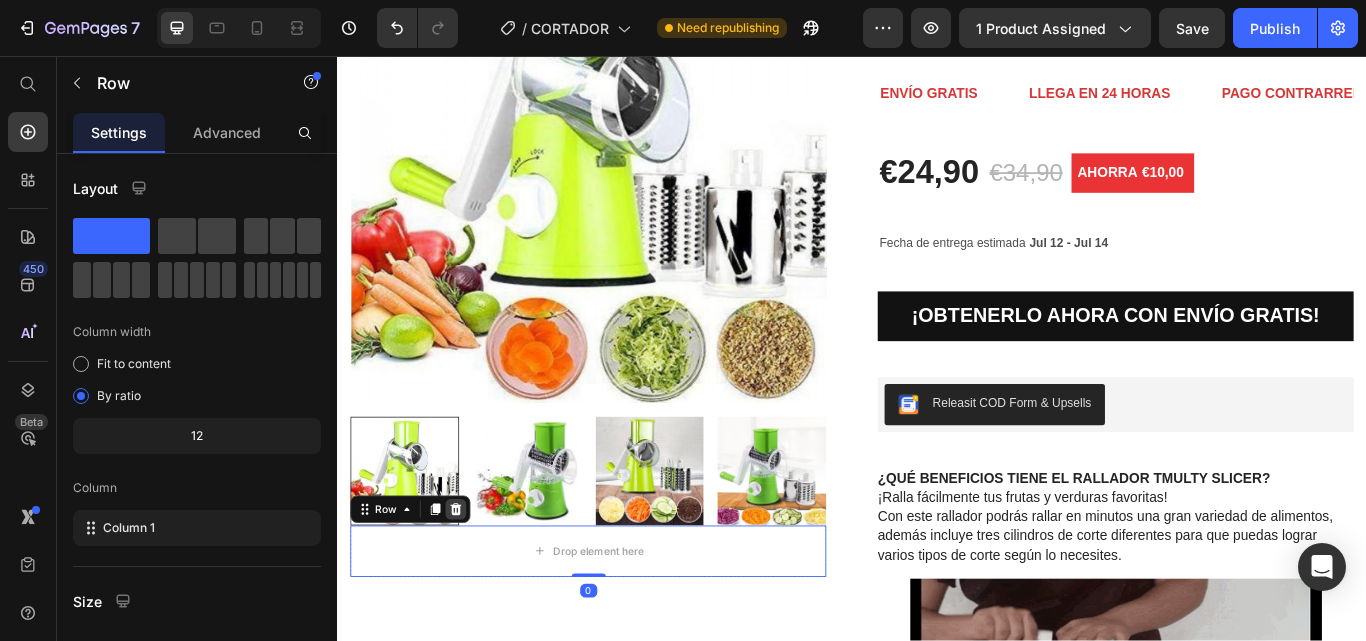click 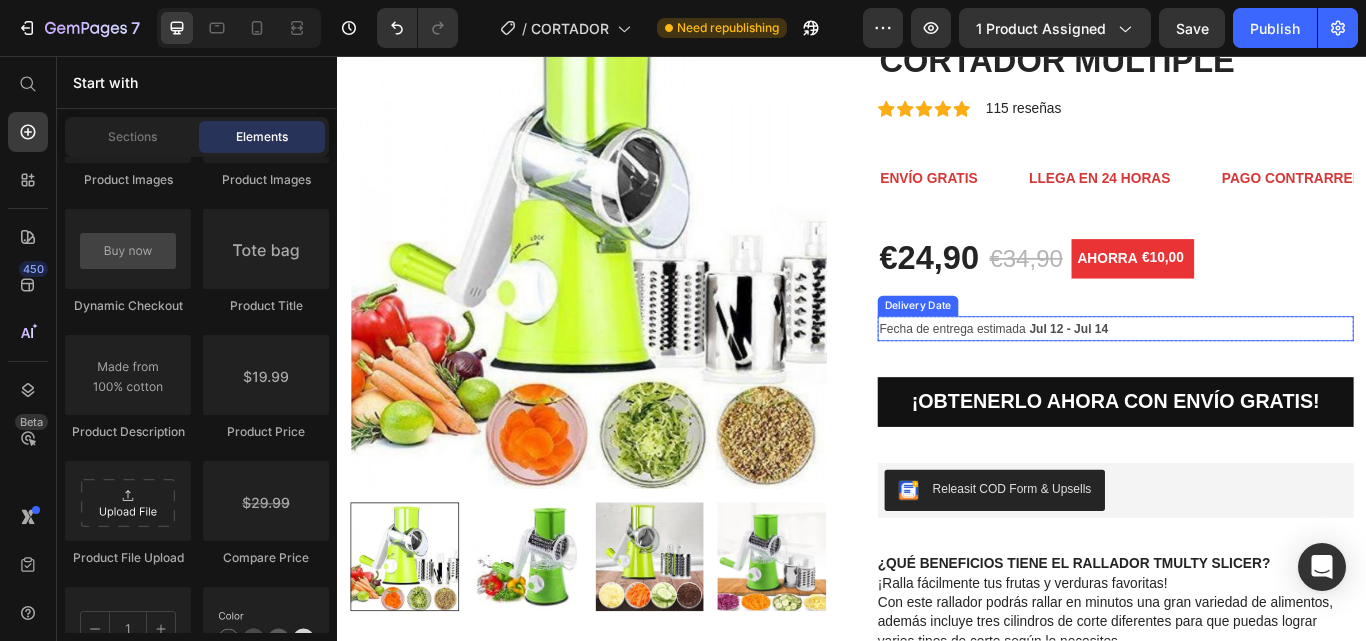 scroll, scrollTop: 0, scrollLeft: 0, axis: both 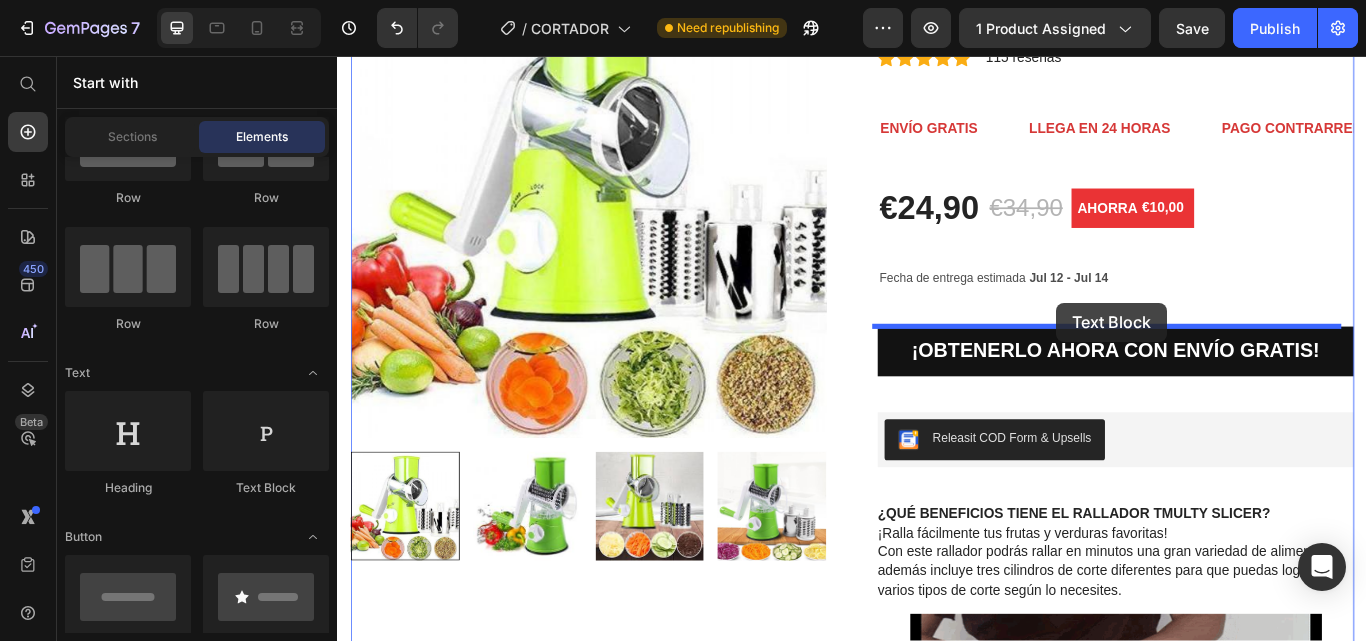 drag, startPoint x: 607, startPoint y: 508, endPoint x: 1175, endPoint y: 344, distance: 591.20215 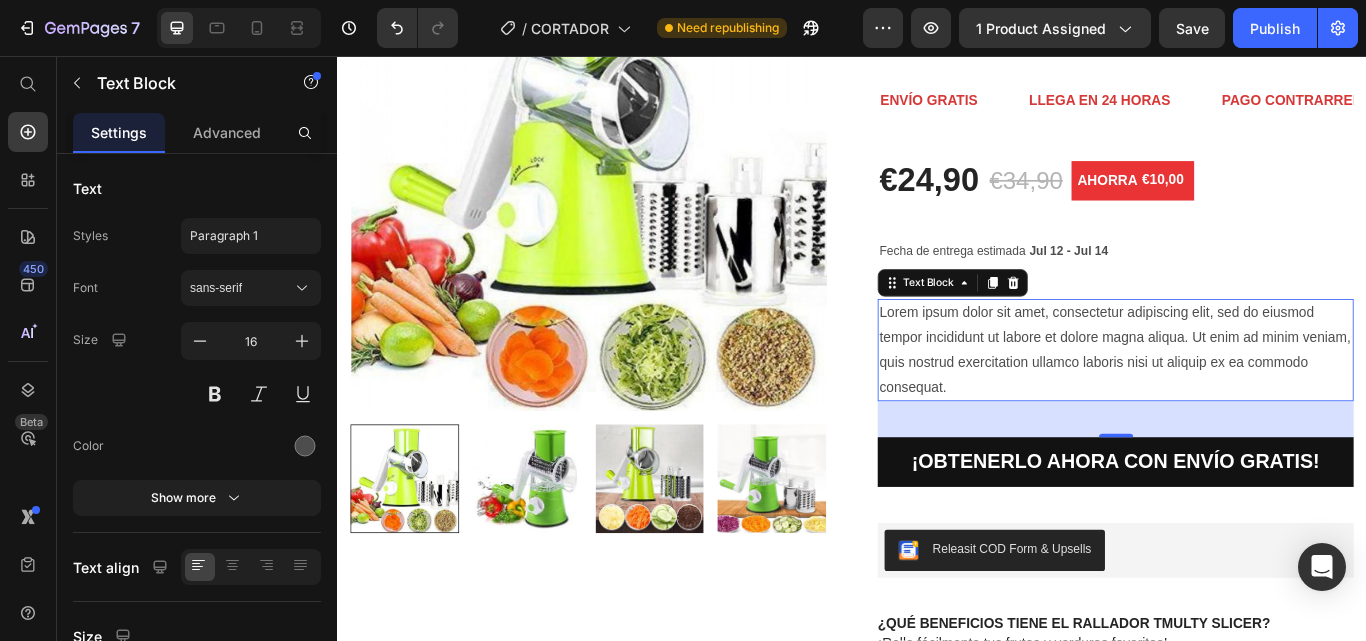 scroll, scrollTop: 300, scrollLeft: 0, axis: vertical 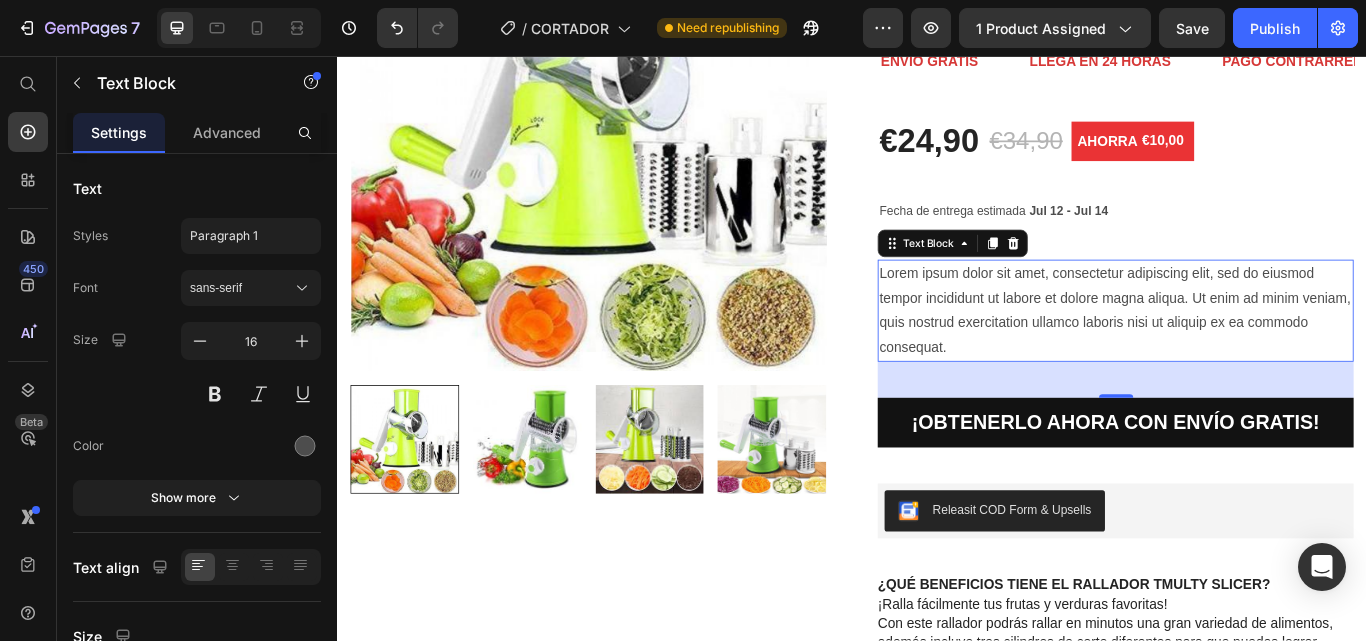 click on "Date prisa! Quedan solamente  34  disponibles (P) Stock Counter CORTADOR MÚLTIPLE (P) Title
Icon
Icon
Icon
Icon
Icon Icon List Hoz 115 reseñas Text block Row ENVÍO GRATIS Text LLEGA EN 24 HORAS Text PAGO CONTRARREMBOLSO DISPONIBLE Text SOLO HOY: DESCUENTO DISPONIBLE Text ENVÍO GRATIS Text LLEGA EN 24 HORAS Text PAGO CONTRARREMBOLSO DISPONIBLE Text SOLO HOY: DESCUENTO DISPONIBLE Text Marquee €24,90 (P) Price €34,90 (P) Price AHORRA €10,00 (P) Tag Row
Fecha de entrega estimada
Jul 12 - Jul 14
Delivery Date Row Lorem ipsum dolor sit amet, consectetur adipiscing elit, sed do eiusmod tempor incididunt ut labore et dolore magna aliqua. Ut enim ad minim veniam, quis nostrud exercitation ullamco laboris nisi ut aliquip ex ea commodo consequat. Text Block   42 ¡OBTENERLO AHORA CON ENVÍO GRATIS! Dynamic Checkout Row Releasit COD Form & Upsells" at bounding box center [1244, 1881] 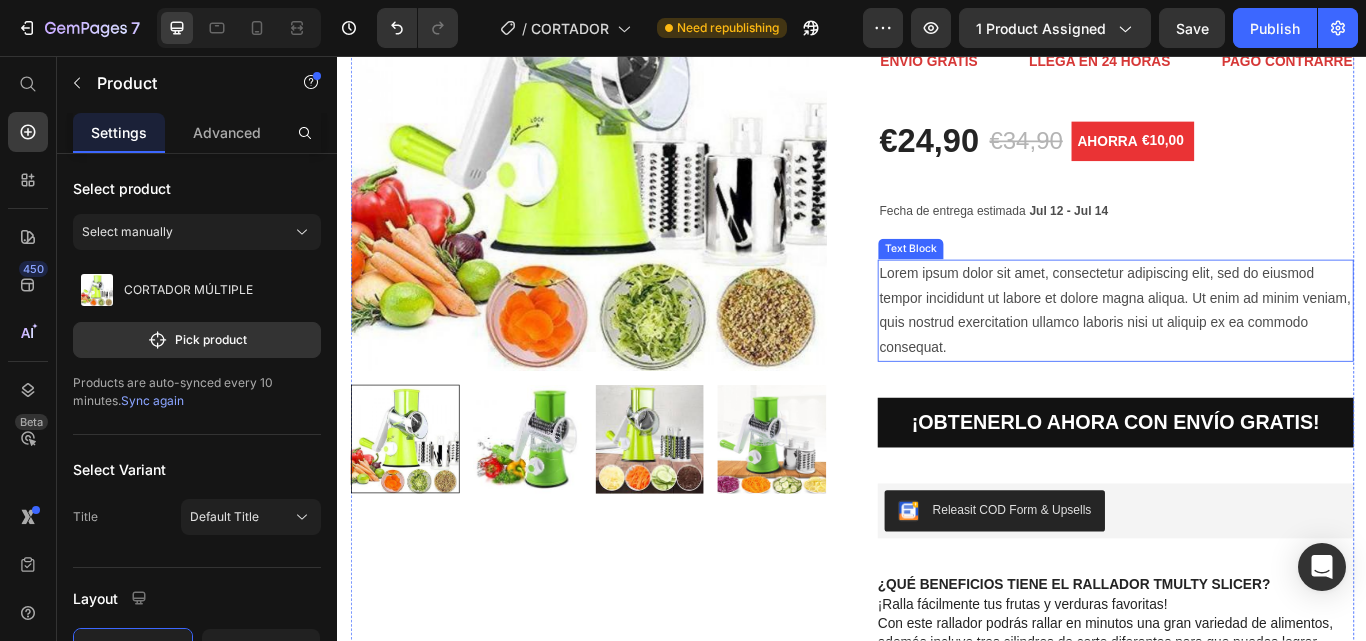 click on "Lorem ipsum dolor sit amet, consectetur adipiscing elit, sed do eiusmod tempor incididunt ut labore et dolore magna aliqua. Ut enim ad minim veniam, quis nostrud exercitation ullamco laboris nisi ut aliquip ex ea commodo consequat." at bounding box center (1244, 353) 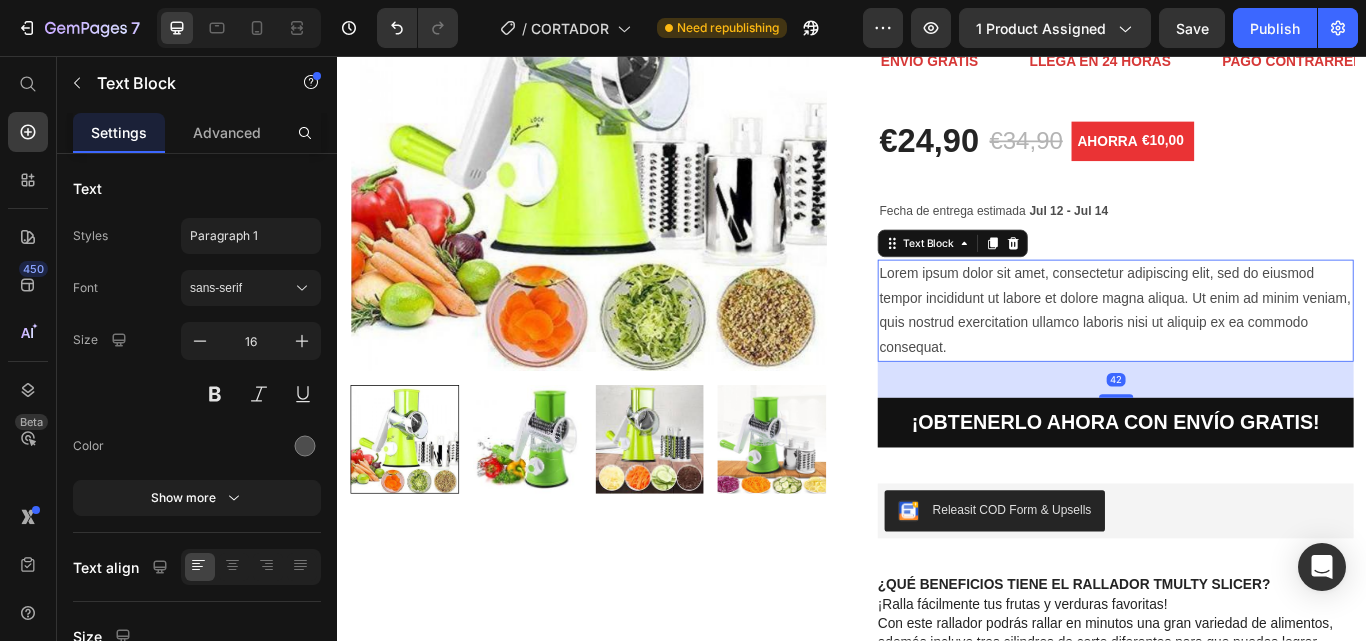click on "Lorem ipsum dolor sit amet, consectetur adipiscing elit, sed do eiusmod tempor incididunt ut labore et dolore magna aliqua. Ut enim ad minim veniam, quis nostrud exercitation ullamco laboris nisi ut aliquip ex ea commodo consequat." at bounding box center (1244, 353) 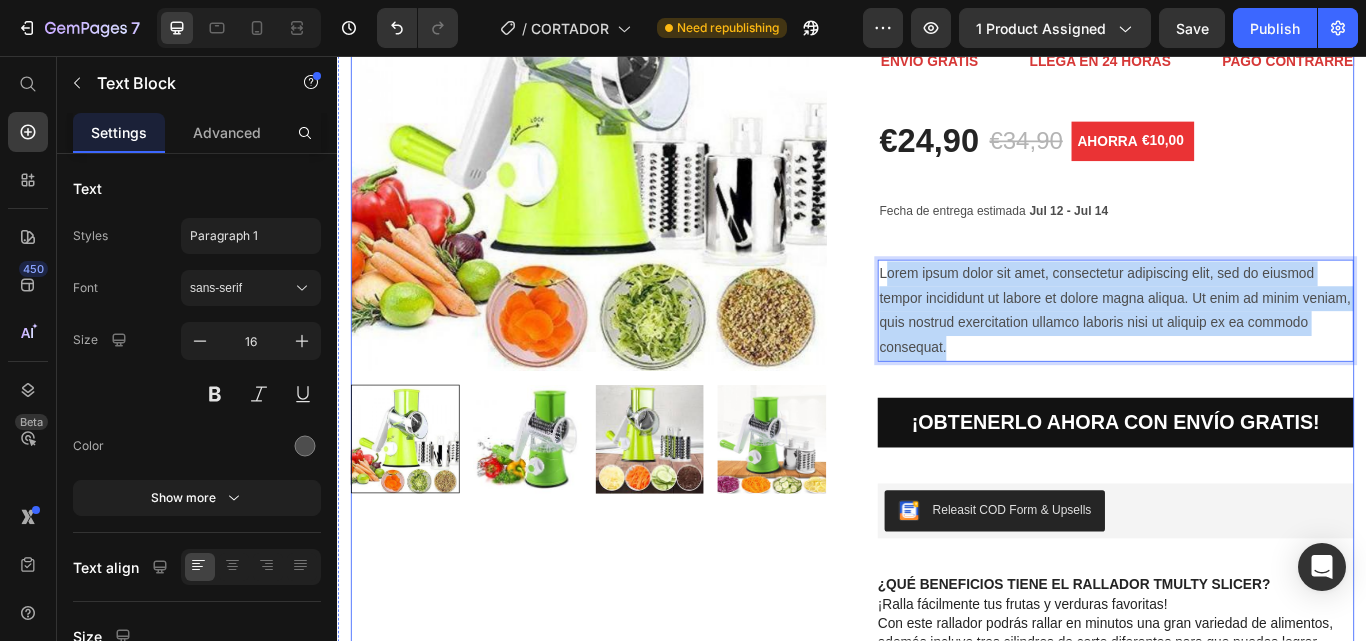 drag, startPoint x: 969, startPoint y: 304, endPoint x: 1180, endPoint y: 429, distance: 245.24681 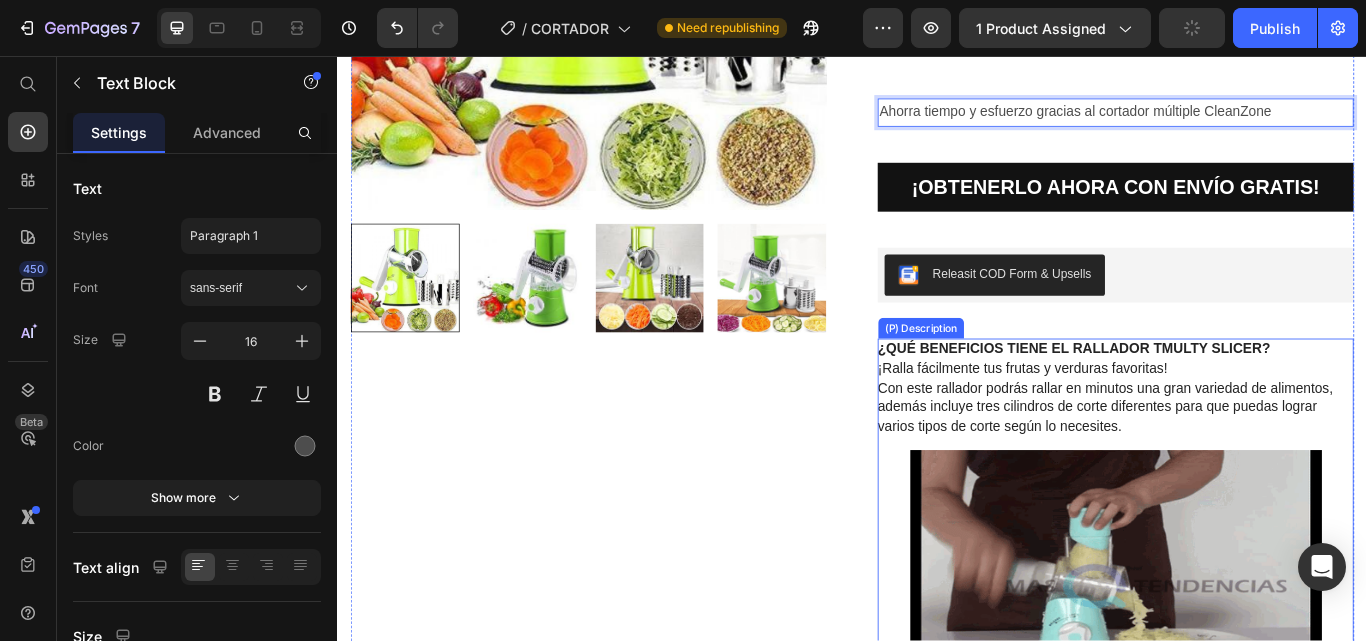 scroll, scrollTop: 100, scrollLeft: 0, axis: vertical 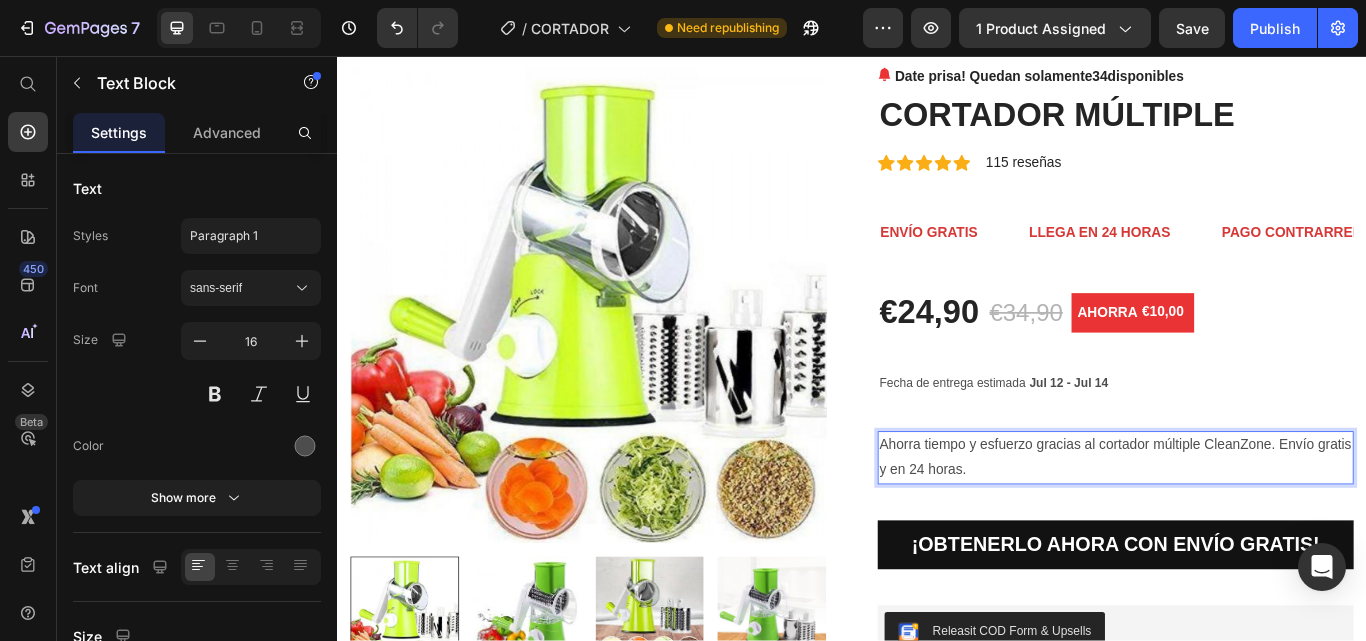 click on "Ahorra tiempo y esfuerzo gracias al cortador múltiple CleanZone. Envío gratis y en 24 horas." at bounding box center [1244, 525] 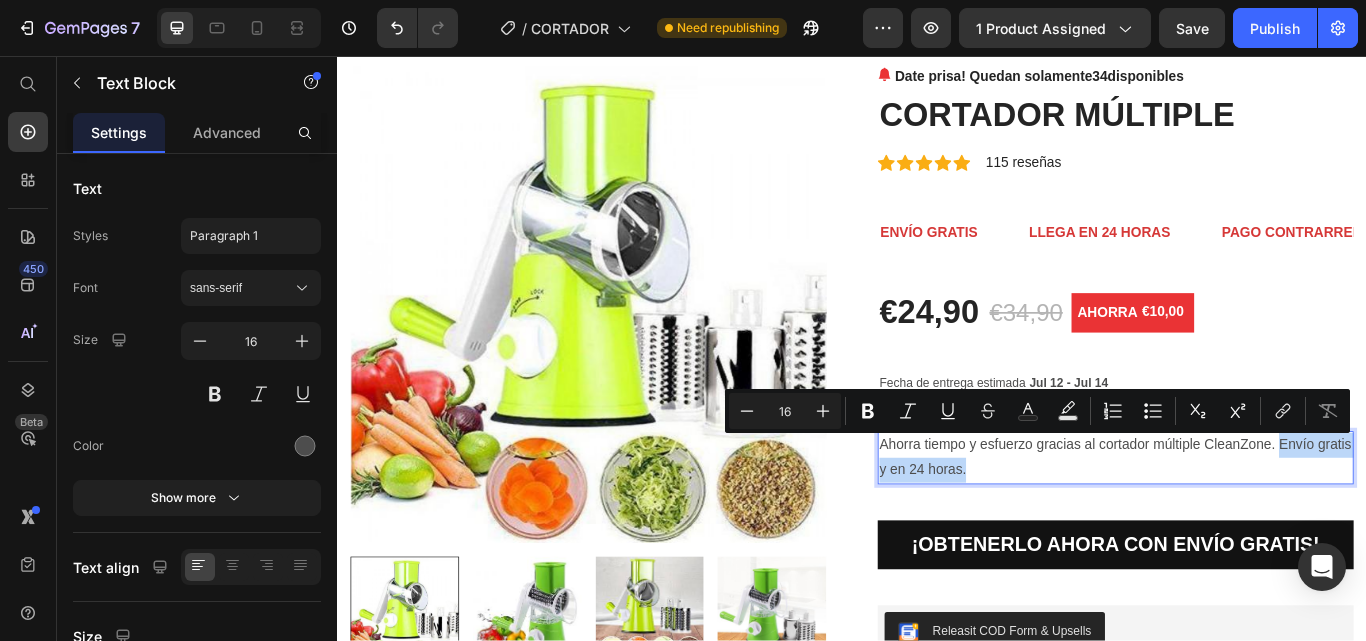 drag, startPoint x: 1429, startPoint y: 506, endPoint x: 1447, endPoint y: 550, distance: 47.539455 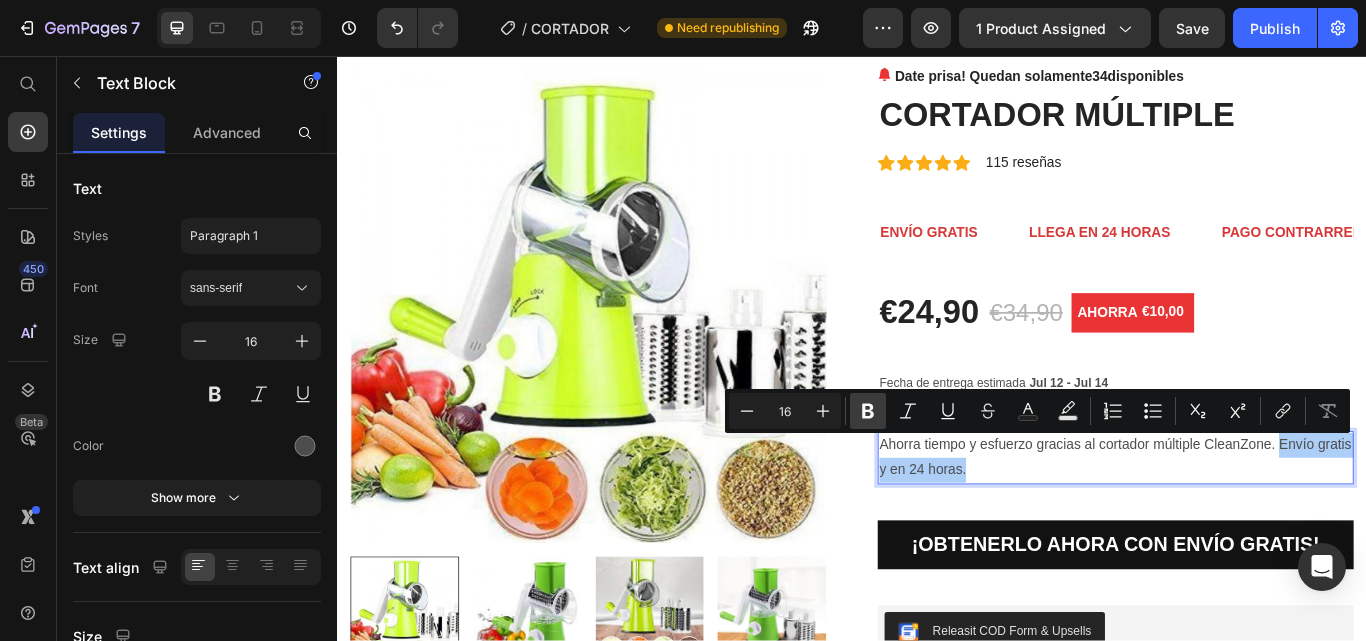 click 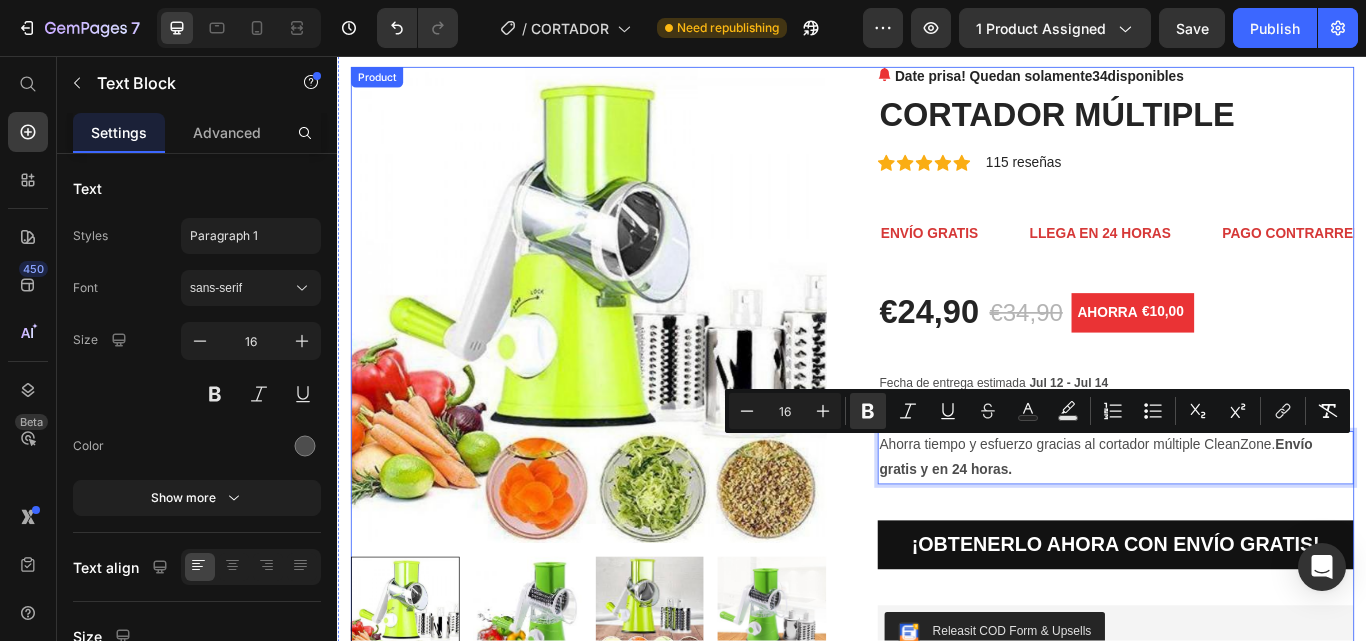 click on "Date prisa! Quedan solamente  34  disponibles (P) Stock Counter CORTADOR MÚLTIPLE (P) Title
Icon
Icon
Icon
Icon
Icon Icon List Hoz 115 reseñas Text block Row ENVÍO GRATIS Text LLEGA EN 24 HORAS Text PAGO CONTRARREMBOLSO DISPONIBLE Text SOLO HOY: DESCUENTO DISPONIBLE Text ENVÍO GRATIS Text LLEGA EN 24 HORAS Text PAGO CONTRARREMBOLSO DISPONIBLE Text SOLO HOY: DESCUENTO DISPONIBLE Text Marquee €24,90 (P) Price €34,90 (P) Price AHORRA €10,00 (P) Tag Row
Fecha de entrega estimada
Jul 12 - Jul 14
Delivery Date Row Ahorra tiempo y esfuerzo gracias al cortador múltiple CleanZone.  Envío gratis y en 24 horas. Text Block   42 ¡OBTENERLO AHORA CON ENVÍO GRATIS! Dynamic Checkout Row Releasit COD Form & Upsells Releasit COD Form & Upsells
¿QUÉ BENEFICIOS TIENE EL RALLADOR TMULTY SLICER?
¡Ralla fácilmente tus frutas y verduras favoritas!" at bounding box center (1244, 2052) 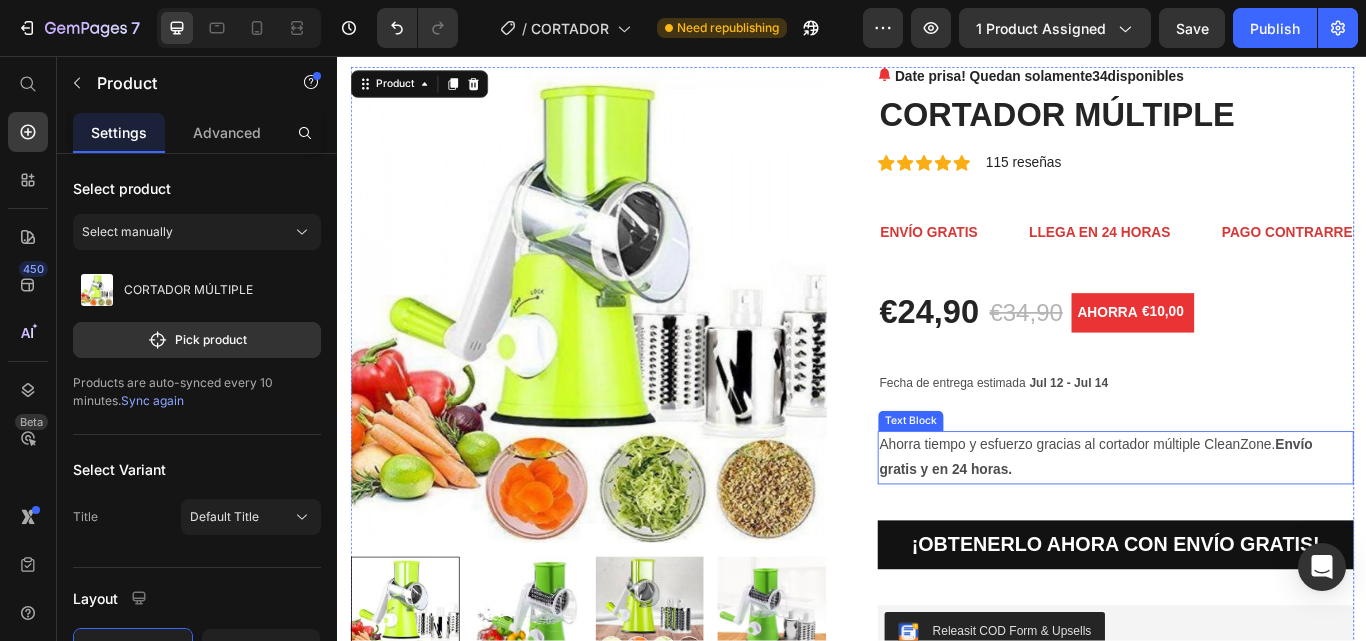 click on "Envío gratis y en 24 horas." at bounding box center [1221, 524] 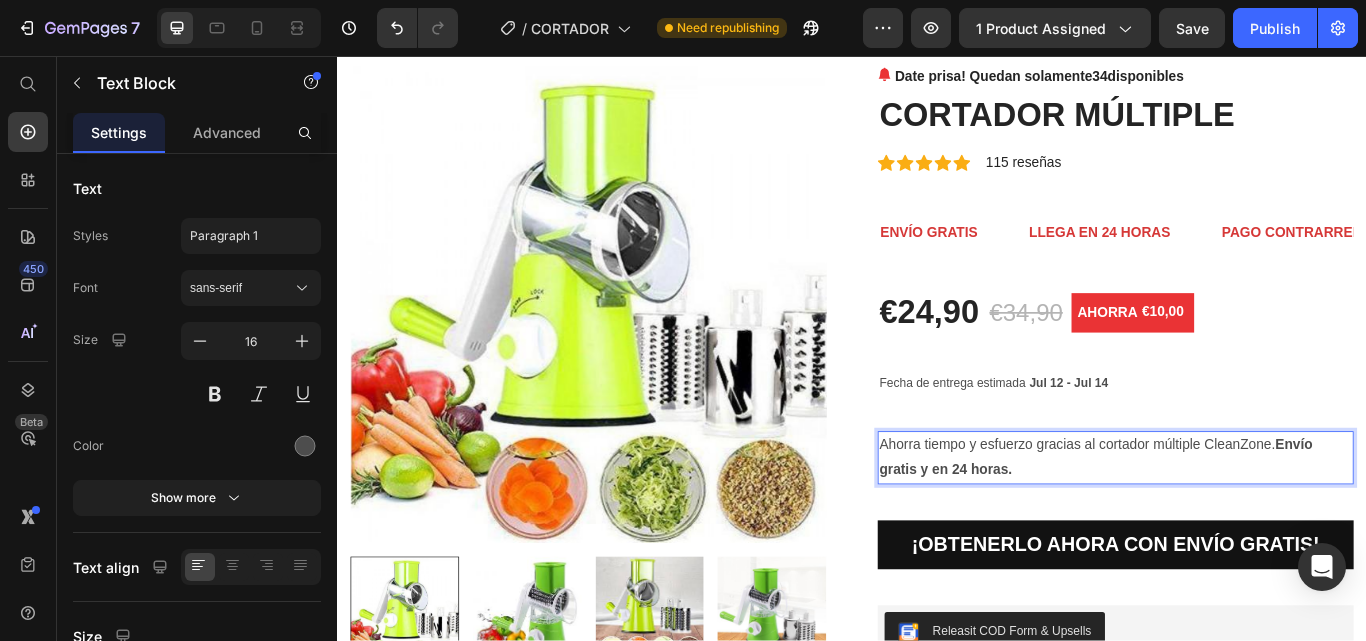 click on "Envío gratis y en 24 horas." at bounding box center [1221, 524] 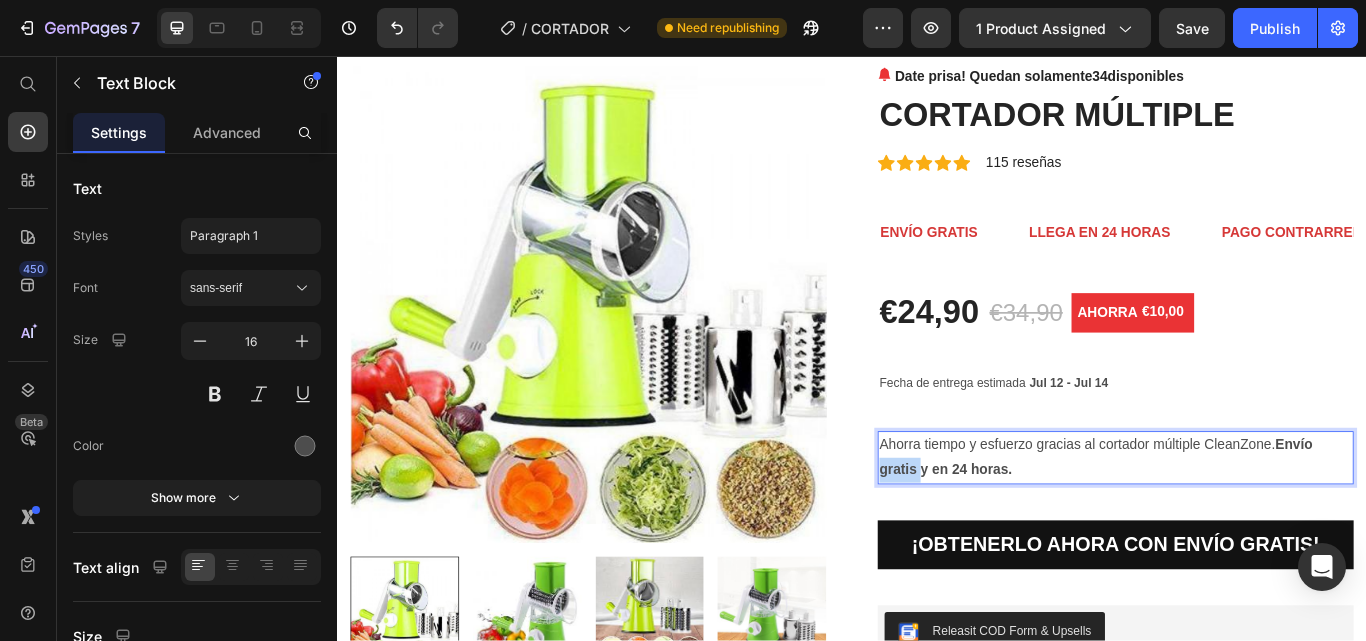 click on "Envío gratis y en 24 horas." at bounding box center (1221, 524) 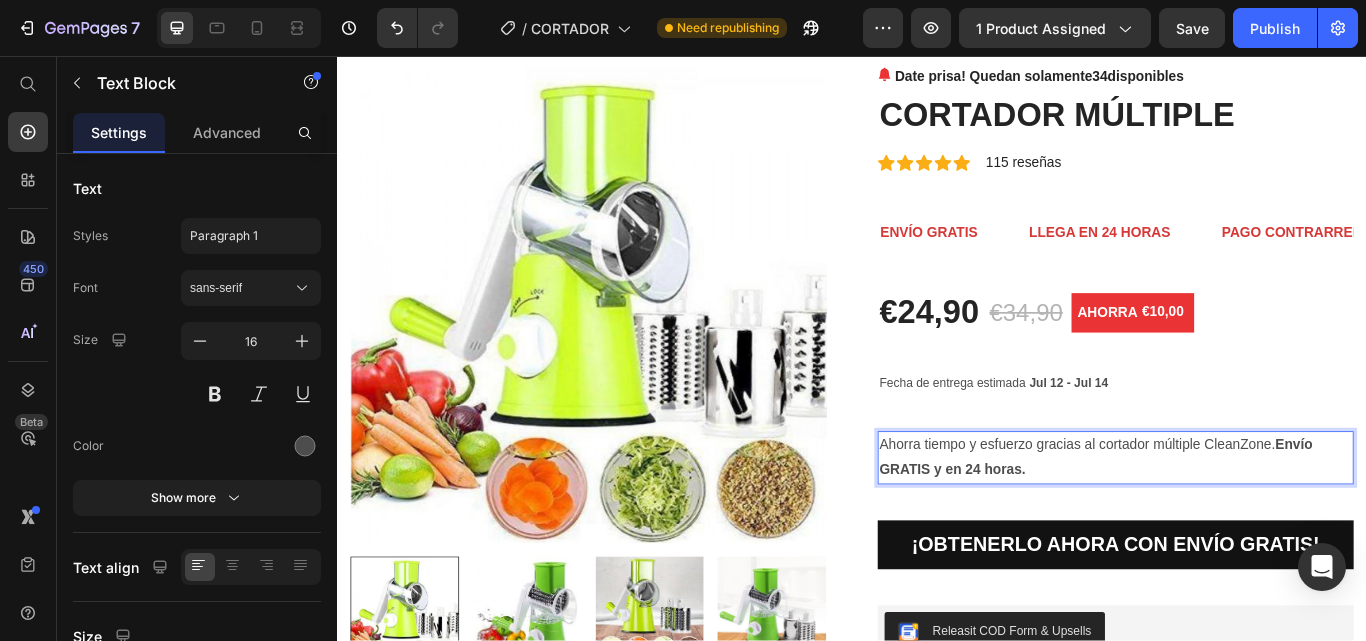 click on "Ahorra tiempo y esfuerzo gracias al cortador múltiple CleanZone.  Envío GRATIS y en 24 horas." at bounding box center (1244, 525) 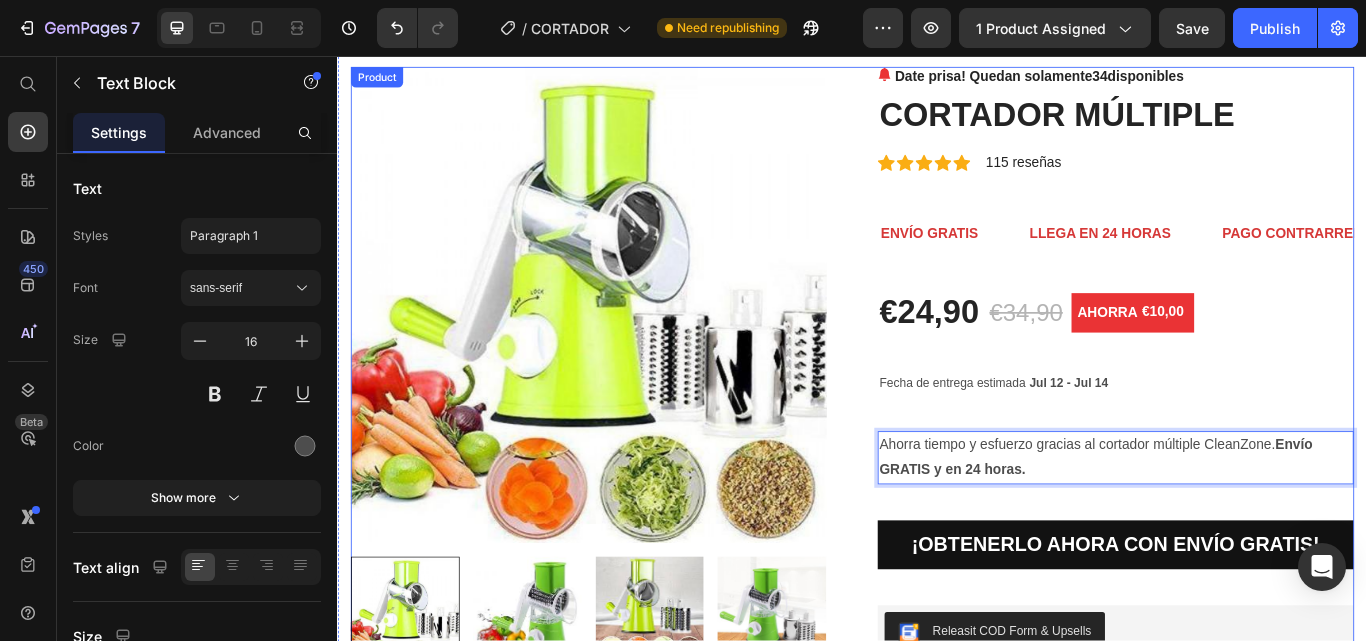 click on "Date prisa! Quedan solamente  34  disponibles (P) Stock Counter CORTADOR MÚLTIPLE (P) Title
Icon
Icon
Icon
Icon
Icon Icon List Hoz 115 reseñas Text block Row ENVÍO GRATIS Text LLEGA EN 24 HORAS Text PAGO CONTRARREMBOLSO DISPONIBLE Text SOLO HOY: DESCUENTO DISPONIBLE Text ENVÍO GRATIS Text LLEGA EN 24 HORAS Text PAGO CONTRARREMBOLSO DISPONIBLE Text SOLO HOY: DESCUENTO DISPONIBLE Text Marquee €24,90 (P) Price €34,90 (P) Price AHORRA €10,00 (P) Tag Row
Fecha de entrega estimada
Jul 12 - Jul 14
Delivery Date Row Ahorra tiempo y esfuerzo gracias al cortador múltiple CleanZone.  Envío GRATIS y en 24 horas. Text Block   42 ¡OBTENERLO AHORA CON ENVÍO GRATIS! Dynamic Checkout Row Releasit COD Form & Upsells Releasit COD Form & Upsells
¿QUÉ BENEFICIOS TIENE EL RALLADOR TMULTY SLICER?
¡Ralla fácilmente tus frutas y verduras favoritas!" at bounding box center [1244, 2052] 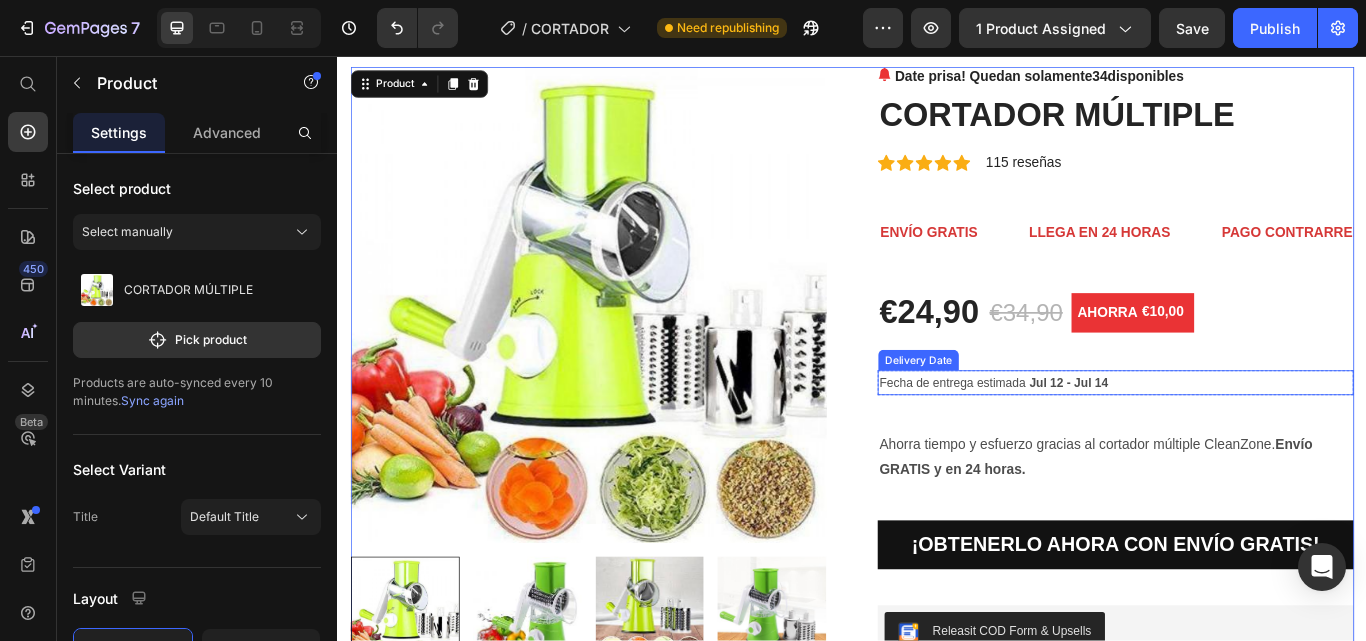 click on "Jul 12 - Jul 14" at bounding box center [1190, 437] 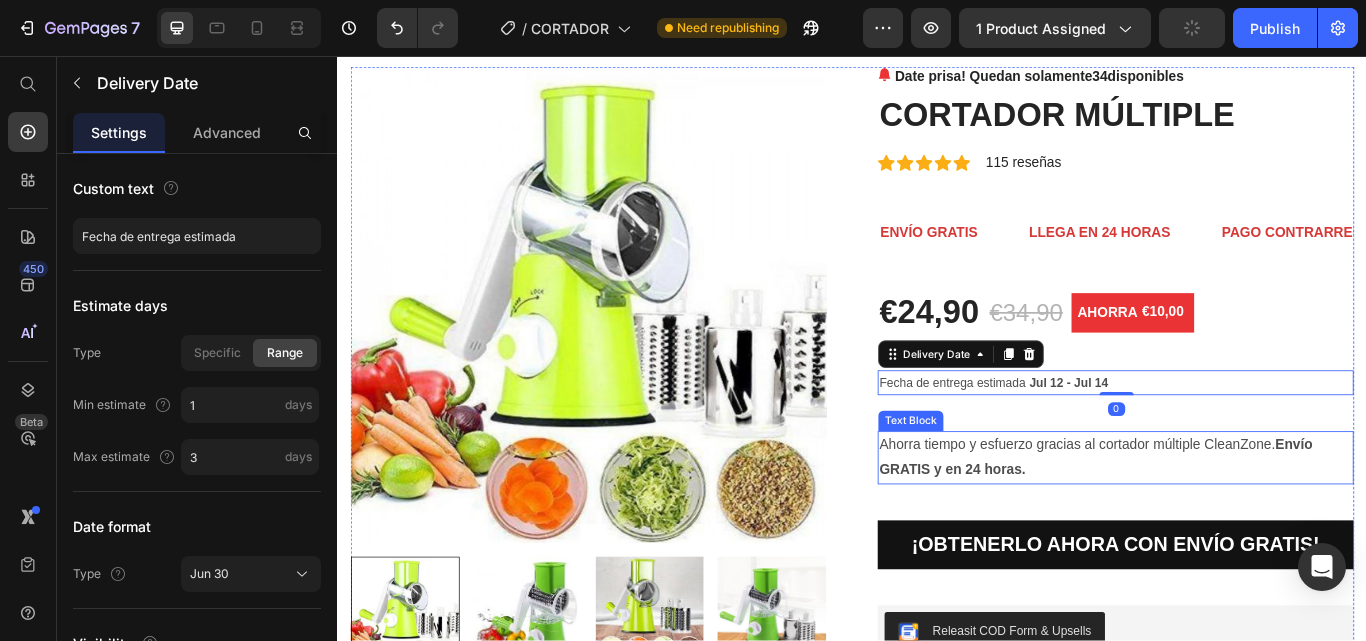 click on "Ahorra tiempo y esfuerzo gracias al cortador múltiple CleanZone.  Envío GRATIS y en 24 horas." at bounding box center (1244, 525) 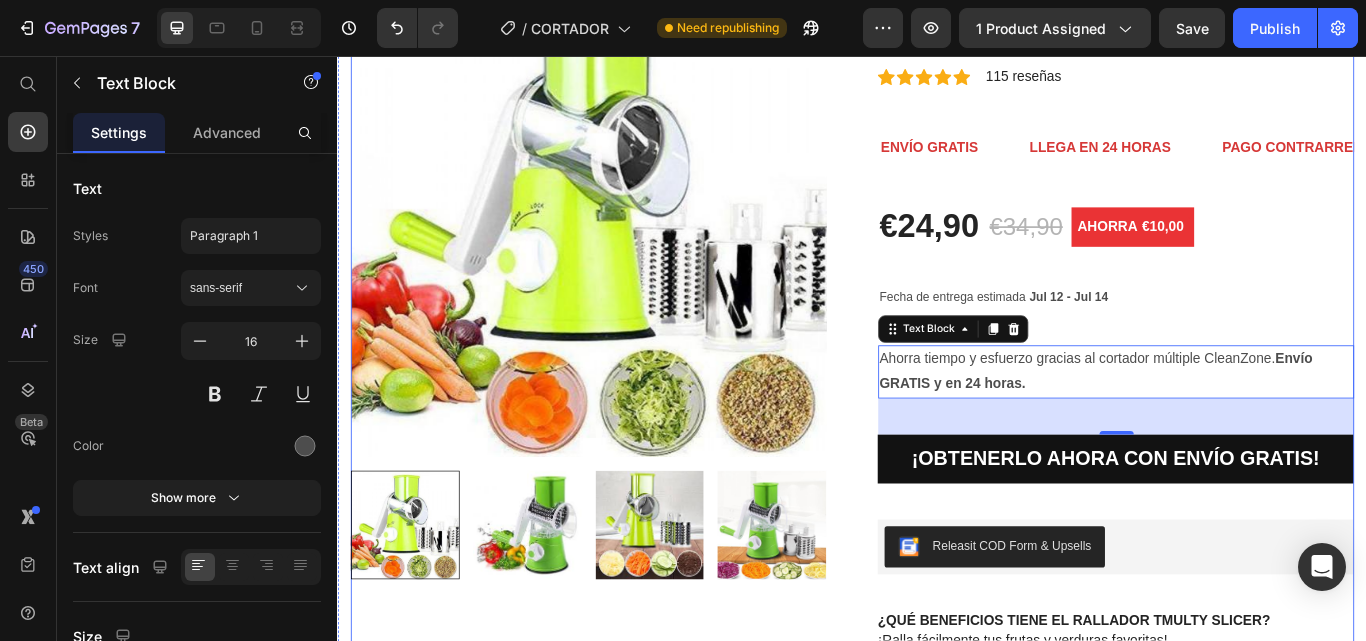 scroll, scrollTop: 100, scrollLeft: 0, axis: vertical 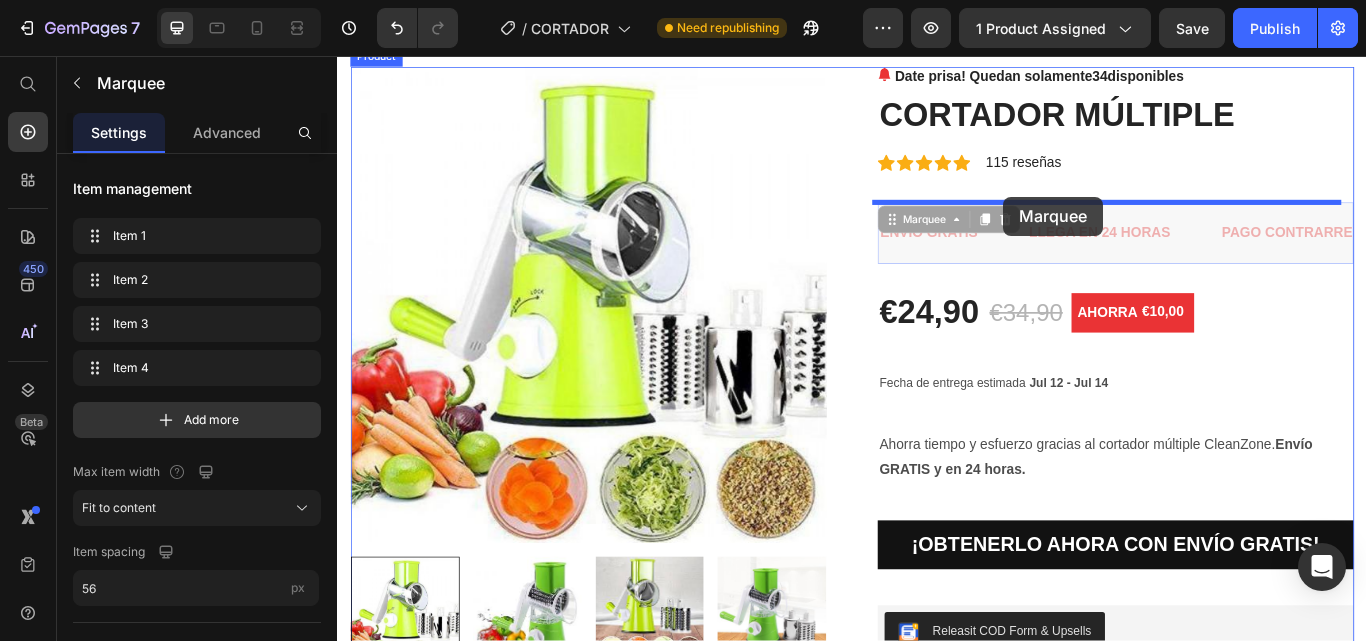 drag, startPoint x: 1114, startPoint y: 244, endPoint x: 1114, endPoint y: 220, distance: 24 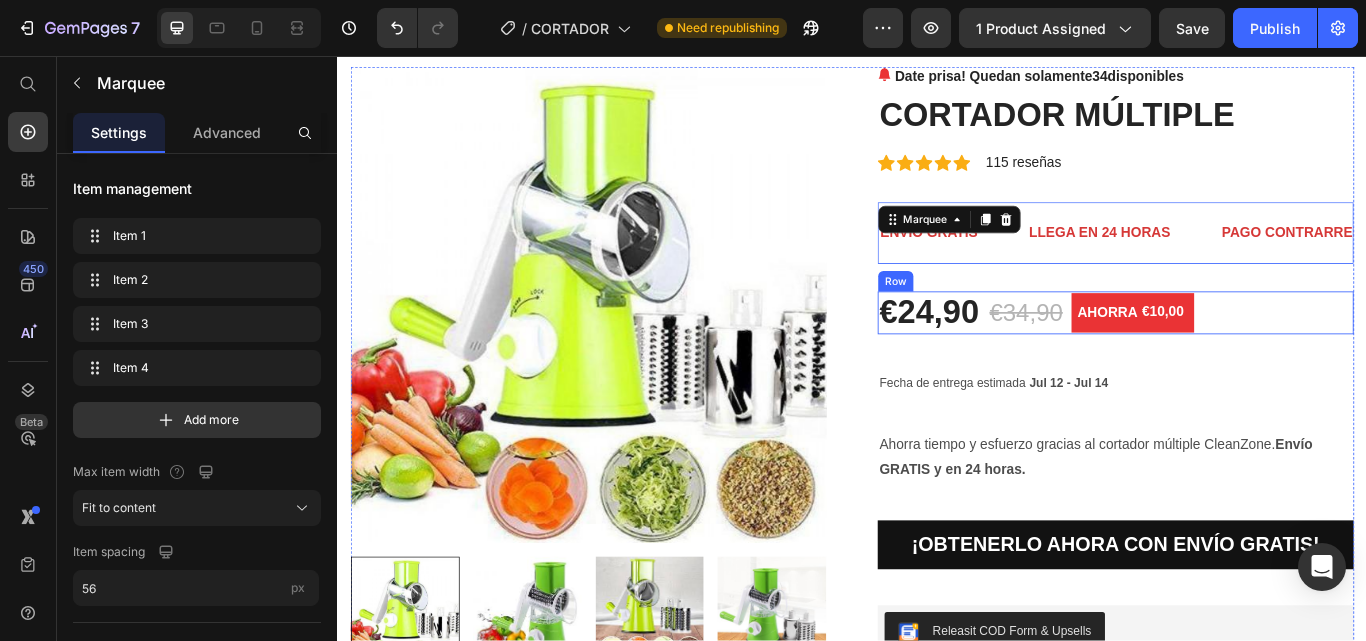 drag, startPoint x: 1461, startPoint y: 335, endPoint x: 1421, endPoint y: 321, distance: 42.379242 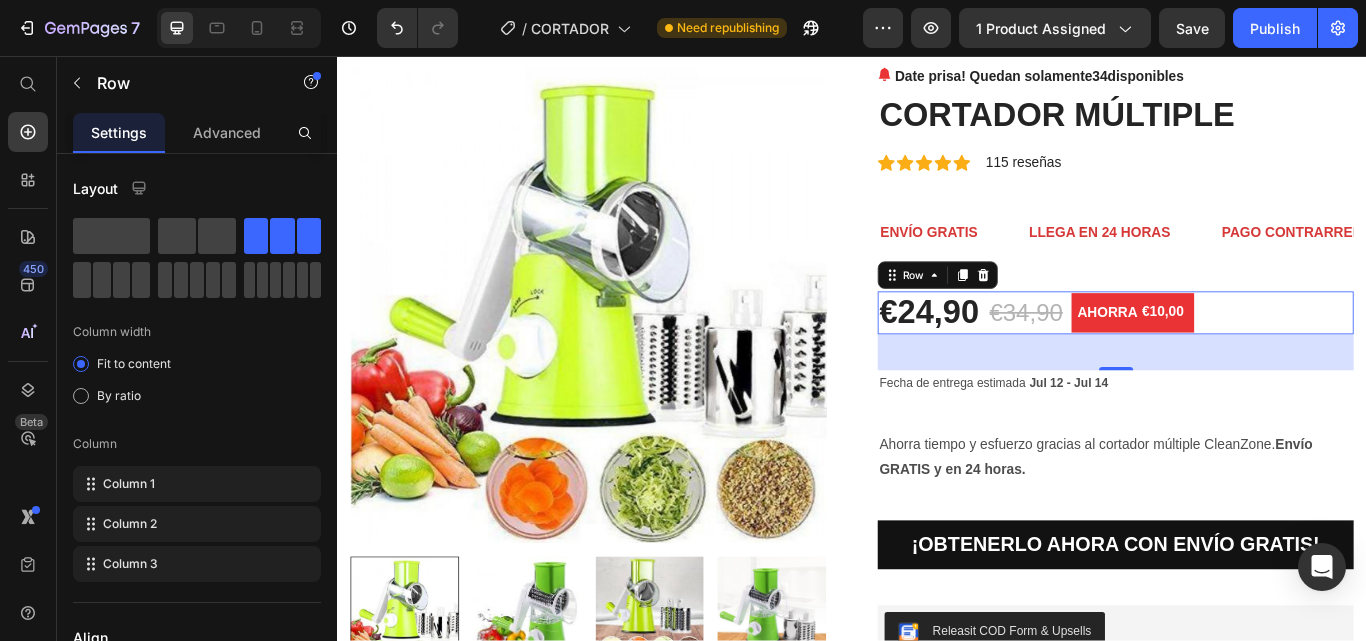 click on "42" at bounding box center [1244, 402] 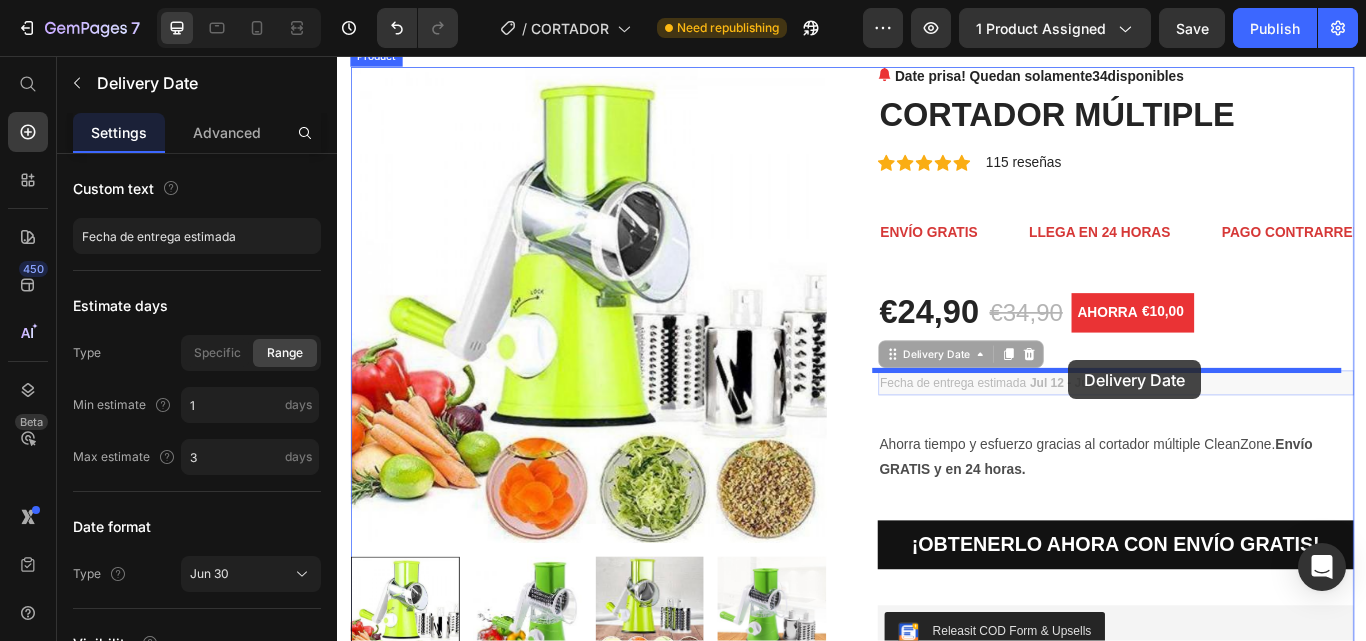 drag, startPoint x: 1174, startPoint y: 436, endPoint x: 1190, endPoint y: 411, distance: 29.681644 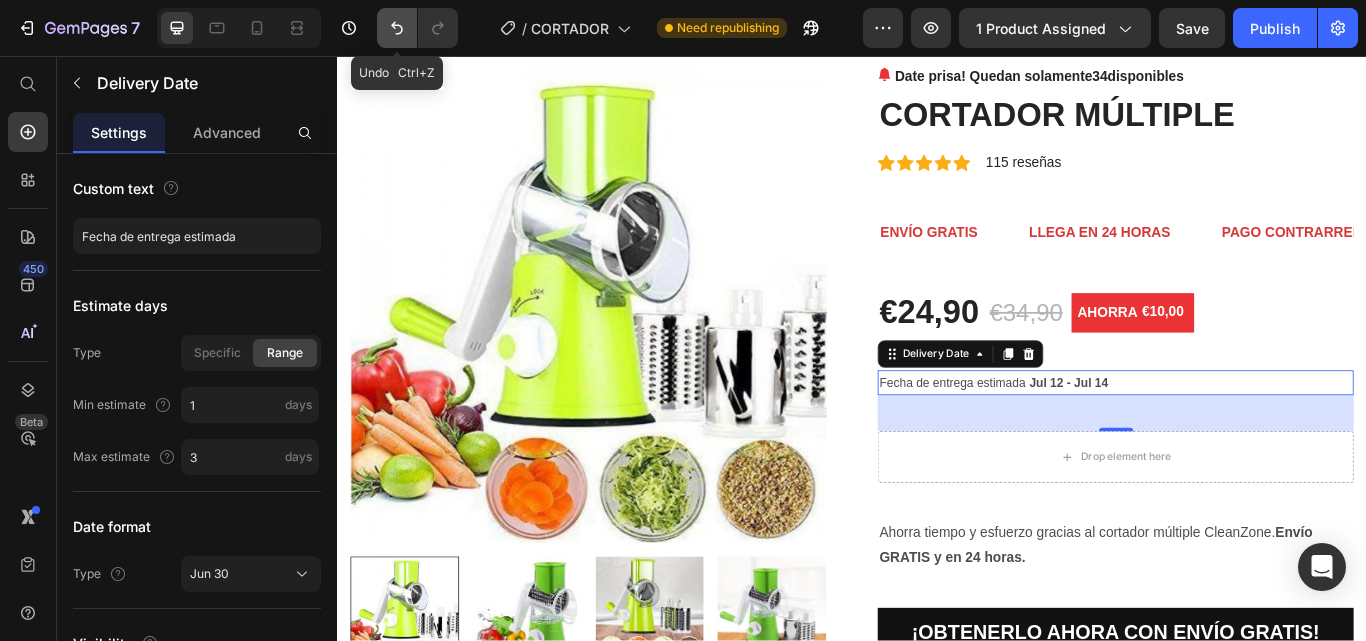 click 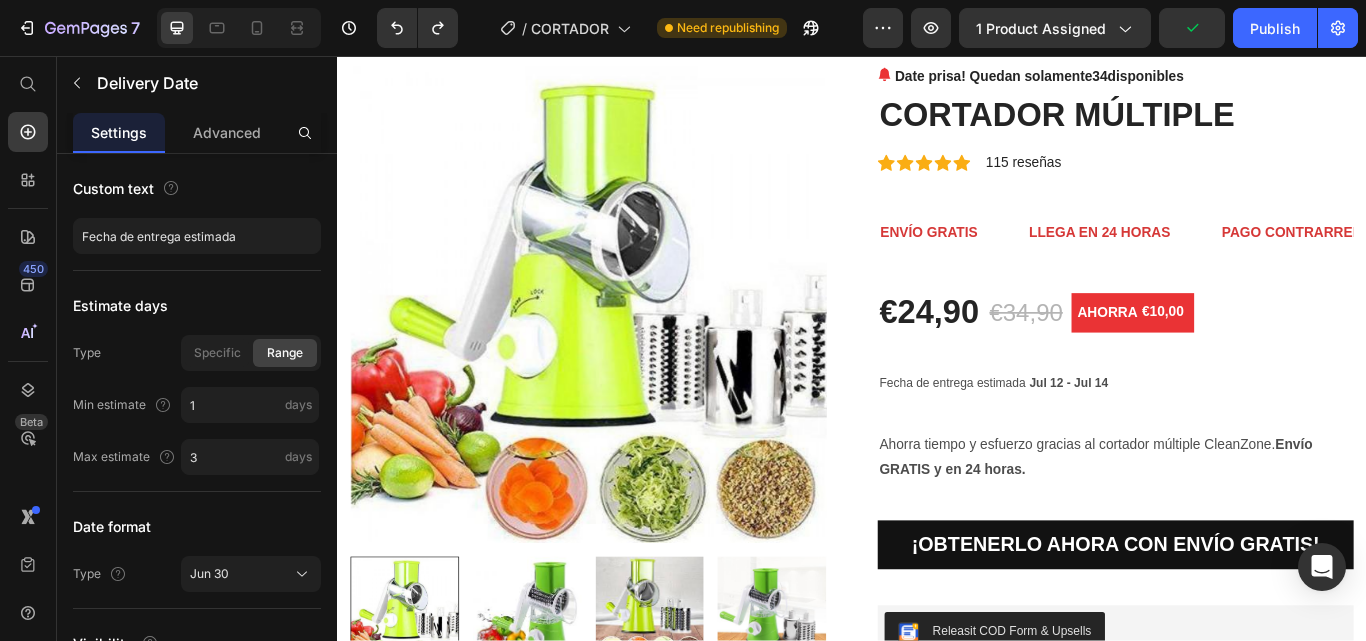 click on "Fecha de entrega estimada
Jul 12 - Jul 14" at bounding box center (1244, 437) 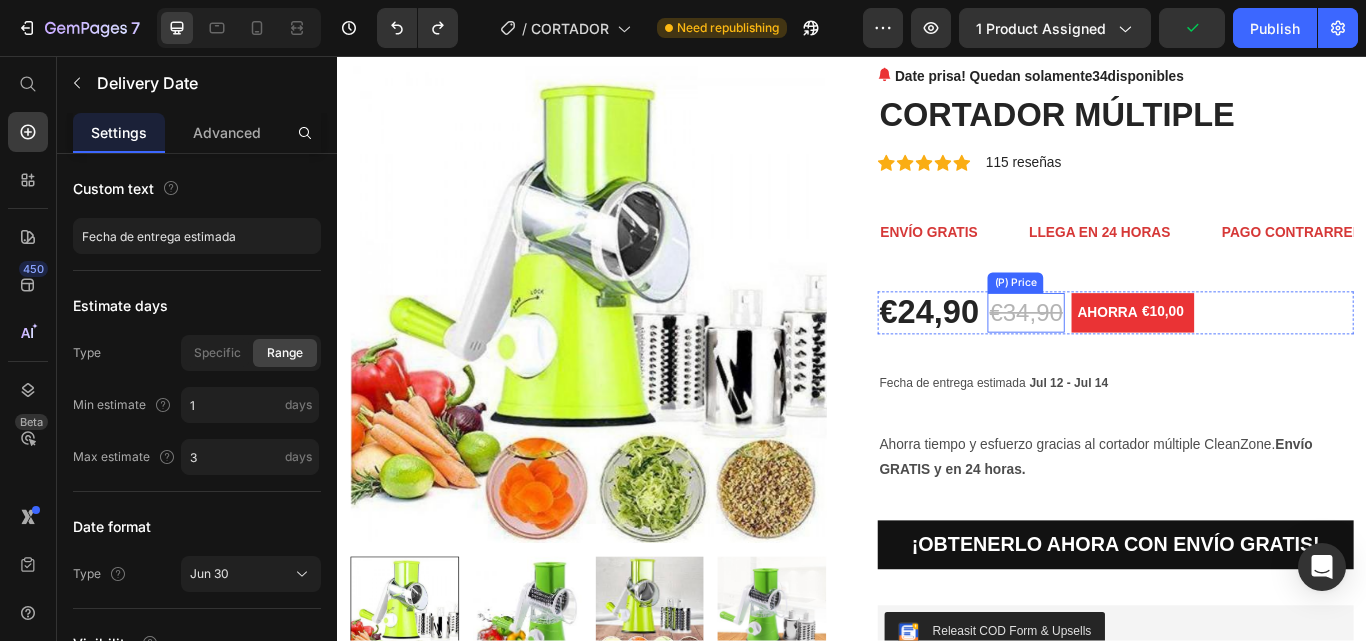 click on "€34,90" at bounding box center [1140, 356] 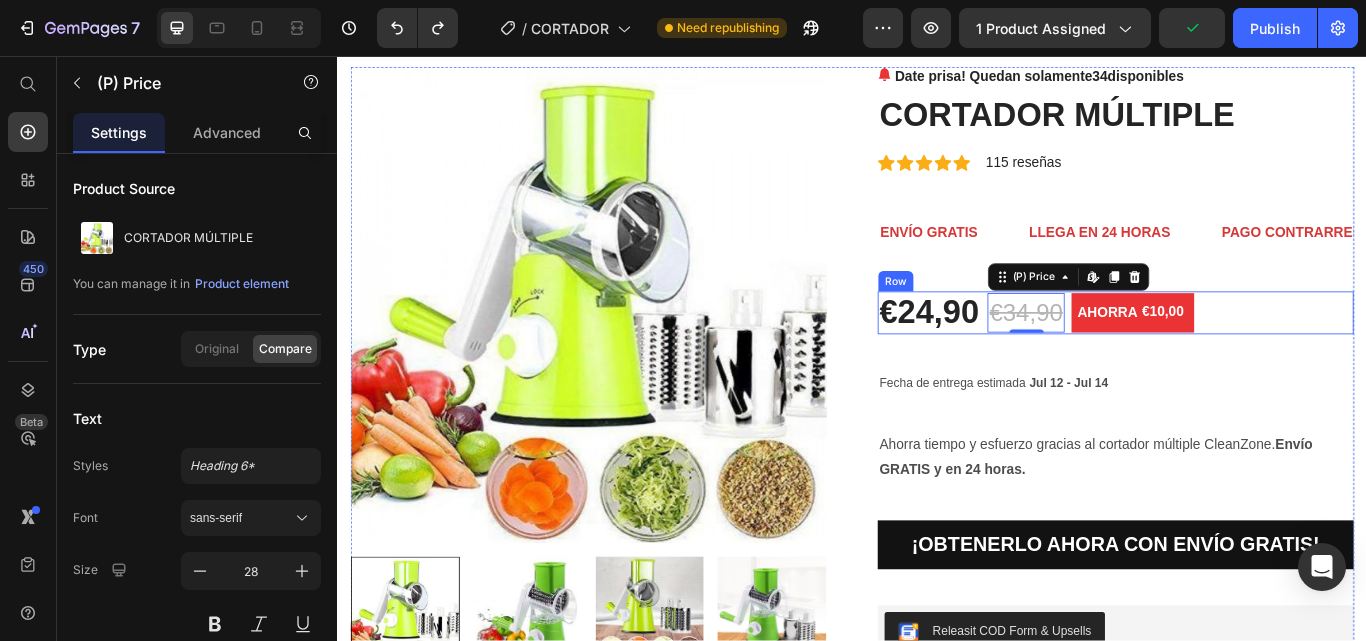 click on "€24,90 (P) Price €34,90 (P) Price   Edit content in Shopify 0 AHORRA €10,00 (P) Tag Row" at bounding box center (1244, 356) 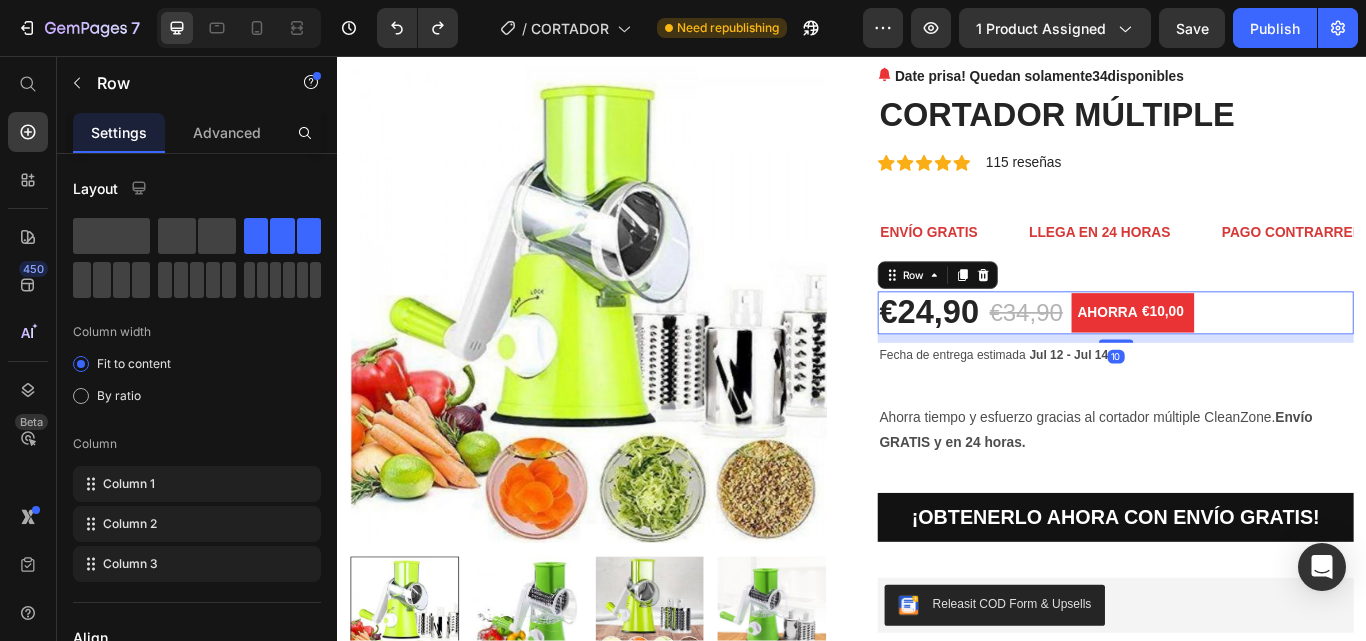 drag, startPoint x: 1232, startPoint y: 416, endPoint x: 1226, endPoint y: 384, distance: 32.55764 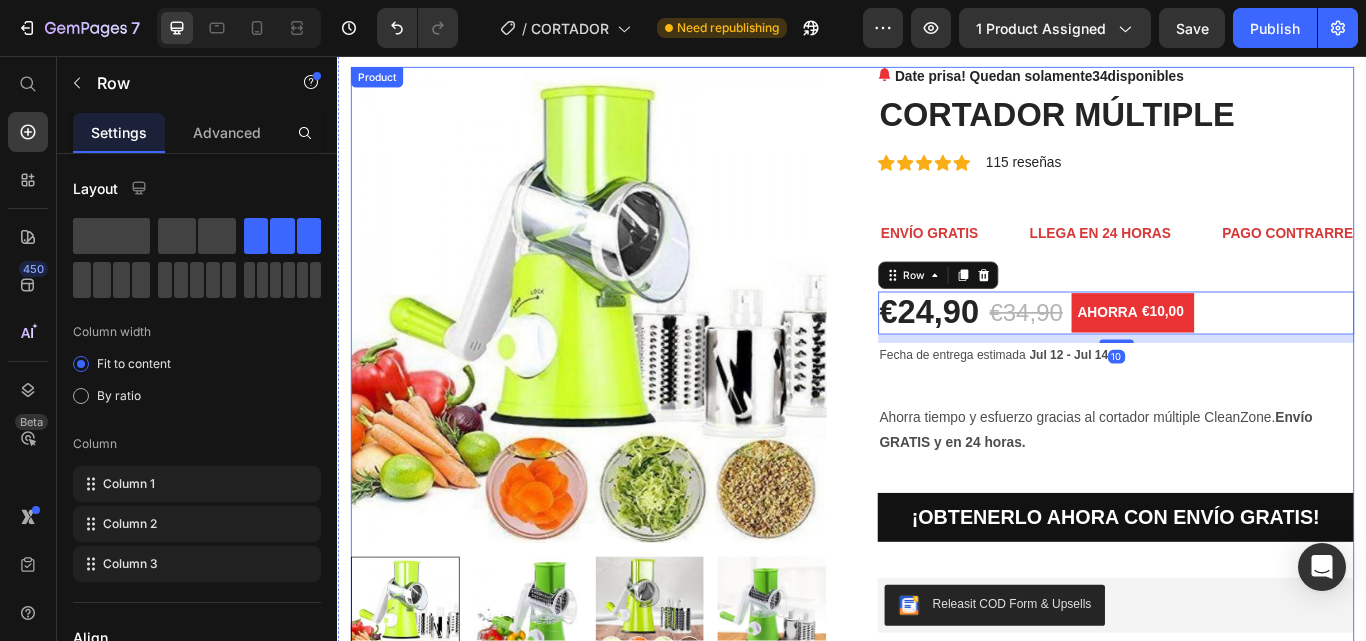 click on "ENVÍO GRATIS Text LLEGA EN 24 HORAS Text PAGO CONTRARREMBOLSO DISPONIBLE Text SOLO HOY: DESCUENTO DISPONIBLE Text ENVÍO GRATIS Text LLEGA EN 24 HORAS Text PAGO CONTRARREMBOLSO DISPONIBLE Text SOLO HOY: DESCUENTO DISPONIBLE Text Marquee" at bounding box center [1244, 279] 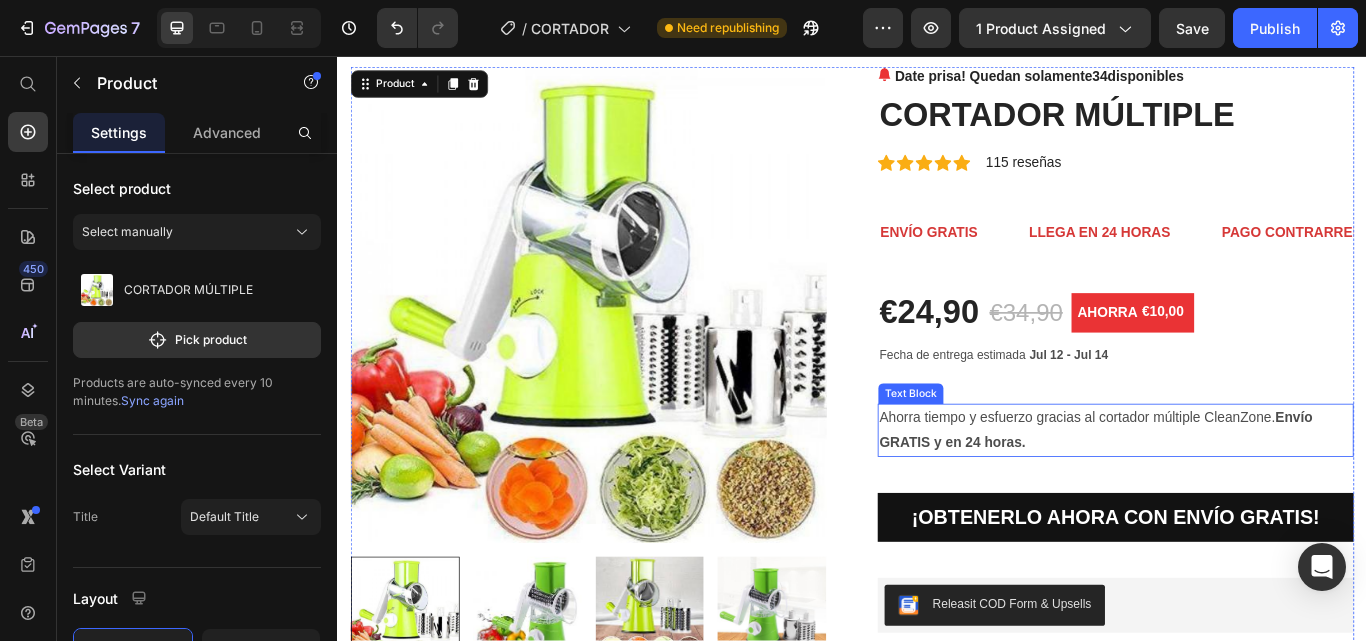 click on "Ahorra tiempo y esfuerzo gracias al cortador múltiple CleanZone.  Envío GRATIS y en 24 horas." at bounding box center [1244, 493] 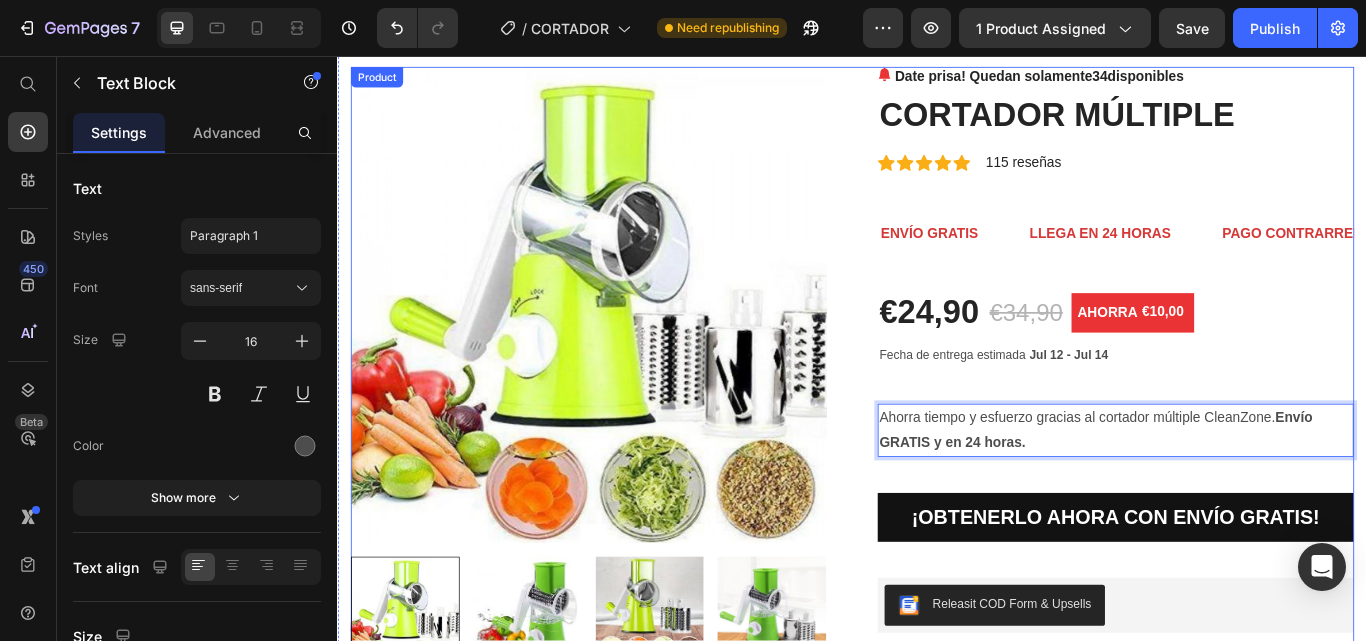click on "Jul 12 - Jul 14" at bounding box center (1190, 405) 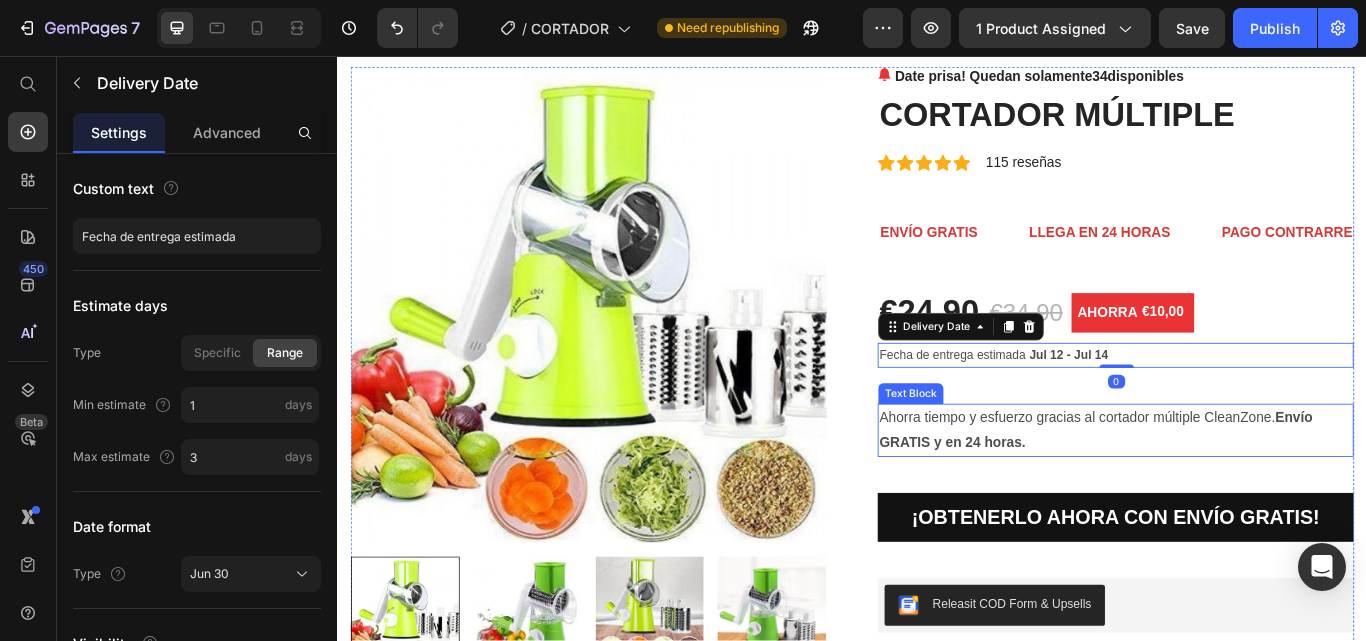 click on "Ahorra tiempo y esfuerzo gracias al cortador múltiple CleanZone.  Envío GRATIS y en 24 horas." at bounding box center [1244, 493] 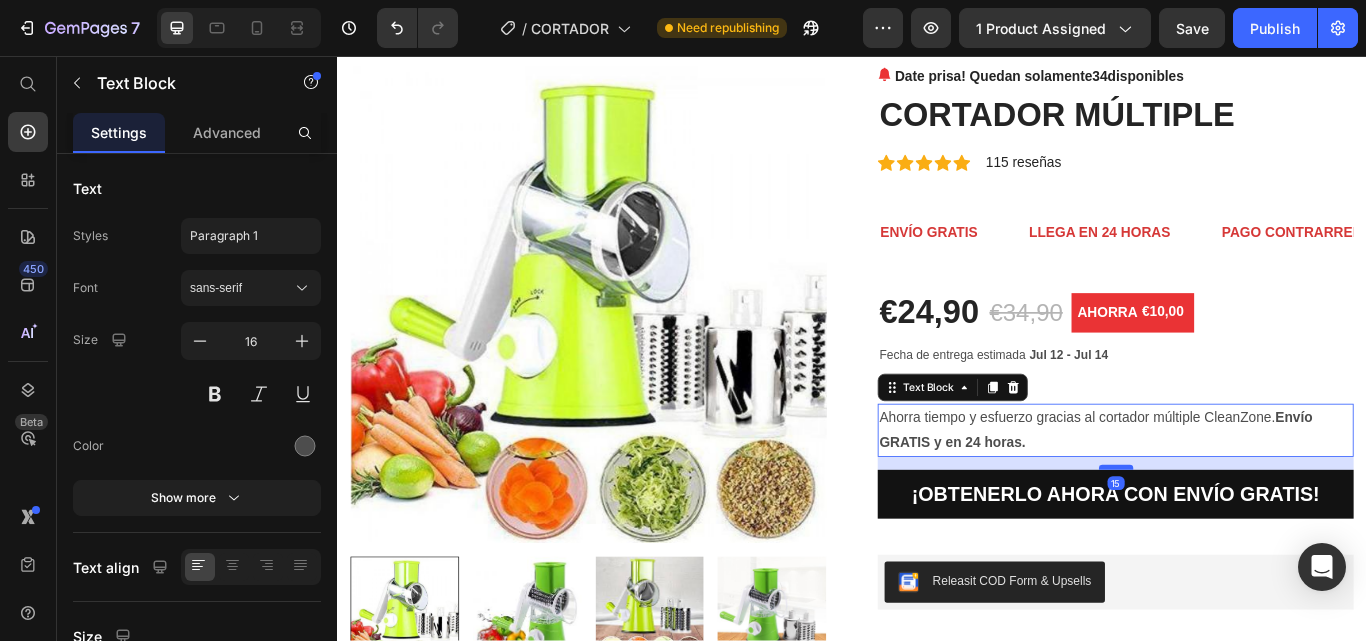 drag, startPoint x: 1234, startPoint y: 564, endPoint x: 1223, endPoint y: 537, distance: 29.15476 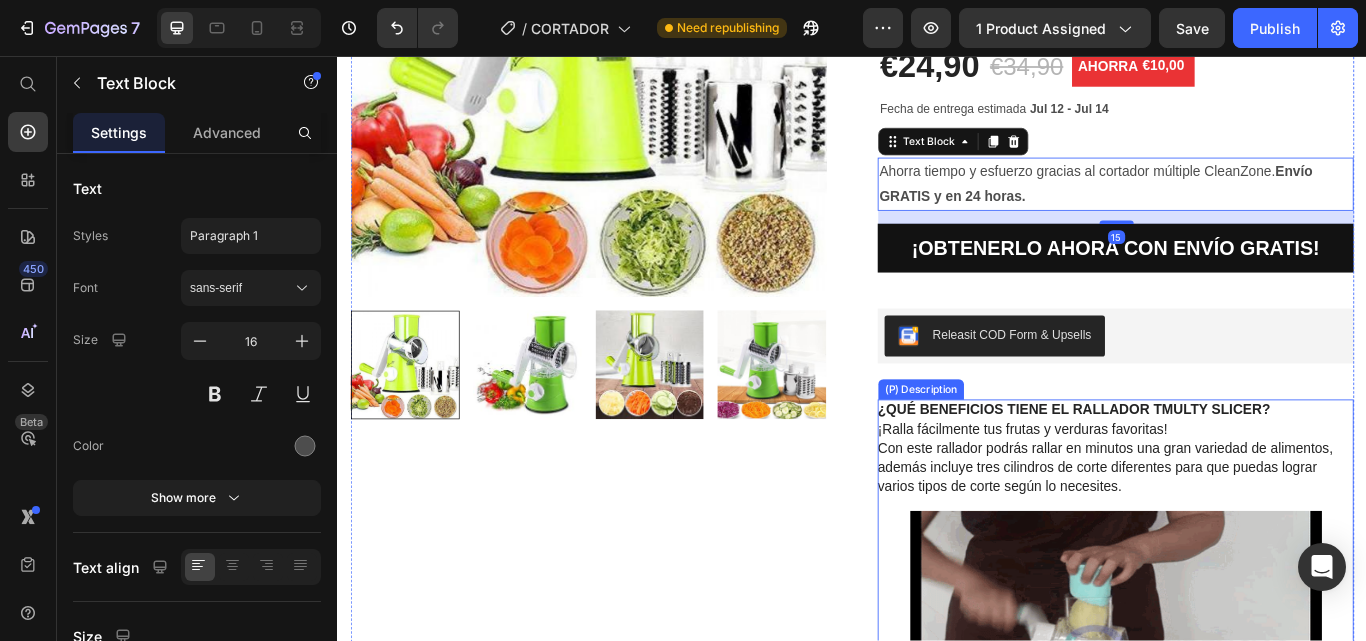 scroll, scrollTop: 400, scrollLeft: 0, axis: vertical 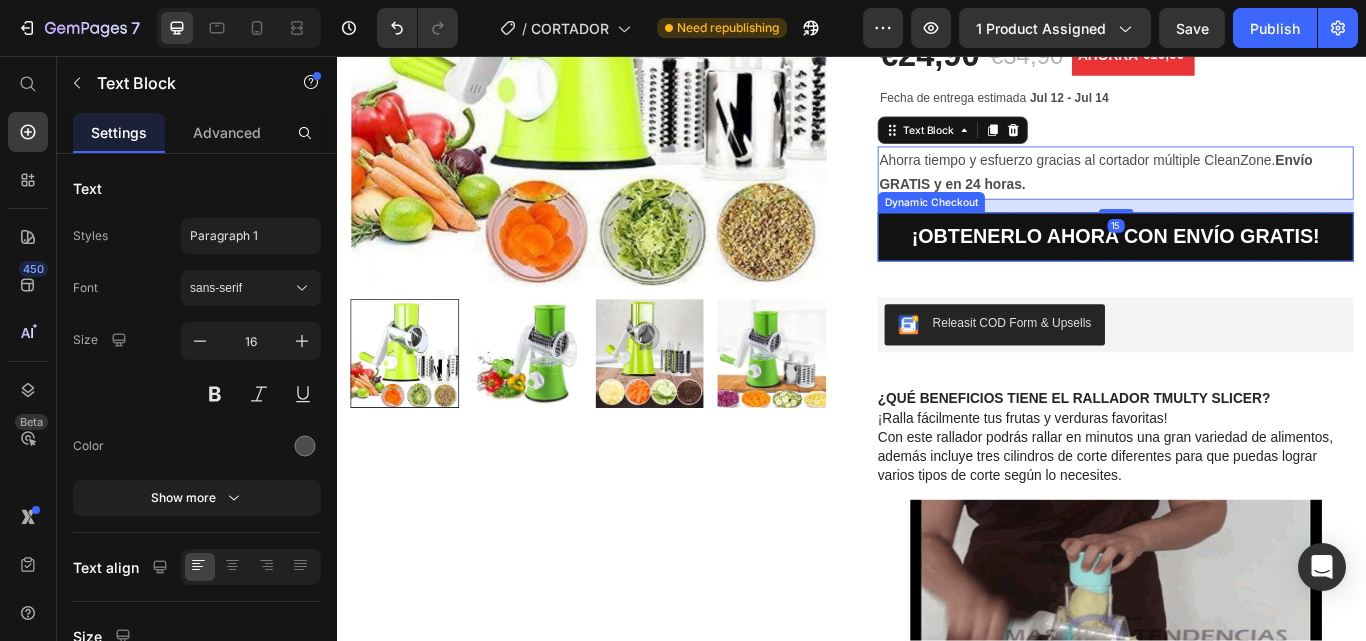 click on "Releasit COD Form & Upsells" at bounding box center (1244, 370) 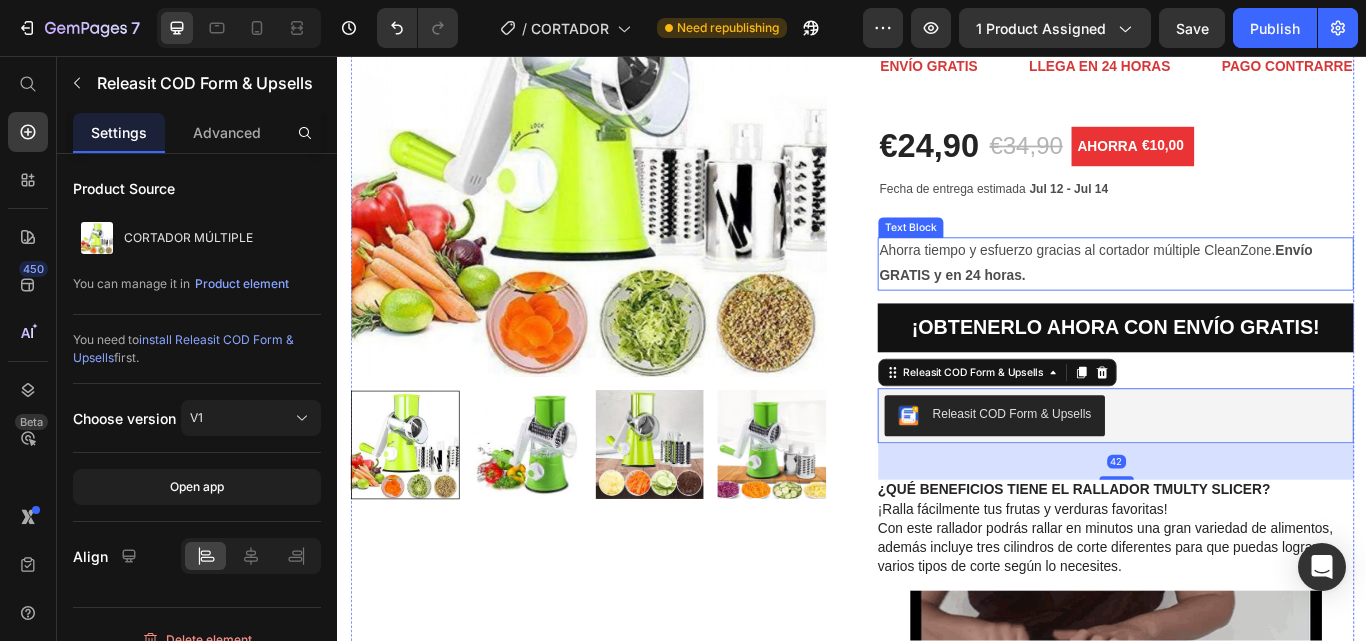 scroll, scrollTop: 200, scrollLeft: 0, axis: vertical 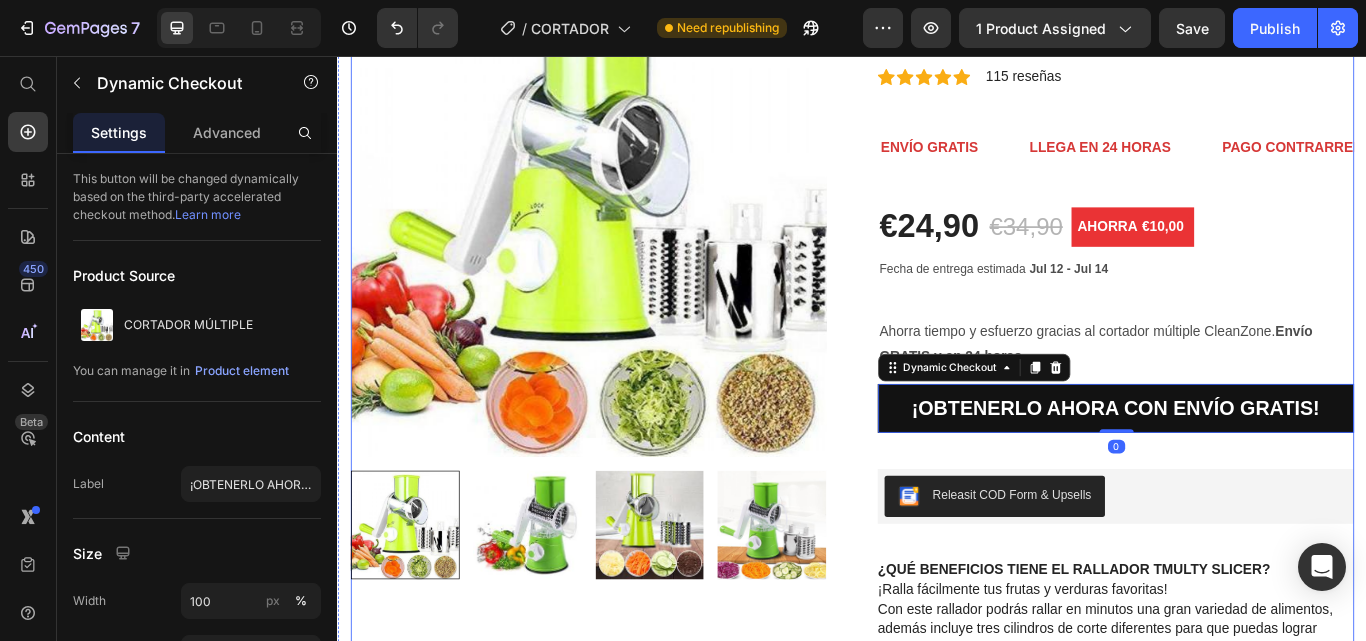 click on "Fecha de entrega estimada
Jul 12 - Jul 14" at bounding box center (1244, 305) 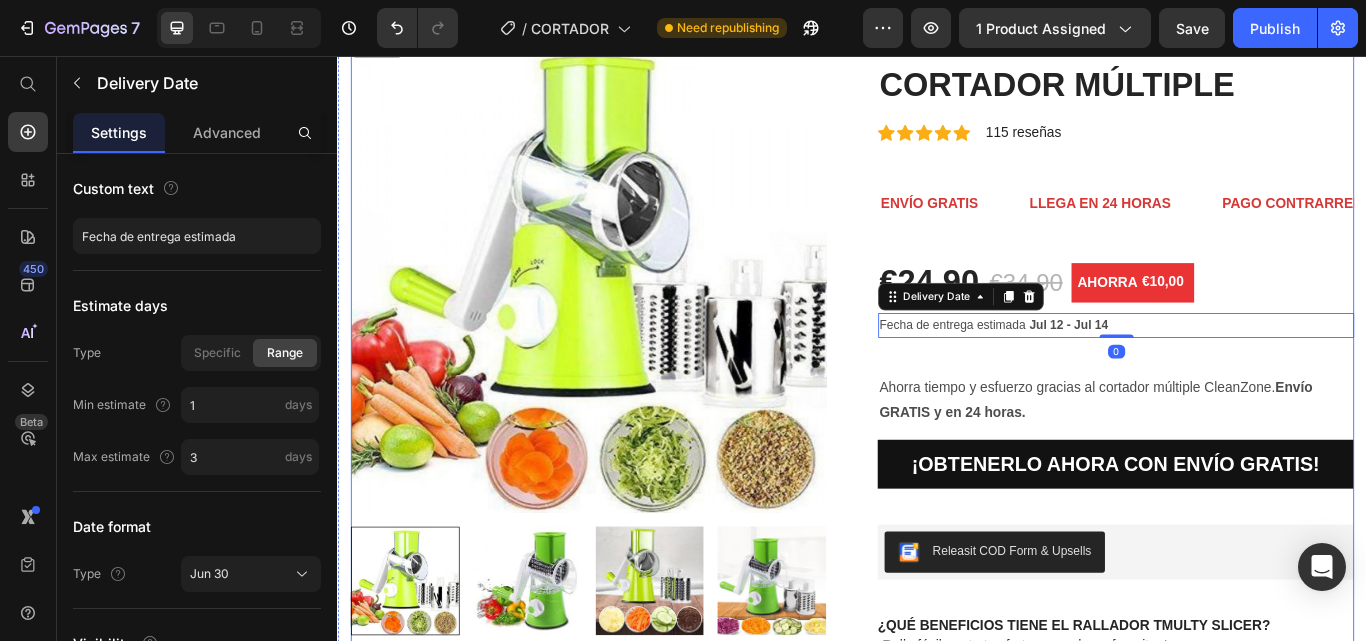 scroll, scrollTop: 100, scrollLeft: 0, axis: vertical 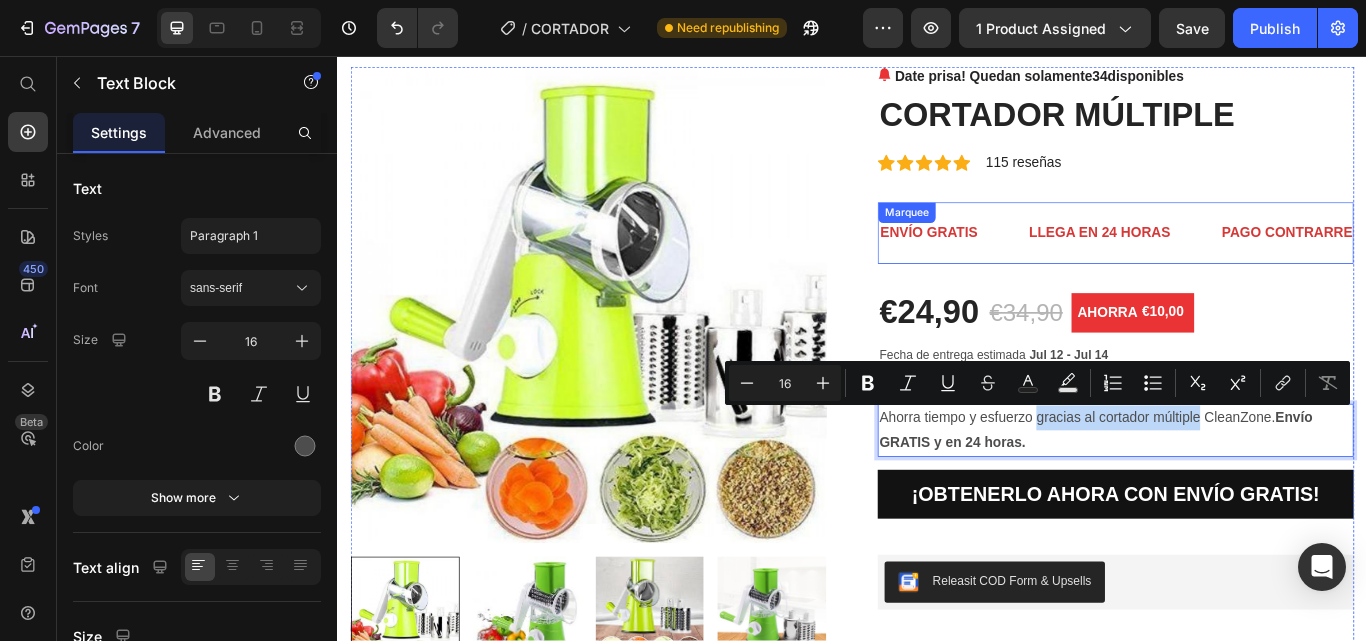 drag, startPoint x: 1328, startPoint y: 489, endPoint x: 1156, endPoint y: 230, distance: 310.90994 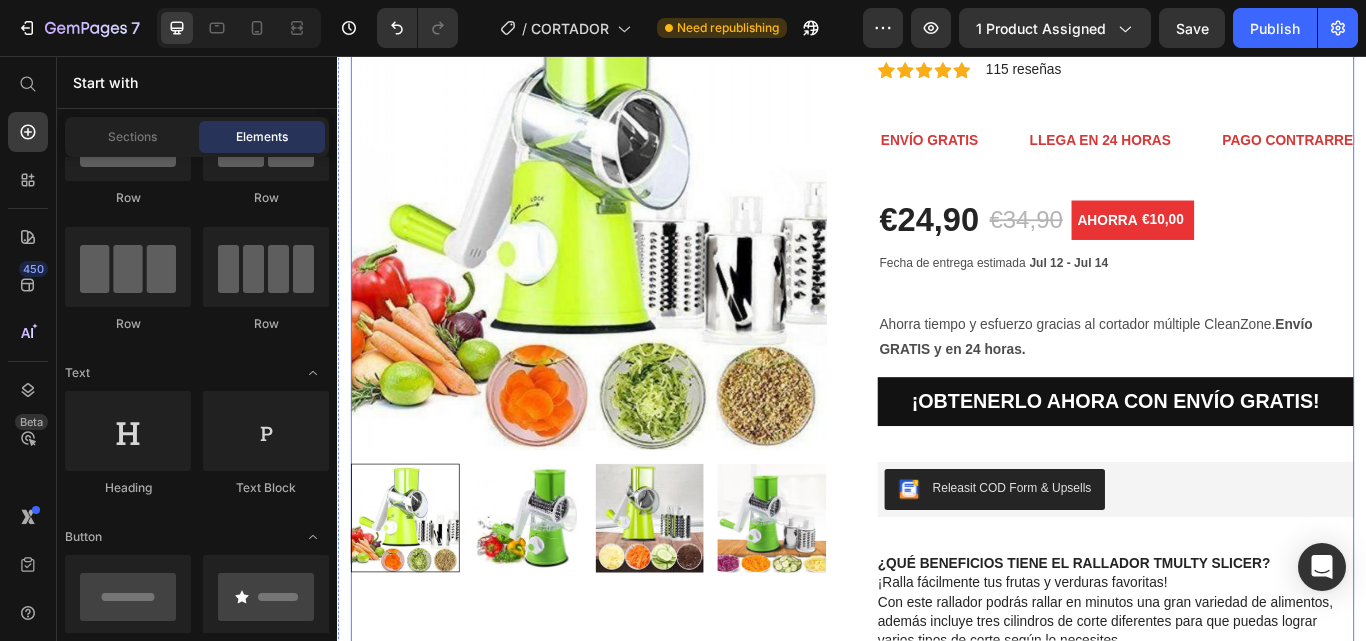 scroll, scrollTop: 96, scrollLeft: 0, axis: vertical 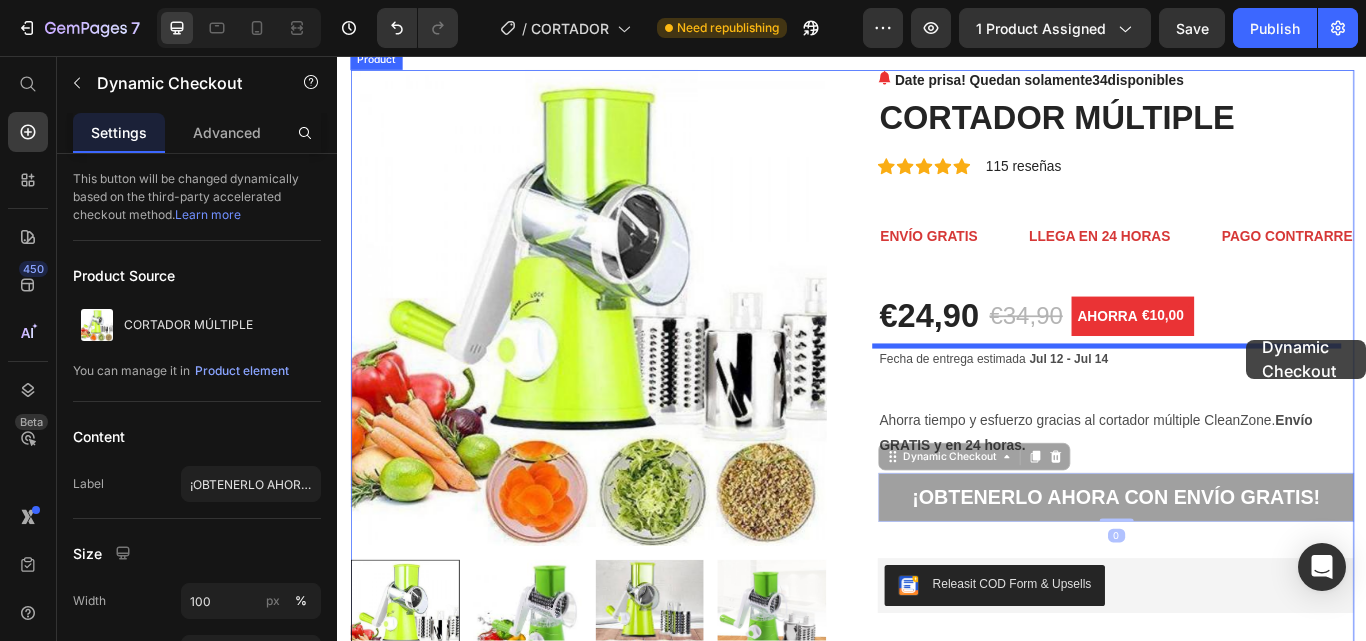 drag, startPoint x: 1503, startPoint y: 574, endPoint x: 1397, endPoint y: 387, distance: 214.95348 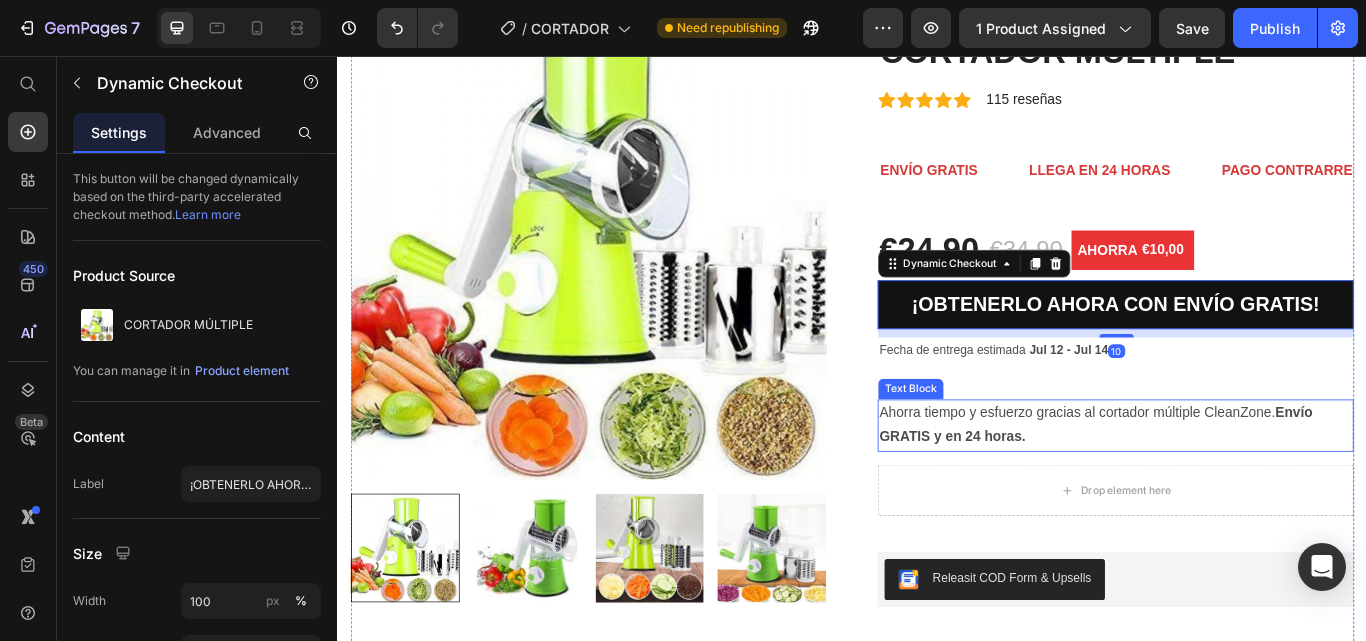 scroll, scrollTop: 196, scrollLeft: 0, axis: vertical 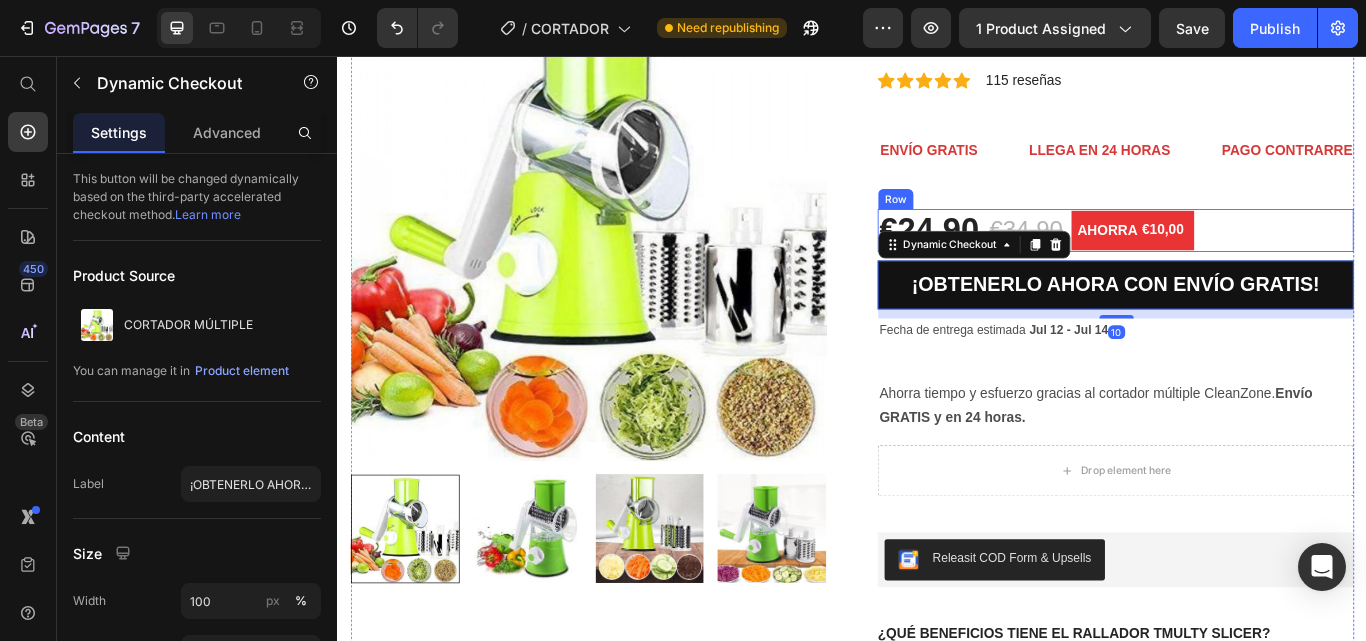 click on "€24,90 (P) Price €34,90 (P) Price AHORRA €10,00 (P) Tag Row" at bounding box center [1244, 260] 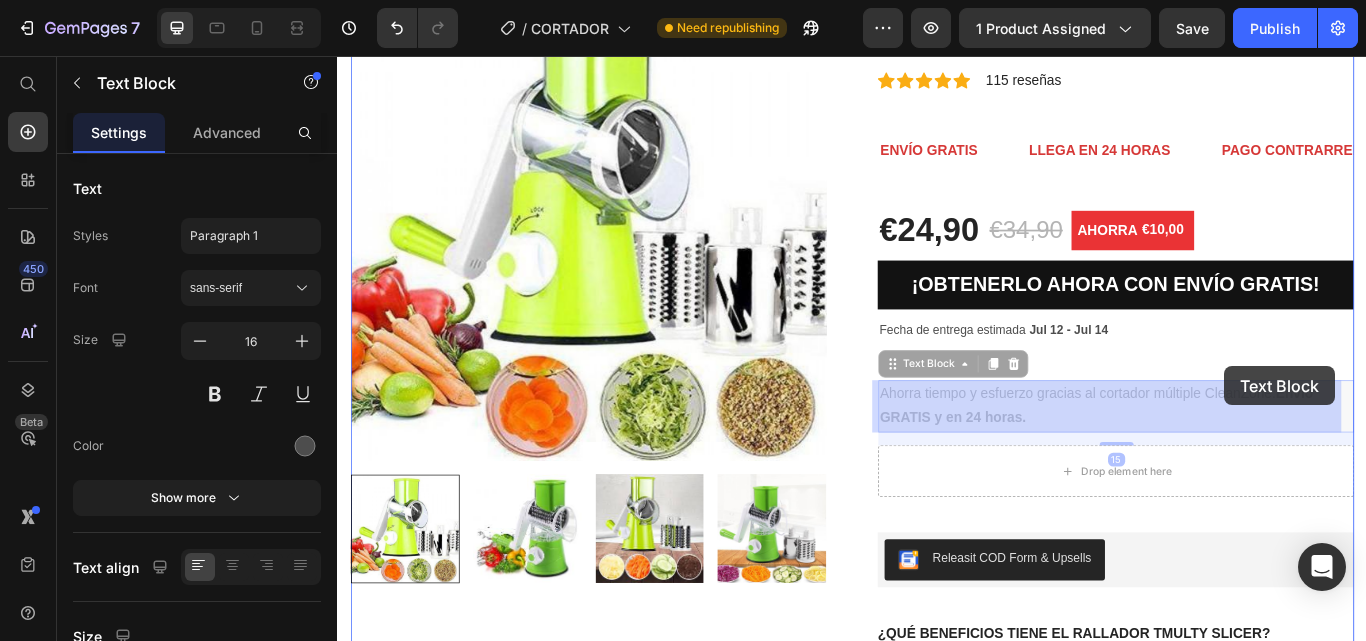 drag, startPoint x: 1406, startPoint y: 469, endPoint x: 1370, endPoint y: 418, distance: 62.425957 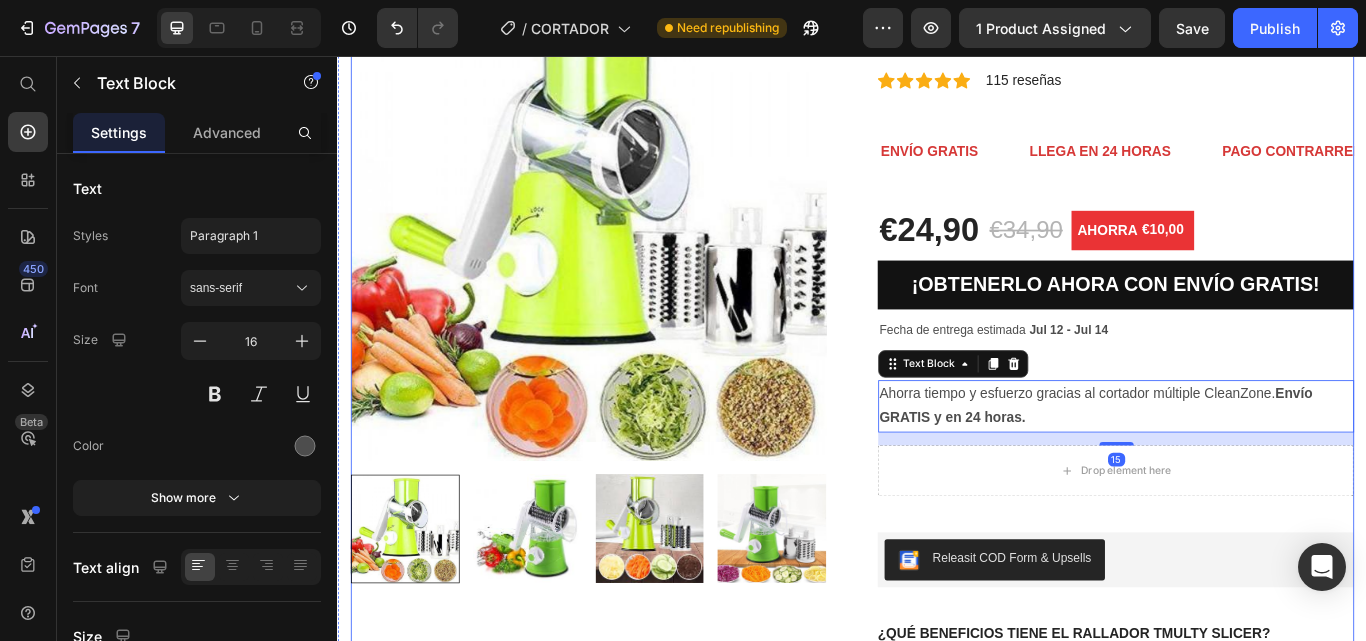 click on "Fecha de entrega estimada
Jul 12 - Jul 14" at bounding box center [1244, 376] 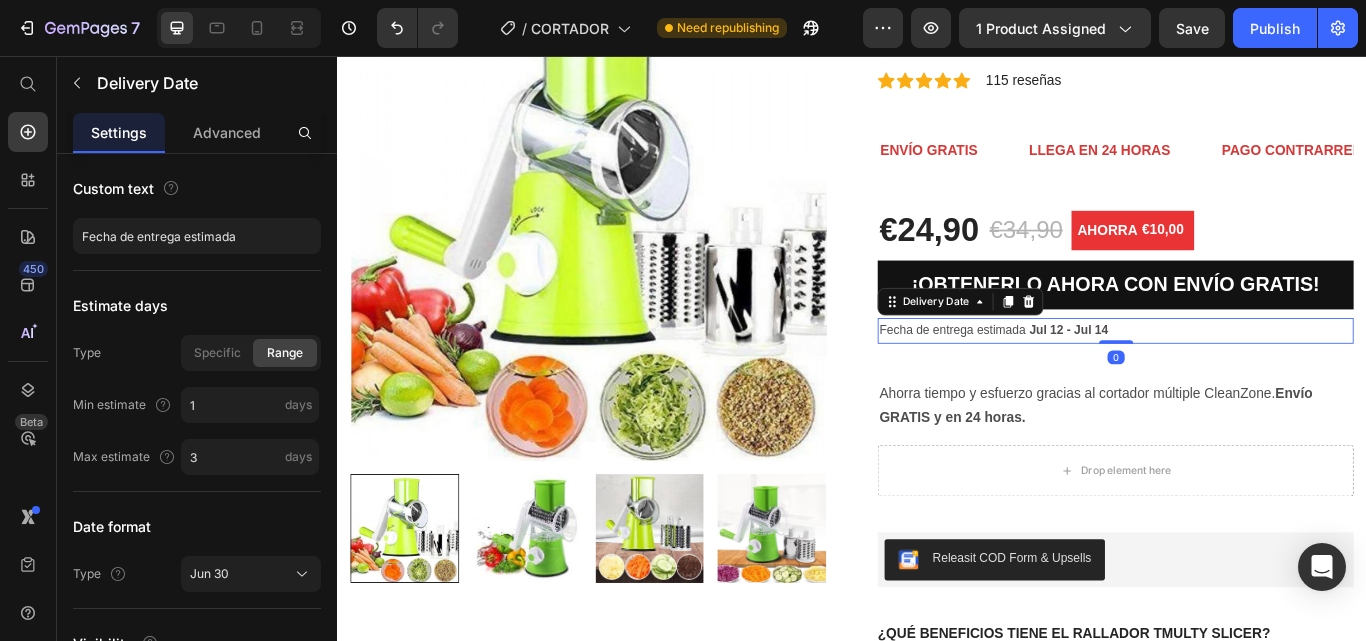 click on "Fecha de entrega estimada
Jul 12 - Jul 14" at bounding box center (1244, 376) 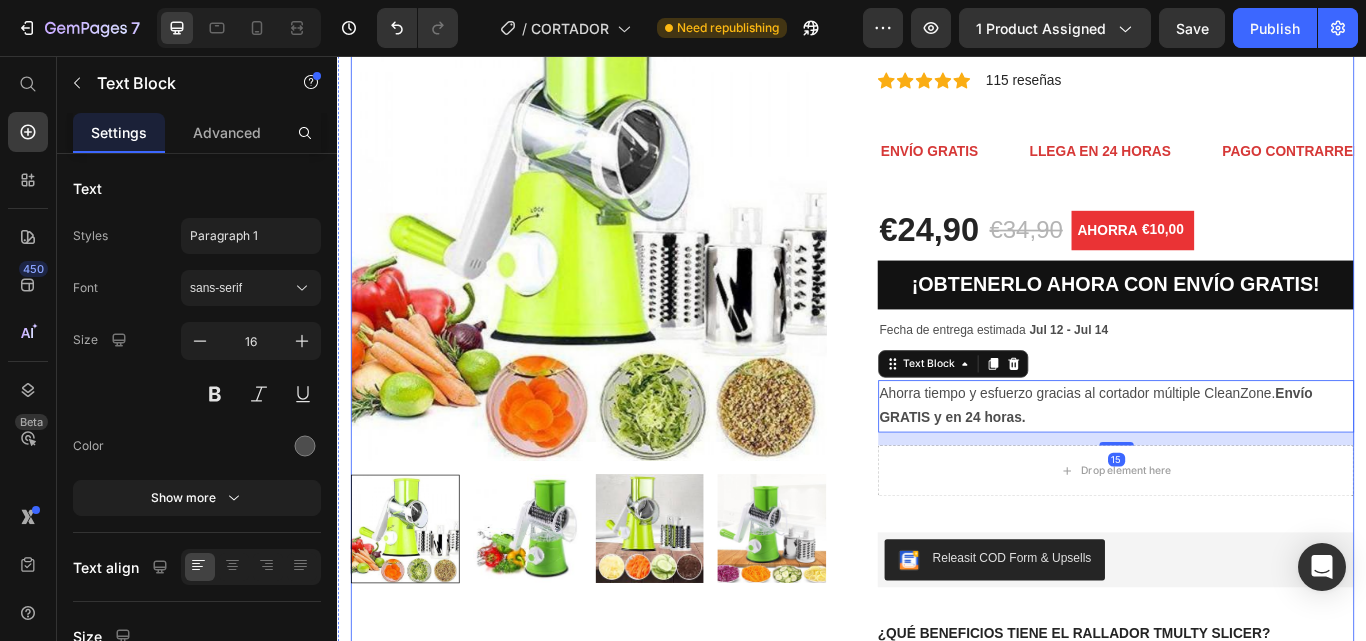 click on "Date prisa! Quedan solamente  34  disponibles (P) Stock Counter CORTADOR MÚLTIPLE (P) Title
Icon
Icon
Icon
Icon
Icon Icon List Hoz 115 reseñas Text block Row ENVÍO GRATIS Text LLEGA EN 24 HORAS Text PAGO CONTRARREMBOLSO DISPONIBLE Text SOLO HOY: DESCUENTO DISPONIBLE Text ENVÍO GRATIS Text LLEGA EN 24 HORAS Text PAGO CONTRARREMBOLSO DISPONIBLE Text SOLO HOY: DESCUENTO DISPONIBLE Text Marquee €24,90 (P) Price €34,90 (P) Price AHORRA €10,00 (P) Tag Row ¡OBTENERLO AHORA CON ENVÍO GRATIS! Dynamic Checkout
Fecha de entrega estimada
[MONTH] [DAY] - [MONTH] [DAY]
Delivery Date Row Ahorra tiempo y esfuerzo gracias al cortador múltiple CleanZone.  Envío GRATIS y en 24 horas. Text Block   15
Drop element here Row Releasit COD Form & Upsells Releasit COD Form & Upsells
¿QUÉ BENEFICIOS TIENE EL RALLADOR TMULTY SLICER?
CARACTERÍSTICAS" at bounding box center [1244, 1962] 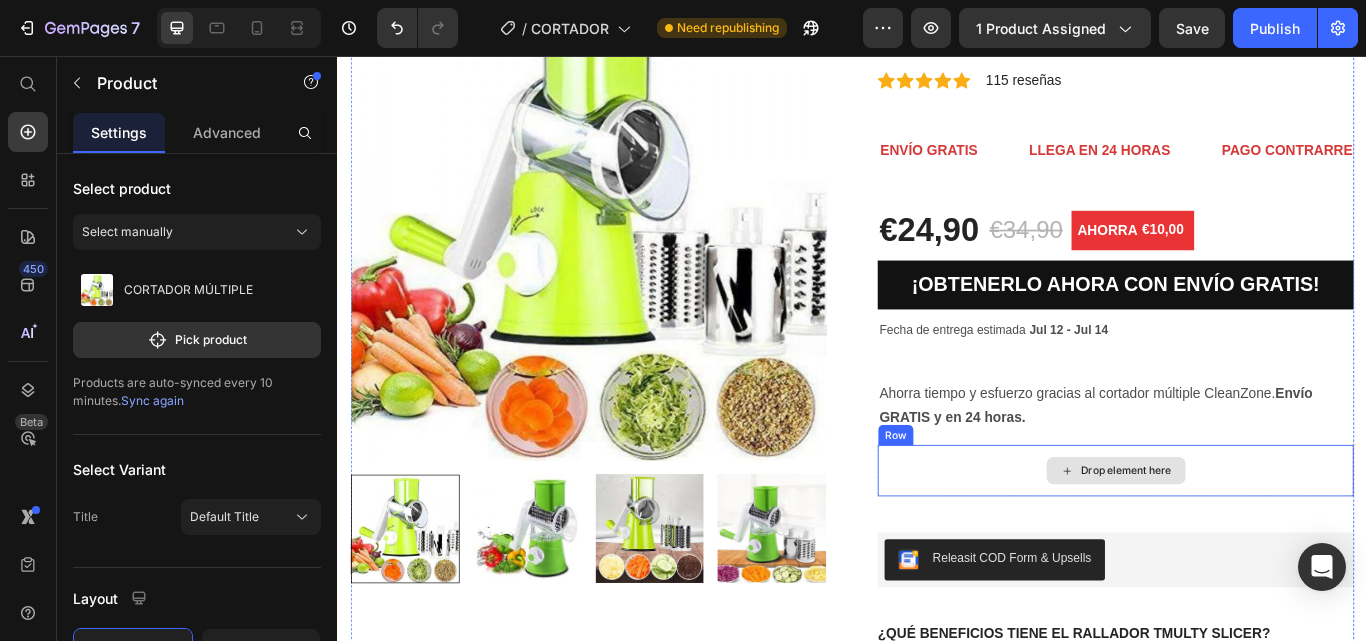 click on "Drop element here" at bounding box center (1257, 540) 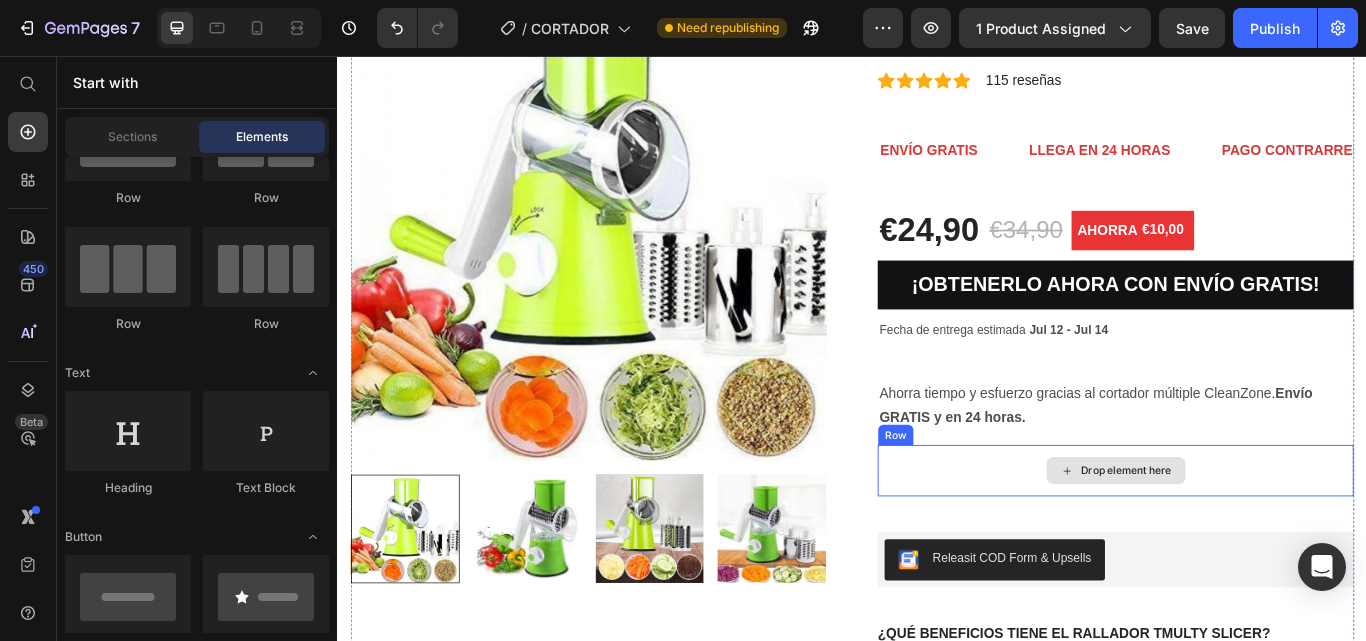 click on "Drop element here" at bounding box center [1244, 540] 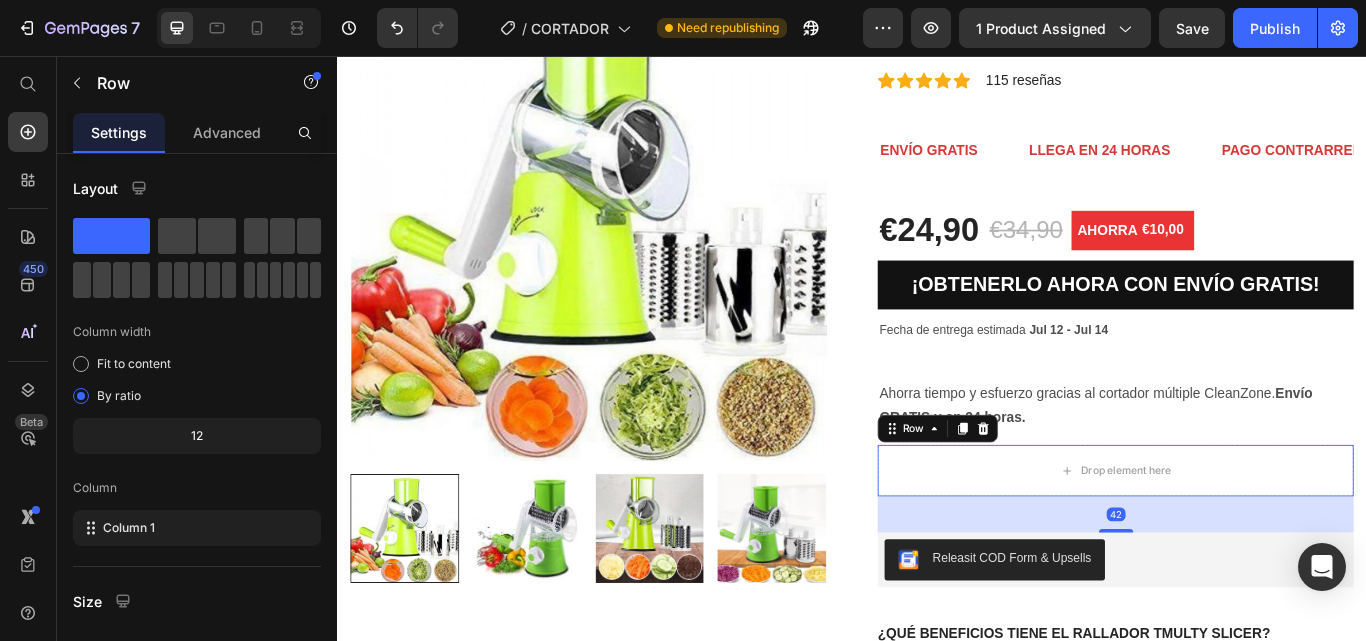 click 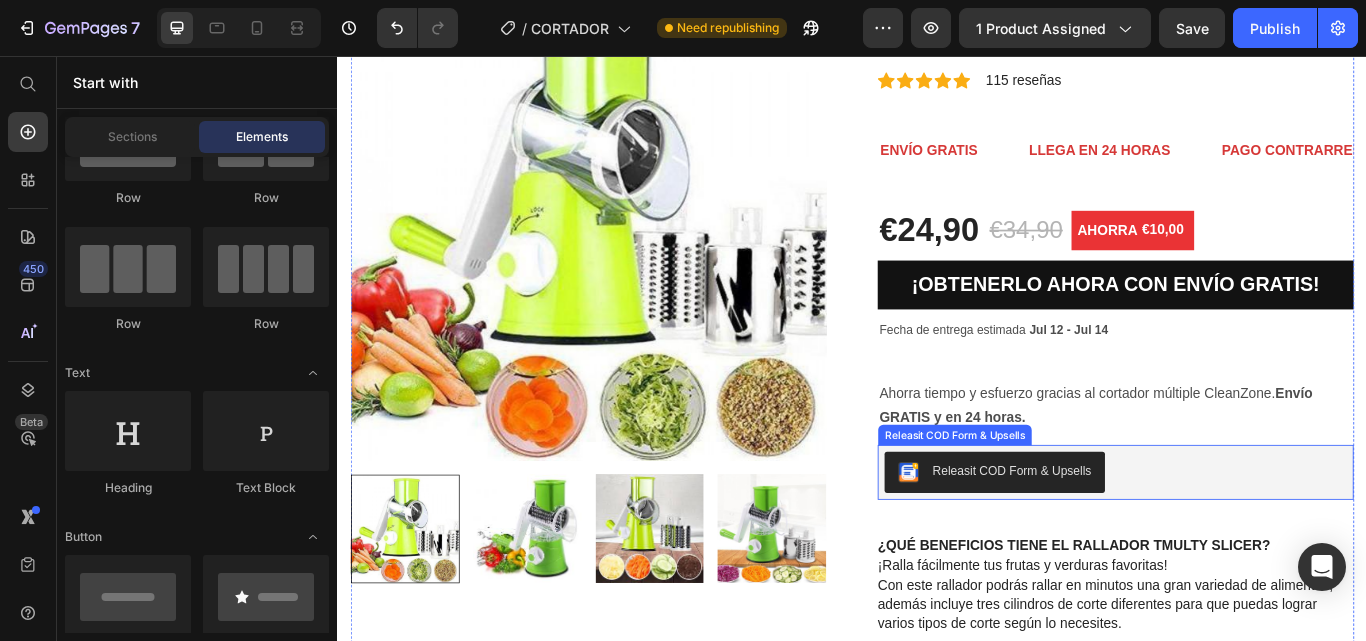 click on "Date prisa! Quedan solamente  34  disponibles (P) Stock Counter CORTADOR MÚLTIPLE (P) Title
Icon
Icon
Icon
Icon
Icon Icon List Hoz 115 reseñas Text block Row ENVÍO GRATIS Text LLEGA EN 24 HORAS Text PAGO CONTRARREMBOLSO DISPONIBLE Text SOLO HOY: DESCUENTO DISPONIBLE Text ENVÍO GRATIS Text LLEGA EN 24 HORAS Text PAGO CONTRARREMBOLSO DISPONIBLE Text SOLO HOY: DESCUENTO DISPONIBLE Text Marquee €24,90 (P) Price €34,90 (P) Price AHORRA €10,00 (P) Tag Row ¡OBTENERLO AHORA CON ENVÍO GRATIS! Dynamic Checkout
Fecha de entrega estimada
Jul 12 - Jul 14
Delivery Date Row Ahorra tiempo y esfuerzo gracias al cortador múltiple CleanZone.  Envío GRATIS y en 24 horas. Text Block Releasit COD Form & Upsells Releasit COD Form & Upsells
¿QUÉ BENEFICIOS TIENE EL RALLADOR TMULTY SLICER?
¡Ralla fácilmente tus frutas y verduras favoritas!
CARACTERÍSTICAS" at bounding box center [1244, 1911] 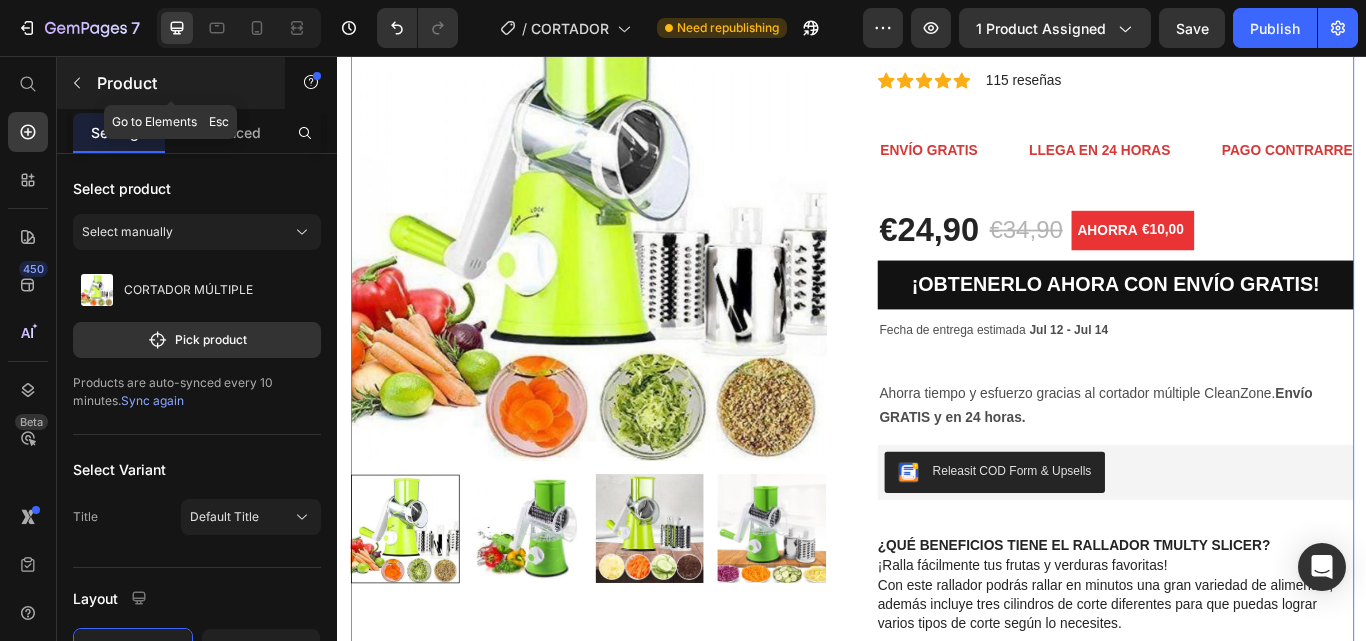 click at bounding box center [77, 83] 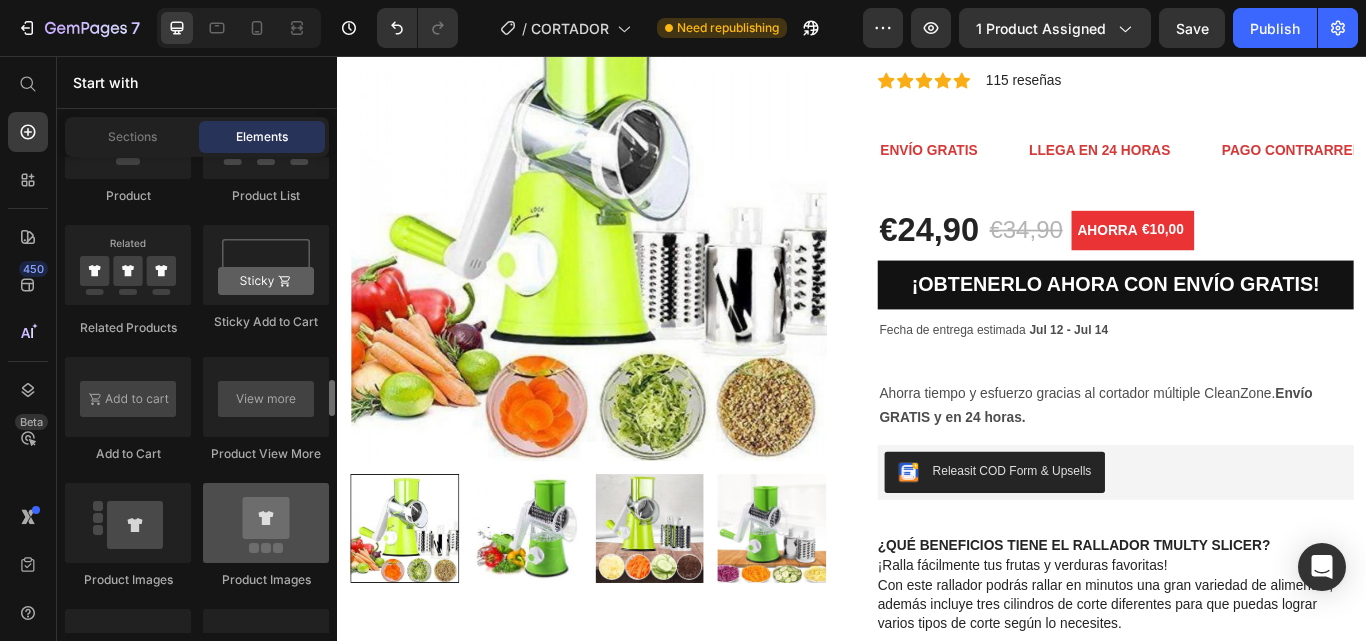 scroll, scrollTop: 2800, scrollLeft: 0, axis: vertical 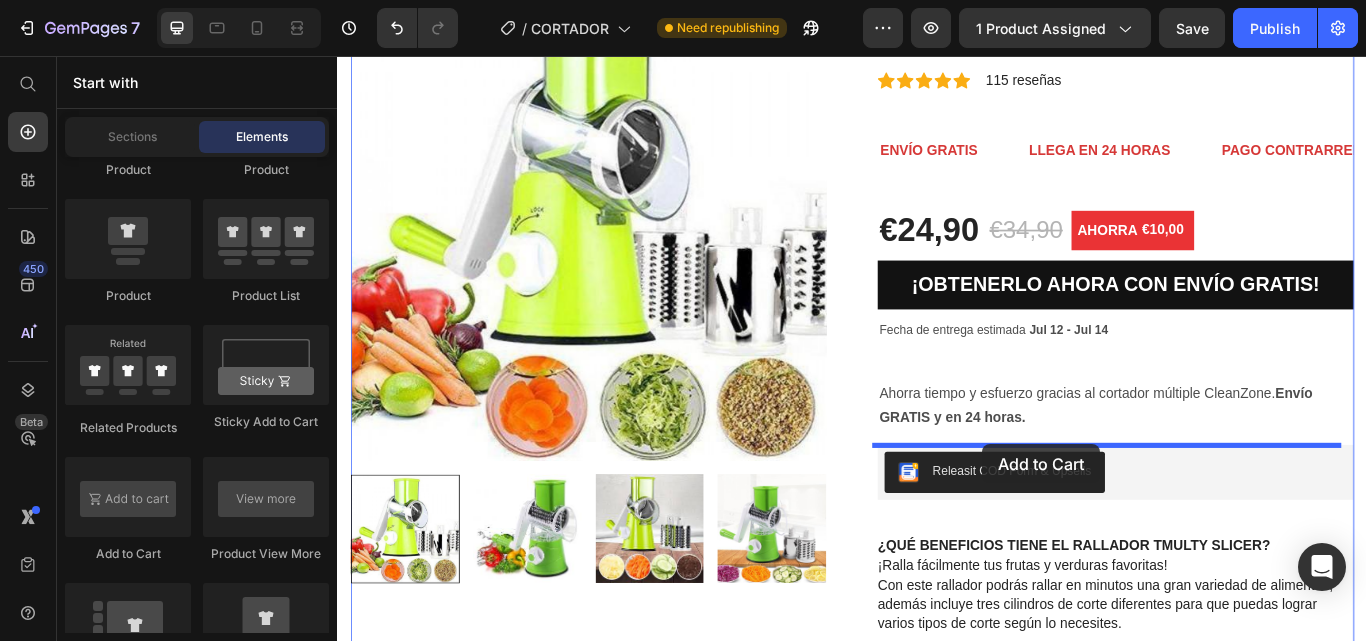 drag, startPoint x: 477, startPoint y: 559, endPoint x: 1089, endPoint y: 509, distance: 614.03906 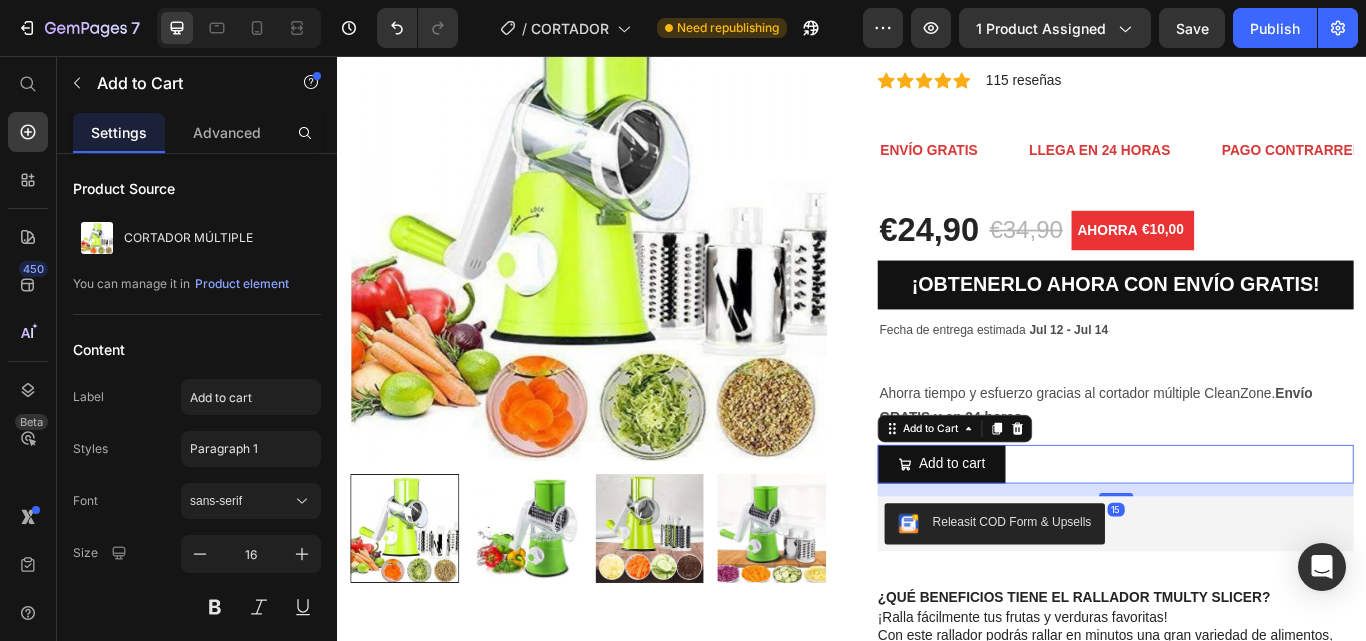 click on "Add to cart Add to Cart   15" at bounding box center (1244, 532) 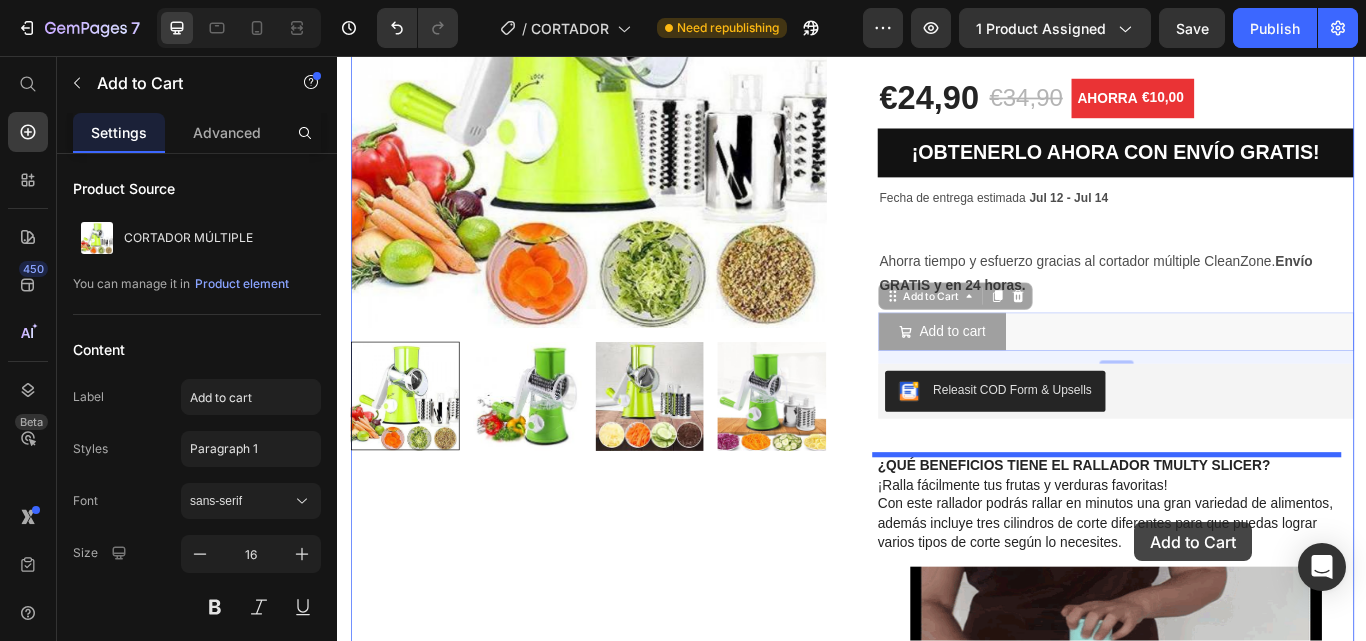 scroll, scrollTop: 364, scrollLeft: 0, axis: vertical 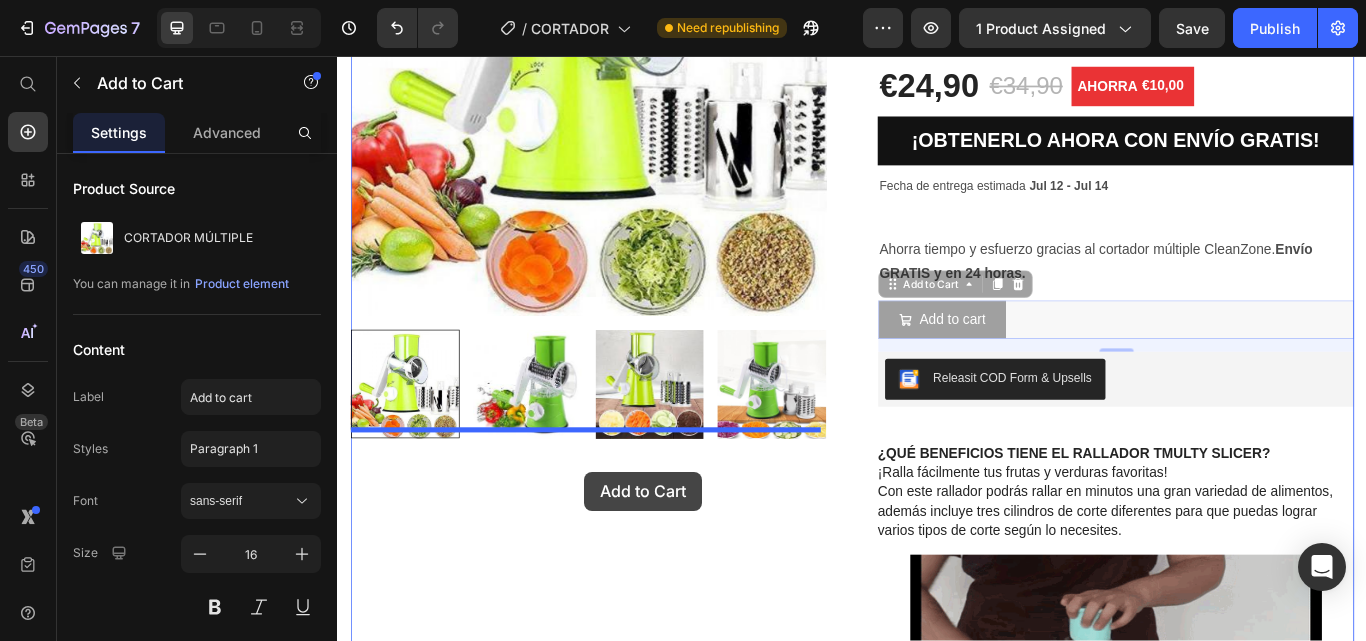 drag, startPoint x: 1100, startPoint y: 548, endPoint x: 625, endPoint y: 541, distance: 475.05157 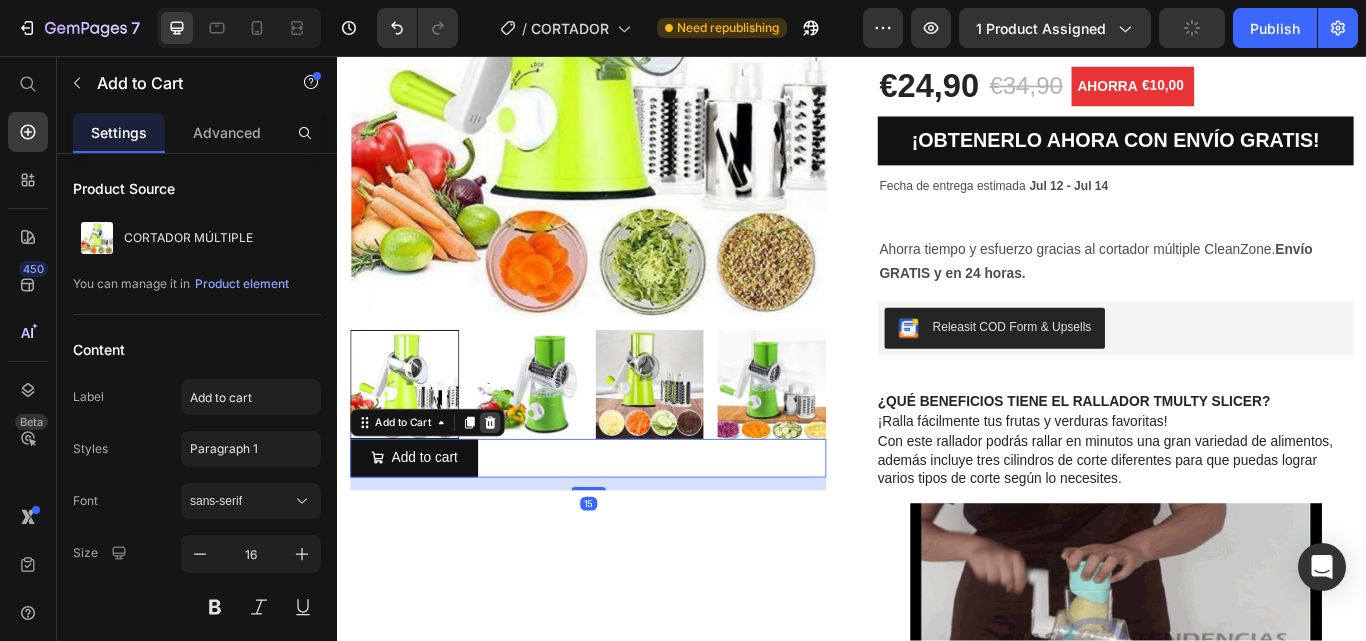click 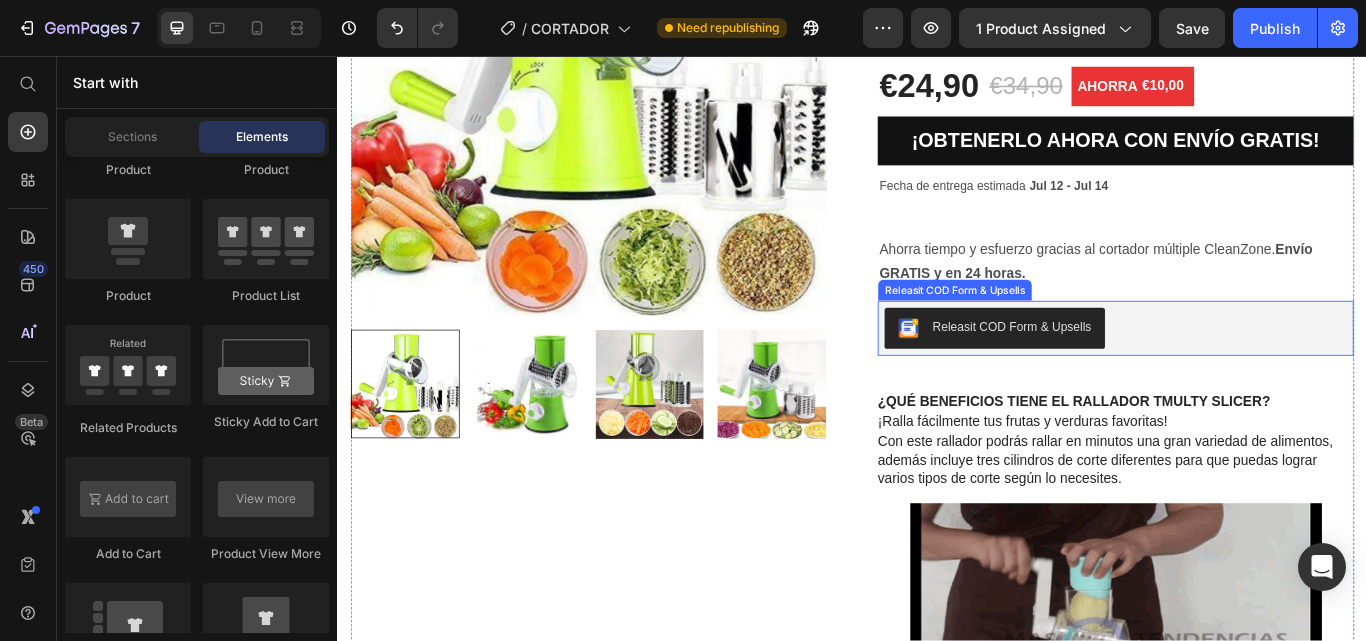 click on "Releasit COD Form & Upsells" at bounding box center (1244, 374) 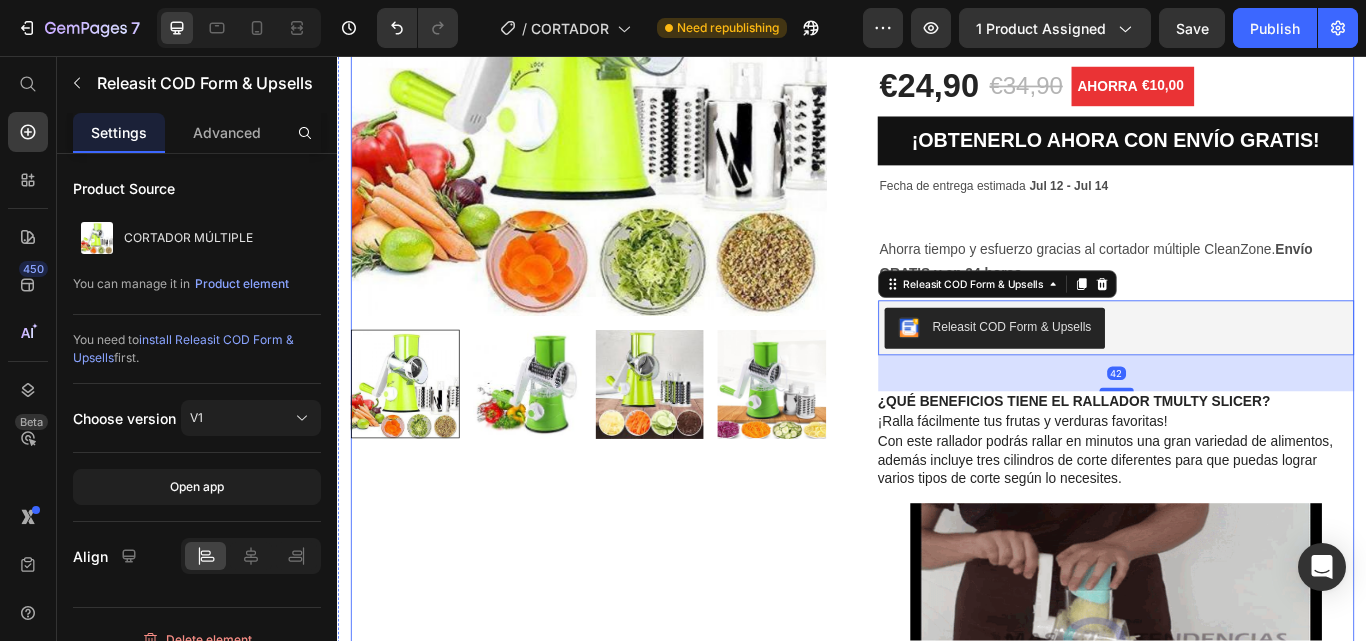 click on "Product Images" at bounding box center [629, 1743] 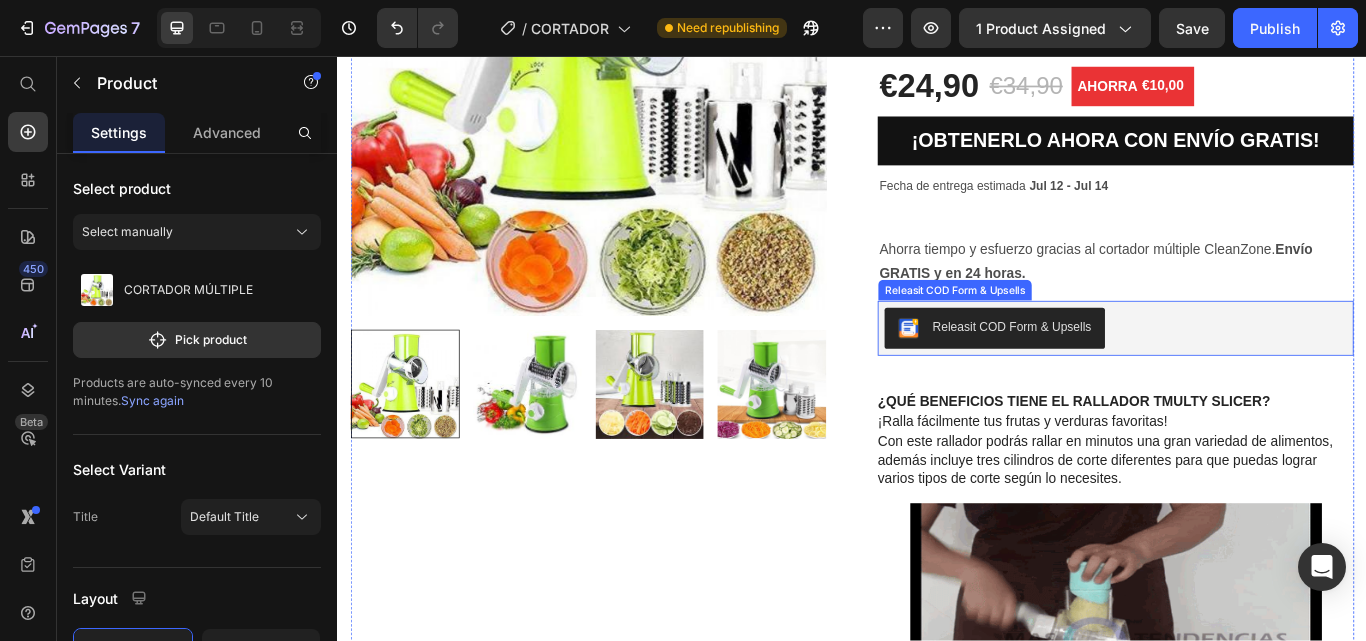 click on "Releasit COD Form & Upsells" at bounding box center [1244, 374] 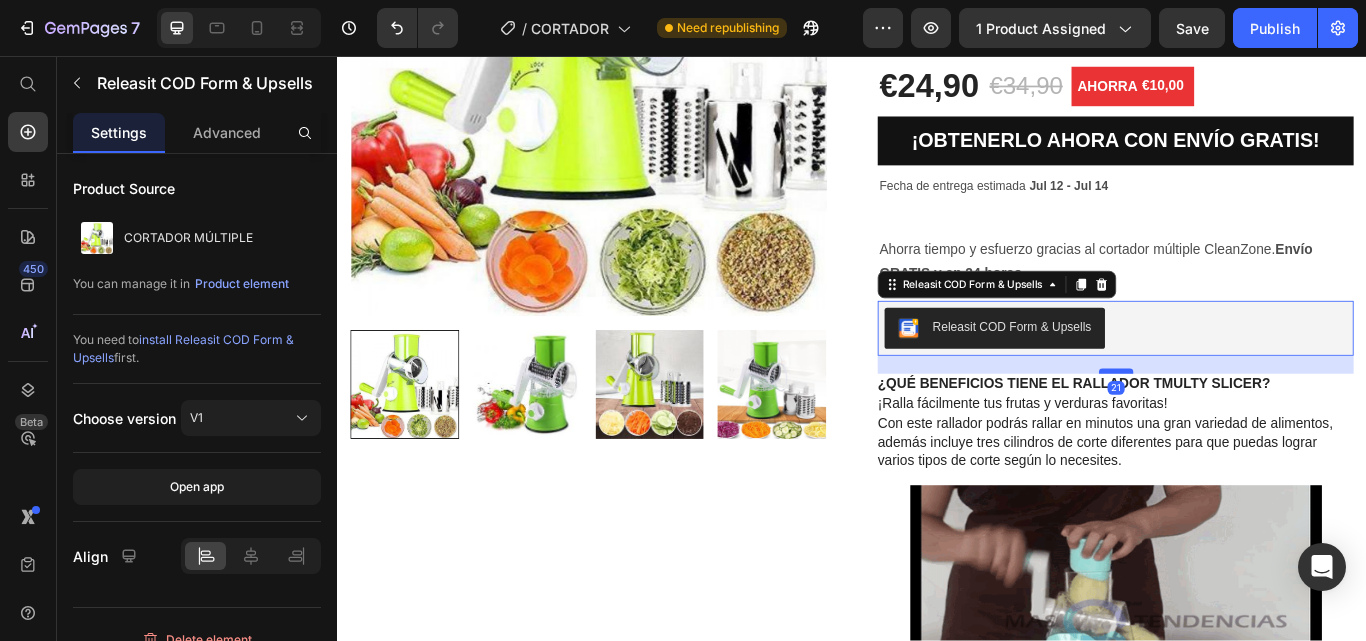 drag, startPoint x: 1222, startPoint y: 443, endPoint x: 1218, endPoint y: 422, distance: 21.377558 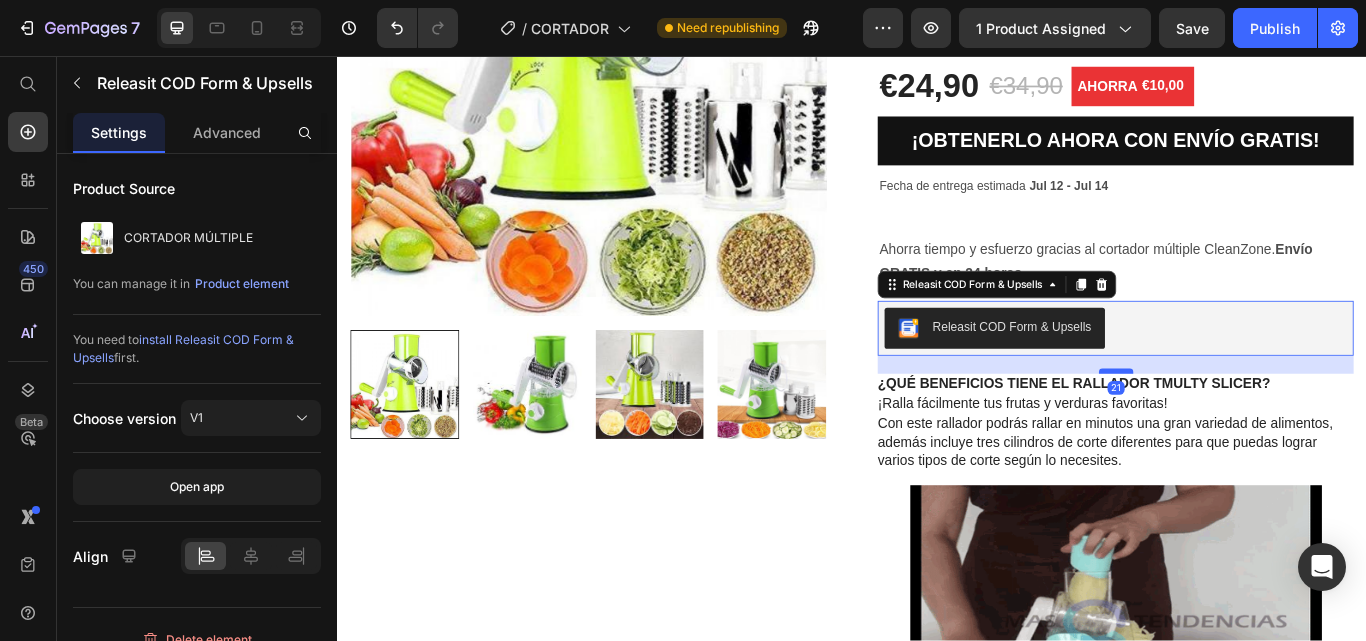 click at bounding box center [1245, 424] 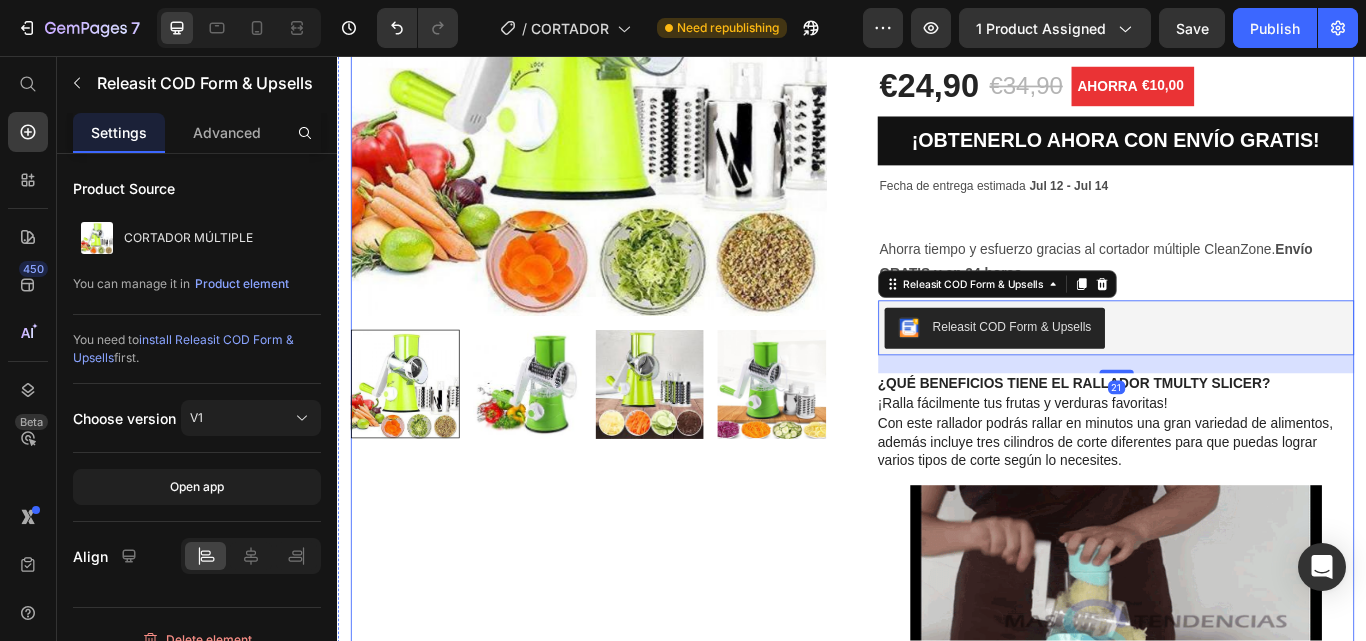 click on "Product Images" at bounding box center [629, 1732] 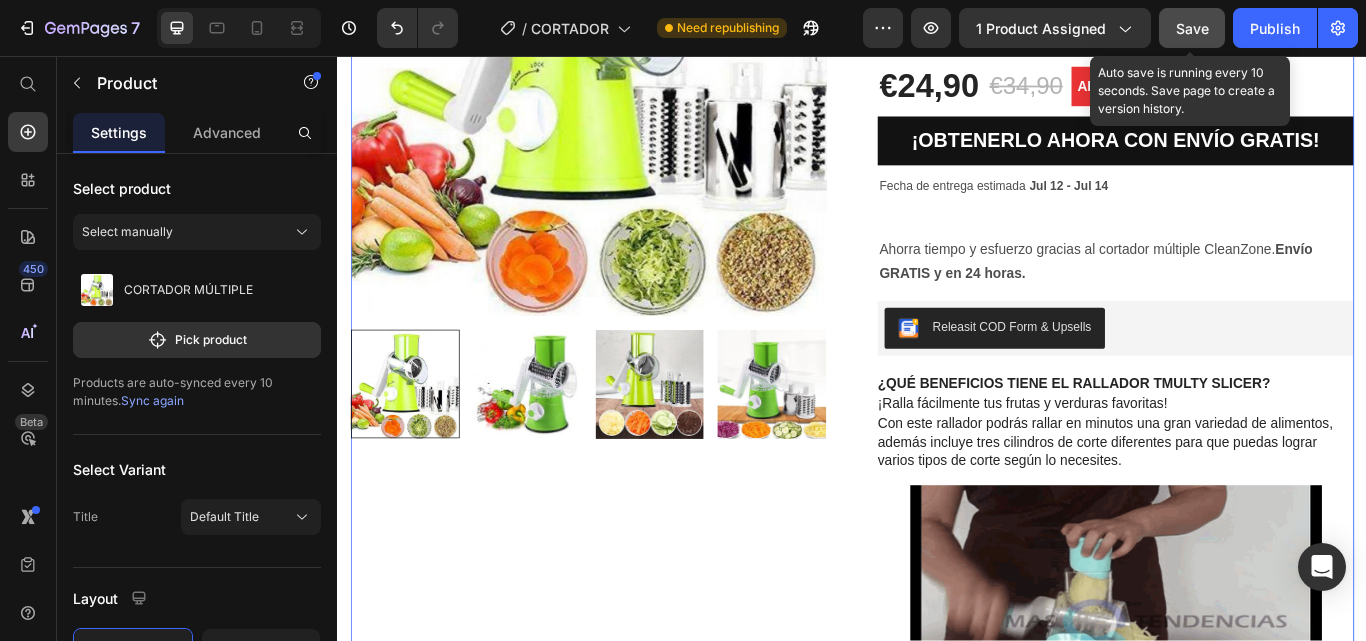 click on "Save" at bounding box center (1192, 28) 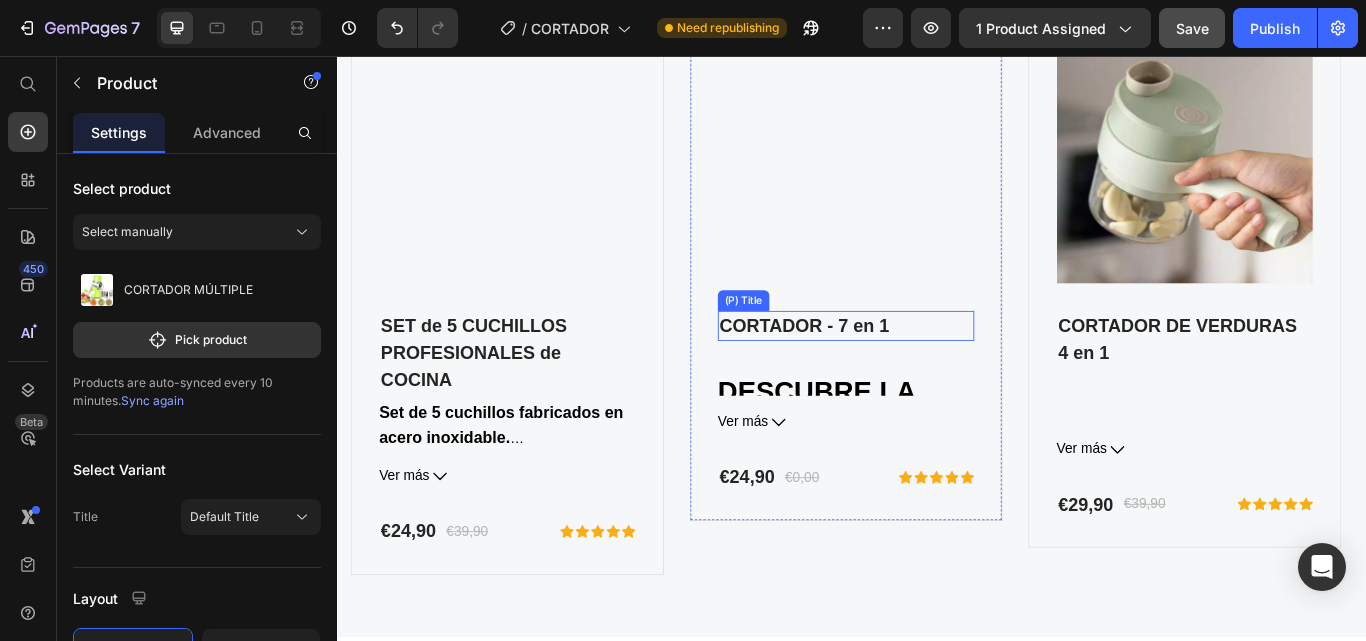scroll, scrollTop: 4420, scrollLeft: 0, axis: vertical 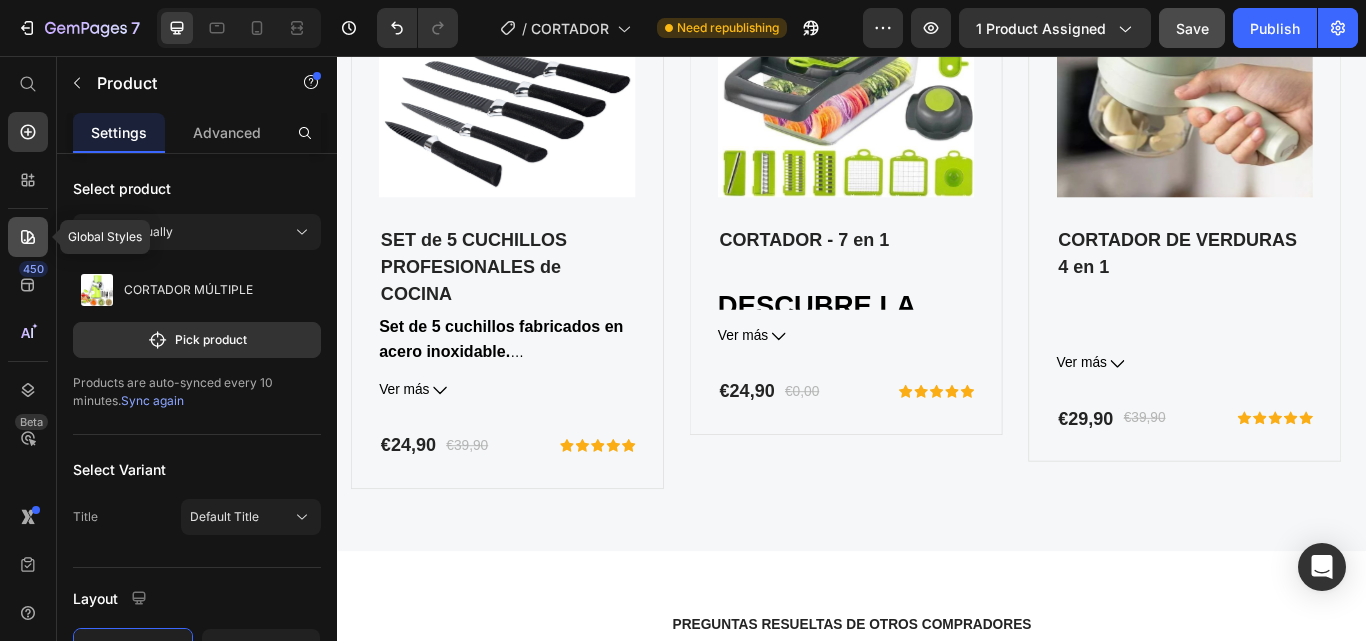 click 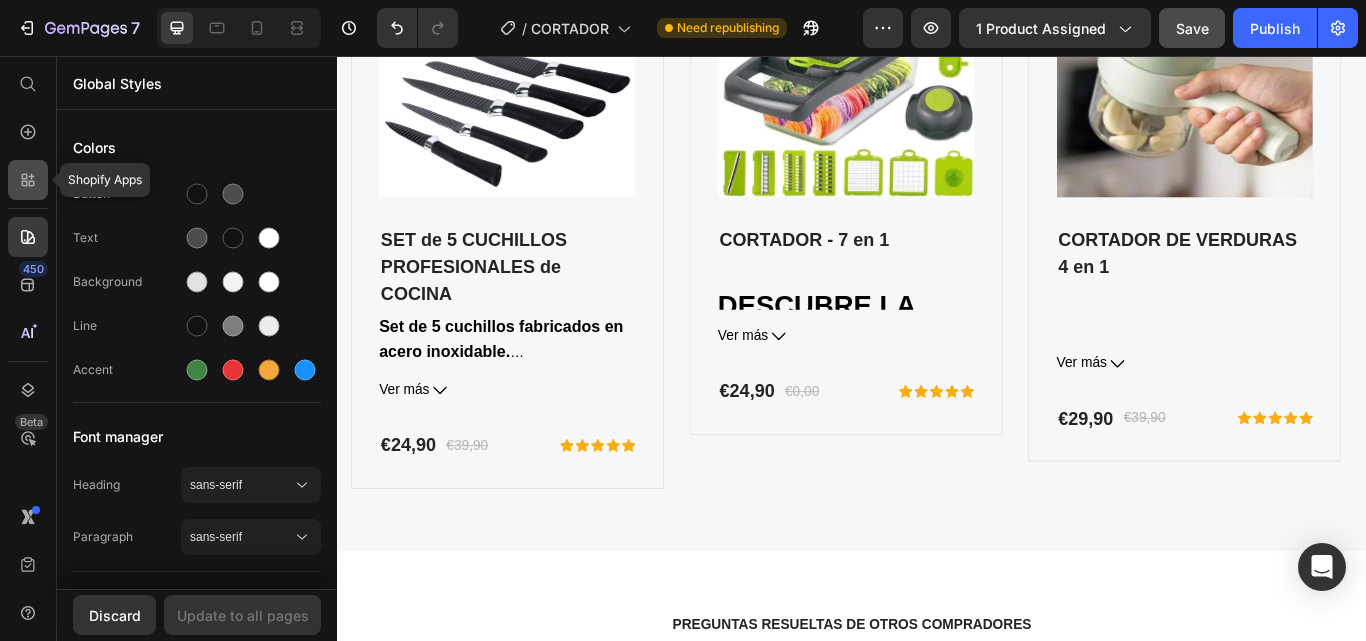 click 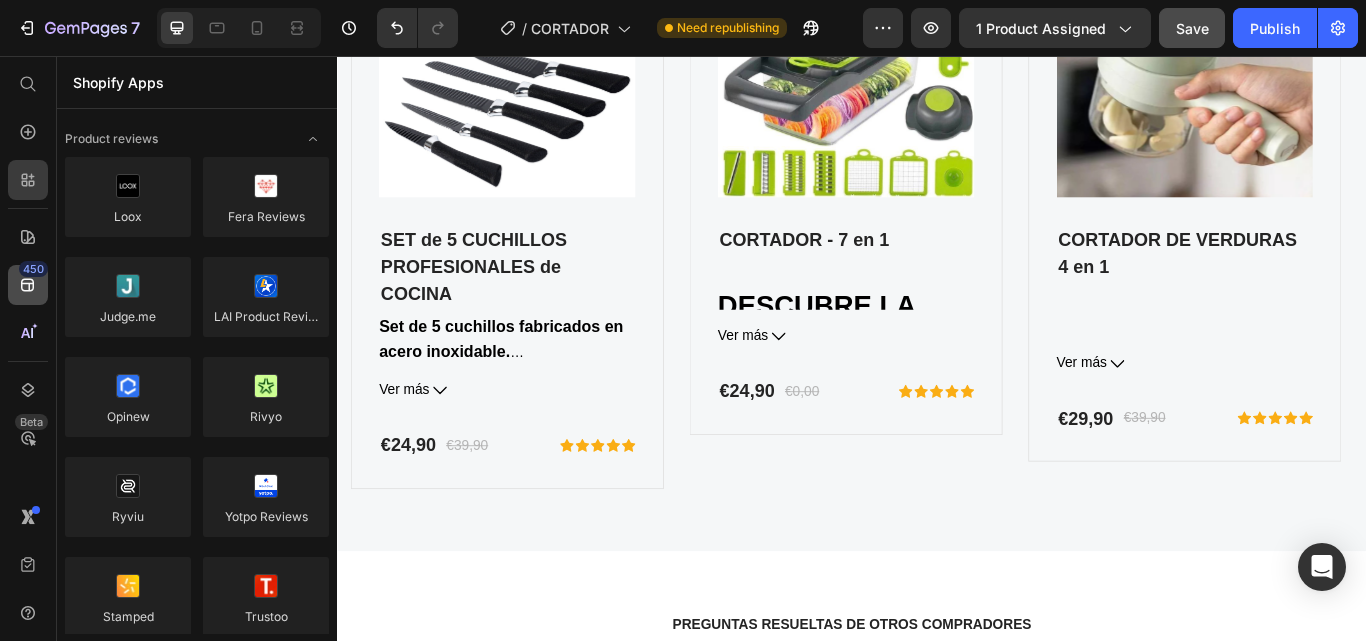 scroll, scrollTop: 2800, scrollLeft: 0, axis: vertical 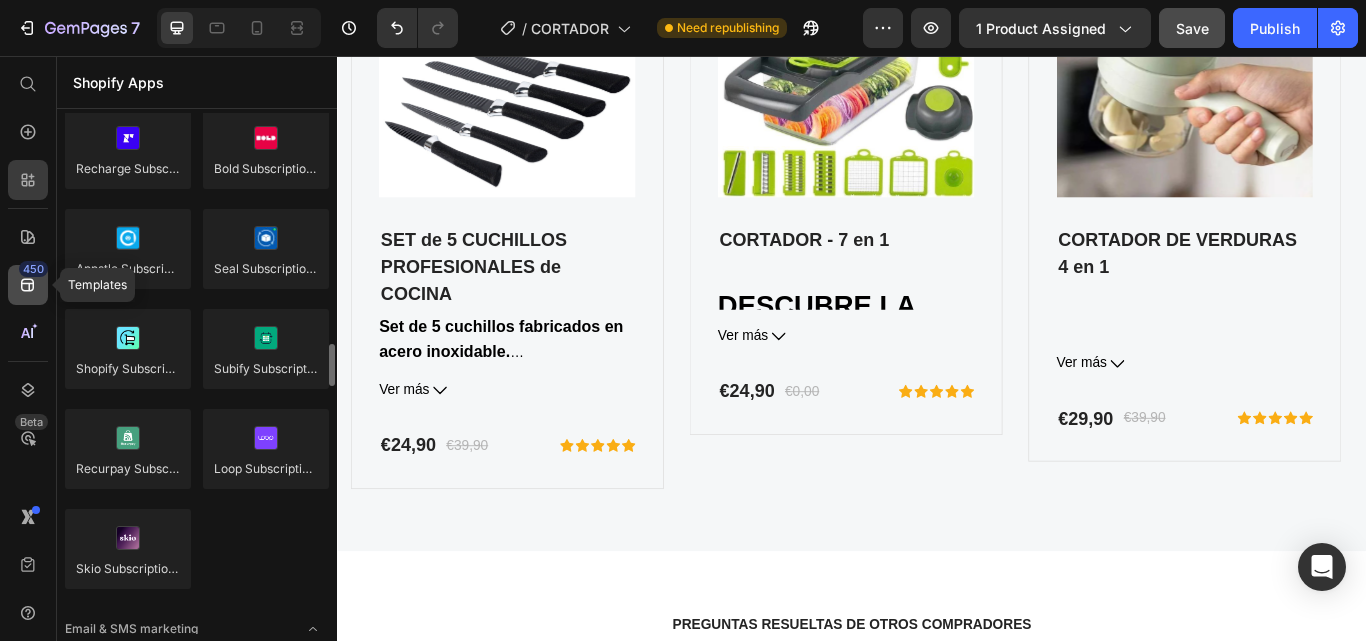 click on "450" at bounding box center [33, 269] 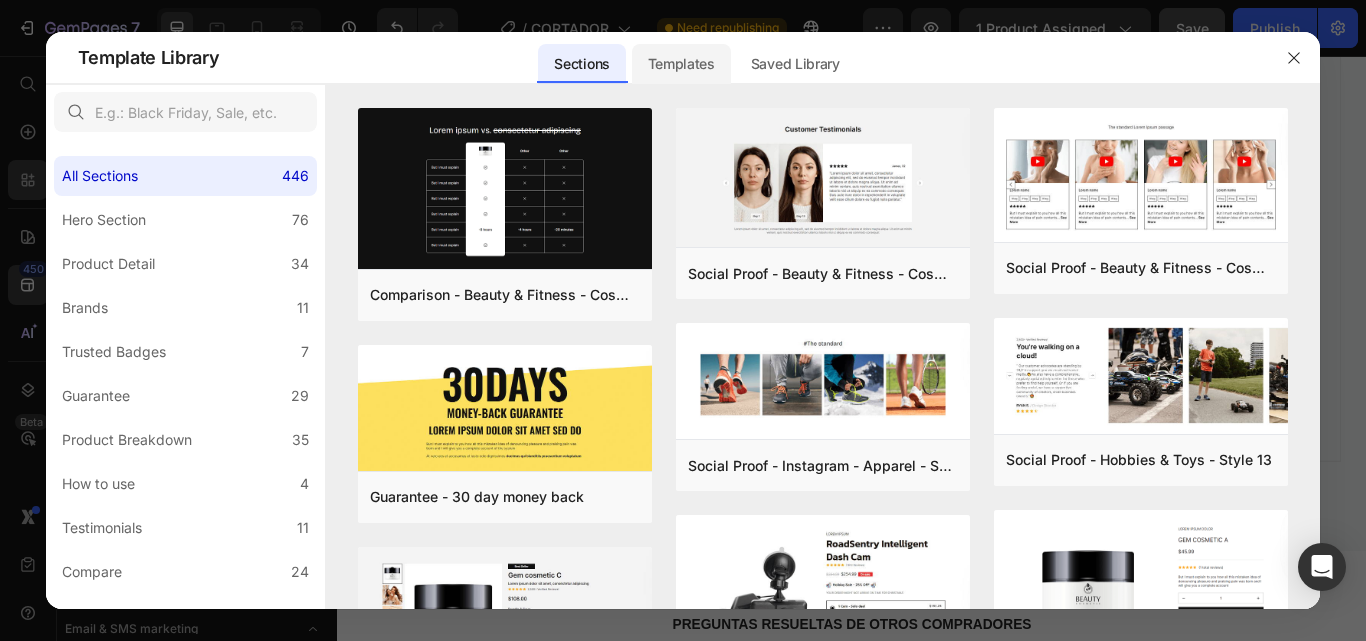 click on "Templates" 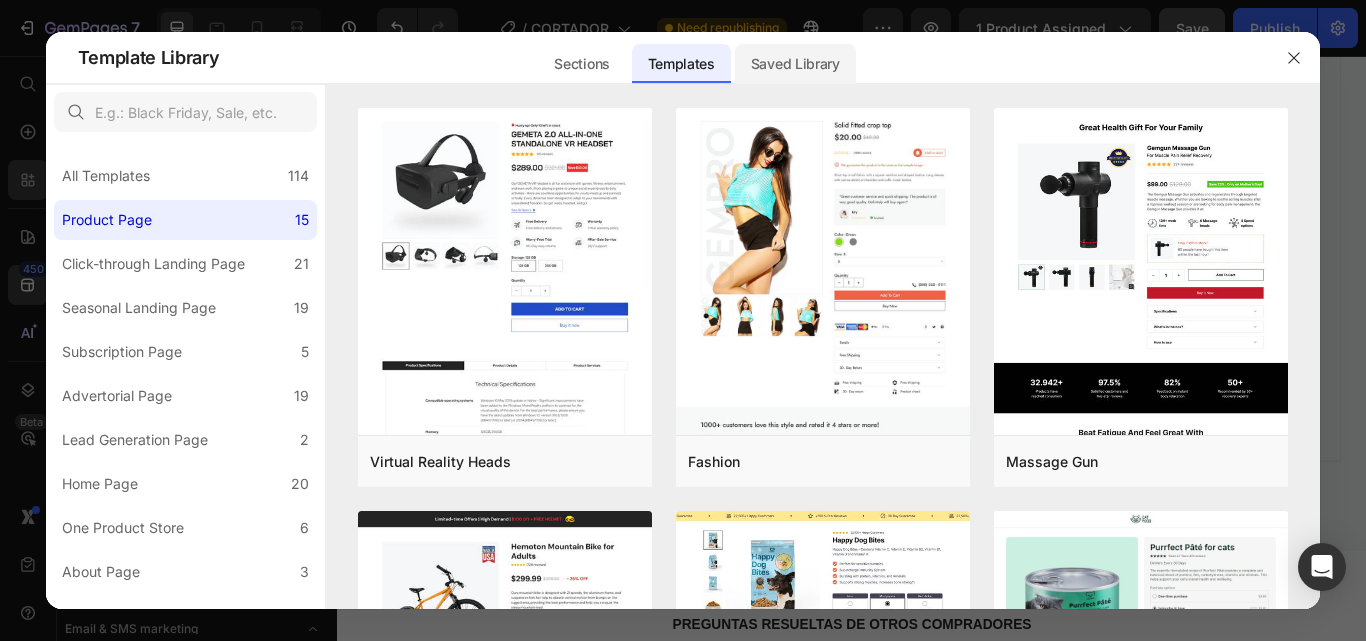 click on "Saved Library" 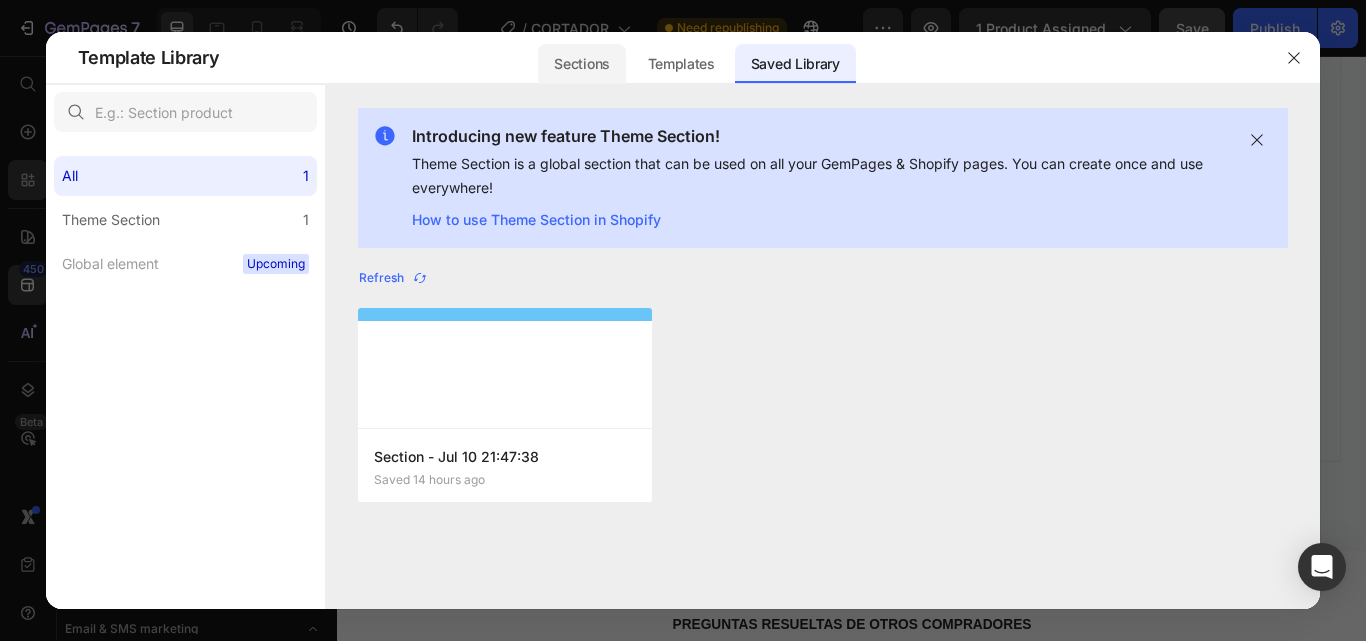 click on "Sections" 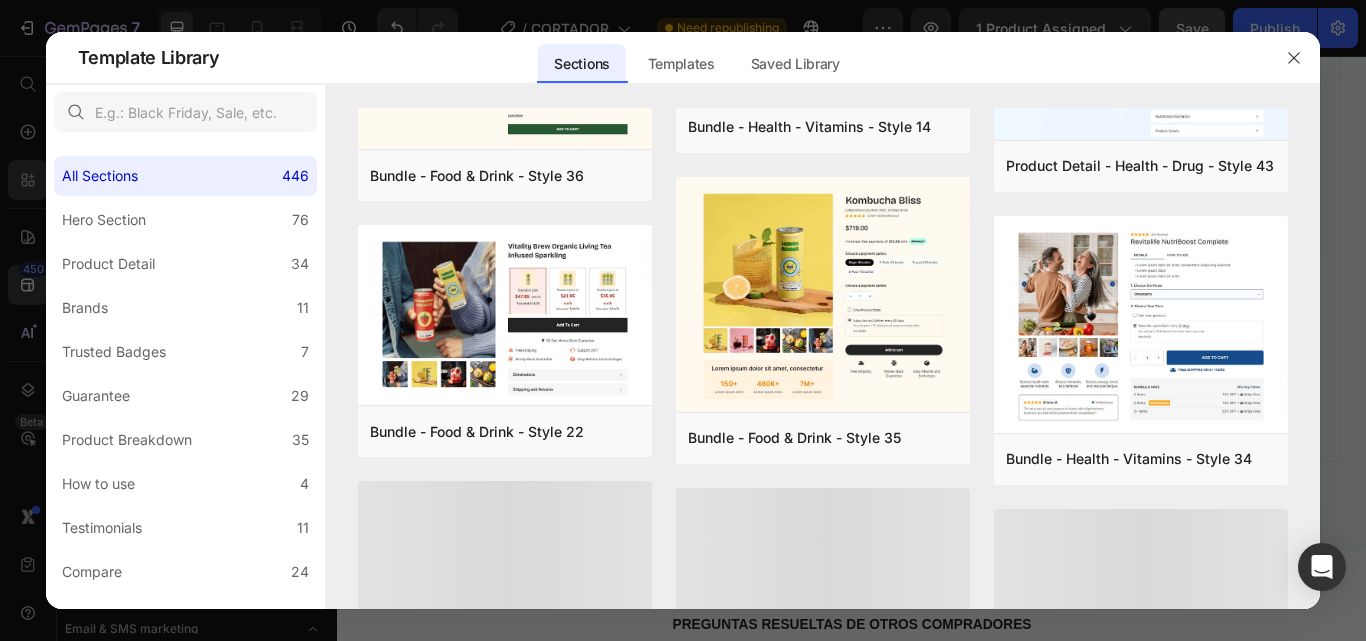 scroll, scrollTop: 893, scrollLeft: 0, axis: vertical 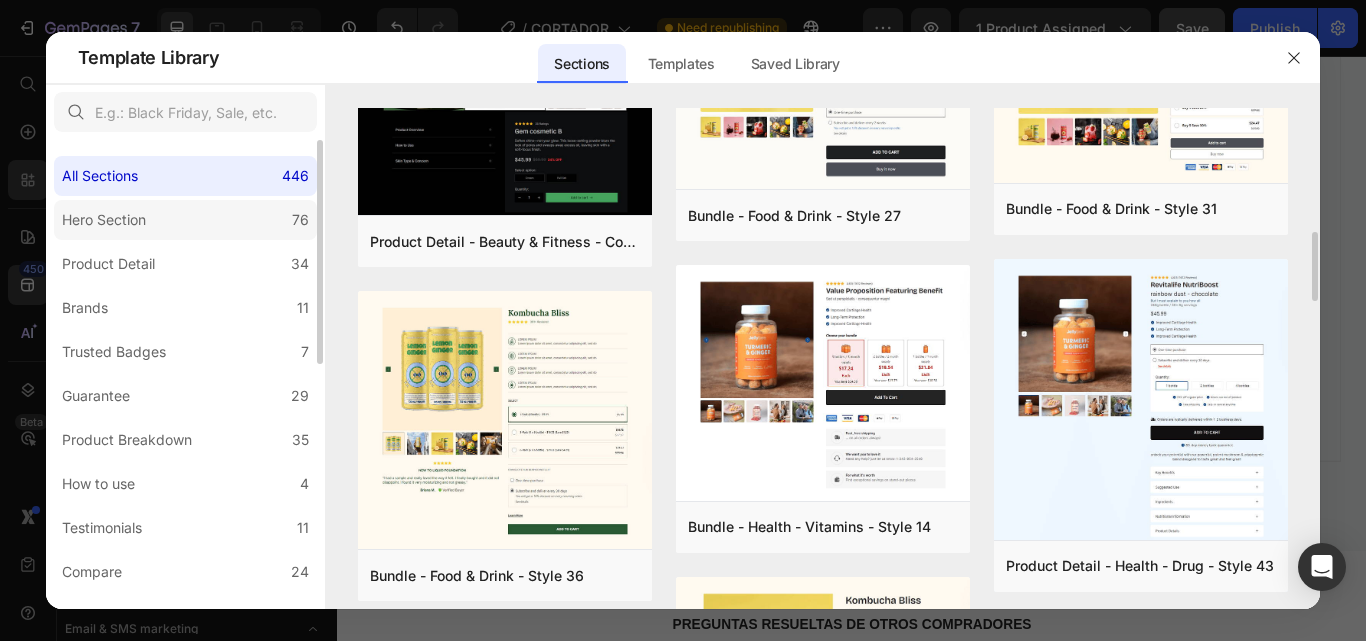 click on "Hero Section 76" 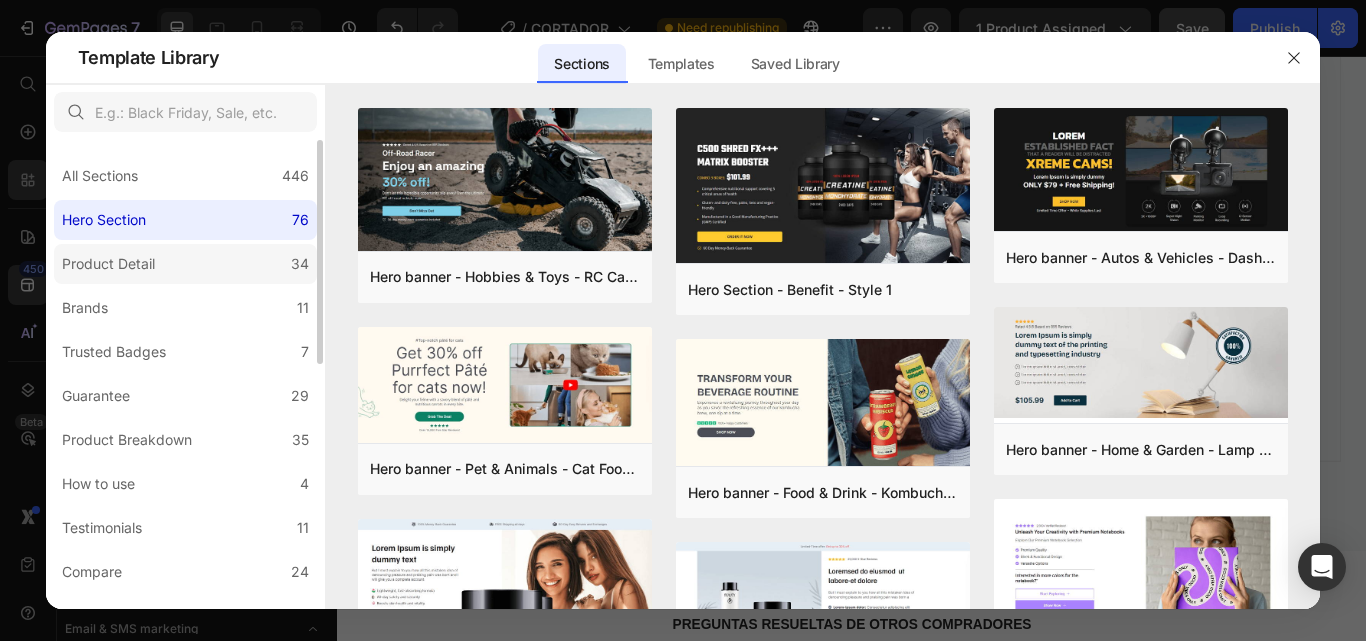 click on "Product Detail 34" 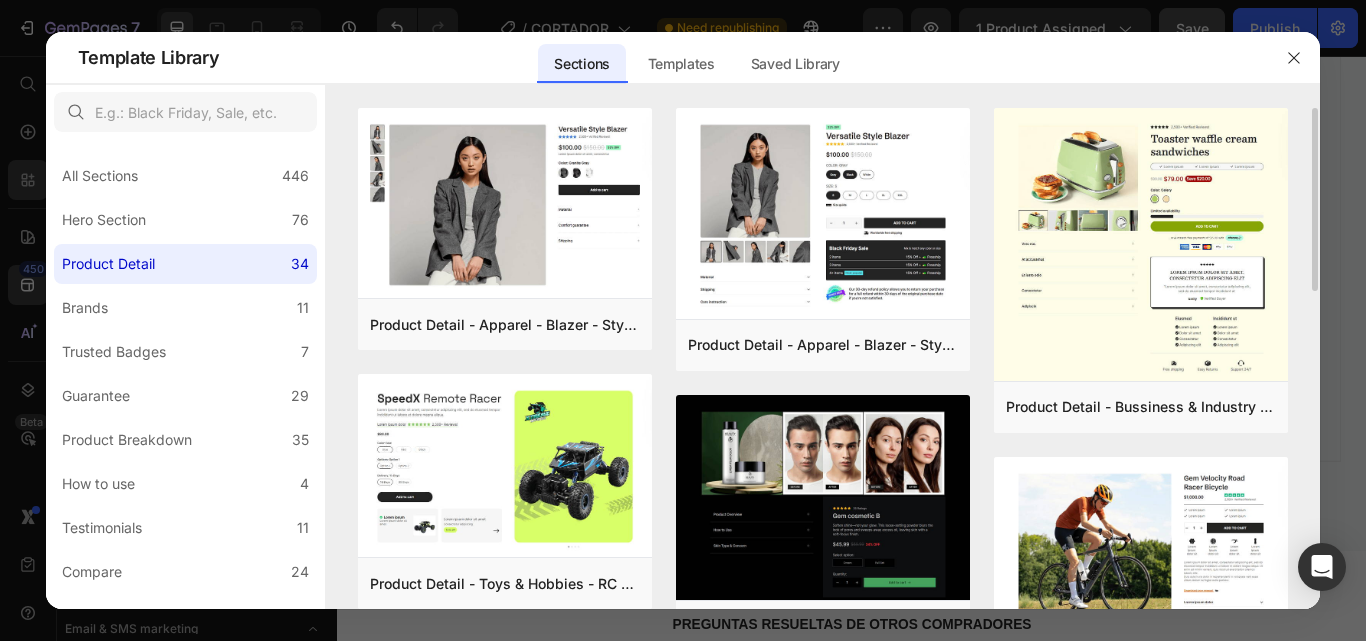 scroll, scrollTop: 500, scrollLeft: 0, axis: vertical 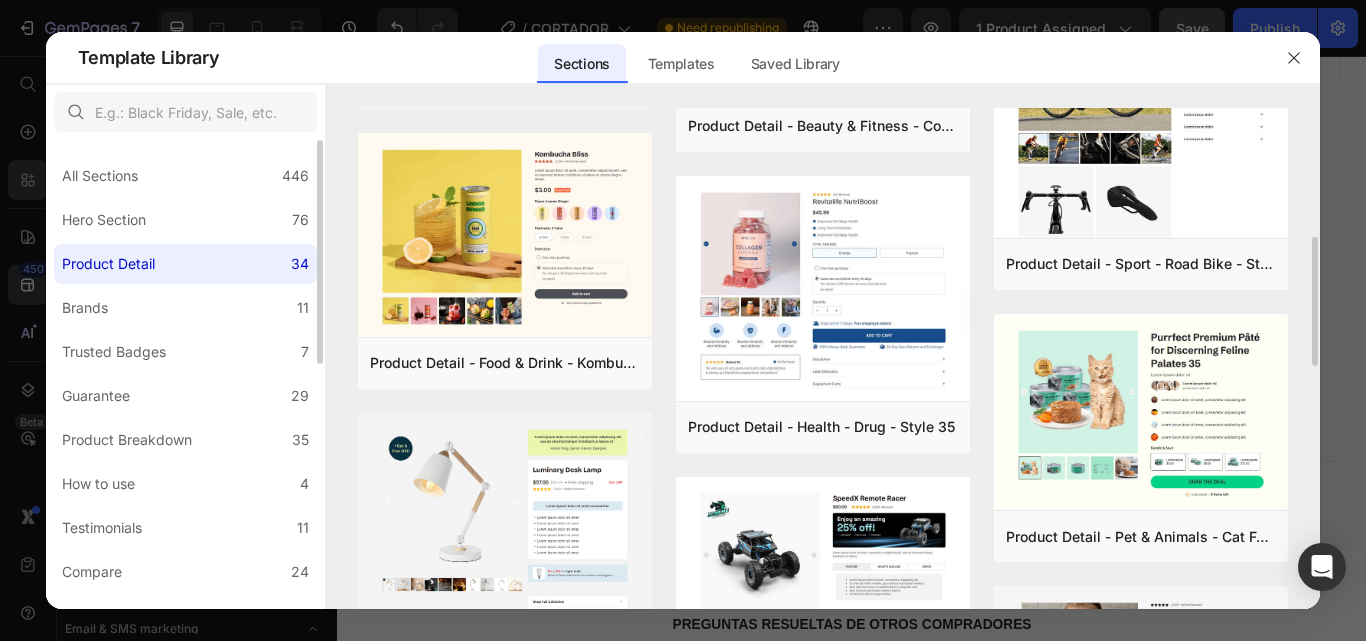 click on "Product Detail" at bounding box center (108, 264) 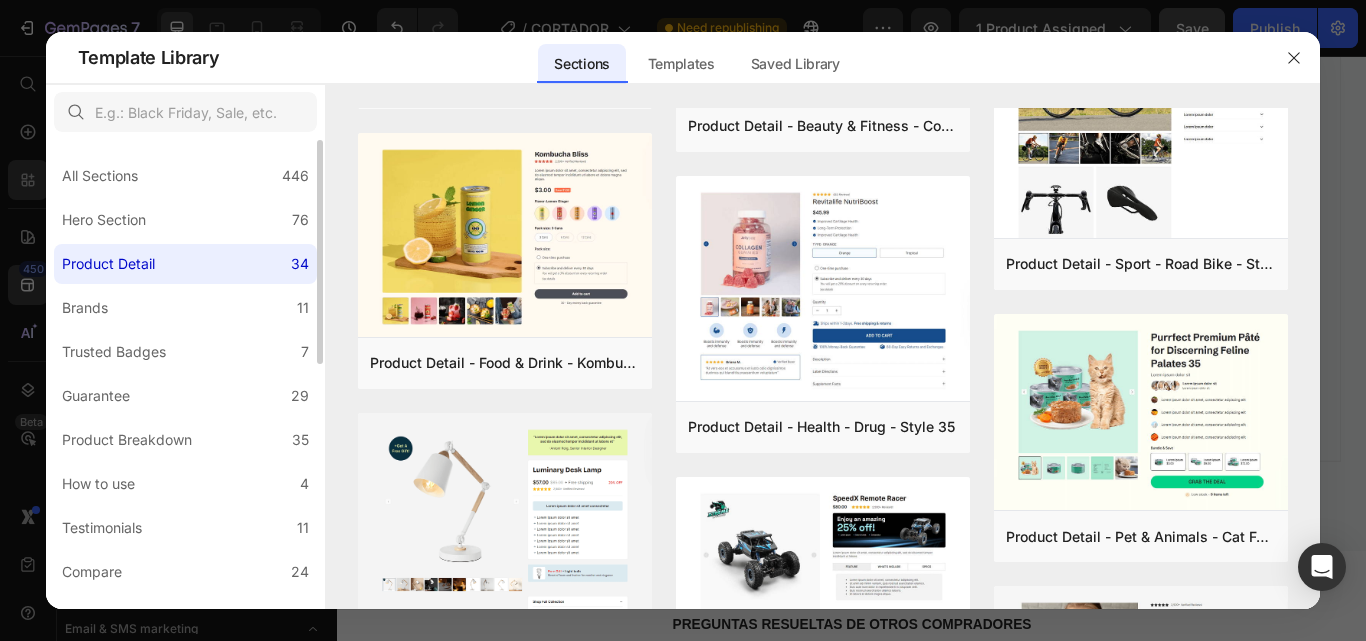 scroll, scrollTop: 0, scrollLeft: 0, axis: both 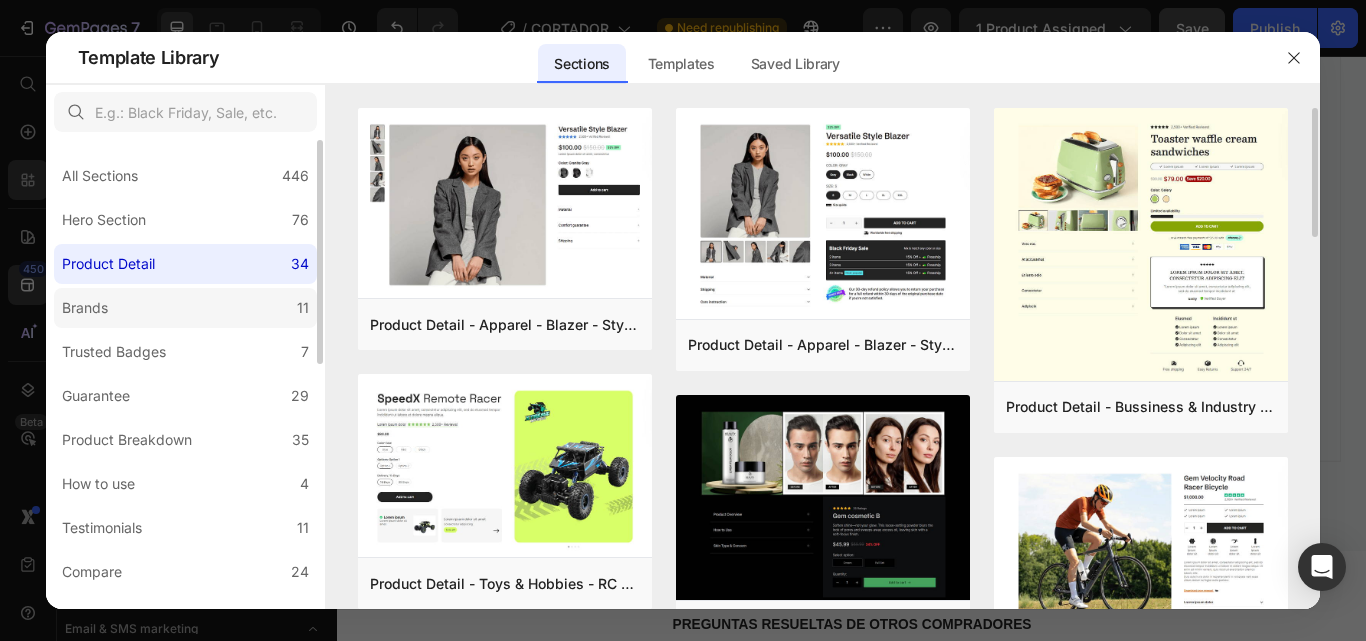 click on "Brands" at bounding box center [89, 308] 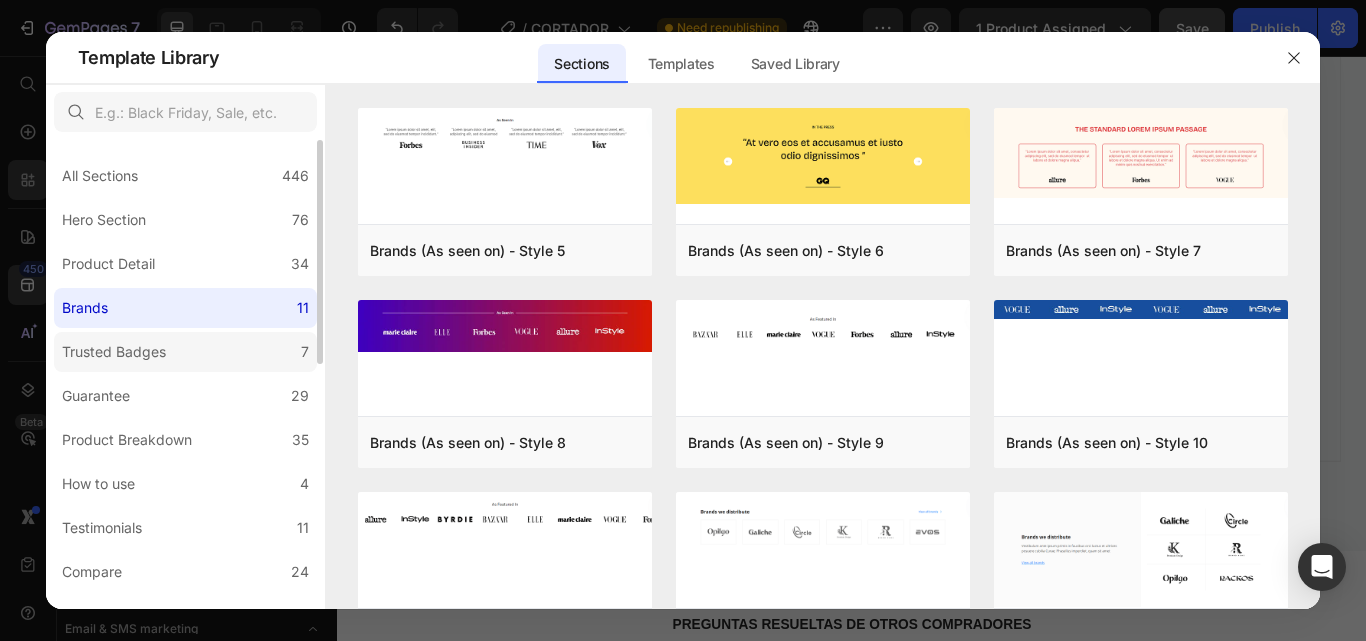 click on "Trusted Badges" at bounding box center [114, 352] 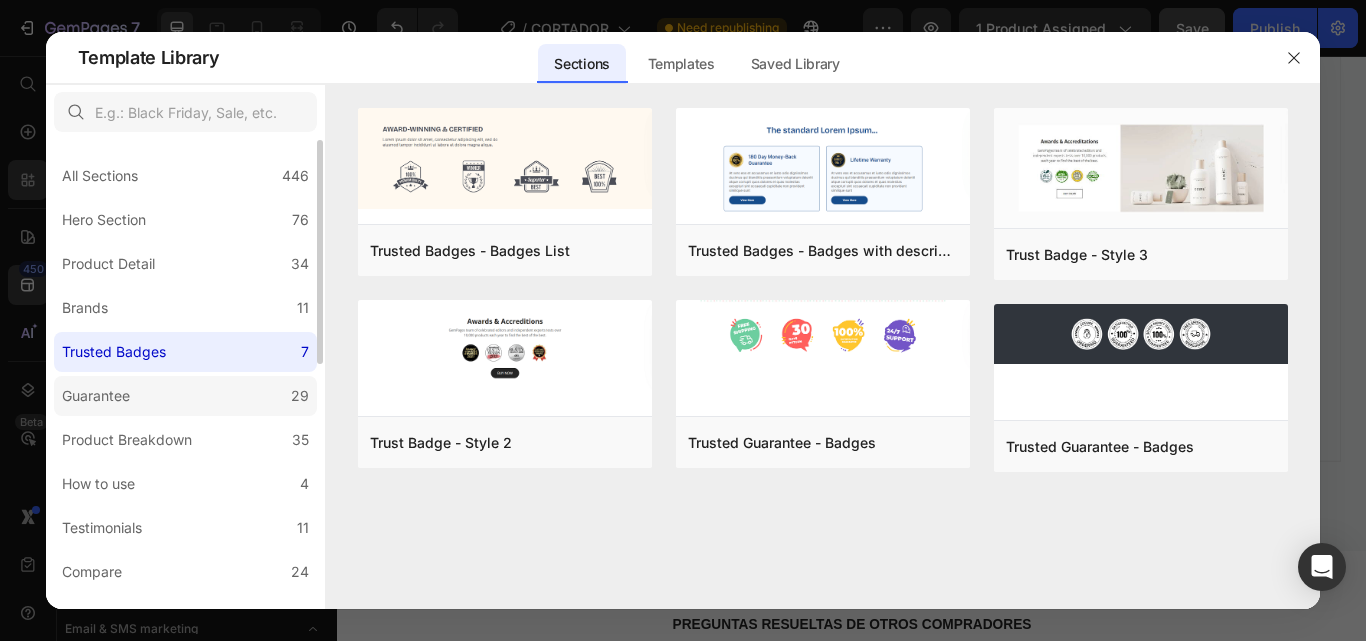 click on "Guarantee" at bounding box center [96, 396] 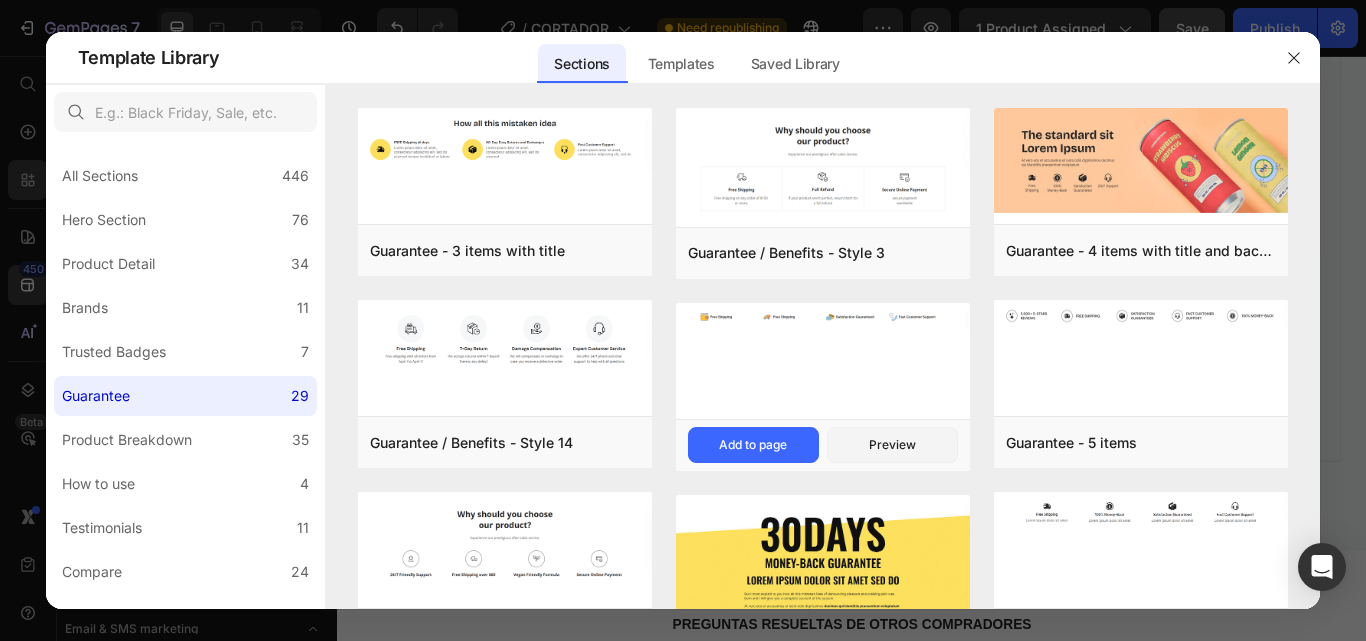 scroll, scrollTop: 400, scrollLeft: 0, axis: vertical 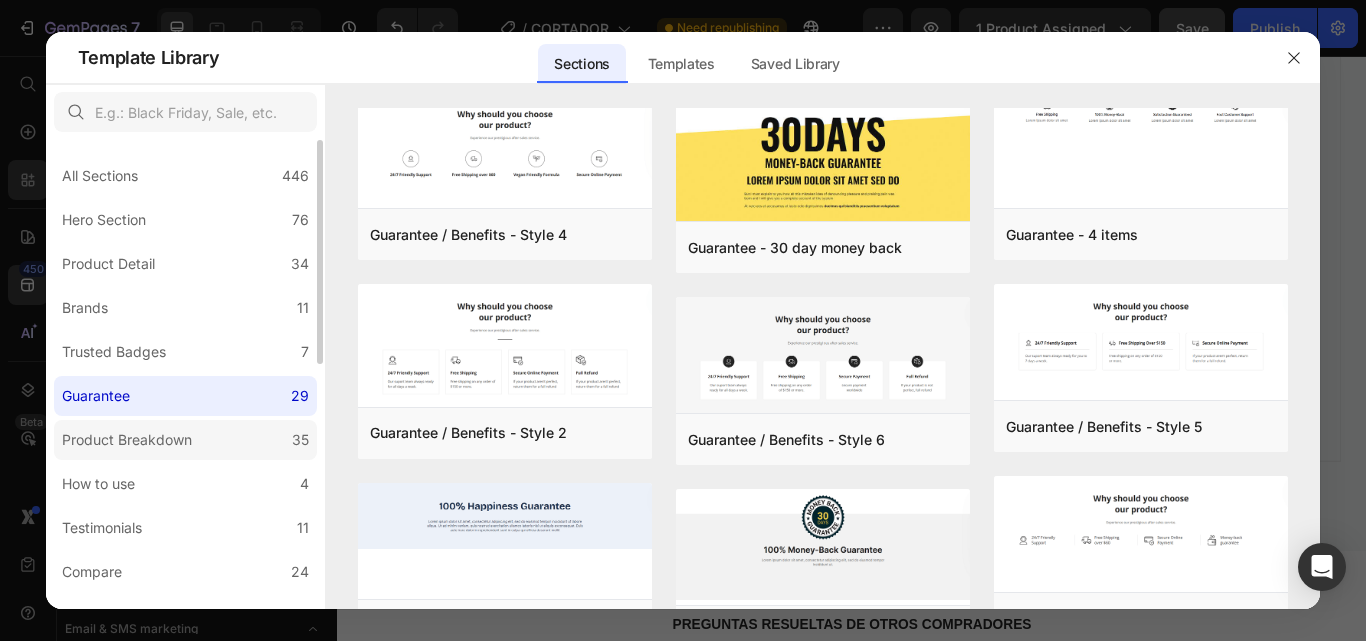 click on "Product Breakdown" at bounding box center [127, 440] 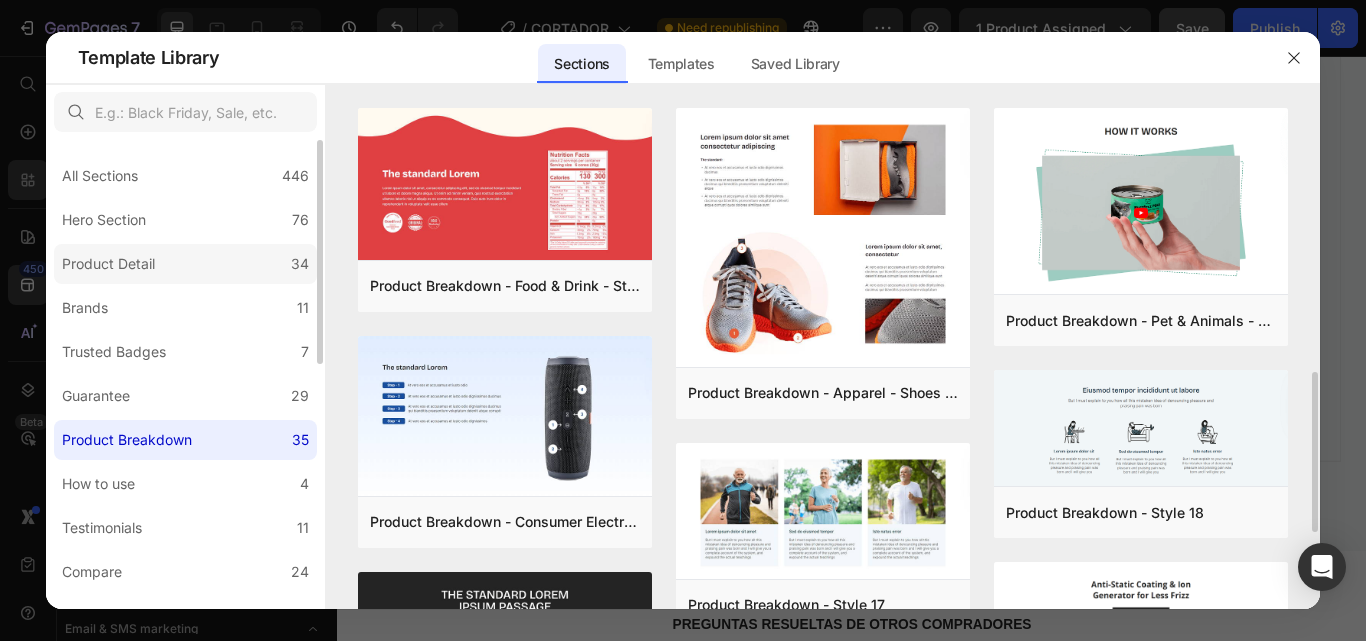scroll, scrollTop: 400, scrollLeft: 0, axis: vertical 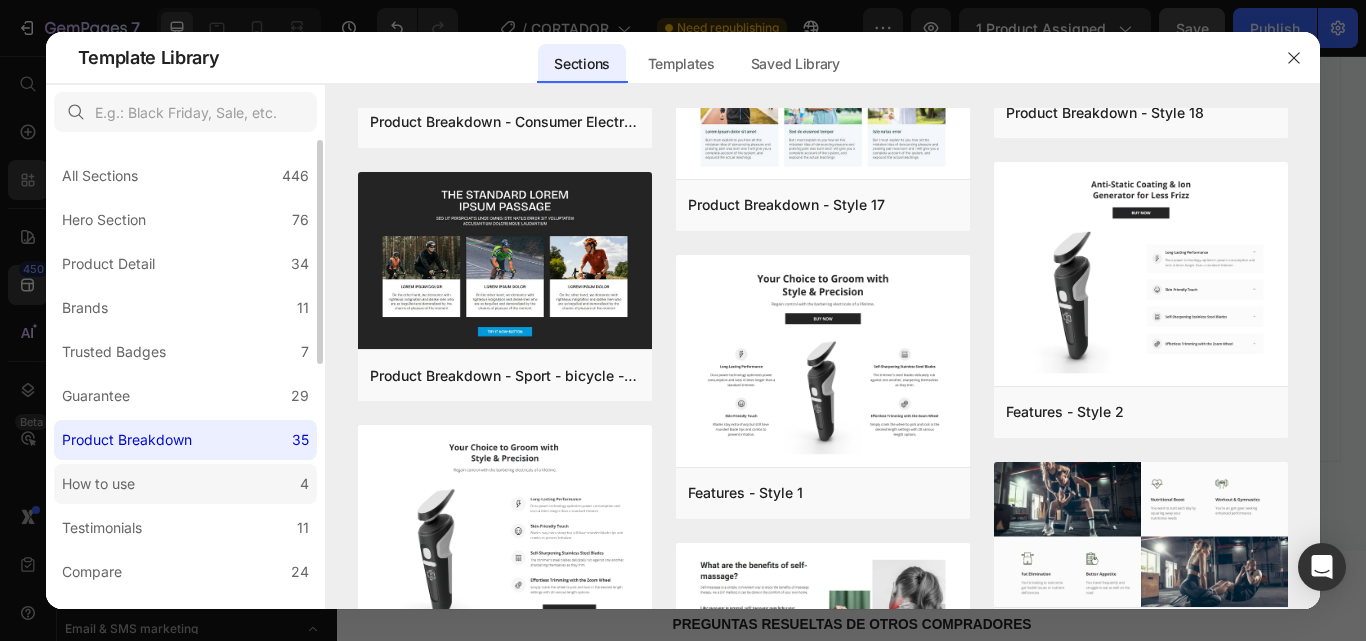 click on "How to use 4" 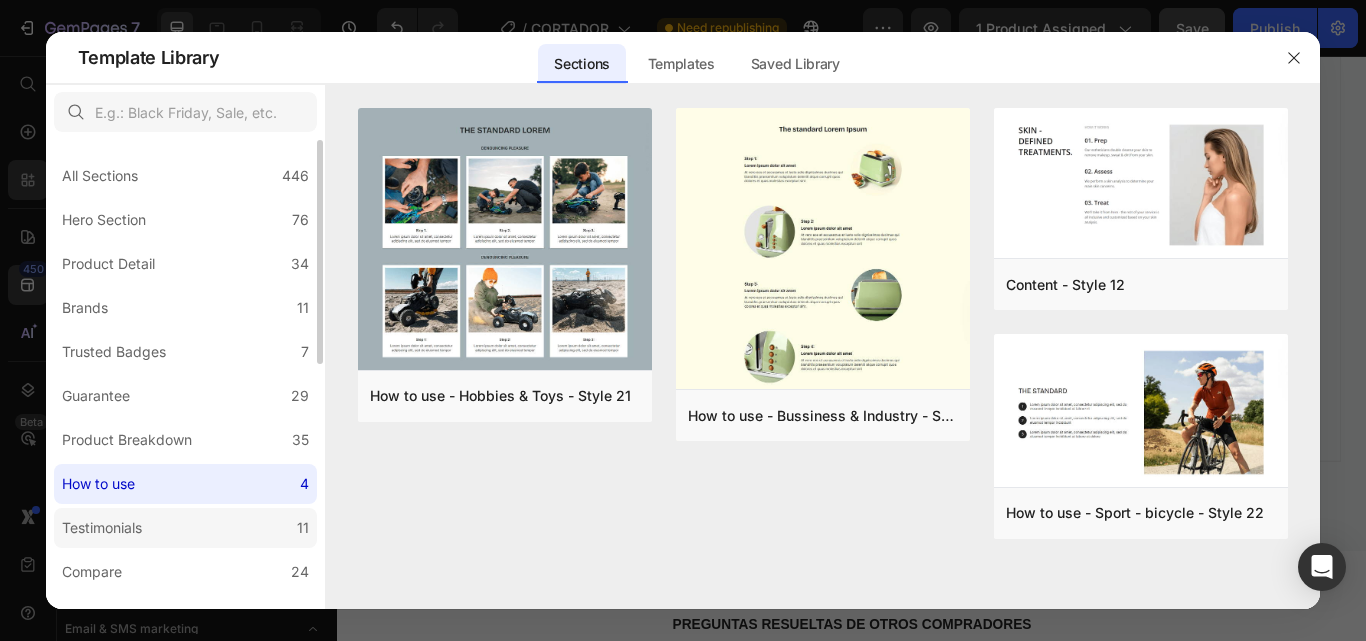 click on "Testimonials" at bounding box center [102, 528] 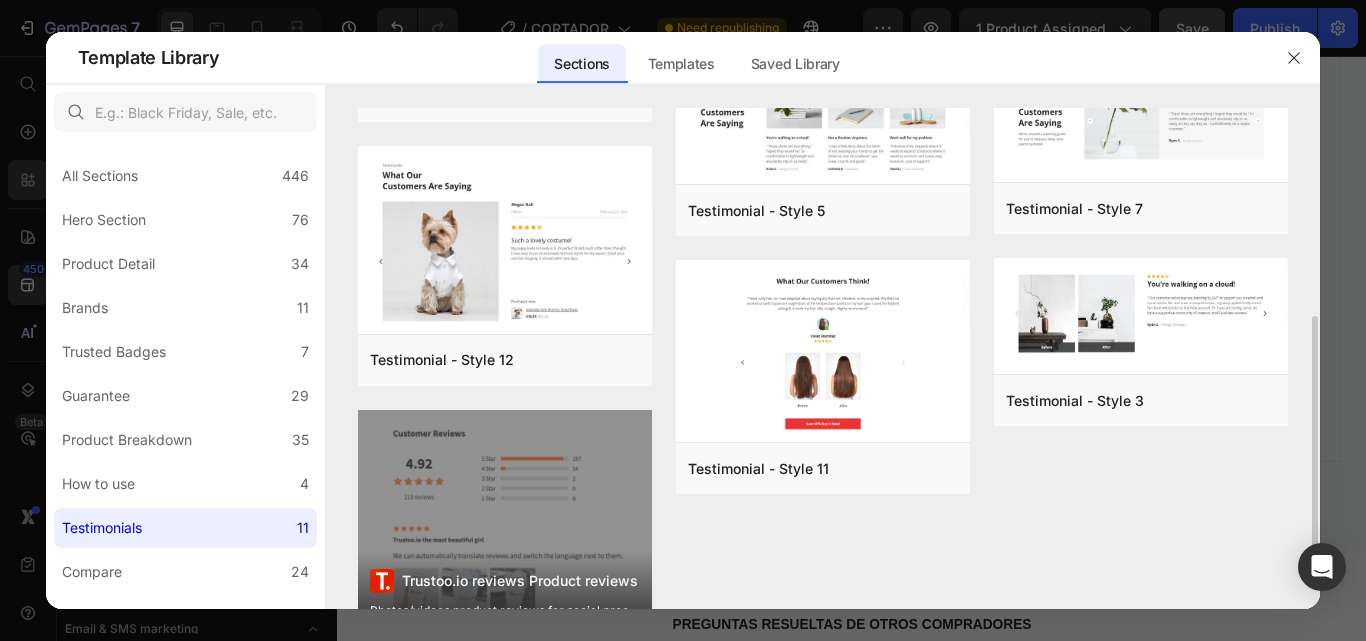 scroll, scrollTop: 526, scrollLeft: 0, axis: vertical 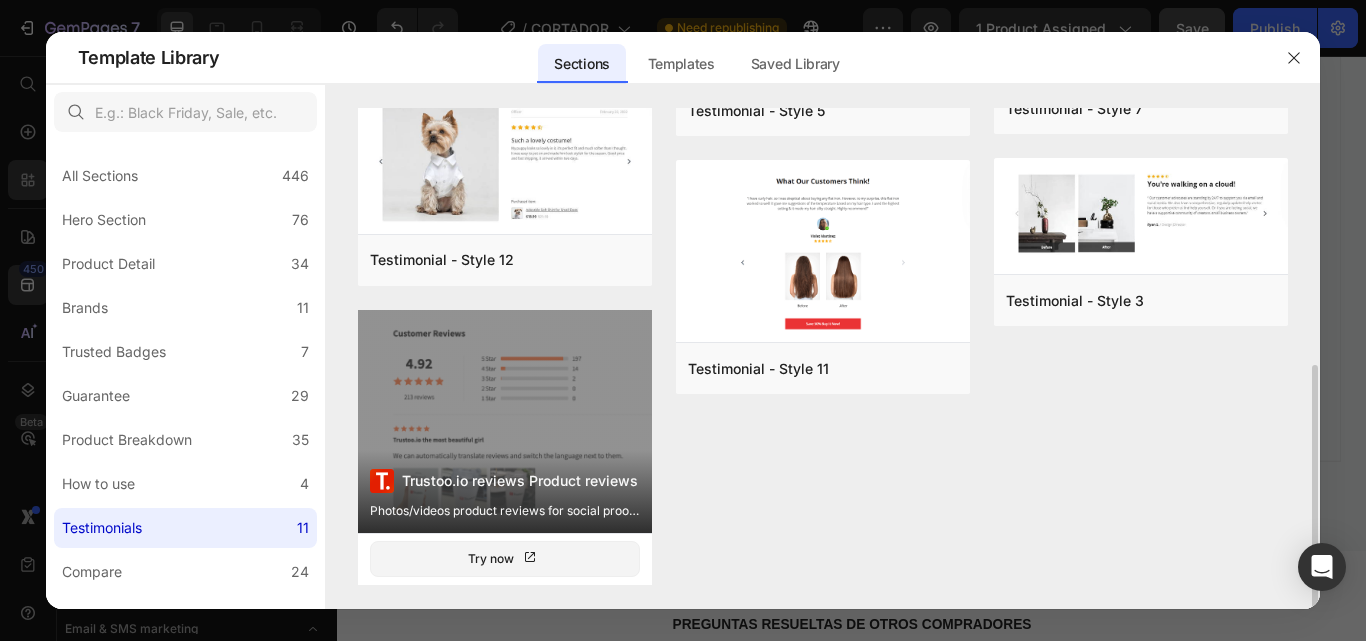 click on "Trustoo.io reviews Product reviews Photos/videos product reviews for social proof, SEO & UGC" at bounding box center (505, 421) 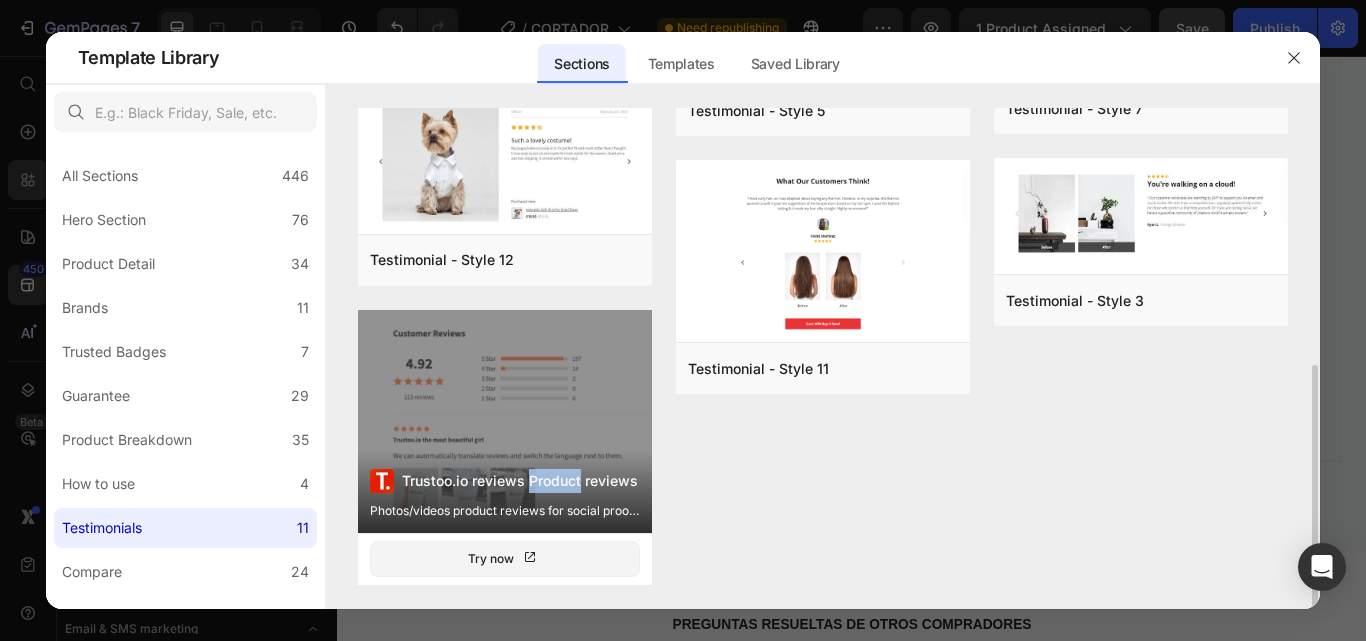 click on "Trustoo.io reviews Product reviews Photos/videos product reviews for social proof, SEO & UGC" at bounding box center [505, 421] 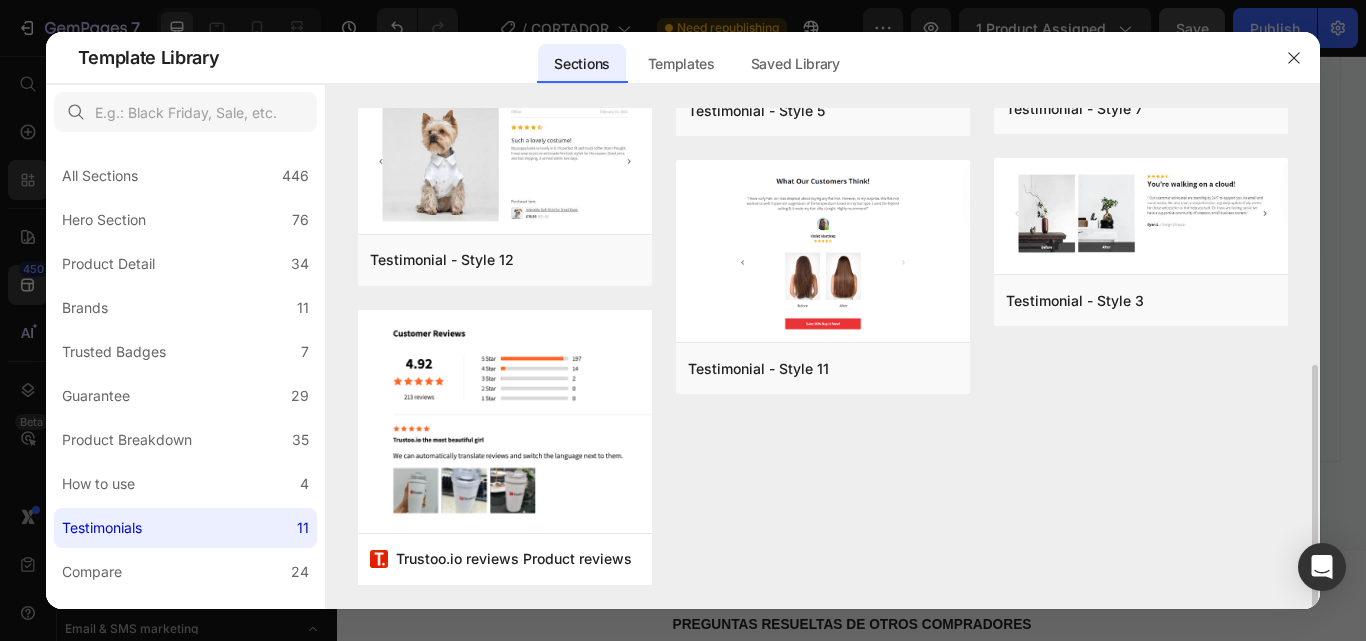 click on "Testimonial - Style 1 Add to page  Preview  Testimonial - Style 10 Add to page  Preview  Testimonial - Style 12 Add to page  Preview  Trustoo.io reviews Product reviews Photos/videos product reviews for social proof, SEO & UGC Trustoo.io reviews Product reviews  Try now  Testimonial - Style 2 Add to page  Preview  Testimonial - Style 8 Add to page  Preview  Testimonial - Style 5 Add to page  Preview  Testimonial - Style 11 Add to page  Preview  Testimonial - Style 6 Add to page  Preview  Testimonial - Style 9 Add to page  Preview  Testimonial - Style 7 Add to page  Preview  Testimonial - Style 3 Add to page  Preview  Testimonial - Style 1 Add to page  Preview  Testimonial - Style 2 Add to page  Preview  Testimonial - Style 6 Add to page  Preview  Testimonial - Style 8 Add to page  Preview  Testimonial - Style 9 Add to page  Preview  Testimonial - Style 10 Add to page  Preview  Testimonial - Style 5 Add to page  Preview  Testimonial - Style 7 Add to page  Preview  Testimonial - Style 12 Add to page  Preview" at bounding box center [823, 95] 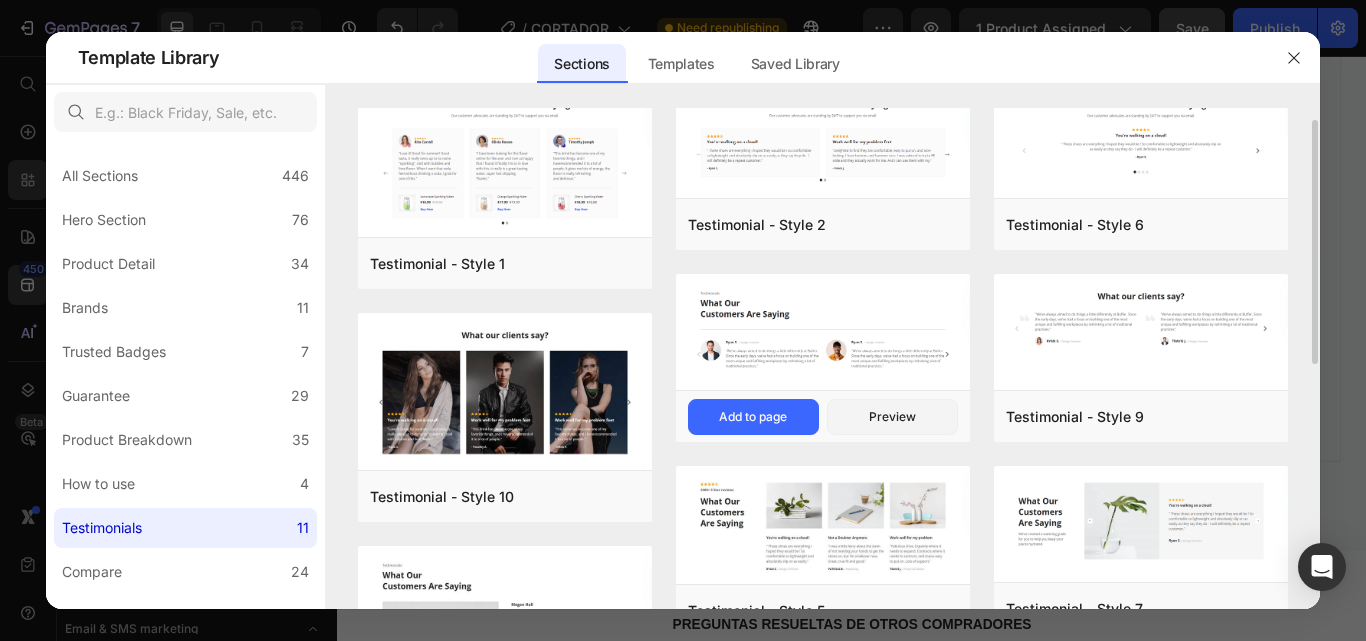 scroll, scrollTop: 0, scrollLeft: 0, axis: both 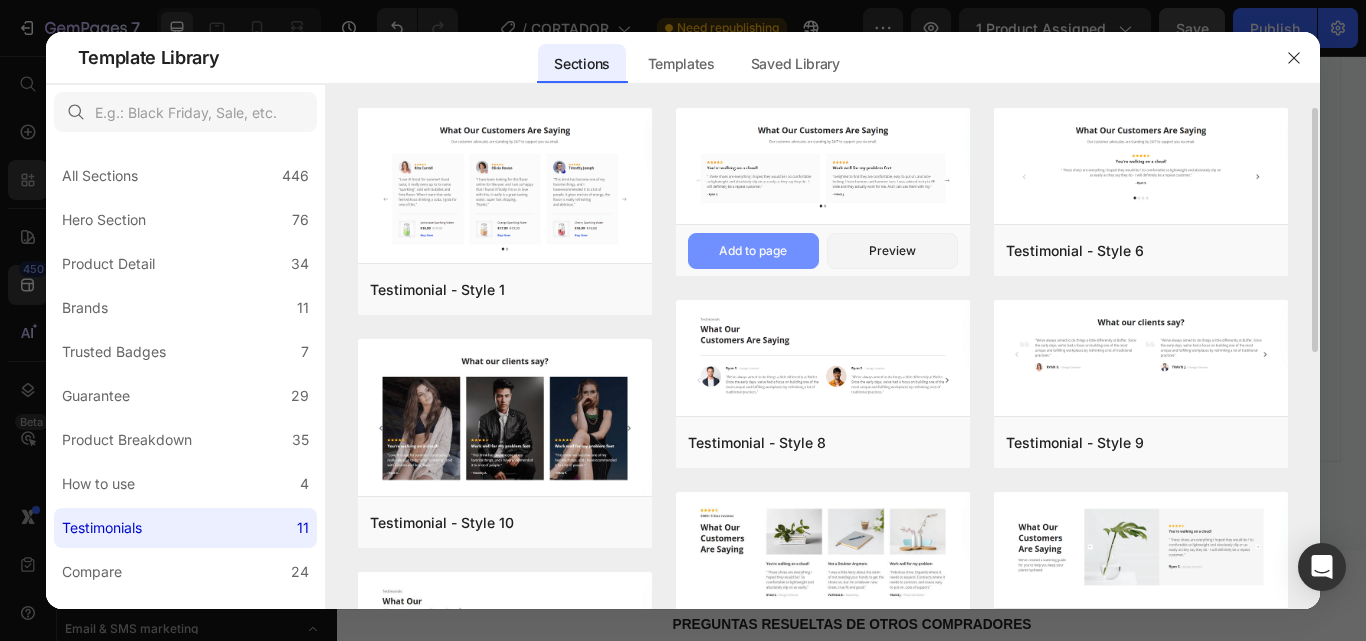 click on "Add to page" at bounding box center [753, 251] 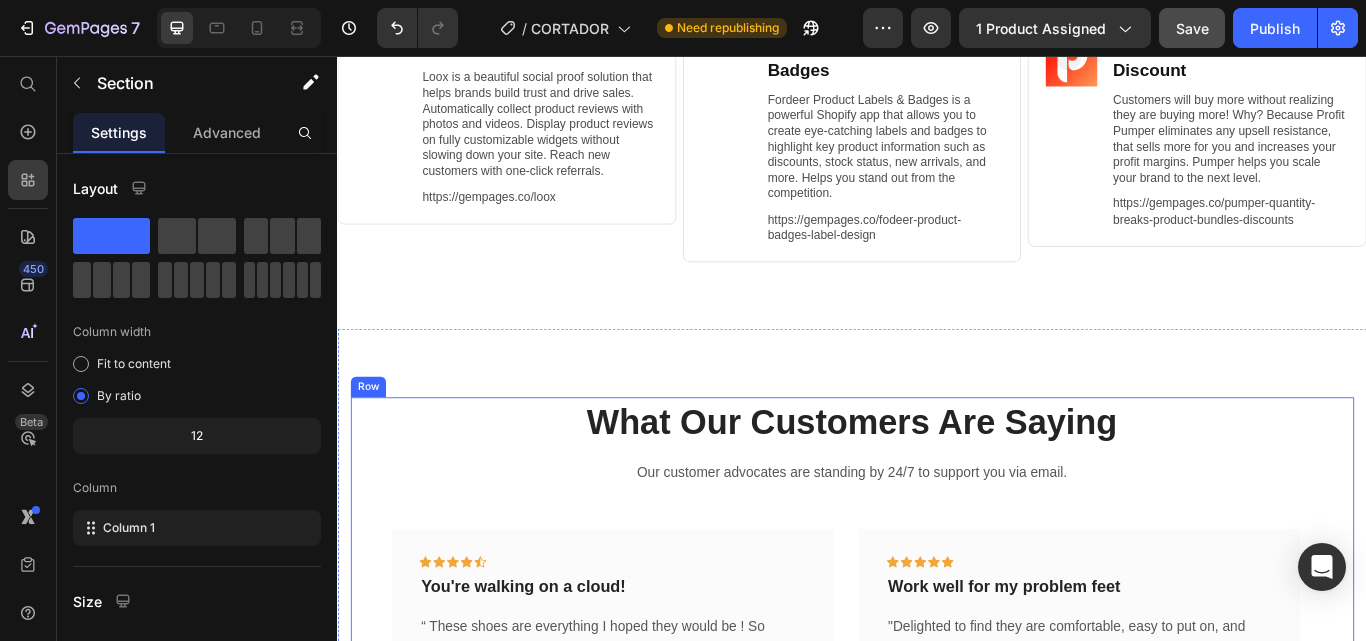scroll, scrollTop: 6055, scrollLeft: 0, axis: vertical 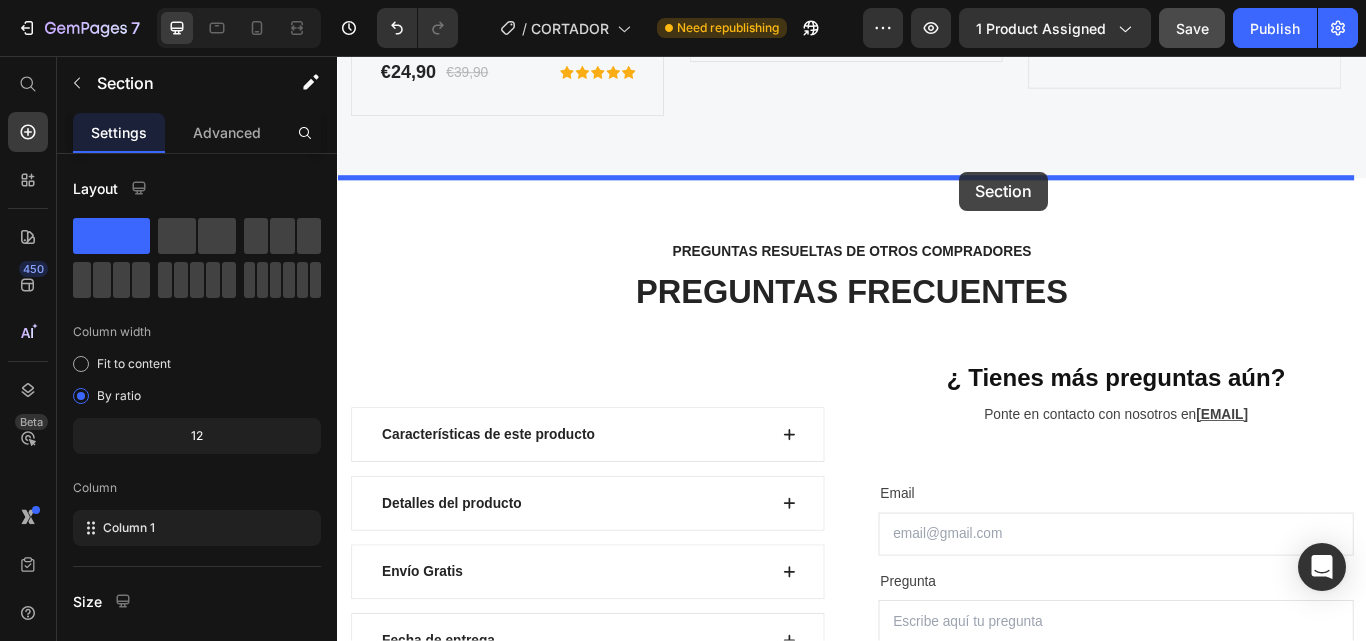 drag, startPoint x: 1086, startPoint y: 474, endPoint x: 1062, endPoint y: 191, distance: 284.01584 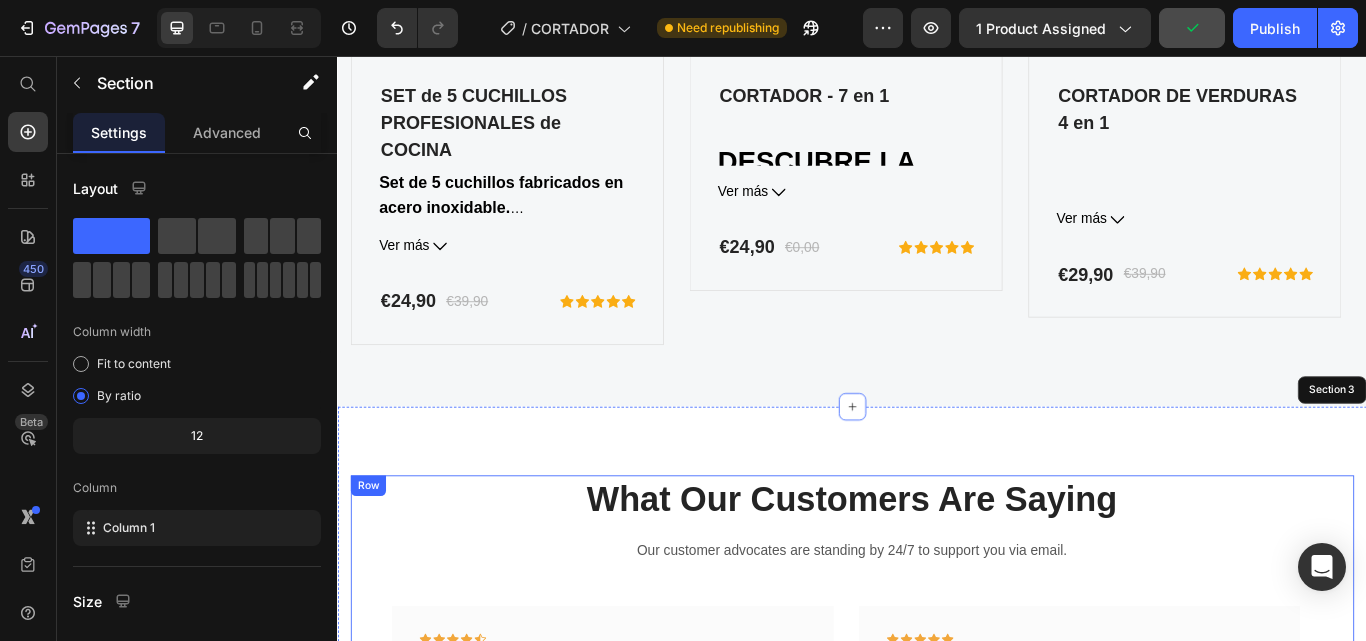 scroll, scrollTop: 5055, scrollLeft: 0, axis: vertical 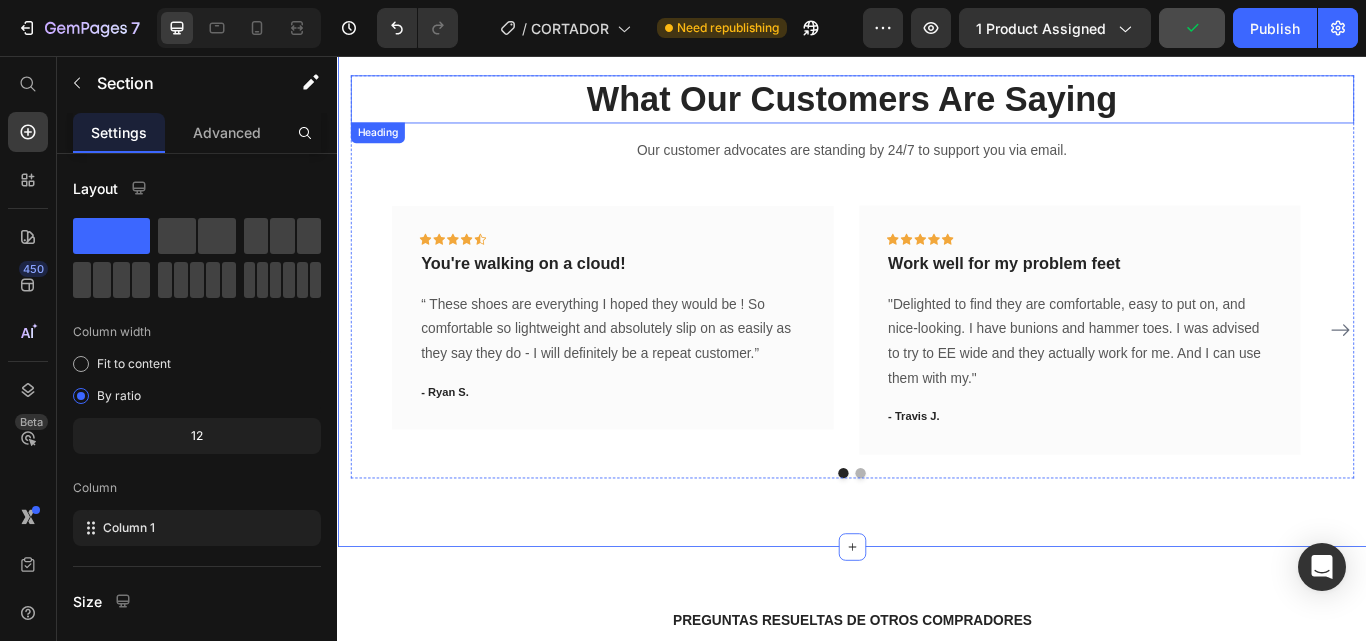 click on "What Our Customers Are Saying" at bounding box center [937, 107] 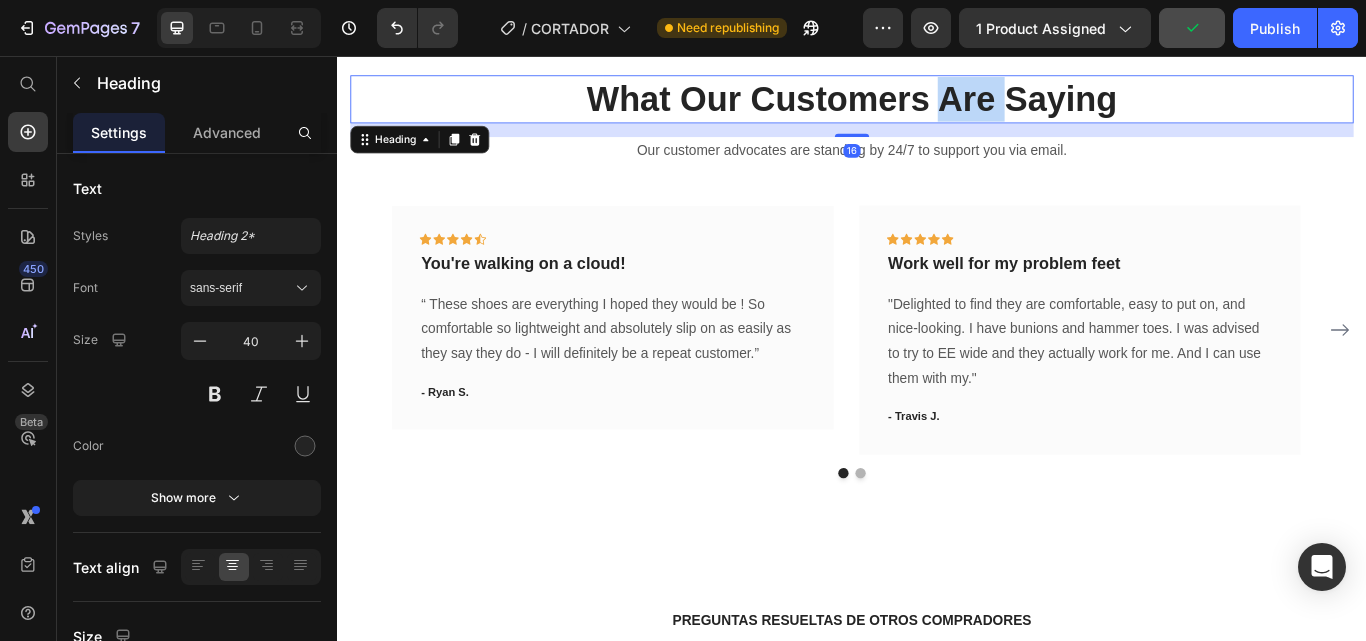 click on "What Our Customers Are Saying" at bounding box center [937, 107] 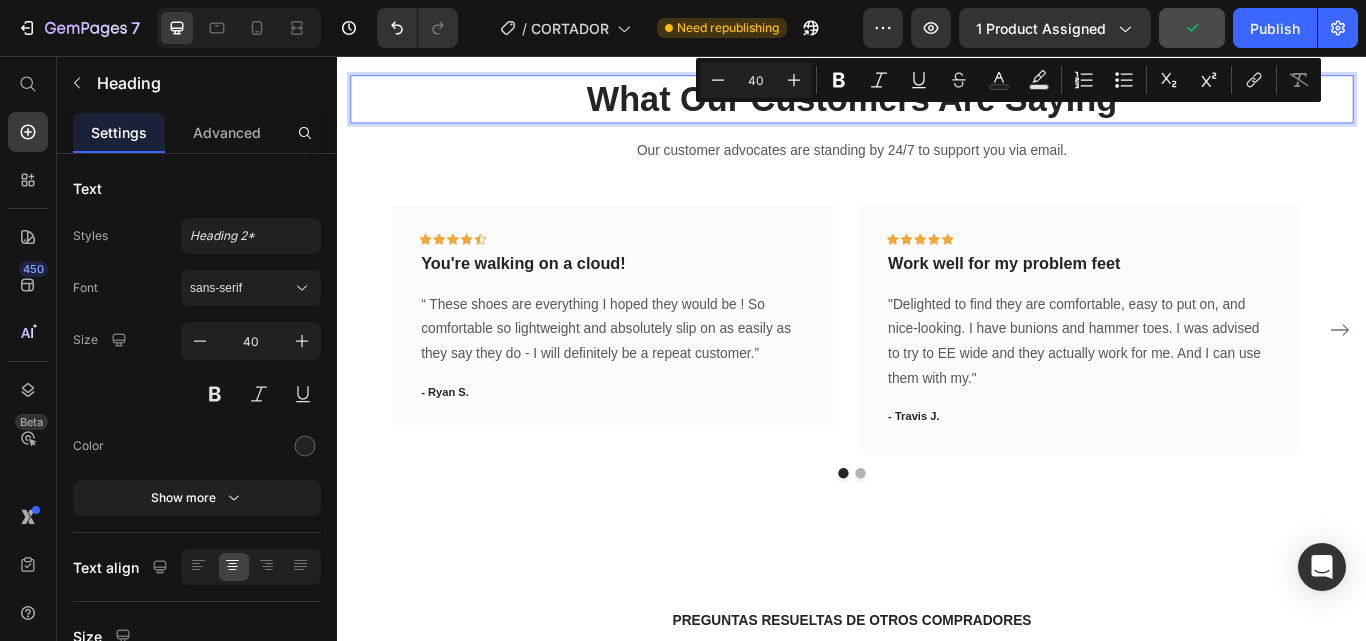 click on "What Our Customers Are Saying" at bounding box center (937, 107) 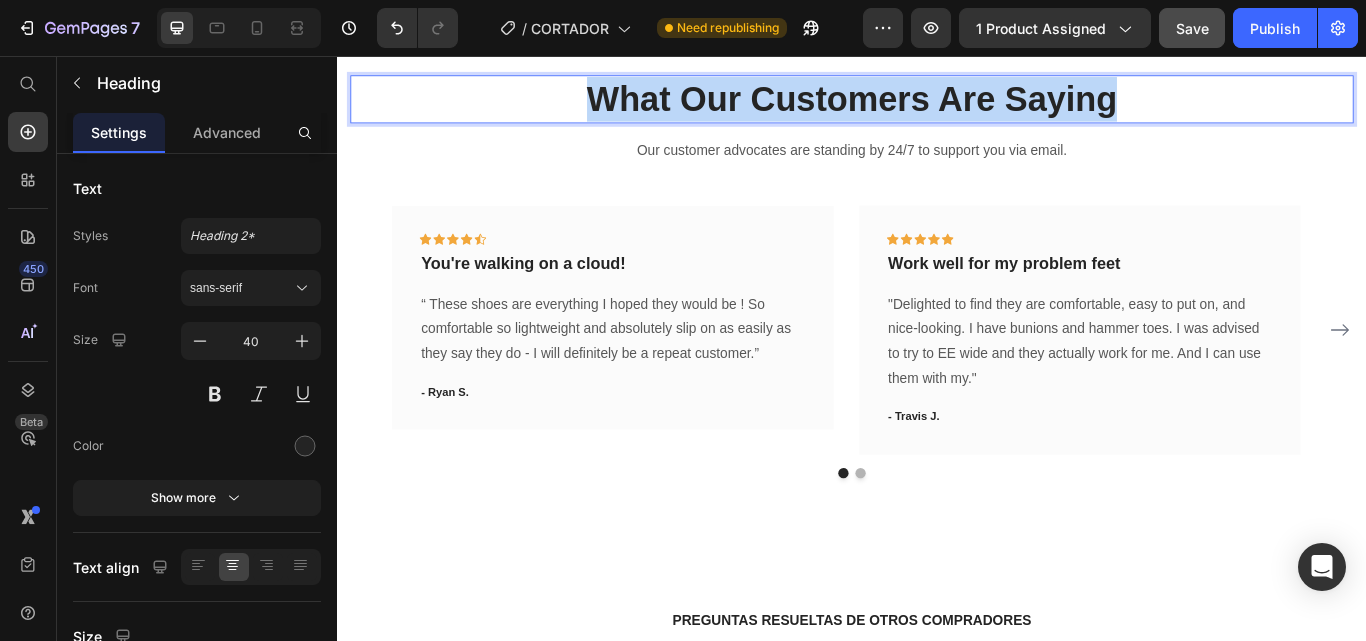 drag, startPoint x: 1238, startPoint y: 115, endPoint x: 598, endPoint y: 122, distance: 640.03827 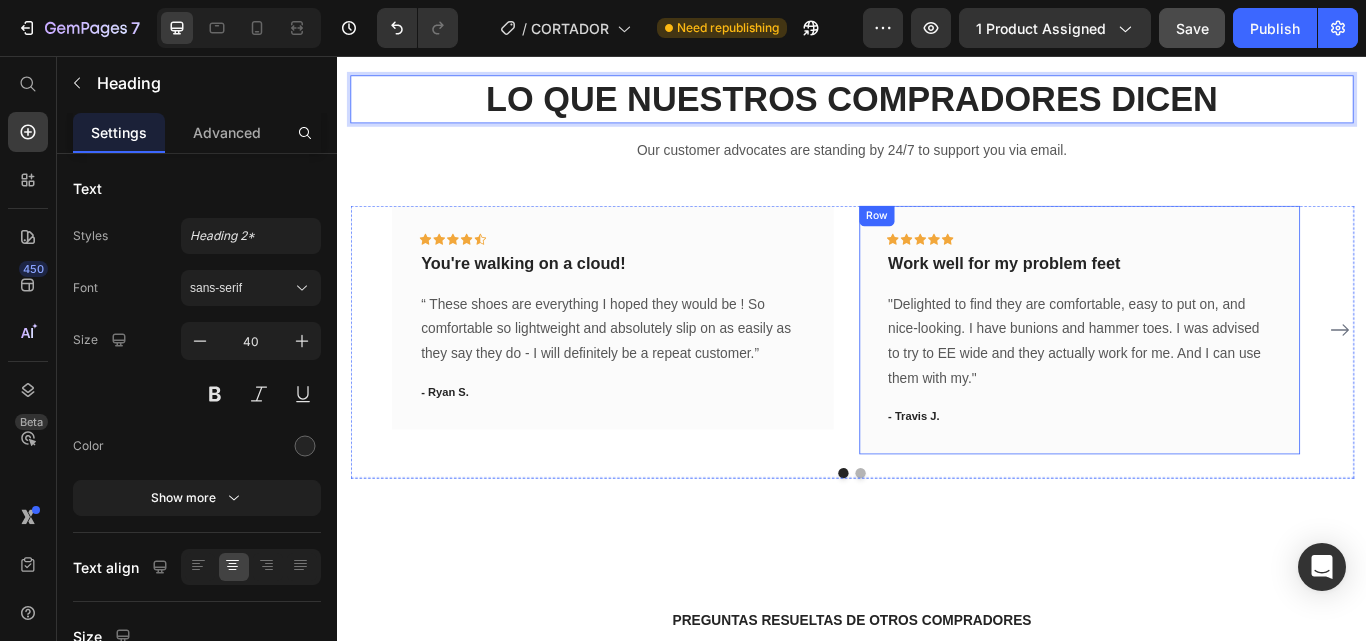 click on "Icon
Icon
Icon
Icon
Icon Row Work well for my problem feet Text block "Delighted to find they are comfortable, easy to put on, and nice-looking. I have bunions and hammer toes. I was advised to try to EE wide and they actually work for me. And I can use them with my." Text block - [FIRST] [LAST]. Text block Row" at bounding box center (1202, 375) 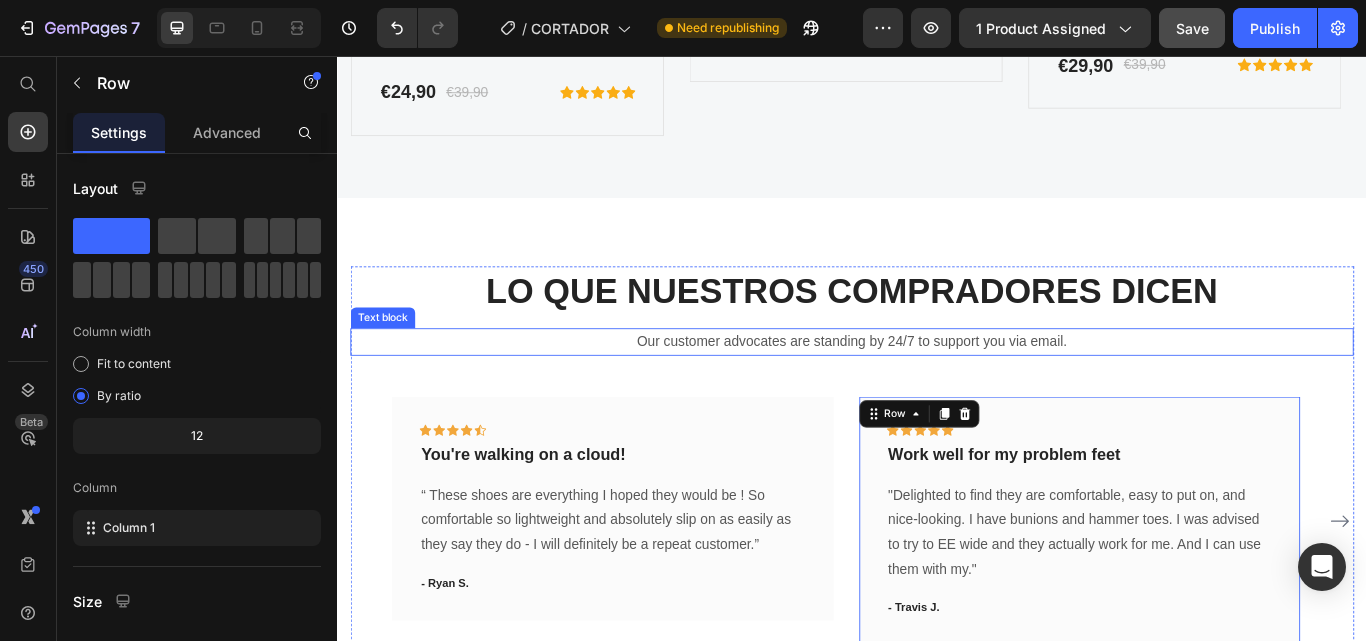 scroll, scrollTop: 4755, scrollLeft: 0, axis: vertical 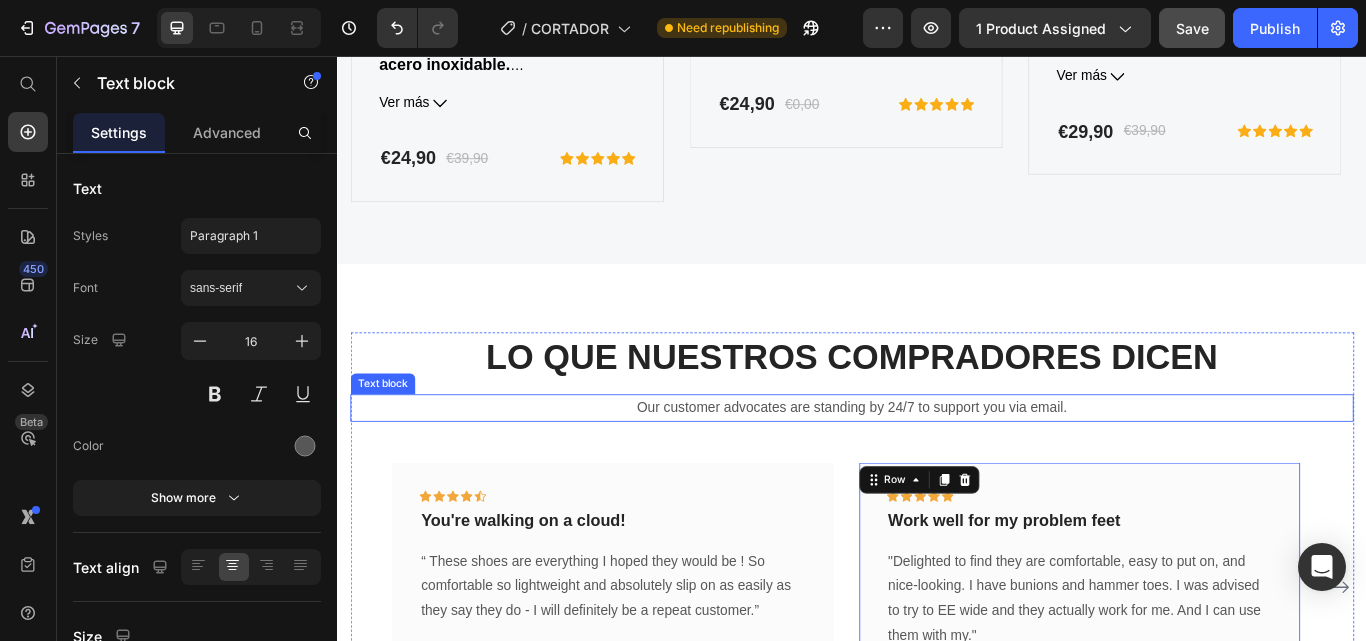 click on "Our customer advocates are standing by 24/7 to support you via email." at bounding box center (937, 467) 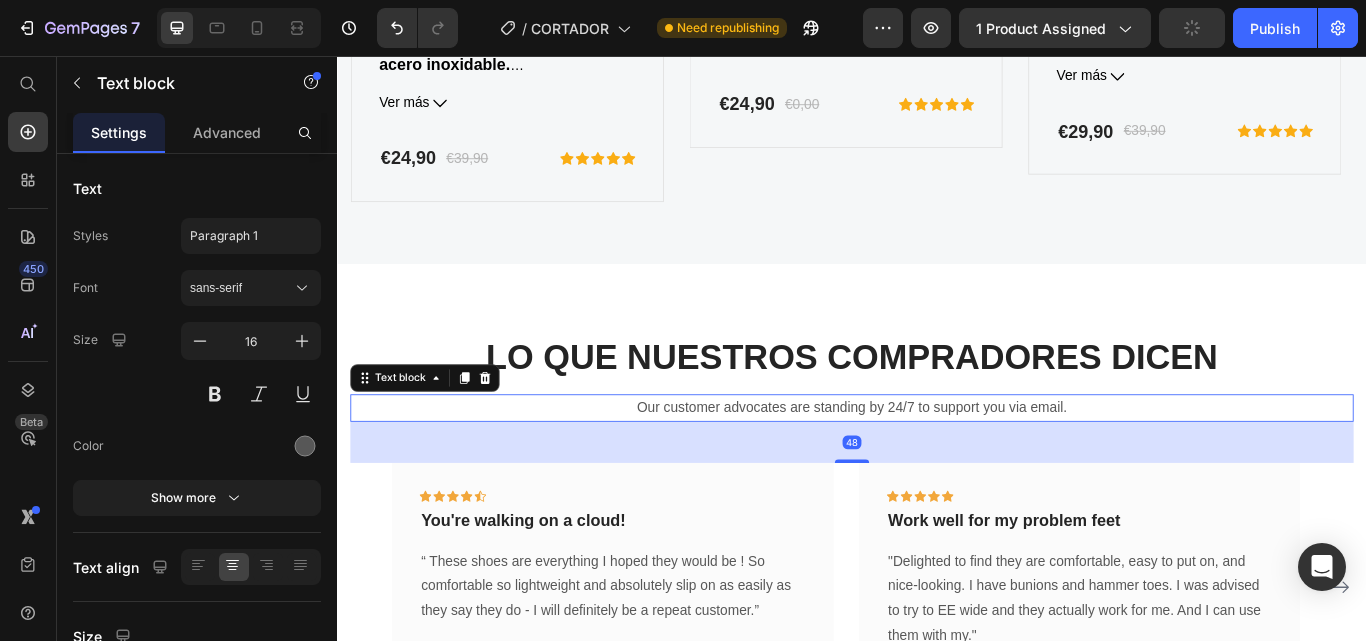 click on "Our customer advocates are standing by 24/7 to support you via email." at bounding box center (937, 467) 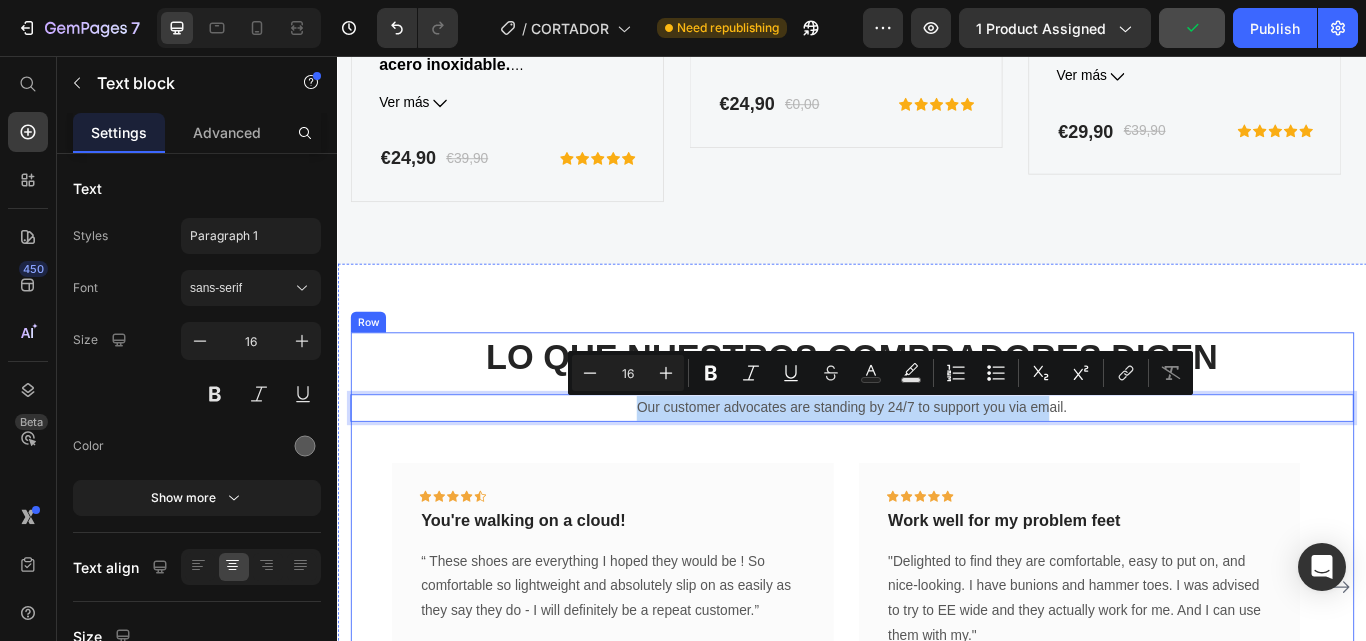 drag, startPoint x: 1163, startPoint y: 465, endPoint x: 656, endPoint y: 504, distance: 508.4978 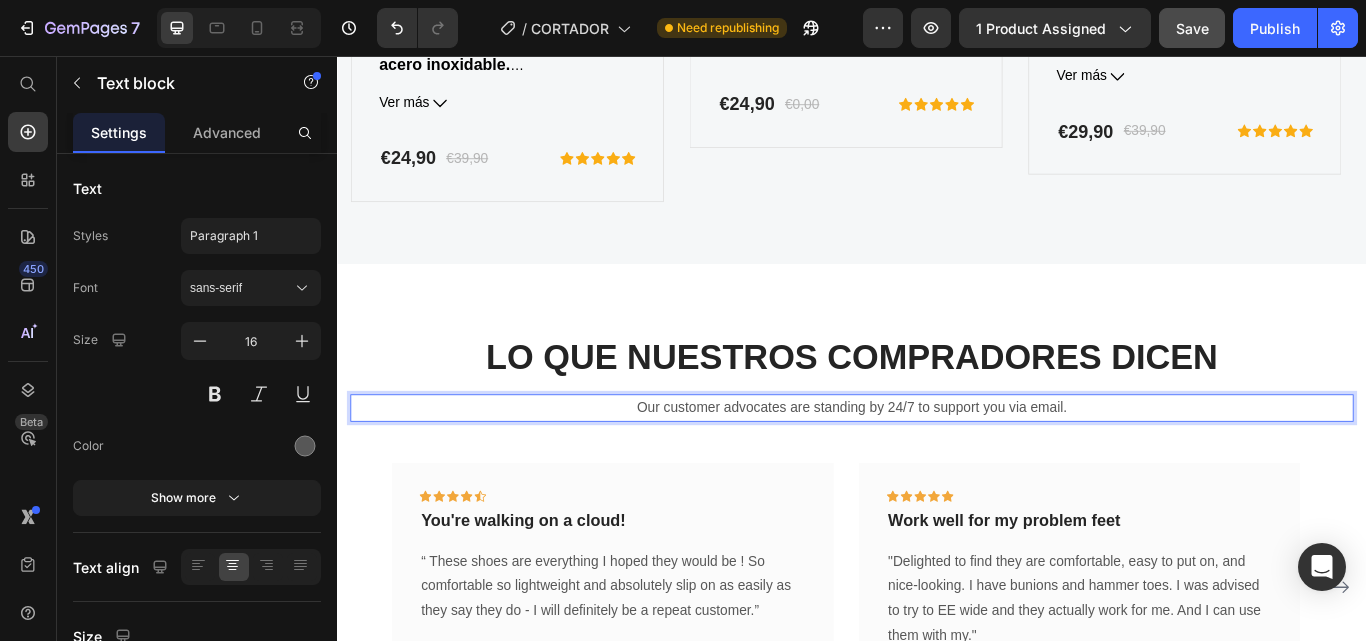 click on "Our customer advocates are standing by 24/7 to support you via email." at bounding box center [937, 467] 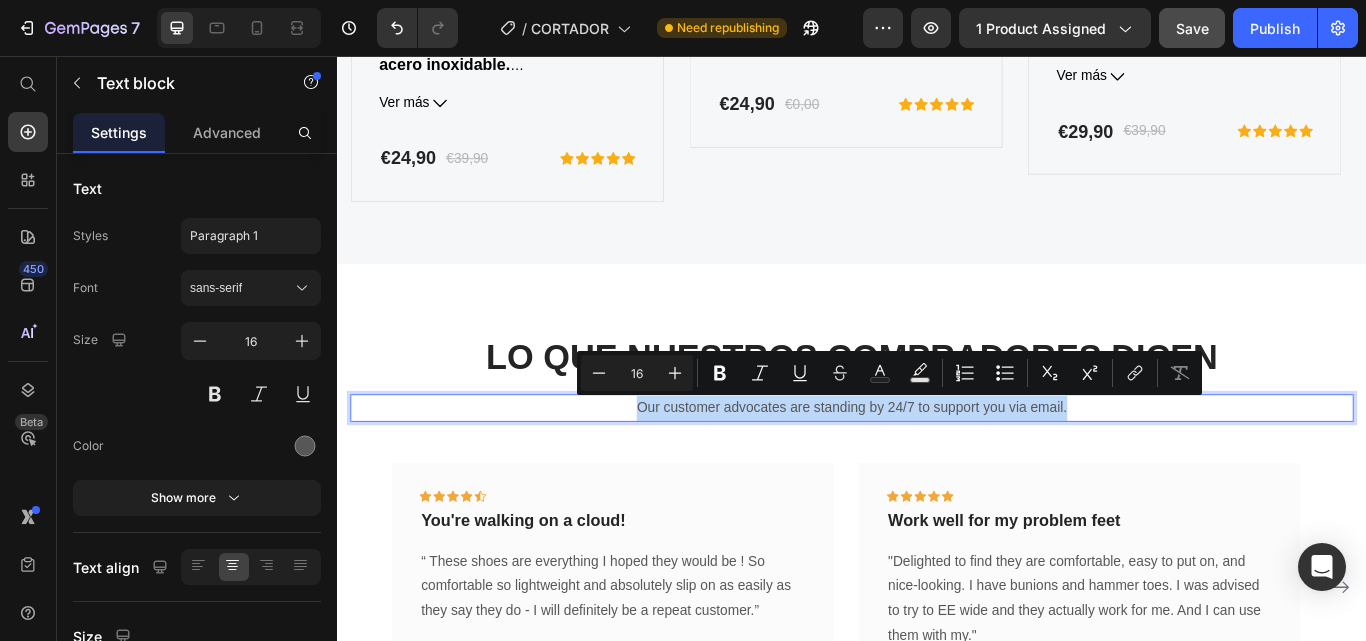 drag, startPoint x: 1194, startPoint y: 468, endPoint x: 658, endPoint y: 459, distance: 536.07556 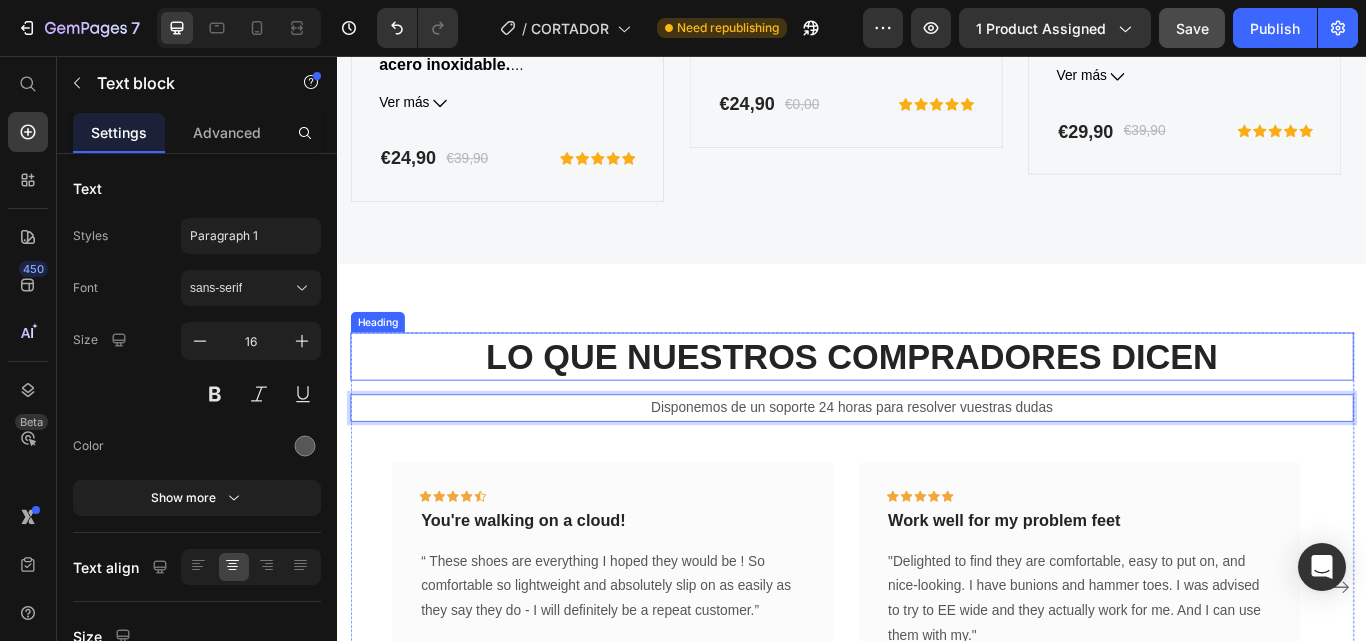 click on "LO QUE NUESTROS COMPRADORES DICEN" at bounding box center (937, 407) 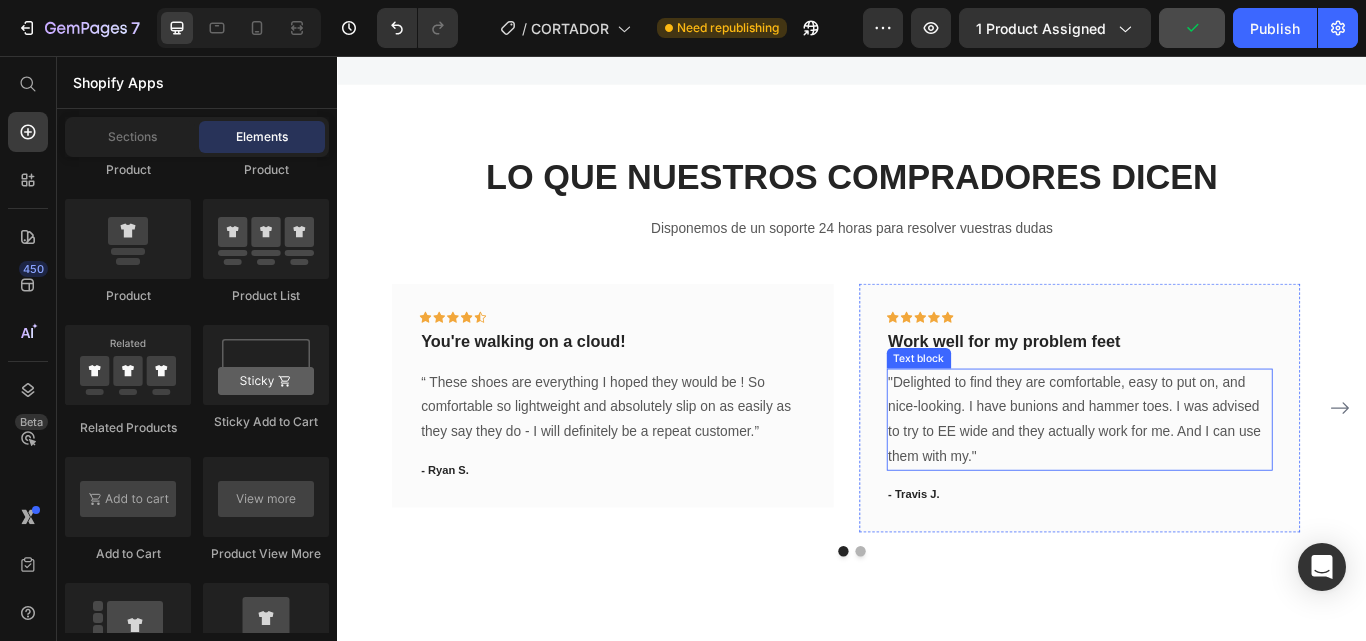 scroll, scrollTop: 4894, scrollLeft: 0, axis: vertical 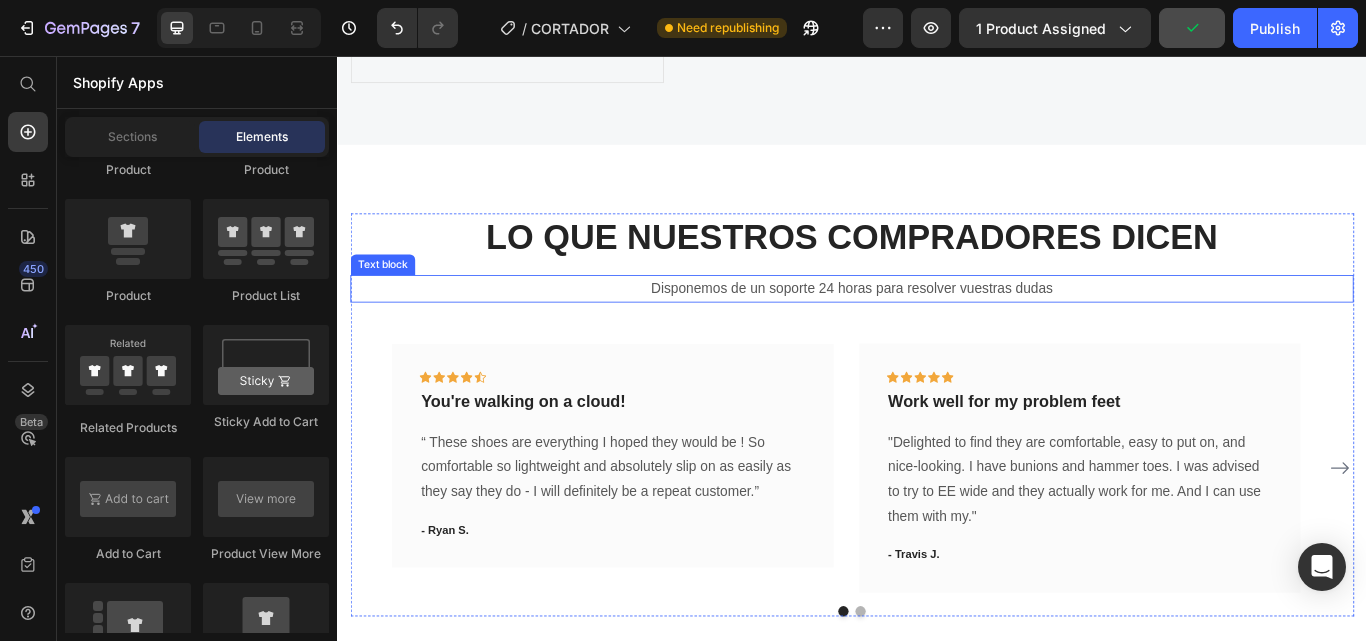 click on "Disponemos de un soporte 24 horas para resolver vuestras dudas" at bounding box center (937, 328) 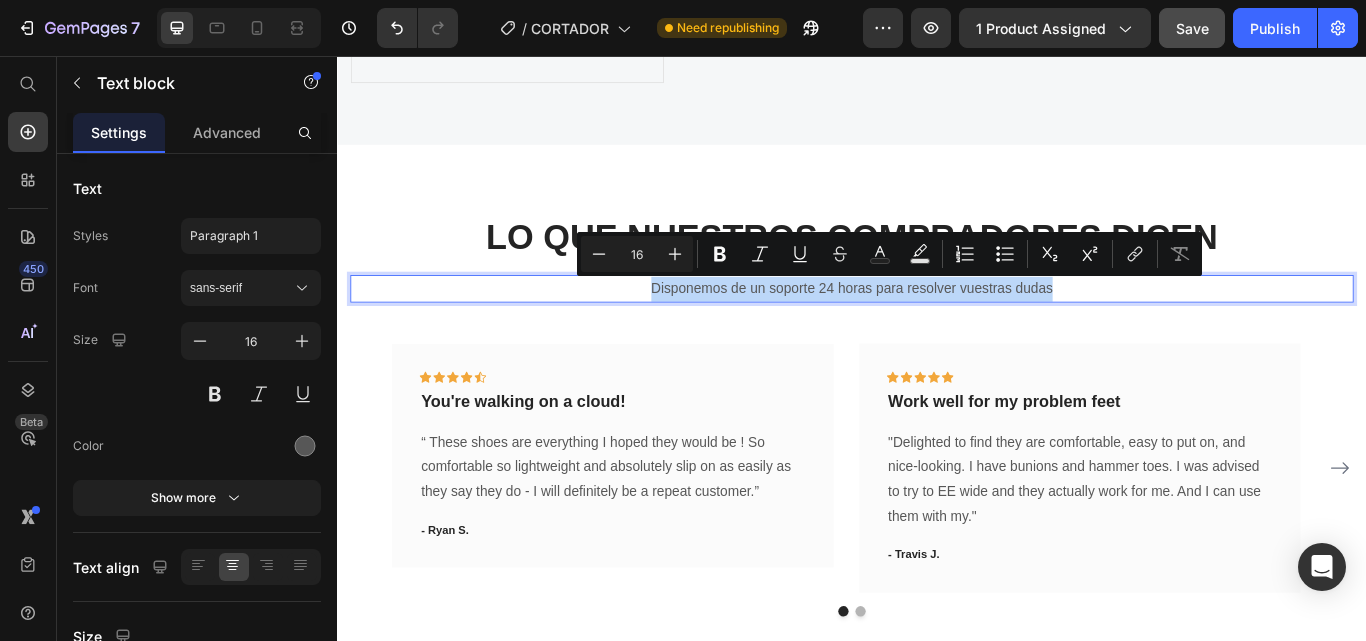 drag, startPoint x: 1170, startPoint y: 328, endPoint x: 663, endPoint y: 324, distance: 507.01578 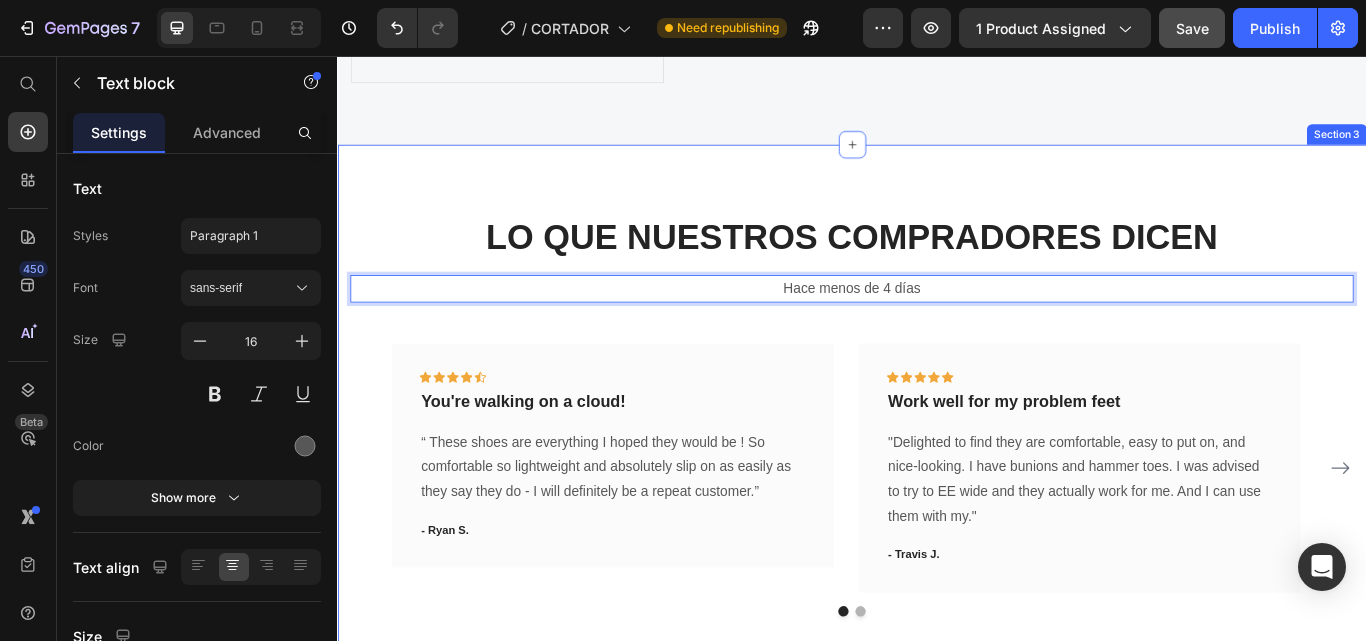 click on "LO QUE NUESTROS COMPRADORES DICEN Heading Hace menos de 4 días Text block   48
Icon
Icon
Icon
Icon
Icon Row You're walking on a cloud! Text block “ These shoes are everything I hoped they would be ! So comfortable so lightweight and absolutely slip on as easily as they say they do - I will definitely be a repeat customer.” Text block - [FIRST] [LAST]. Text block Row
Icon
Icon
Icon
Icon
Icon Row Work well for my problem feet Text block "Delighted to find they are comfortable, easy to put on, and nice-looking. I have bunions and hammer toes. I was advised to try to EE wide and they actually work for me. And I can use them with my." Text block - [FIRST] [LAST]. Text block Row
Icon
Icon
Icon
Icon
Icon Row You're walking on a cloud! Text block Text block - [FIRST] [LAST]. Row Row" at bounding box center [937, 475] 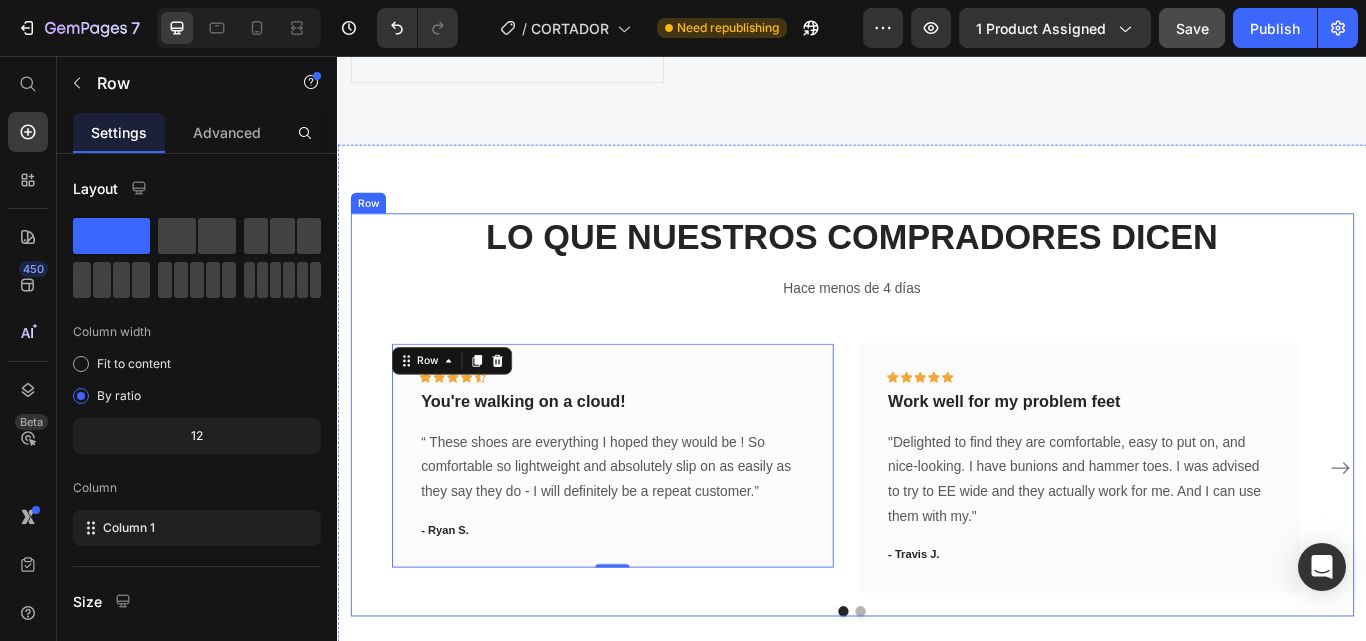 click on "LO QUE NUESTROS COMPRADORES DICEN Heading Hace menos de 4 días Text block
Icon
Icon
Icon
Icon
Icon Row You're walking on a cloud! Text block “ These shoes are everything I hoped they would be ! So comfortable so lightweight and absolutely slip on as easily as they say they do - I will definitely be a repeat customer.” Text block - [FIRST] [LAST]. Text block Row   0
Icon
Icon
Icon
Icon
Icon Row Work well for my problem feet Text block "Delighted to find they are comfortable, easy to put on, and nice-looking. I have bunions and hammer toes. I was advised to try to EE wide and they actually work for me. And I can use them with my." Text block - [FIRST] [LAST]. Text block Row
Icon
Icon
Icon
Icon
Icon Row You're walking on a cloud! Text block Text block - [FIRST] [LAST]. Row Icon" at bounding box center [937, 475] 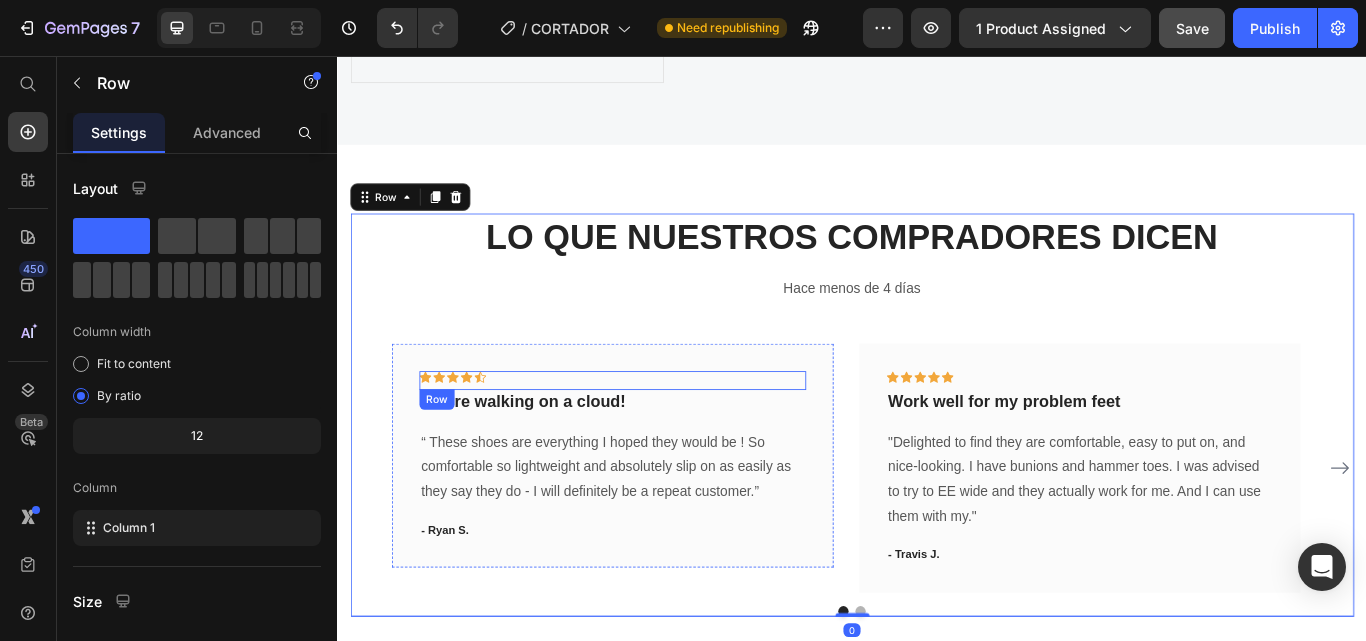 click on "Icon
Icon
Icon
Icon
Icon Row" at bounding box center [657, 435] 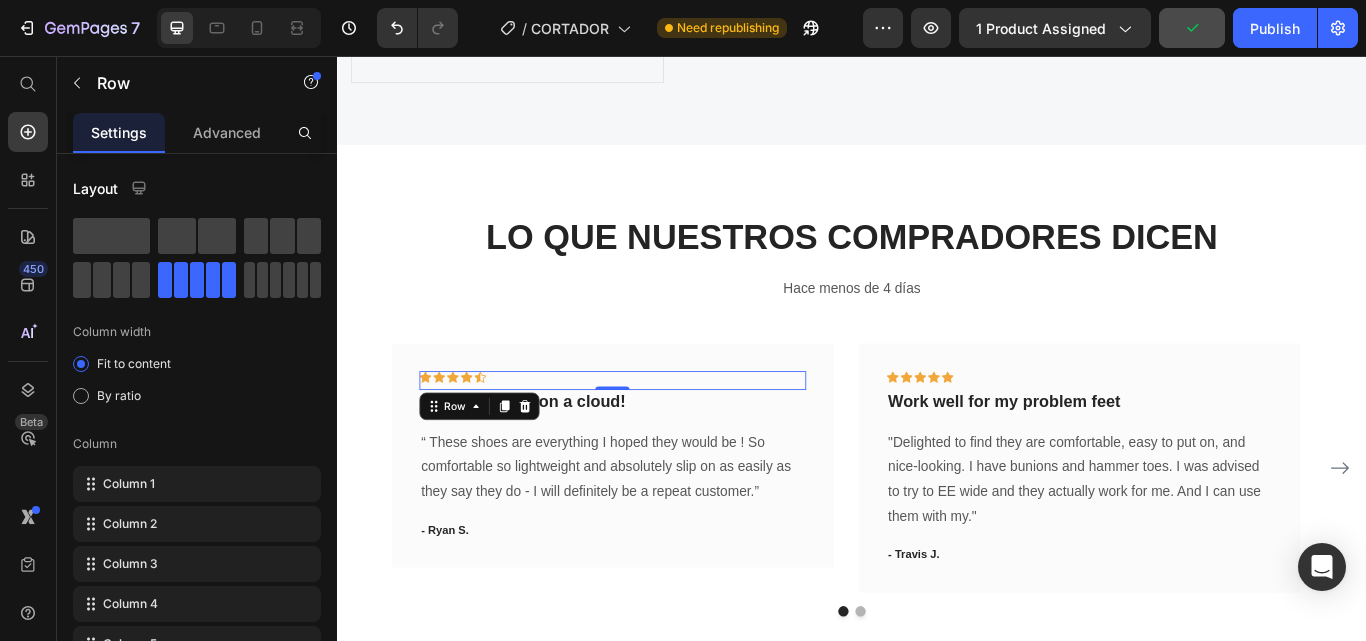 click on "Icon
Icon
Icon
Icon
Icon Row   0" at bounding box center [657, 435] 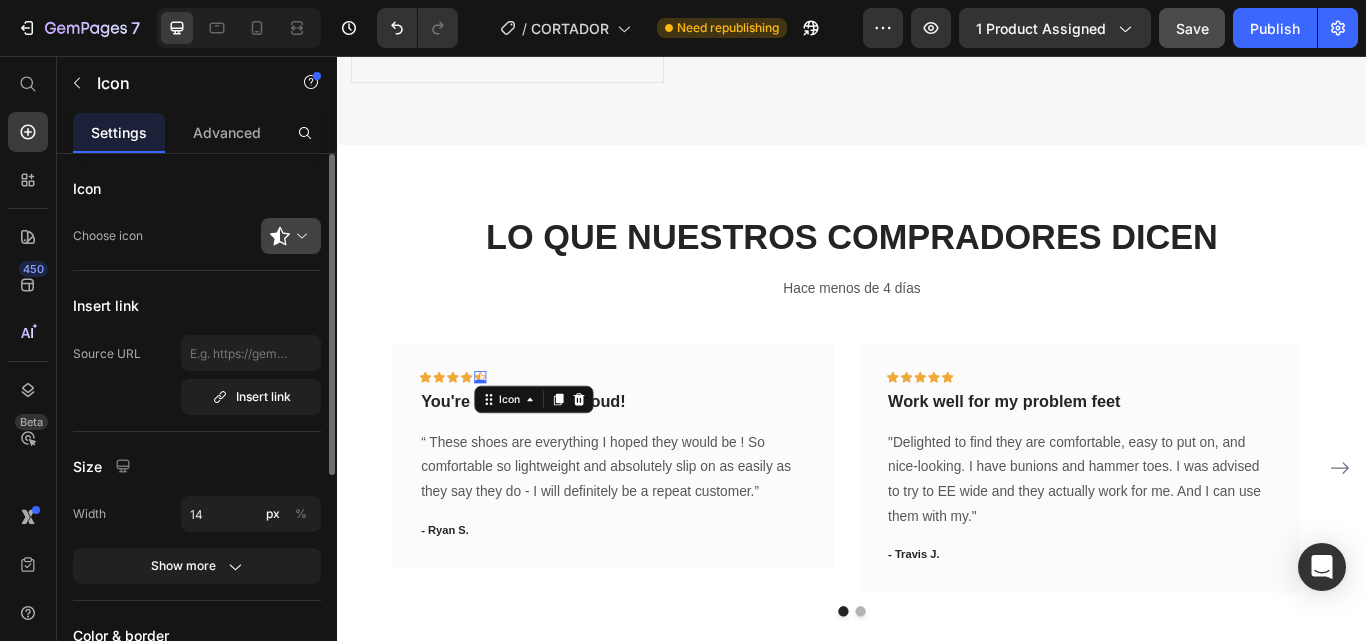 click at bounding box center (299, 236) 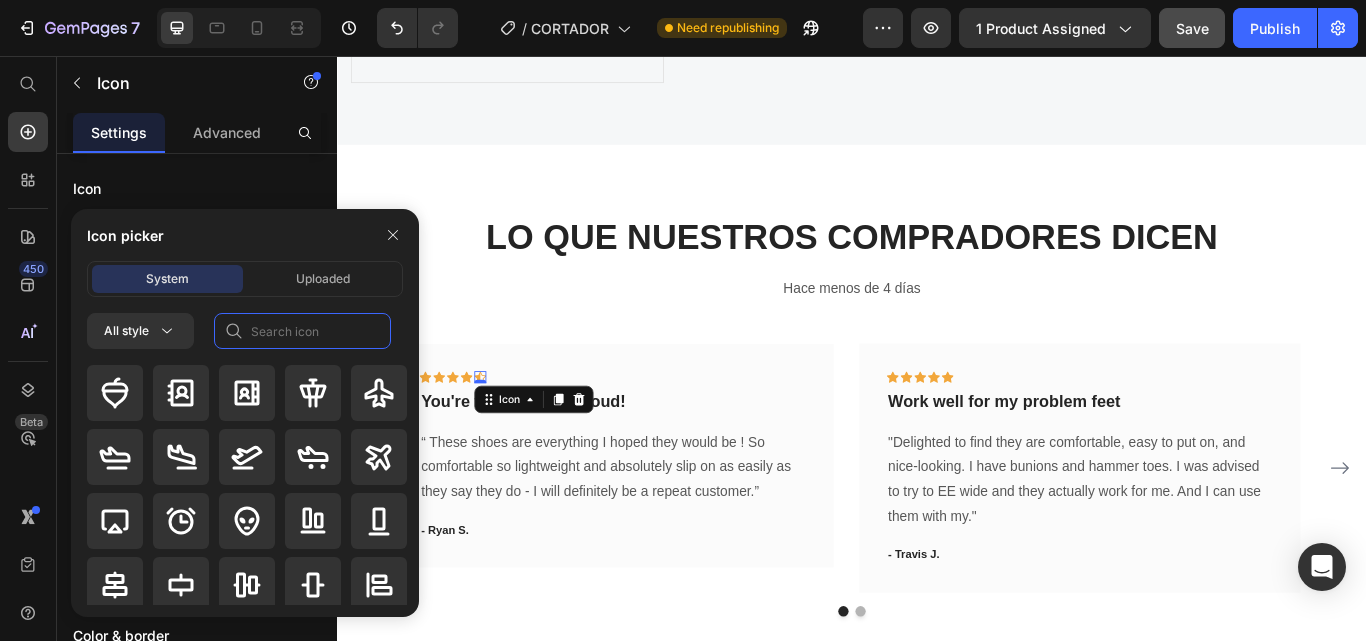 click 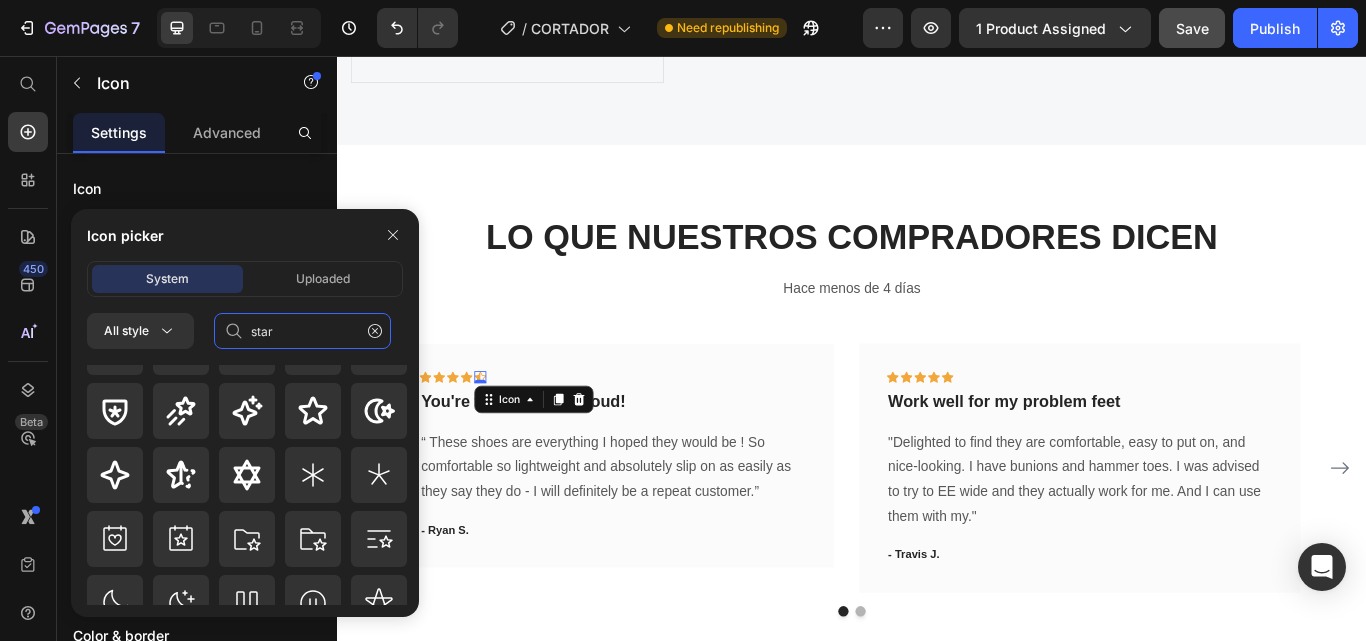 scroll, scrollTop: 0, scrollLeft: 0, axis: both 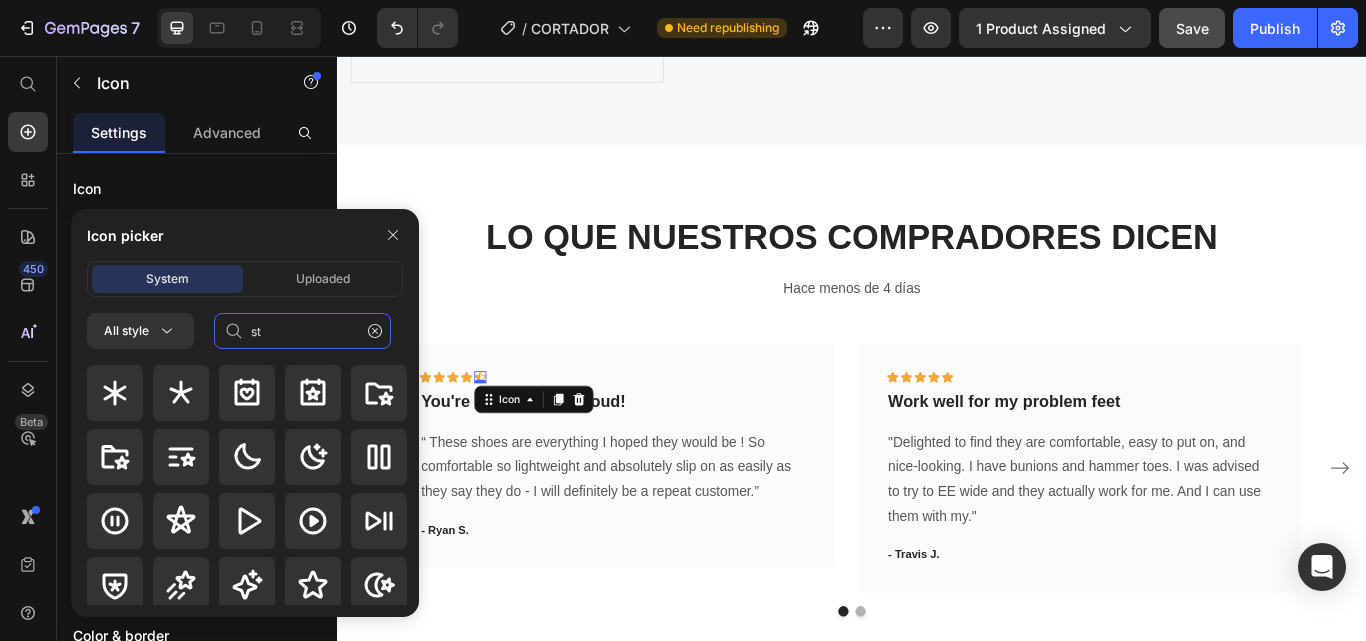 type on "s" 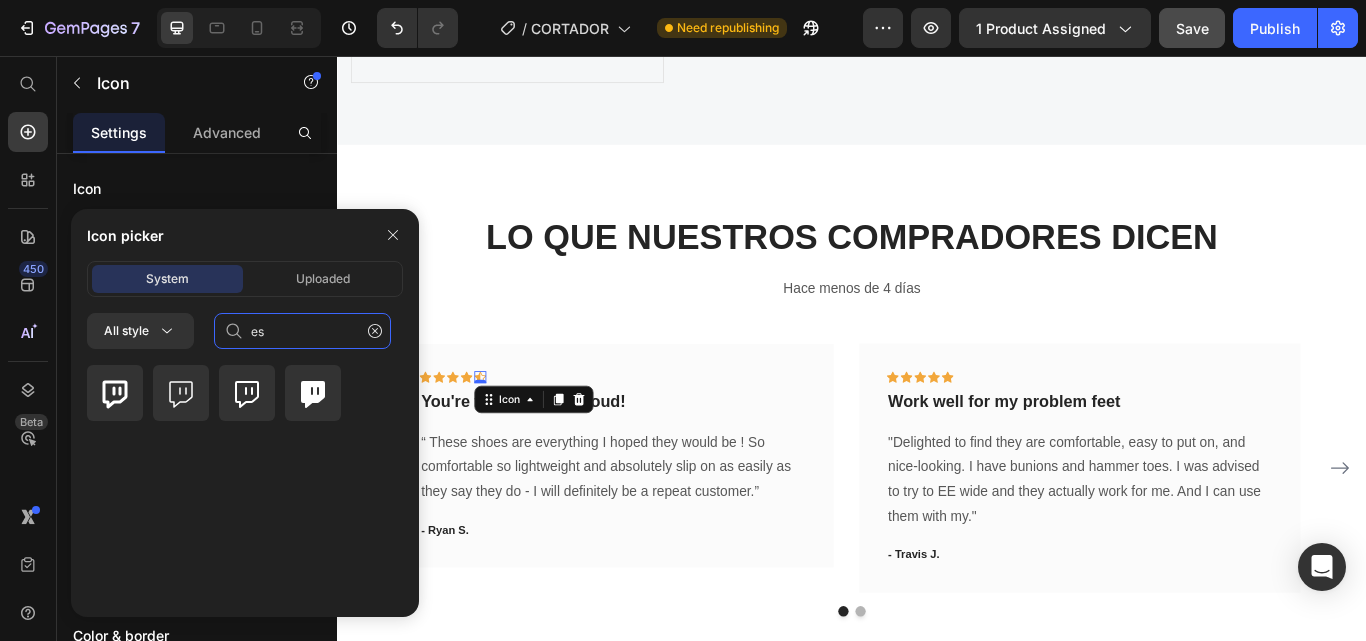 type on "e" 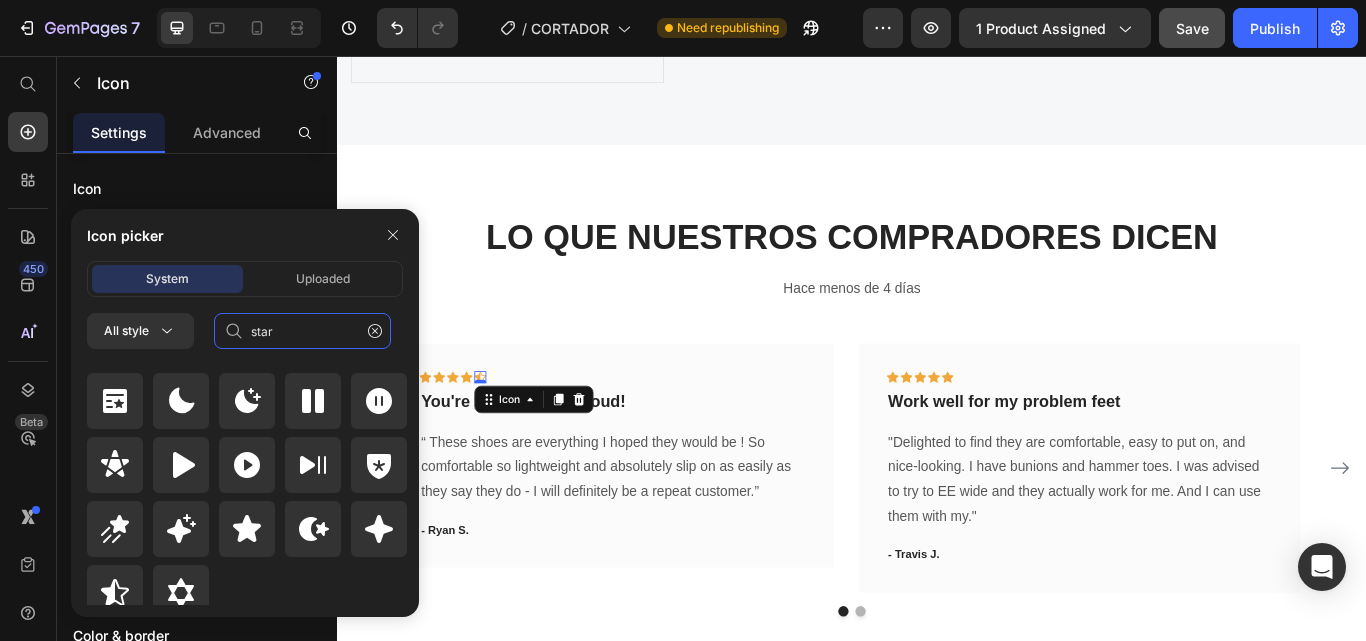 scroll, scrollTop: 872, scrollLeft: 0, axis: vertical 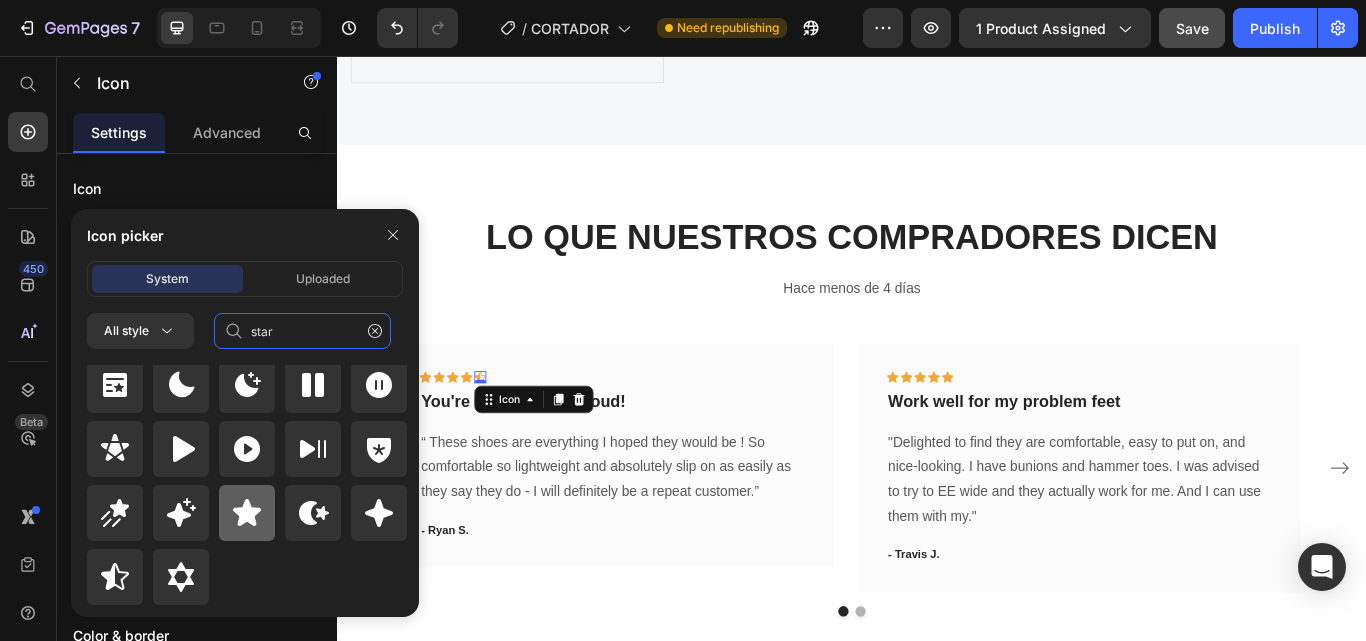 type on "star" 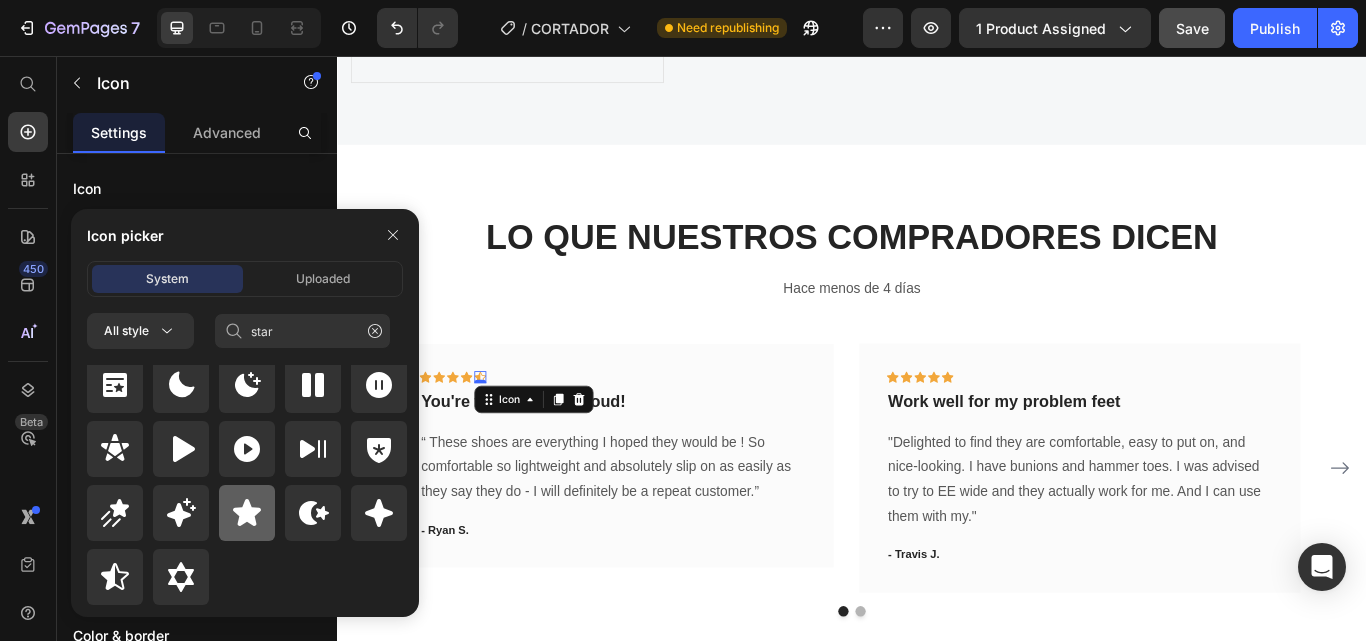 click 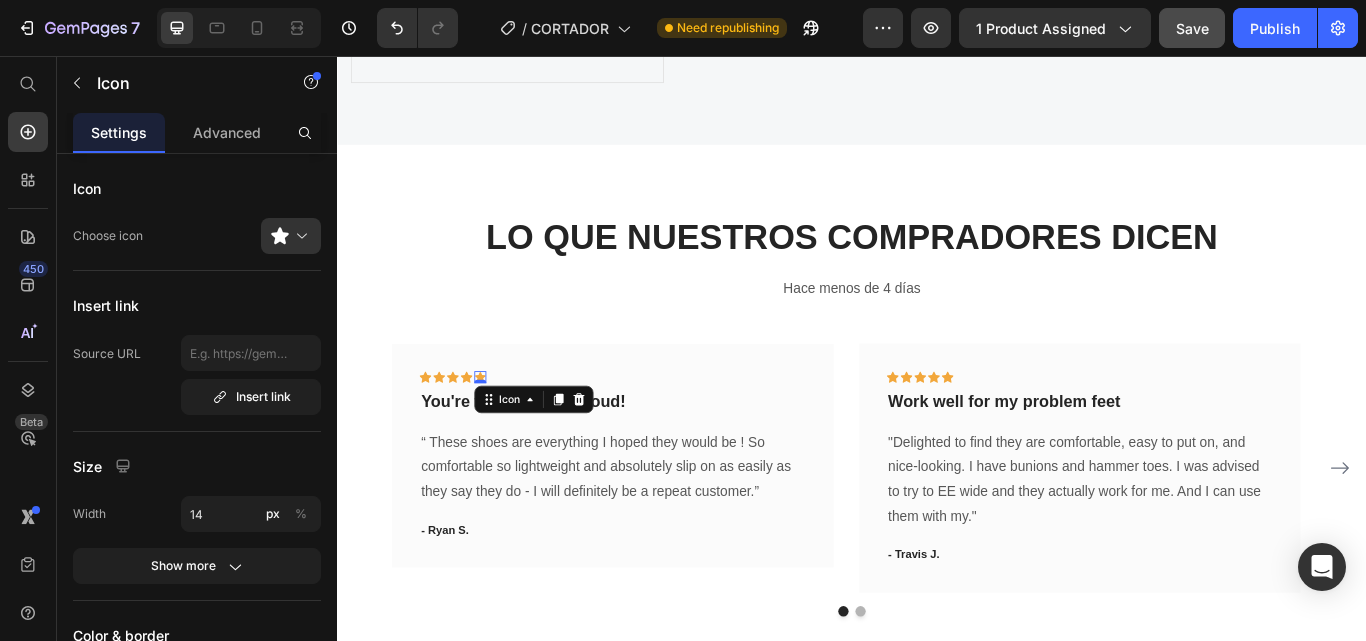 click on "Icon
Icon
Icon
Icon
Icon   0 Row You're walking on a cloud! Text block “ These shoes are everything I hoped they would be ! So comfortable so lightweight and absolutely slip on as easily as they say they do - I will definitely be a repeat customer.” Text block - [FIRST] [LAST]. Text block Row" at bounding box center [657, 522] 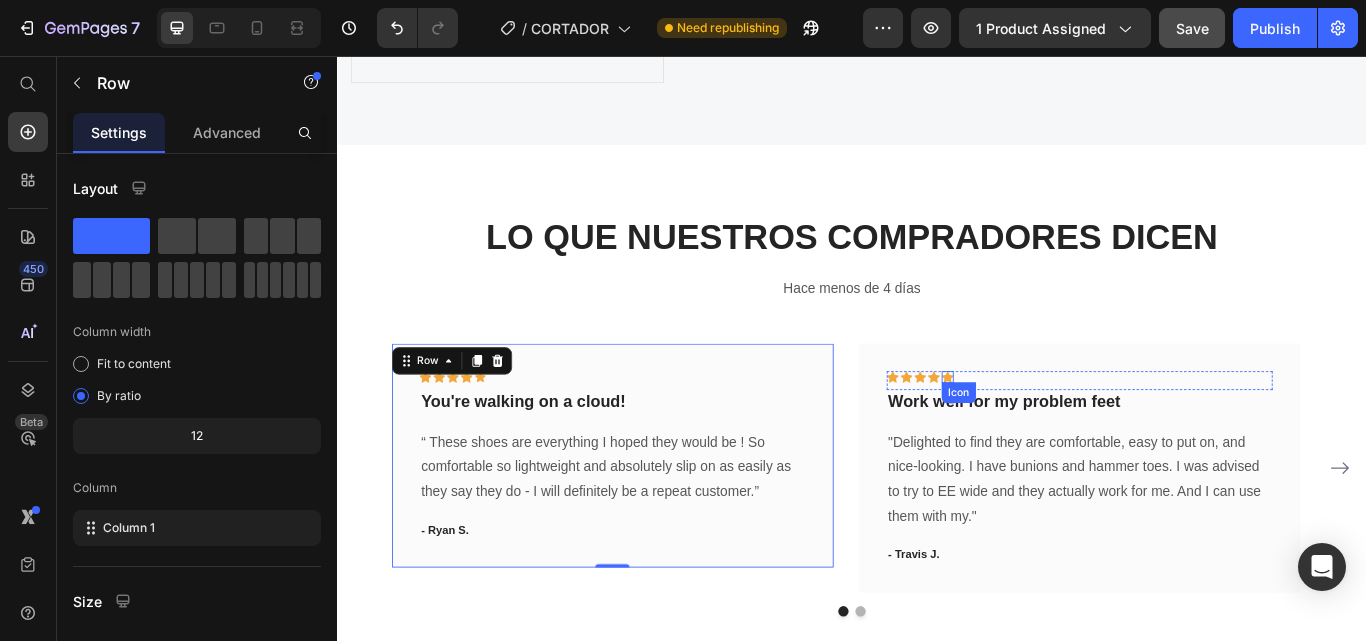 click 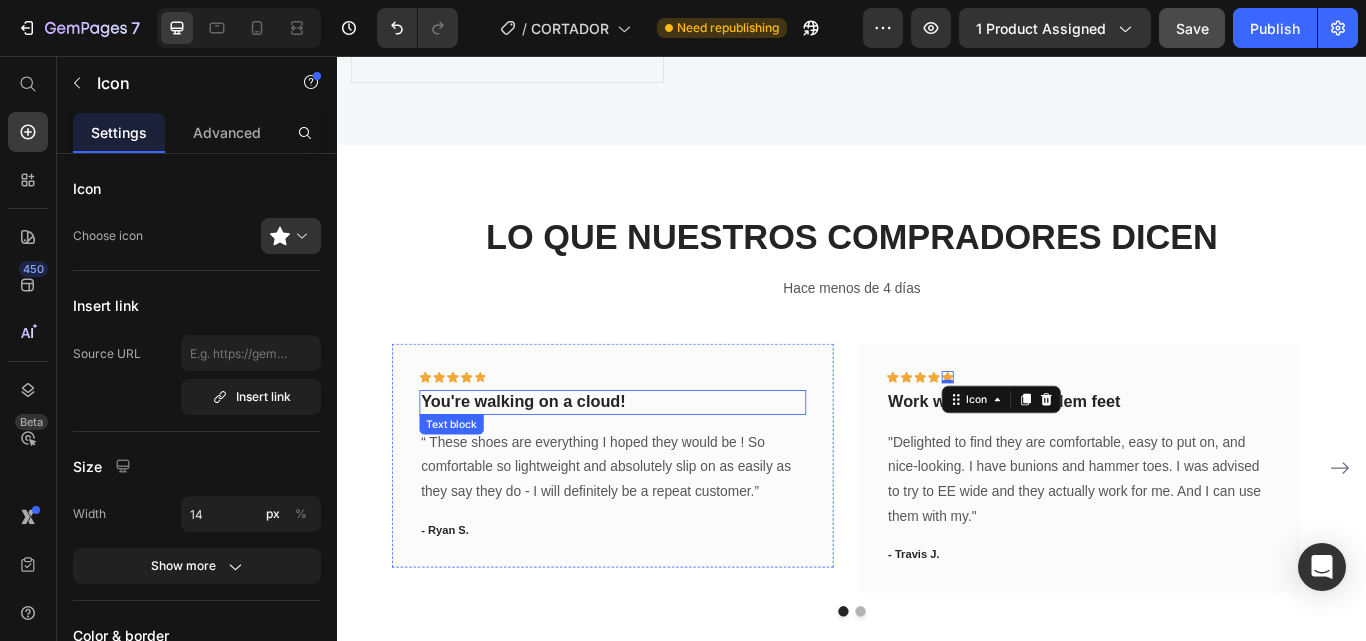 click on "You're walking on a cloud!" at bounding box center [657, 460] 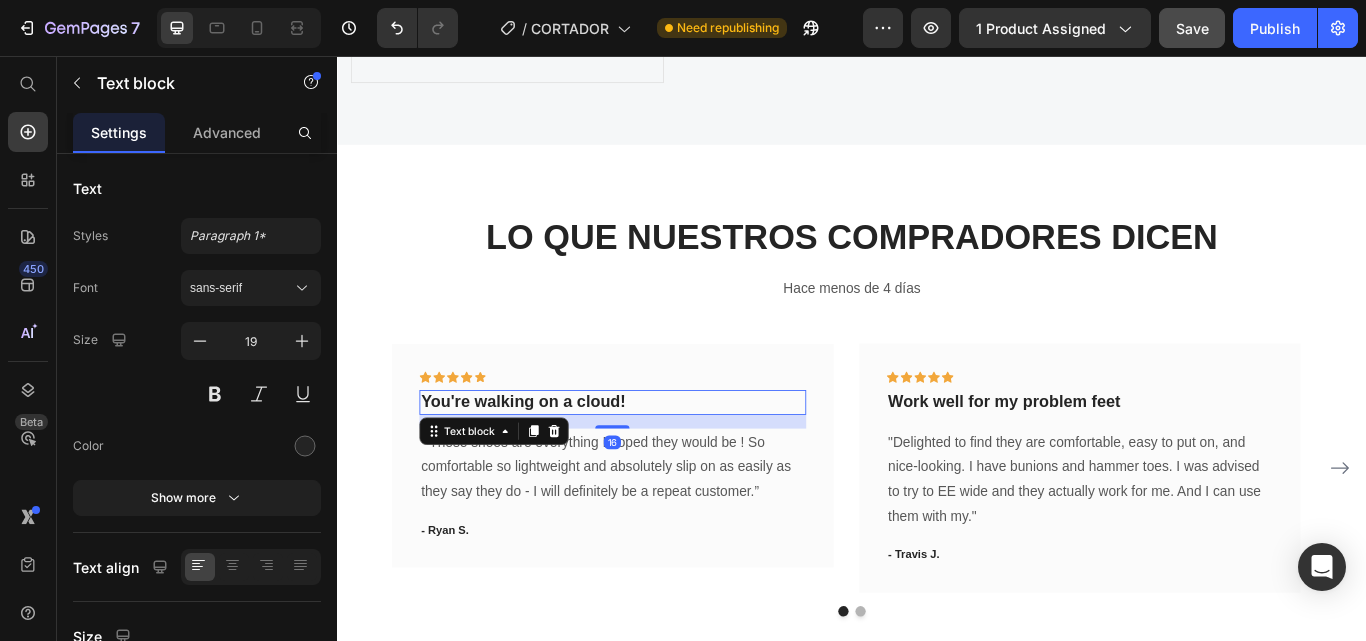 click on "You're walking on a cloud!" at bounding box center [657, 460] 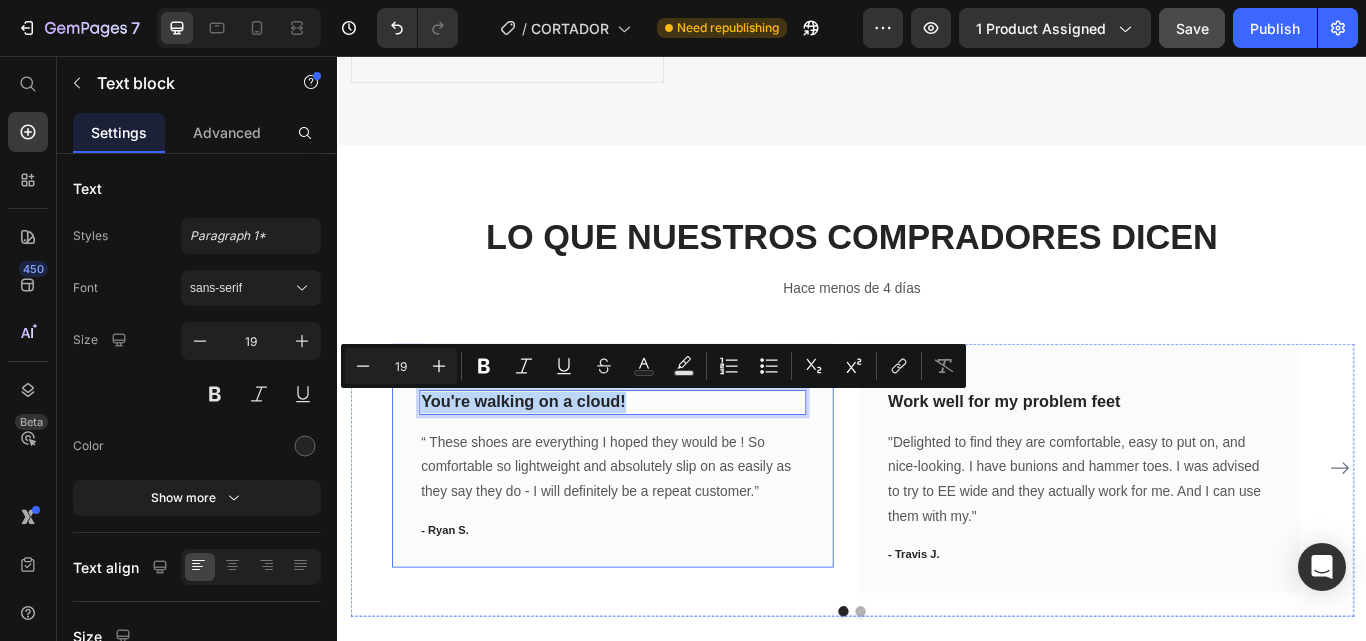 drag, startPoint x: 678, startPoint y: 465, endPoint x: 417, endPoint y: 483, distance: 261.61996 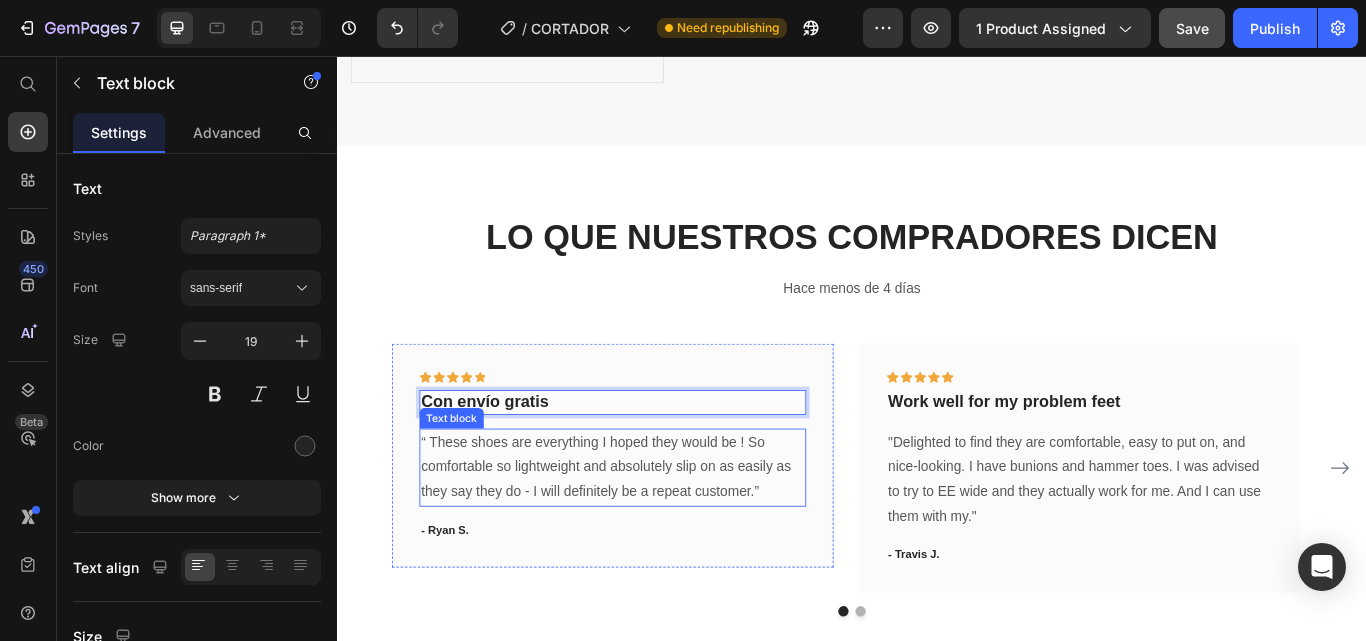 click on "“ These shoes are everything I hoped they would be ! So comfortable so lightweight and absolutely slip on as easily as they say they do - I will definitely be a repeat customer.”" at bounding box center [657, 536] 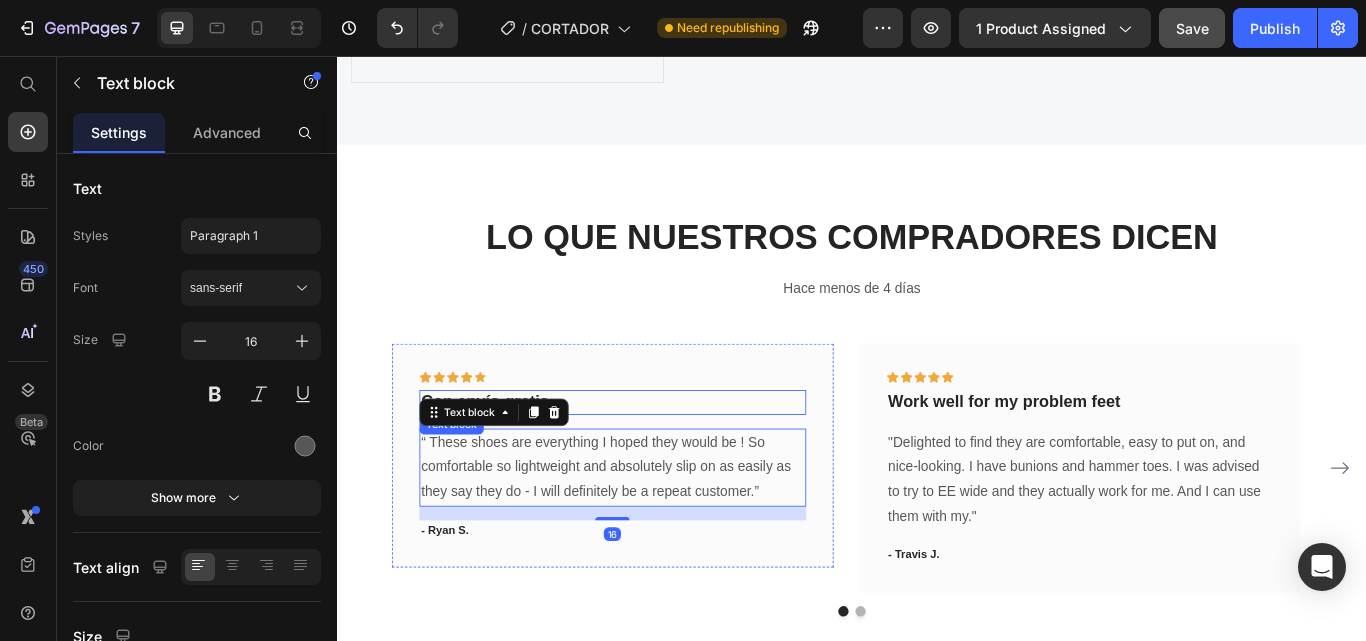 click on "Con envío gratis" at bounding box center [657, 460] 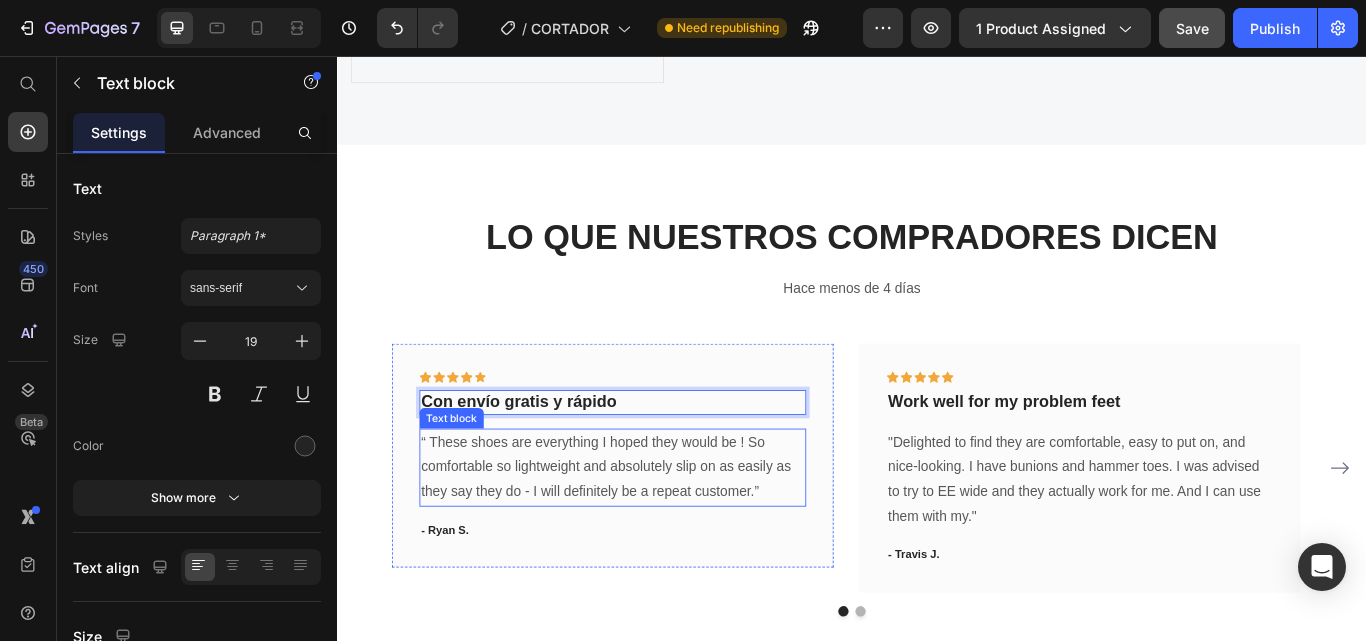 click on "“ These shoes are everything I hoped they would be ! So comfortable so lightweight and absolutely slip on as easily as they say they do - I will definitely be a repeat customer.”" at bounding box center (657, 536) 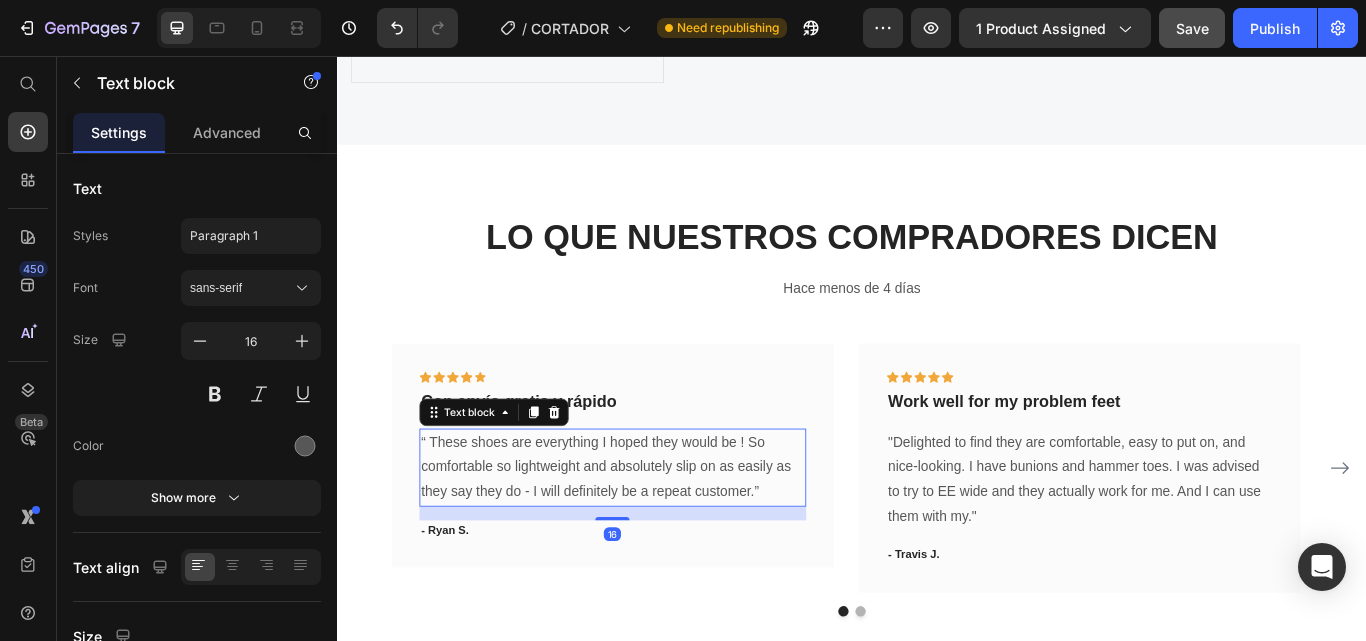 click on "“ These shoes are everything I hoped they would be ! So comfortable so lightweight and absolutely slip on as easily as they say they do - I will definitely be a repeat customer.”" at bounding box center [657, 536] 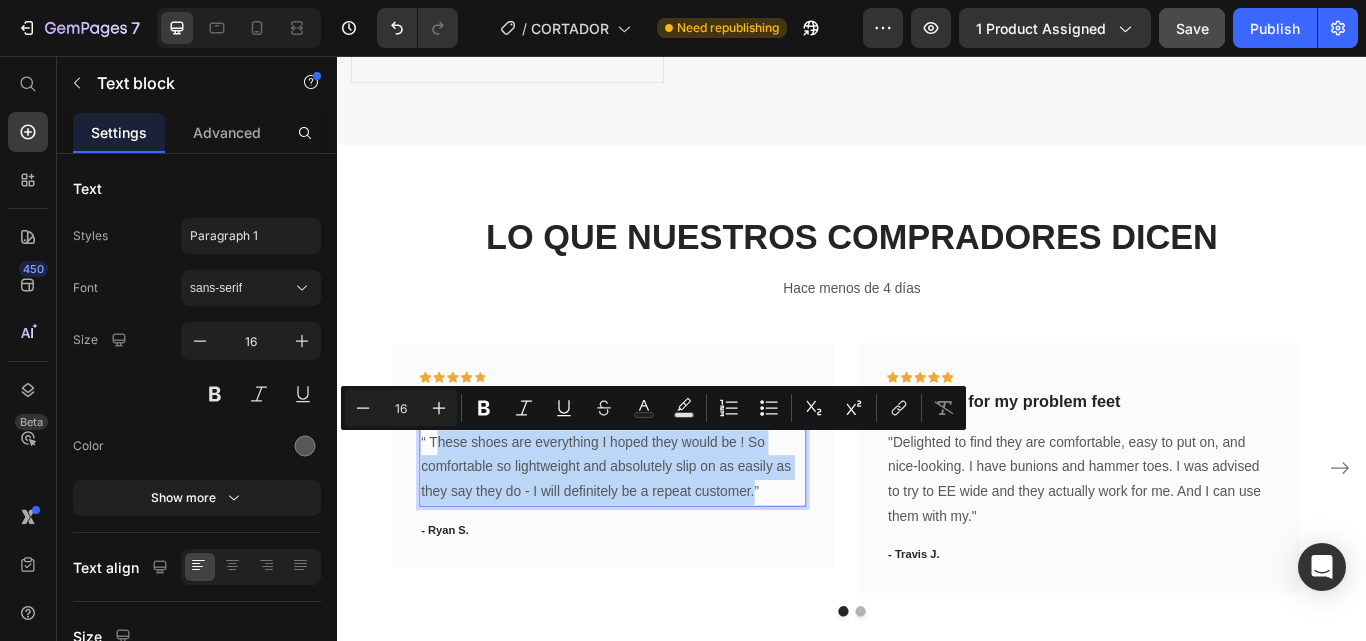 drag, startPoint x: 450, startPoint y: 506, endPoint x: 822, endPoint y: 576, distance: 378.52872 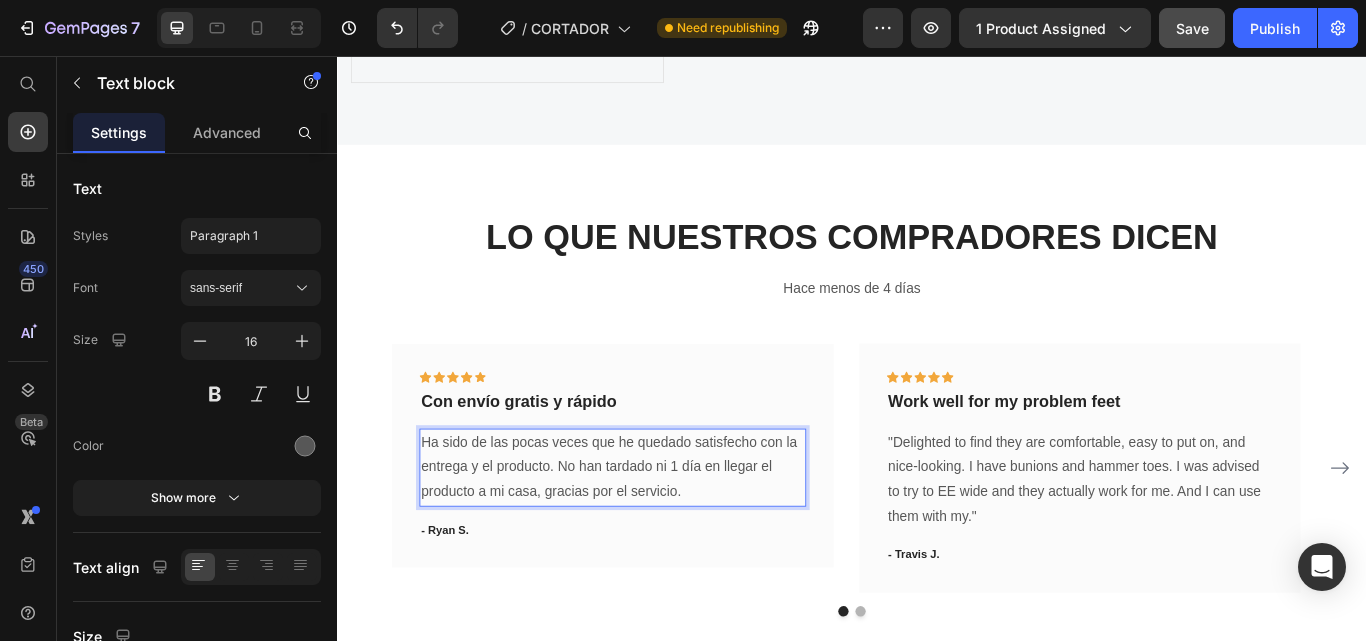 click on "Ha sido de las pocas veces que he quedado satisfecho con la entrega y el producto. No han tardado ni 1 día en llegar el producto a mi casa, gracias por el servicio." at bounding box center (657, 536) 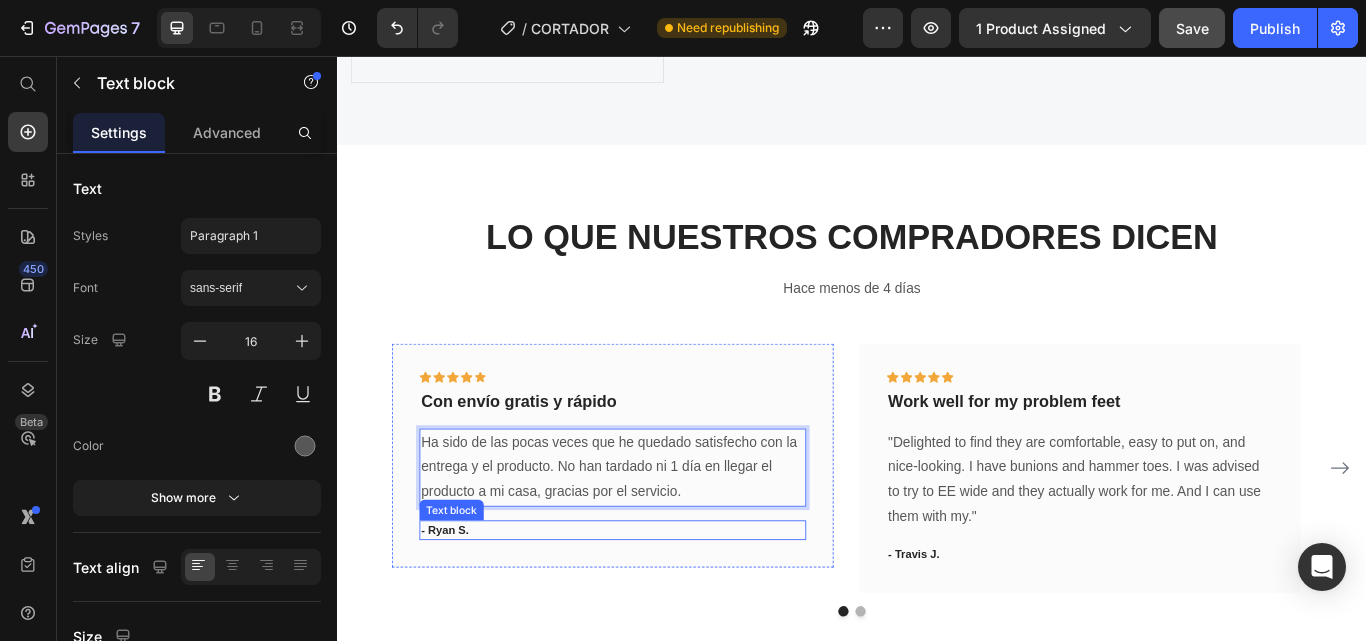 click on "- Ryan S." at bounding box center (657, 610) 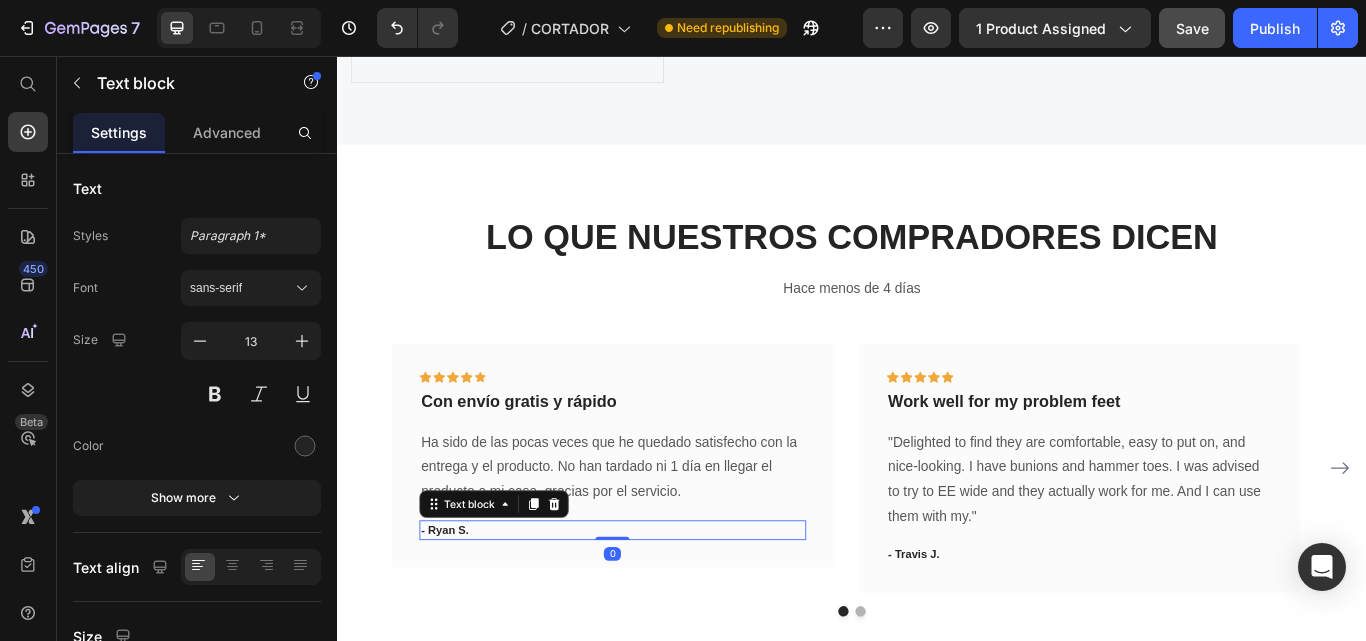 click on "- Ryan S." at bounding box center (657, 610) 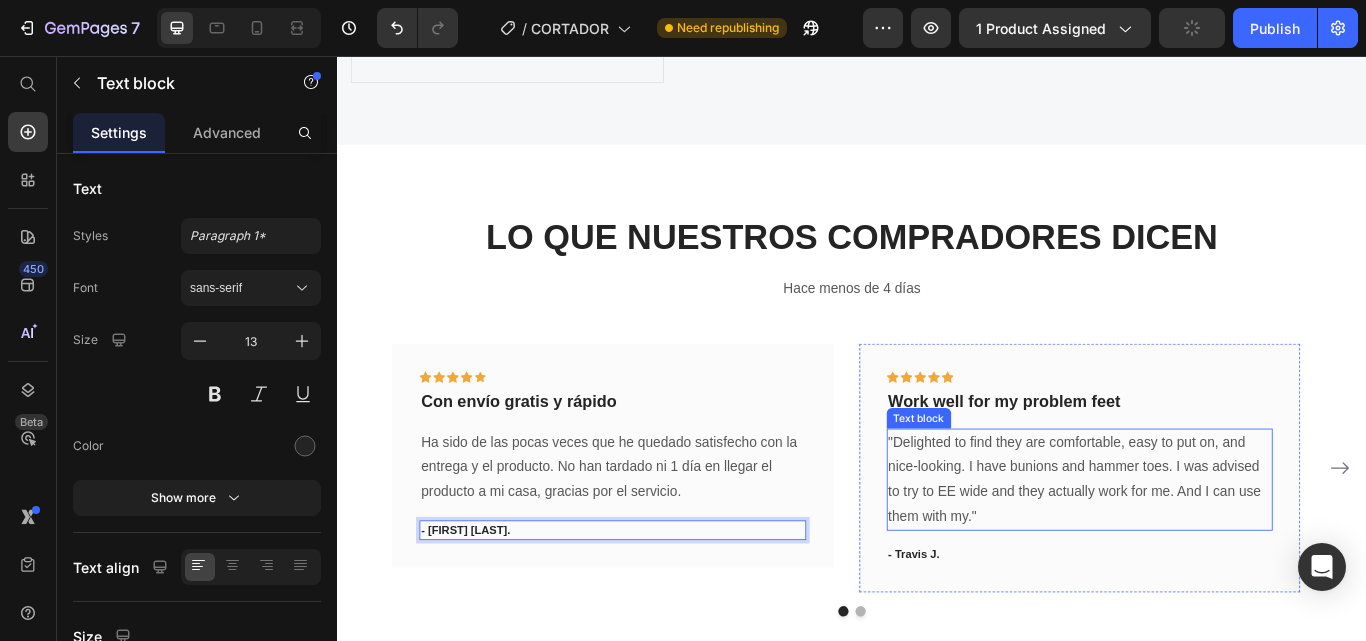 click on ""Delighted to find they are comfortable, easy to put on, and nice-looking. I have bunions and hammer toes. I was advised to try to EE wide and they actually work for me. And I can use them with my."" at bounding box center (1202, 550) 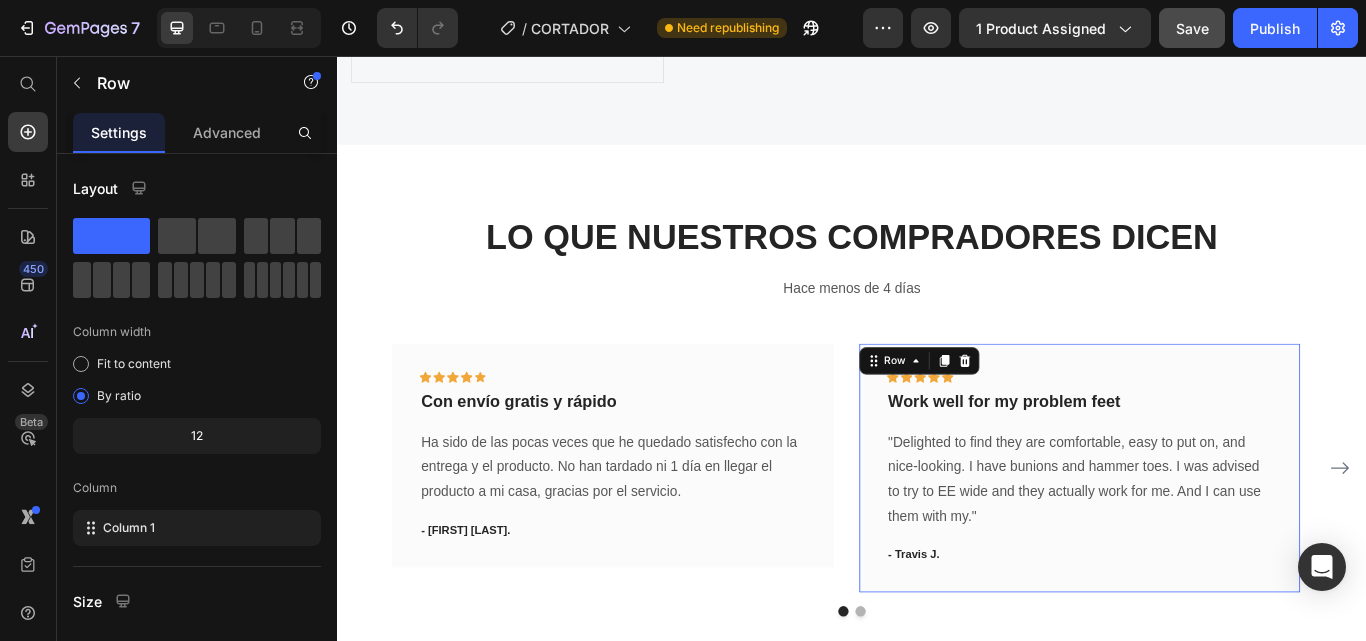 click on "Icon
Icon
Icon
Icon
Icon Row Work well for my problem feet Text block "Delighted to find they are comfortable, easy to put on, and nice-looking. I have bunions and hammer toes. I was advised to try to EE wide and they actually work for me. And I can use them with my." Text block - [FIRST] [LAST]. Text block Row   0" at bounding box center (1202, 536) 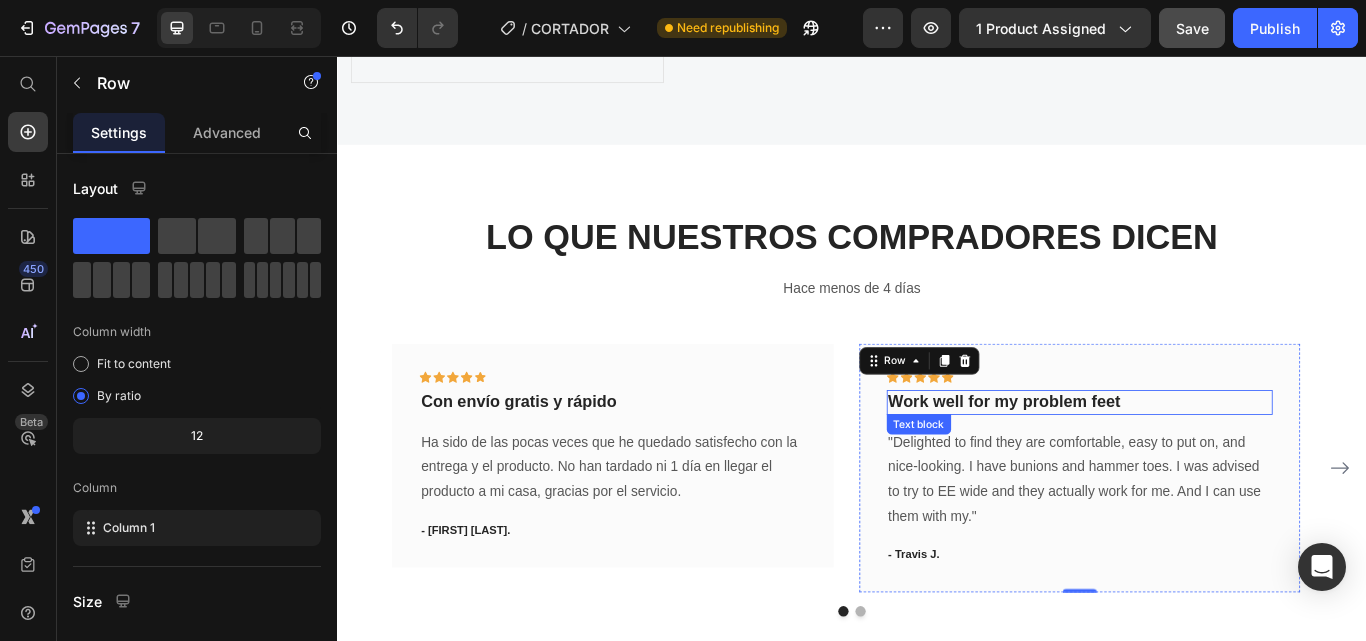click on "Work well for my problem feet" at bounding box center [1202, 460] 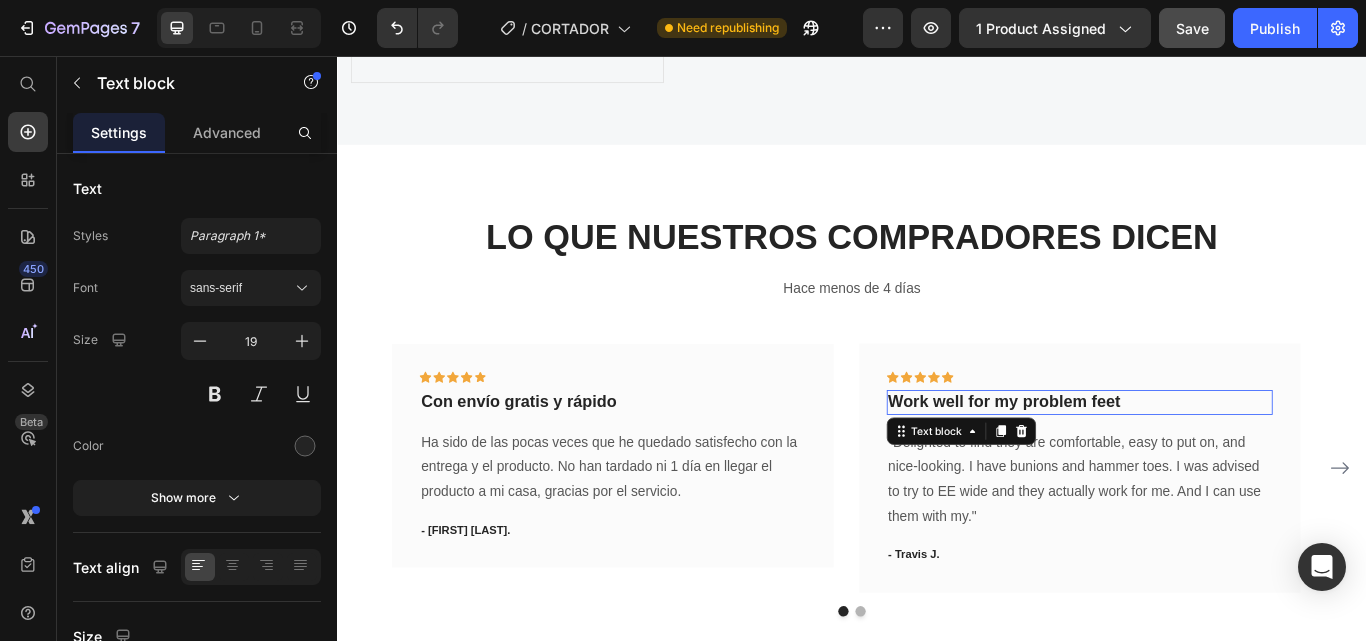 click on "Work well for my problem feet" at bounding box center [1202, 460] 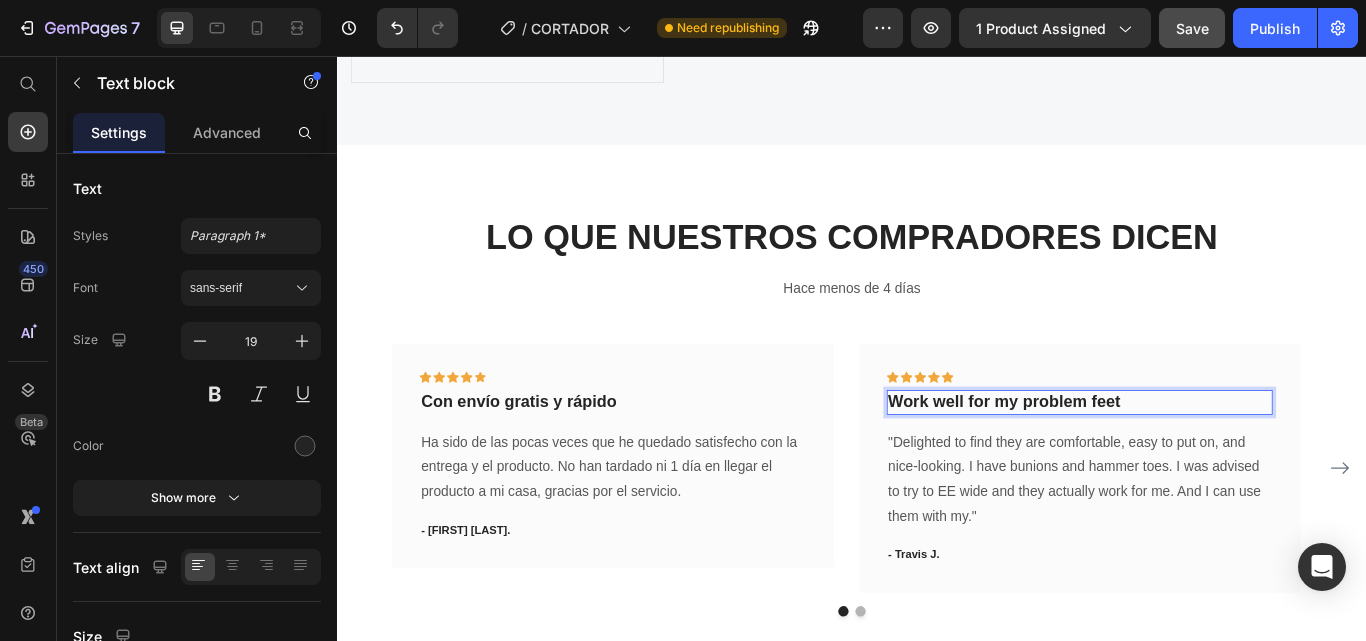 click on "Work well for my problem feet" at bounding box center (1202, 460) 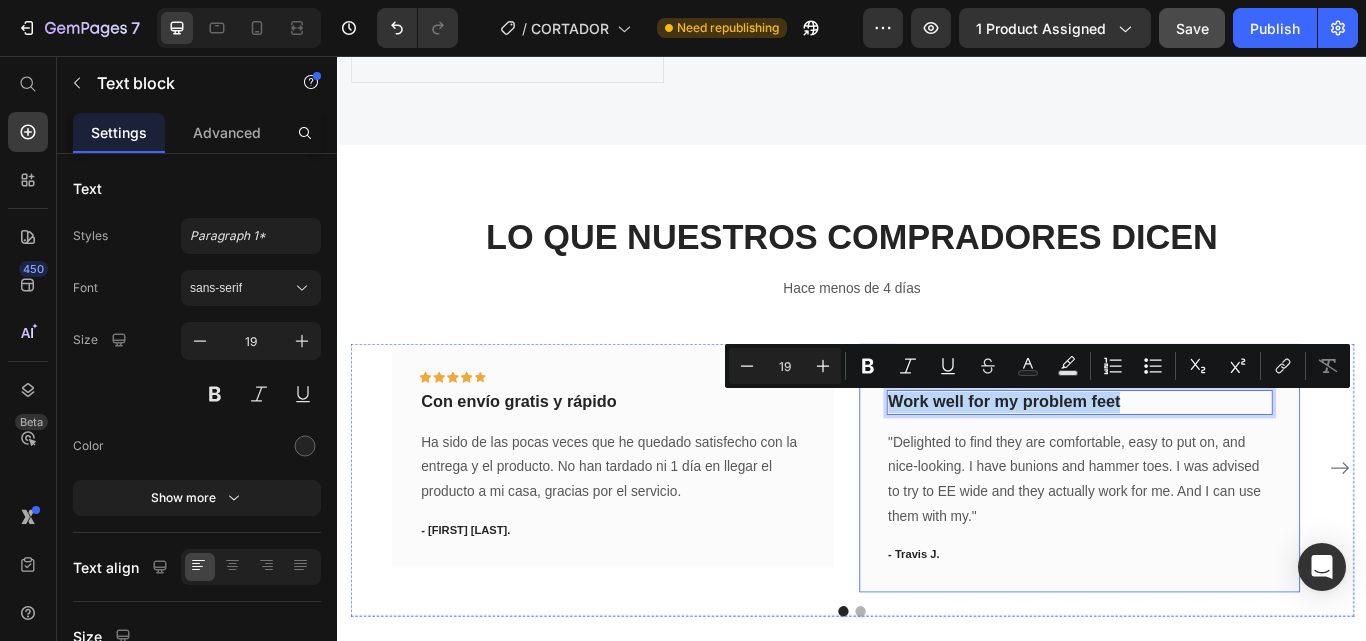 drag, startPoint x: 1254, startPoint y: 457, endPoint x: 972, endPoint y: 425, distance: 283.80978 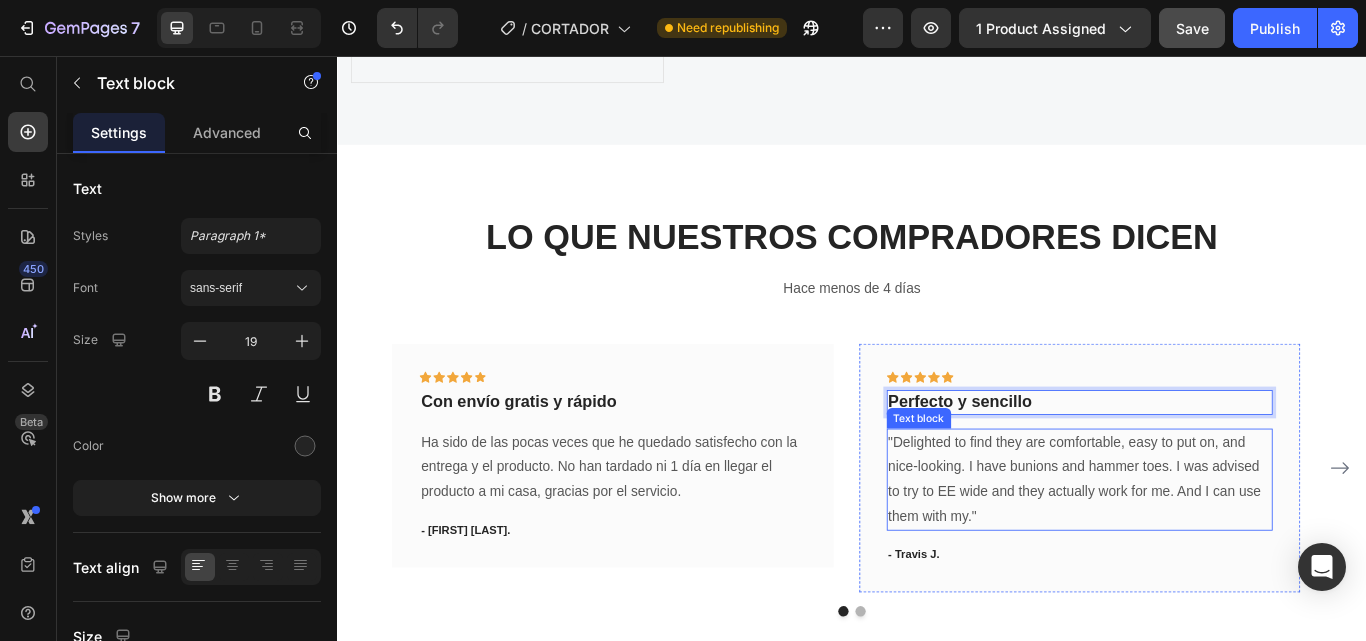 click on ""Delighted to find they are comfortable, easy to put on, and nice-looking. I have bunions and hammer toes. I was advised to try to EE wide and they actually work for me. And I can use them with my."" at bounding box center (1202, 550) 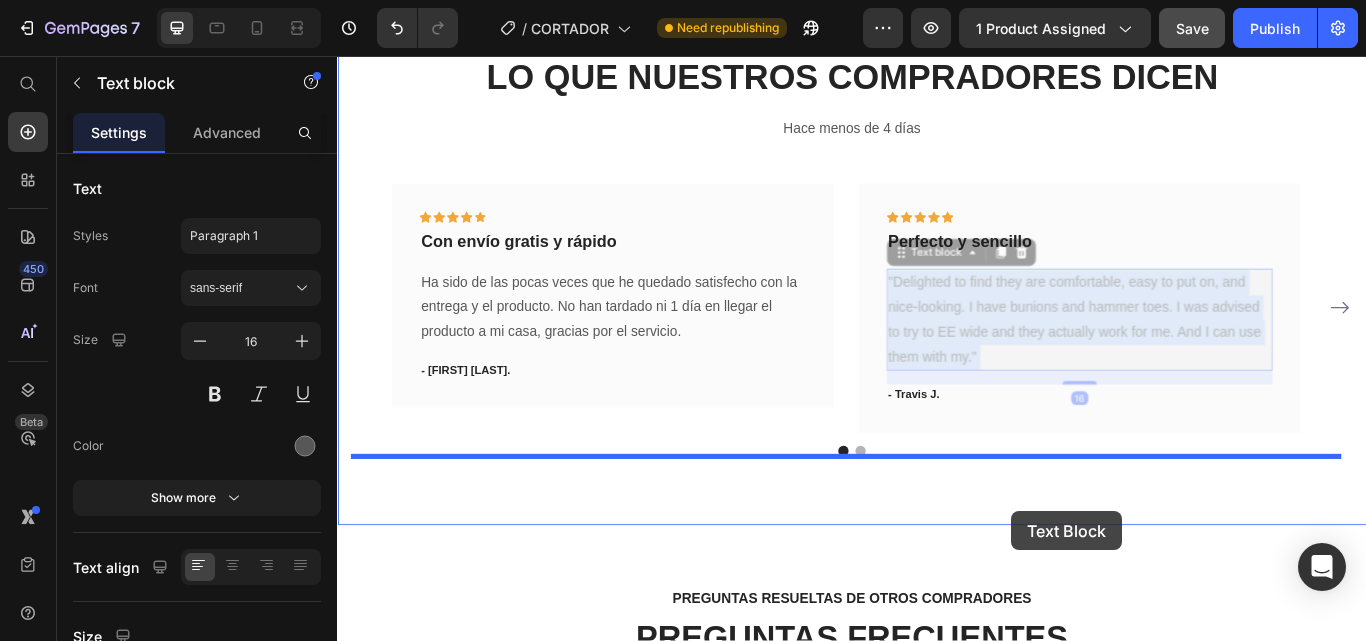 drag, startPoint x: 984, startPoint y: 503, endPoint x: 1168, endPoint y: 415, distance: 203.96078 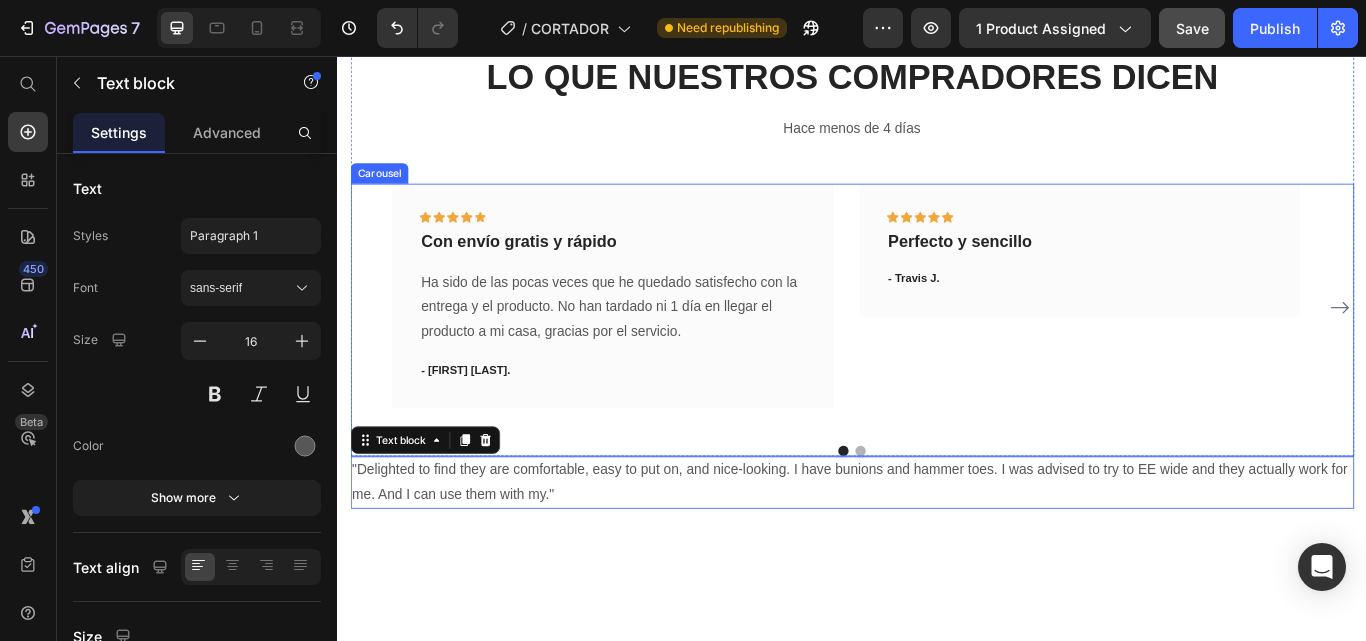 scroll, scrollTop: 5126, scrollLeft: 0, axis: vertical 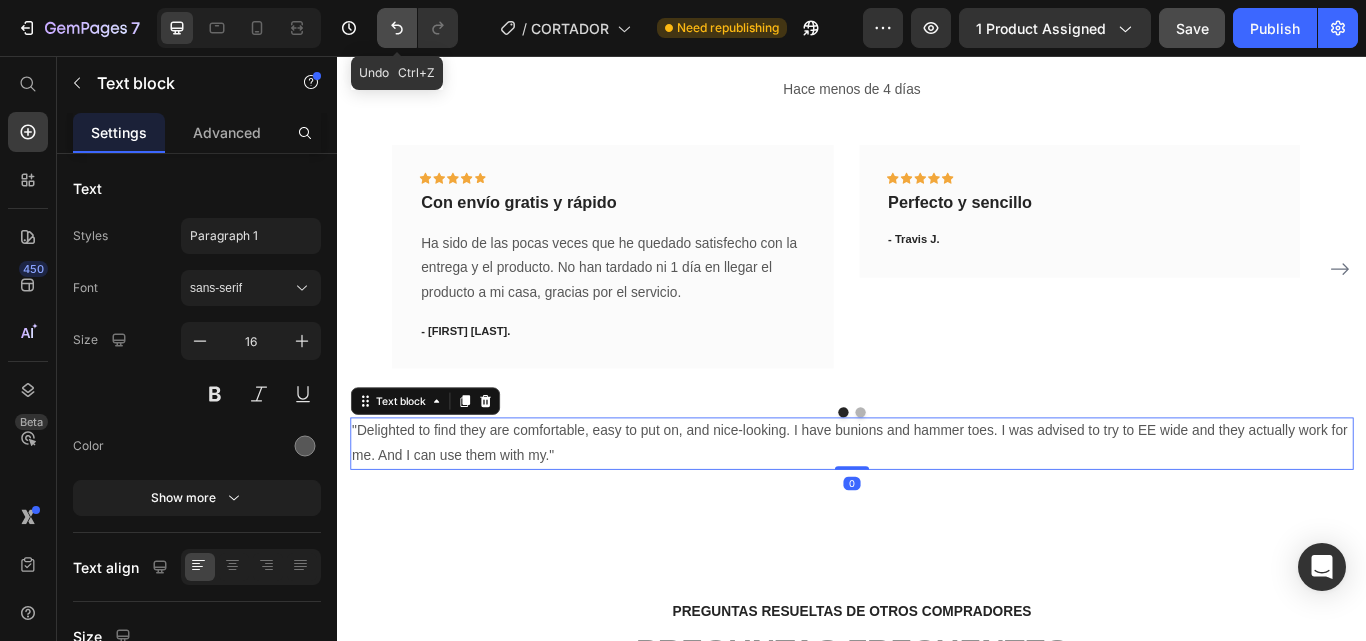 click 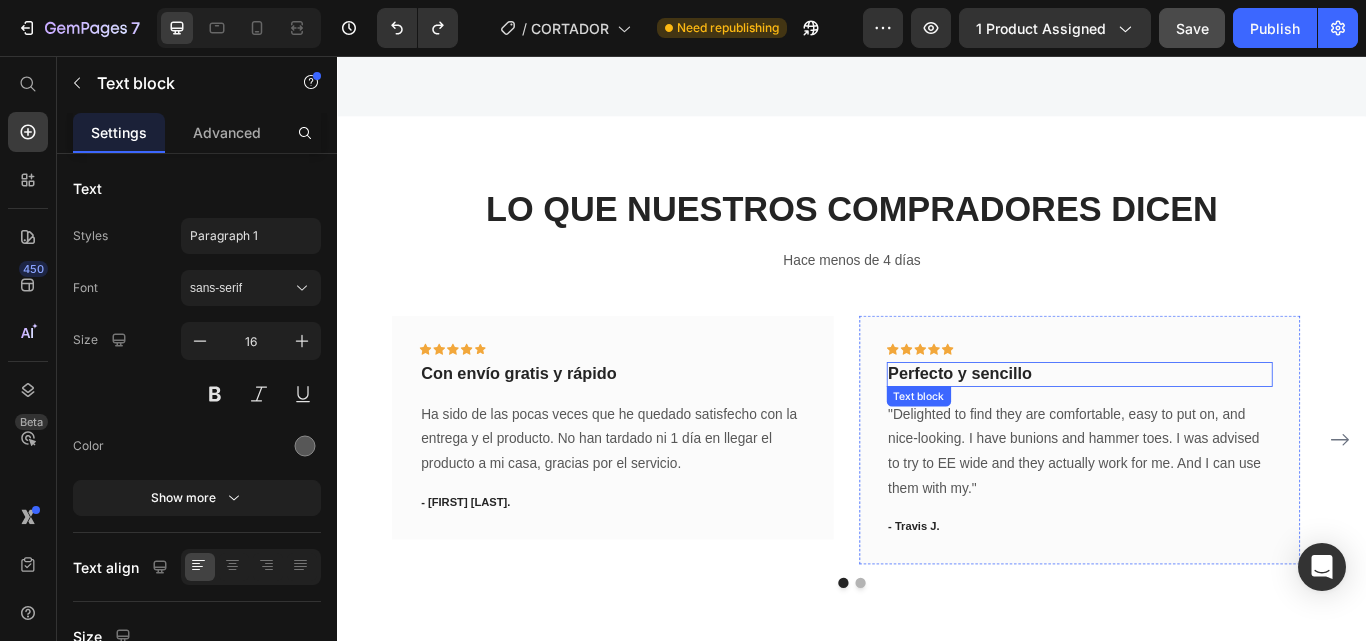 scroll, scrollTop: 4926, scrollLeft: 0, axis: vertical 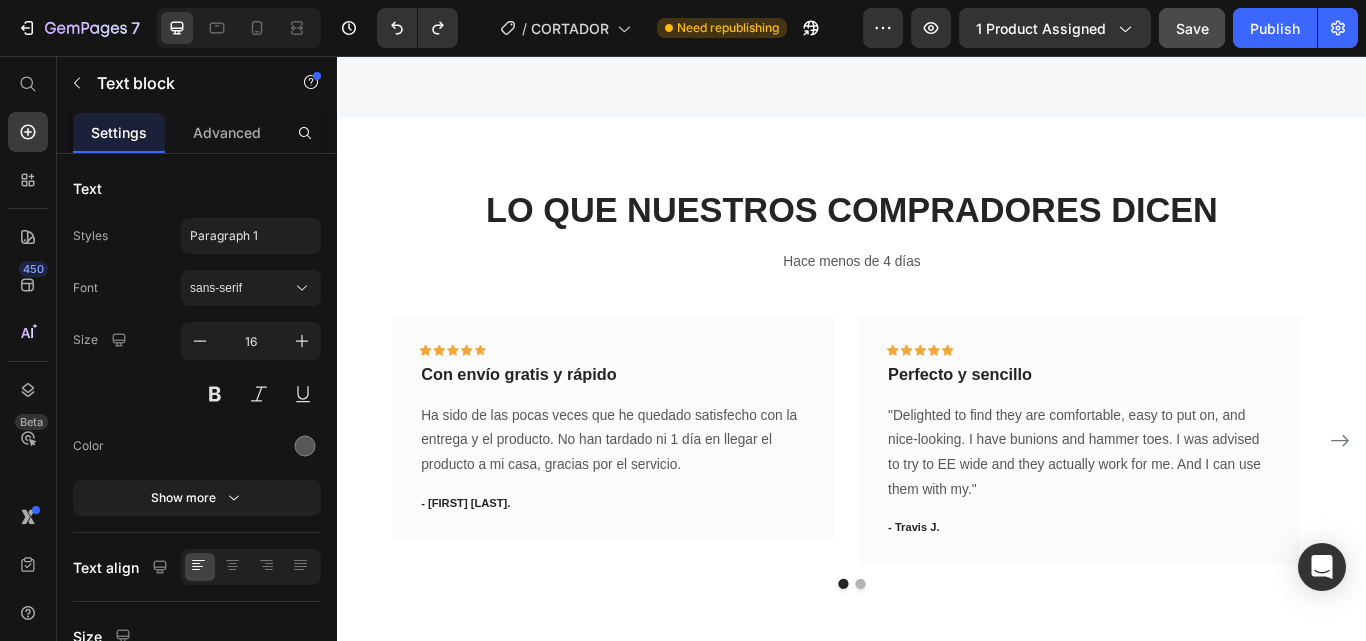 click on ""Delighted to find they are comfortable, easy to put on, and nice-looking. I have bunions and hammer toes. I was advised to try to EE wide and they actually work for me. And I can use them with my."" at bounding box center [1202, 518] 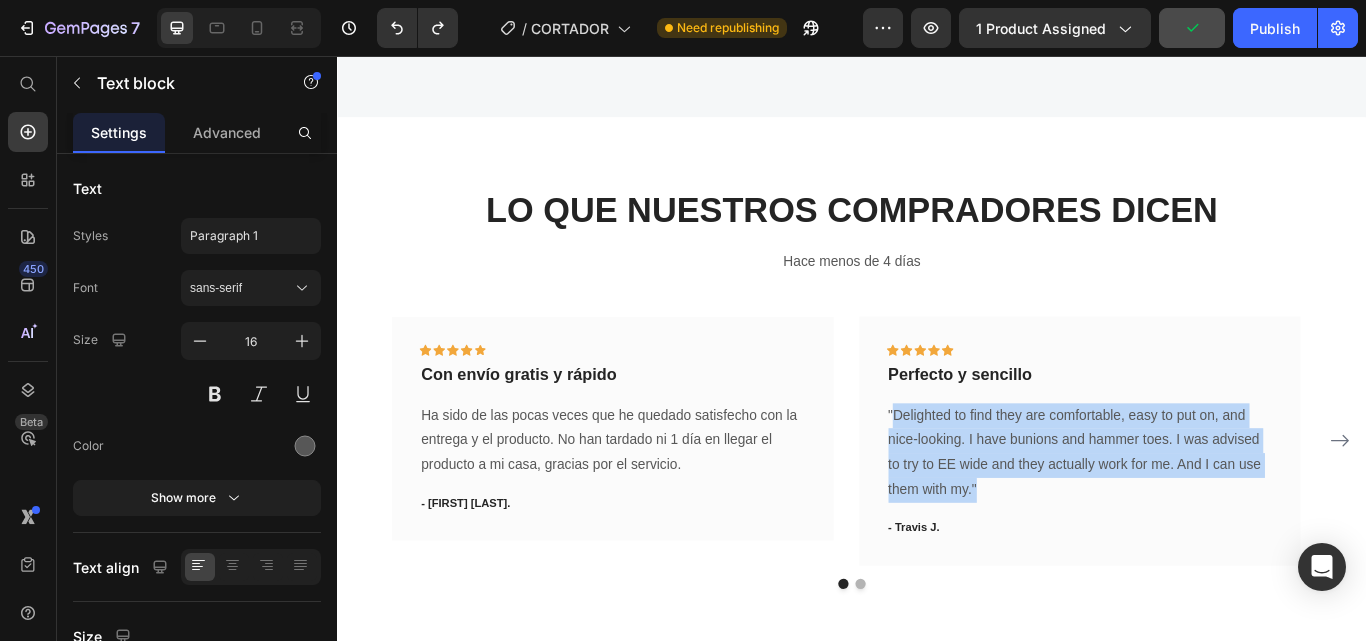 drag, startPoint x: 983, startPoint y: 469, endPoint x: 1099, endPoint y: 557, distance: 145.6022 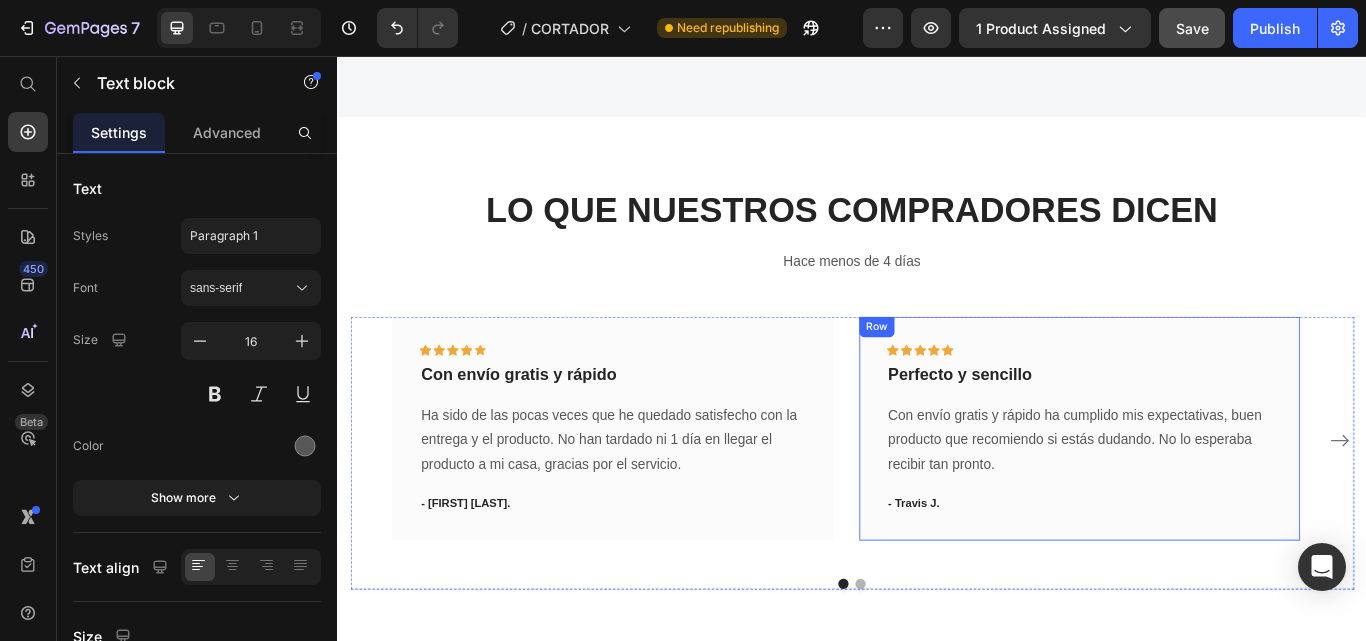 click on "- Travis J." at bounding box center (1202, 578) 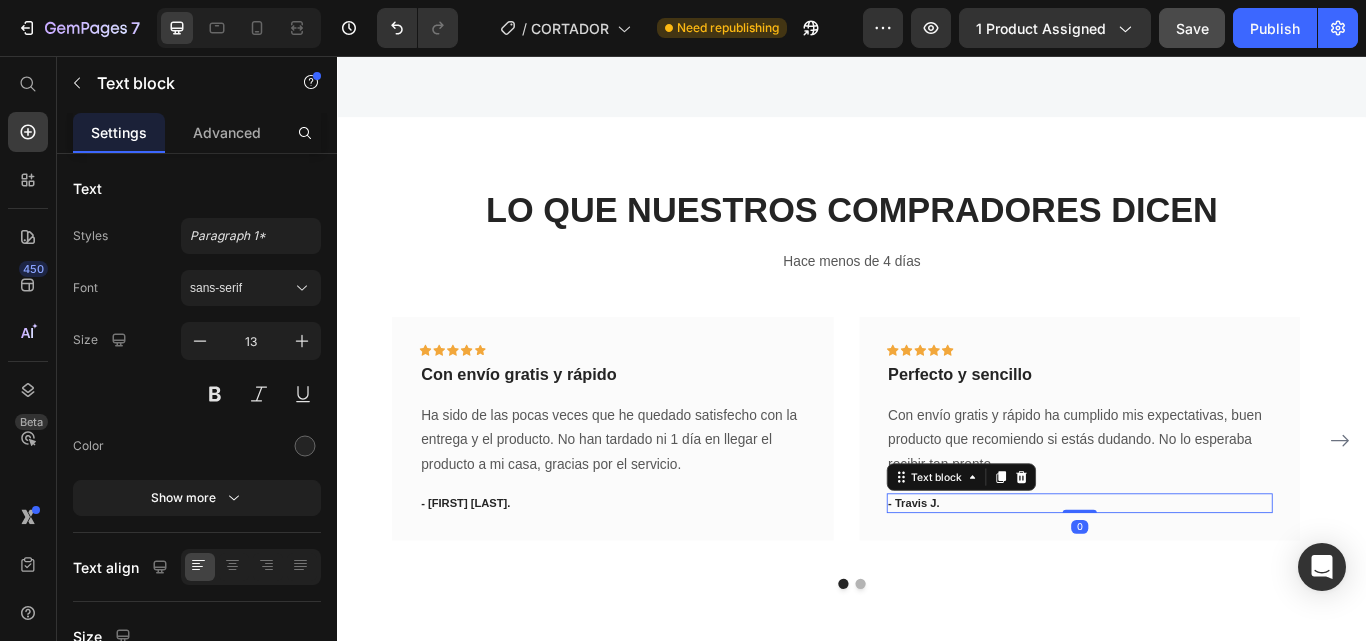 click on "- Travis J." at bounding box center (1202, 578) 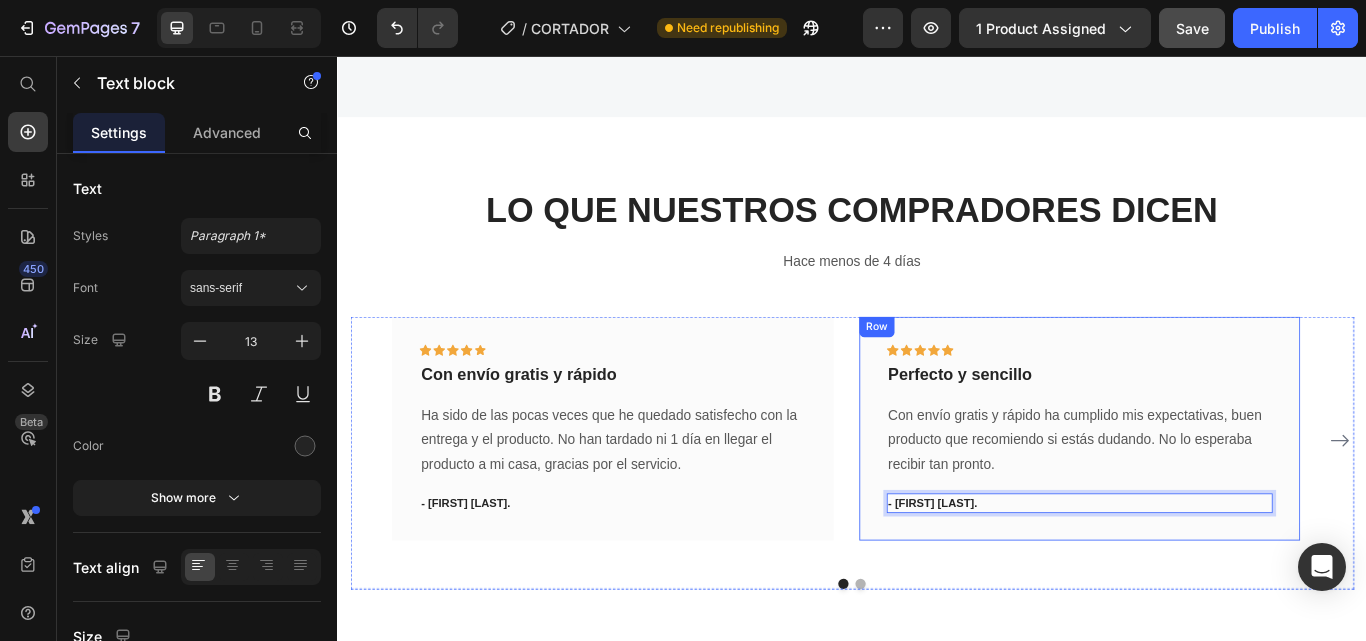 click on "Icon
Icon
Icon
Icon
Icon Row Perfecto y sencillo Text block Con envío gratis y rápido ha cumplido mis expectativas, buen producto que recomiendo si estás dudando. No lo esperaba recibir tan pronto. Text block - [FIRST] [LAST]. Text block   0 Row" at bounding box center [1202, 490] 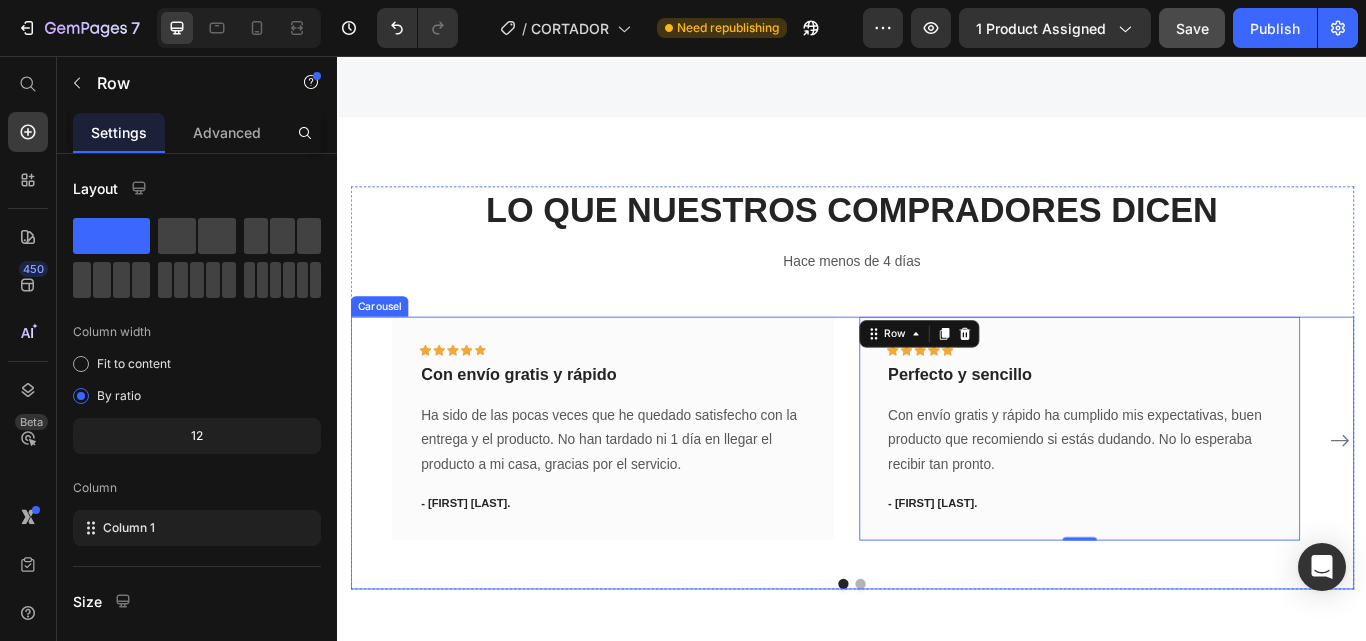 click 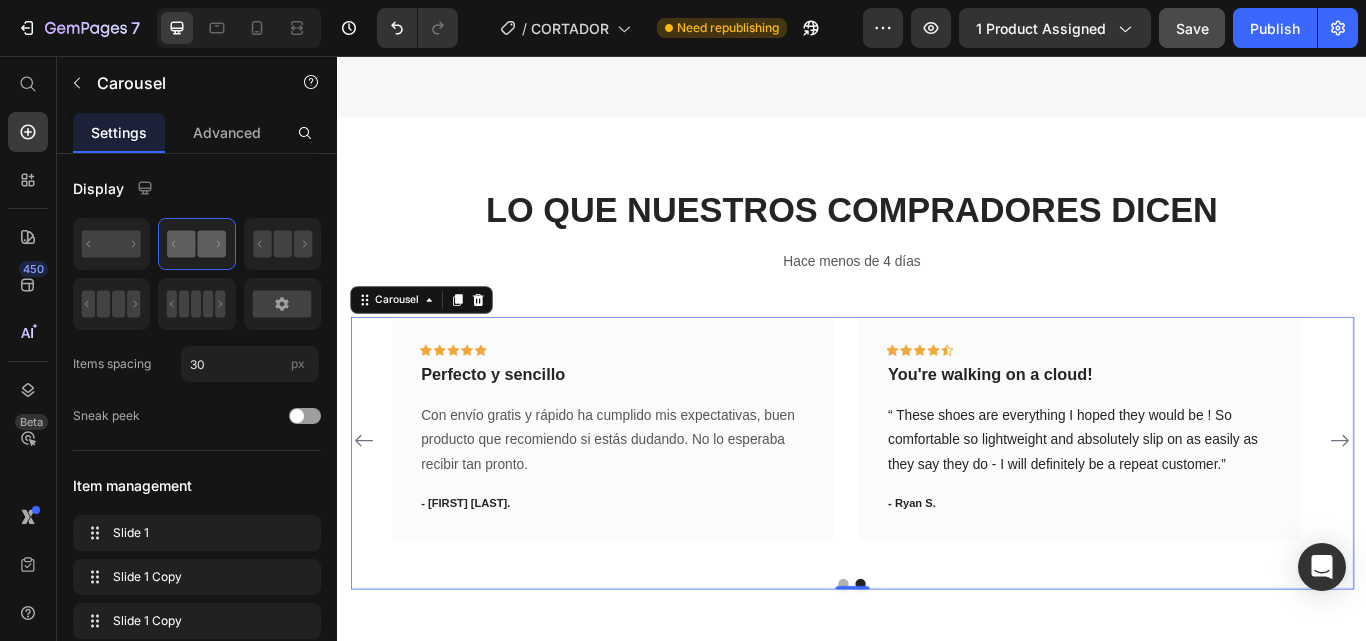 click 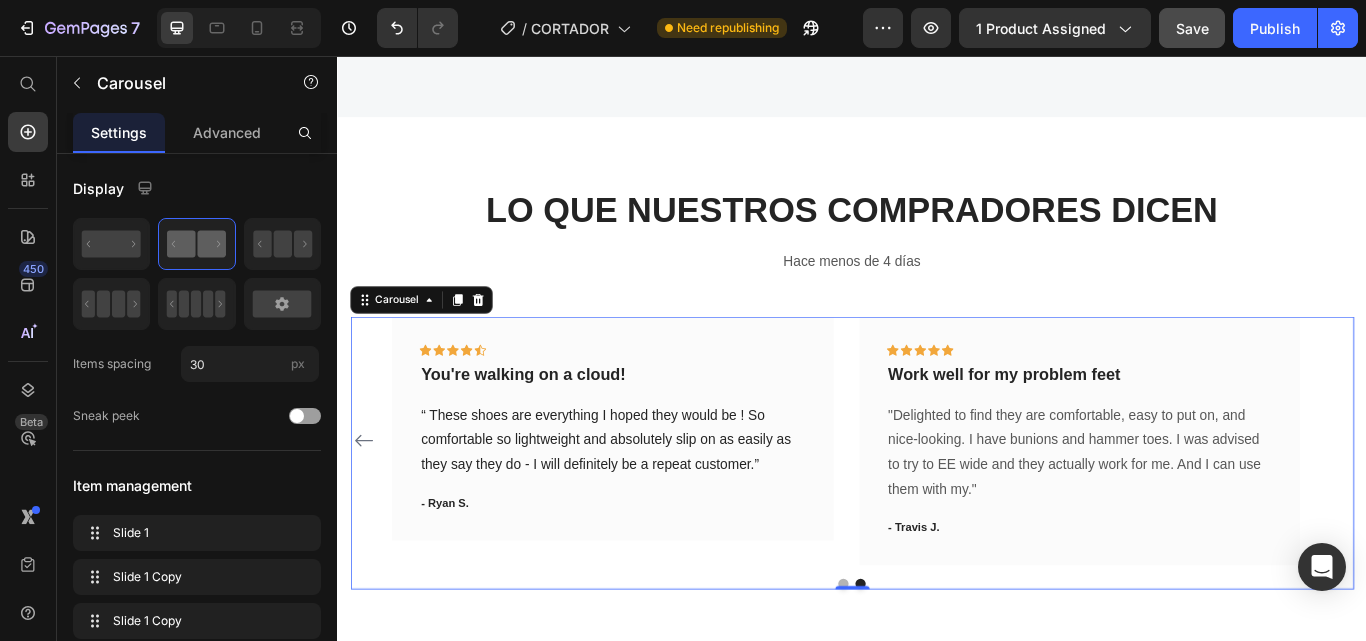 click on "Icon
Icon
Icon
Icon
Icon Row Con envío gratis y rápido Text block Ha sido de las pocas veces que he quedado satisfecho con la entrega y el producto. No han tardado ni 1 día en llegar el producto a mi casa, gracias por el servicio. Text block - [FIRST] [LAST]. Text block Row
Icon
Icon
Icon
Icon
Icon Row Perfecto y sencillo Text block Con envío gratis y rápido ha cumplido mis expectativas, buen producto que recomiendo si estás dudando. No lo esperaba recibir tan pronto. Text block - [FIRST] [LAST]. Text block Row
Icon
Icon
Icon
Icon
Icon Row You're walking on a cloud! Text block “ These shoes are everything I hoped they would be ! So comfortable so lightweight and absolutely slip on as easily as they say they do - I will definitely be a repeat customer.” Row Icon" at bounding box center [937, 504] 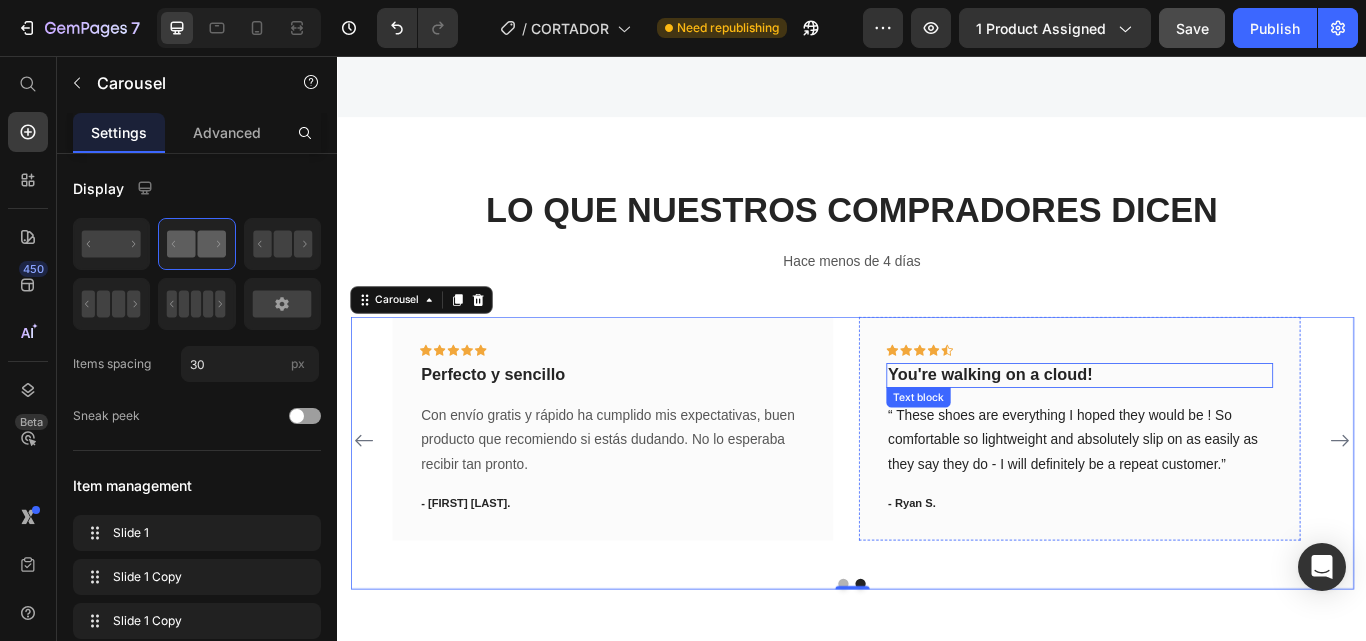 click on "You're walking on a cloud!" at bounding box center [1202, 428] 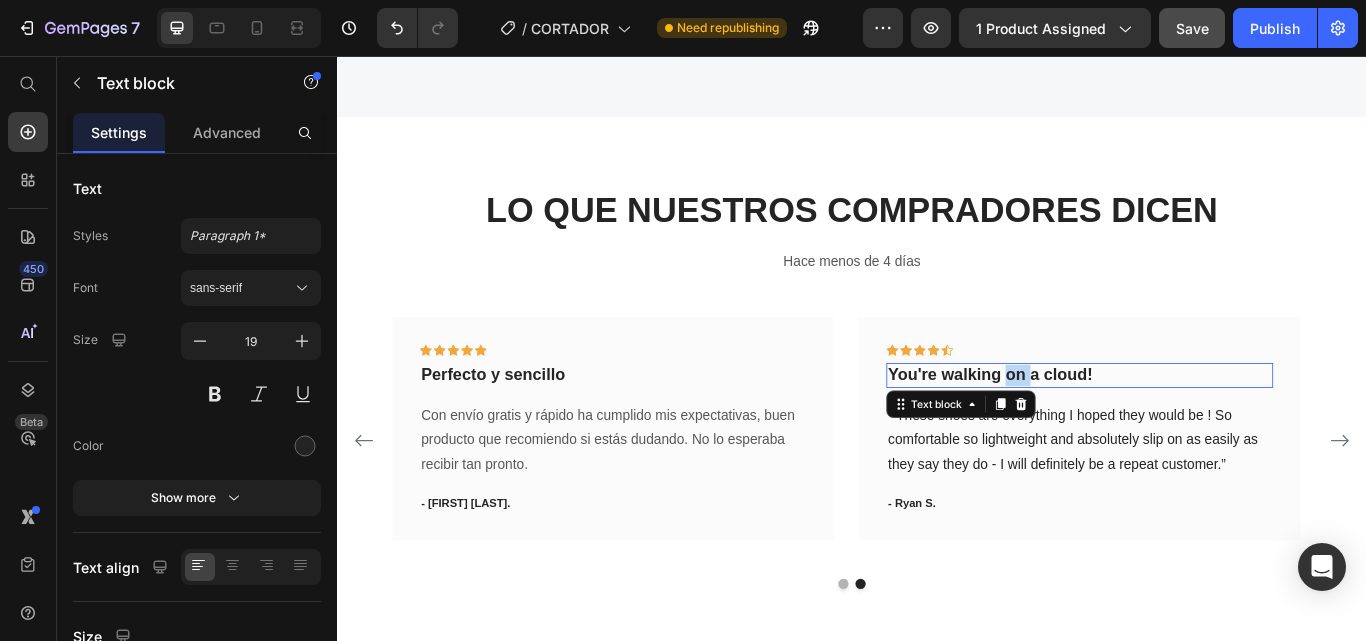 click on "You're walking on a cloud!" at bounding box center [1202, 428] 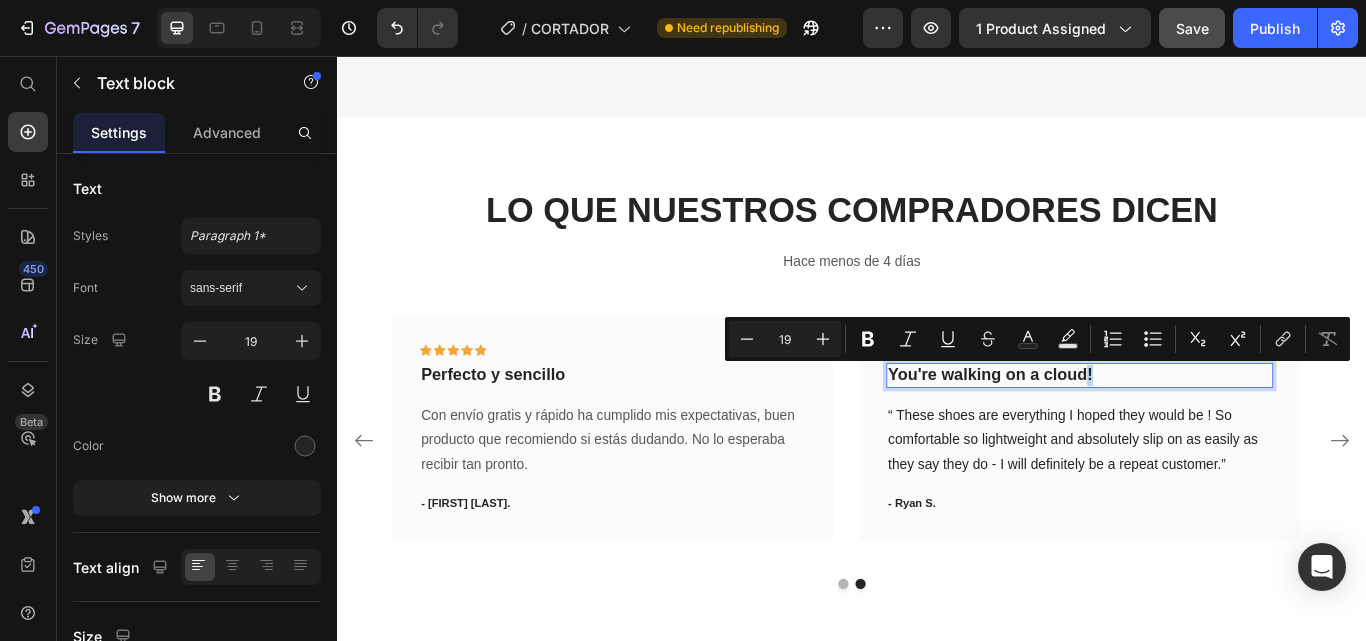 click on "You're walking on a cloud!" at bounding box center (1202, 428) 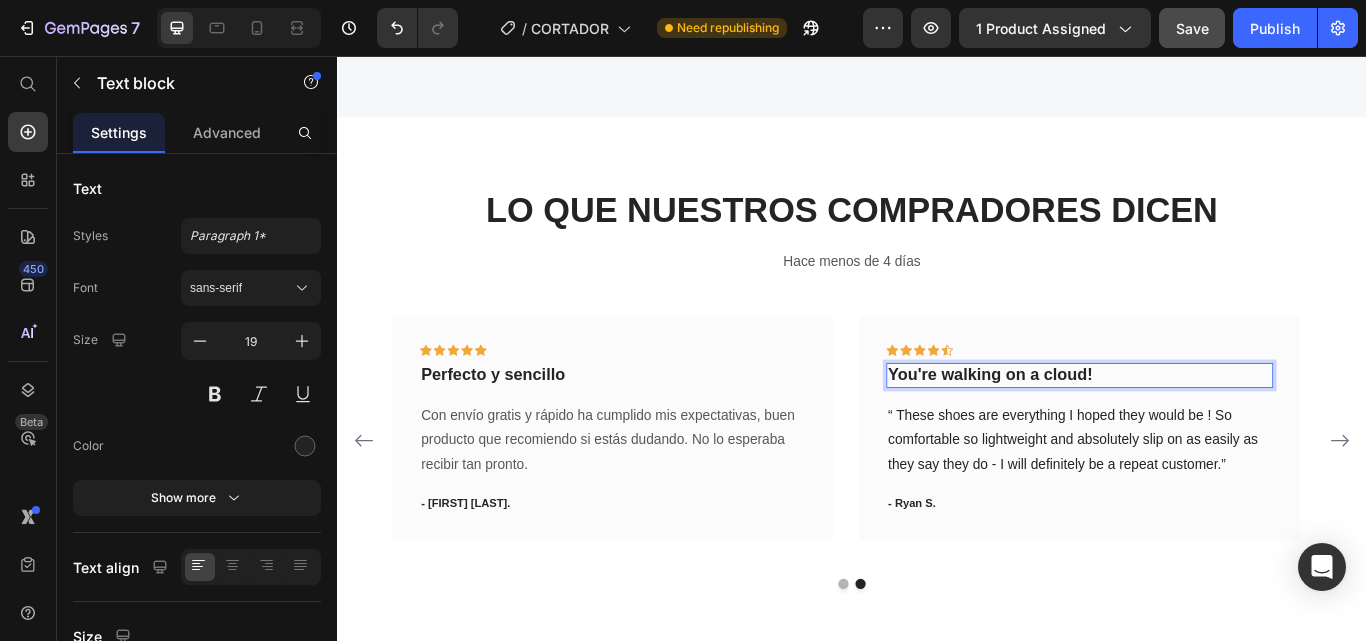 drag, startPoint x: 1216, startPoint y: 424, endPoint x: 1018, endPoint y: 426, distance: 198.0101 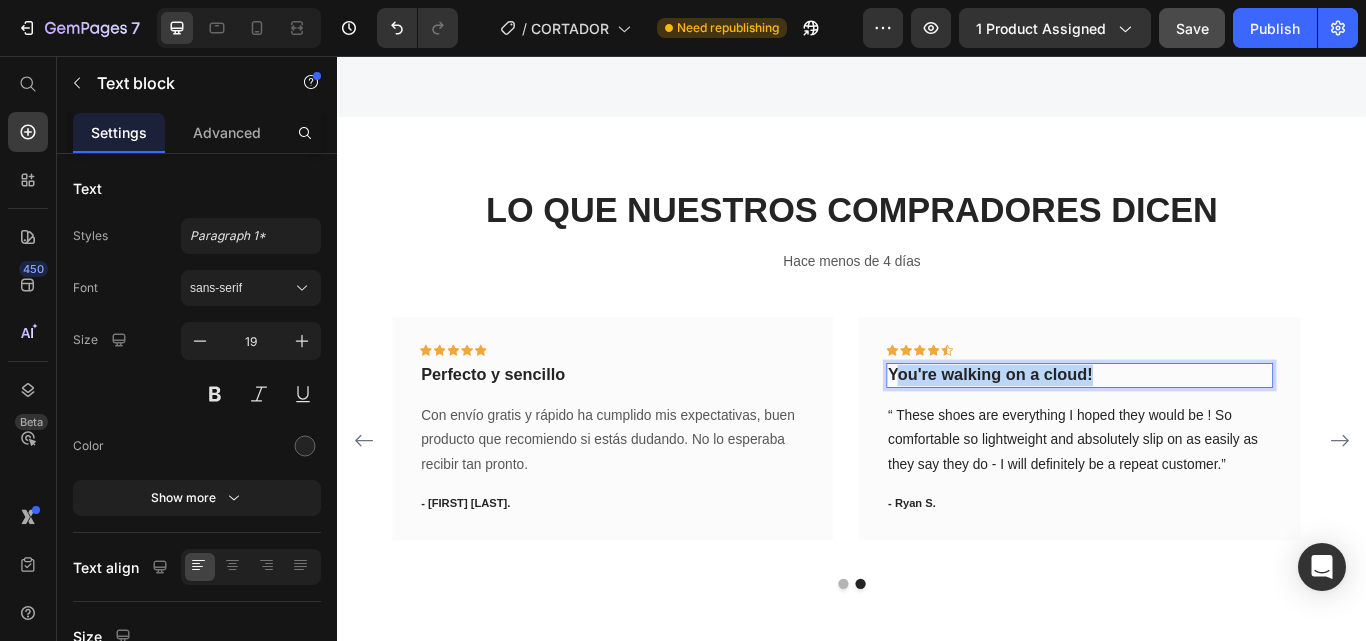 drag, startPoint x: 986, startPoint y: 422, endPoint x: 1220, endPoint y: 415, distance: 234.10468 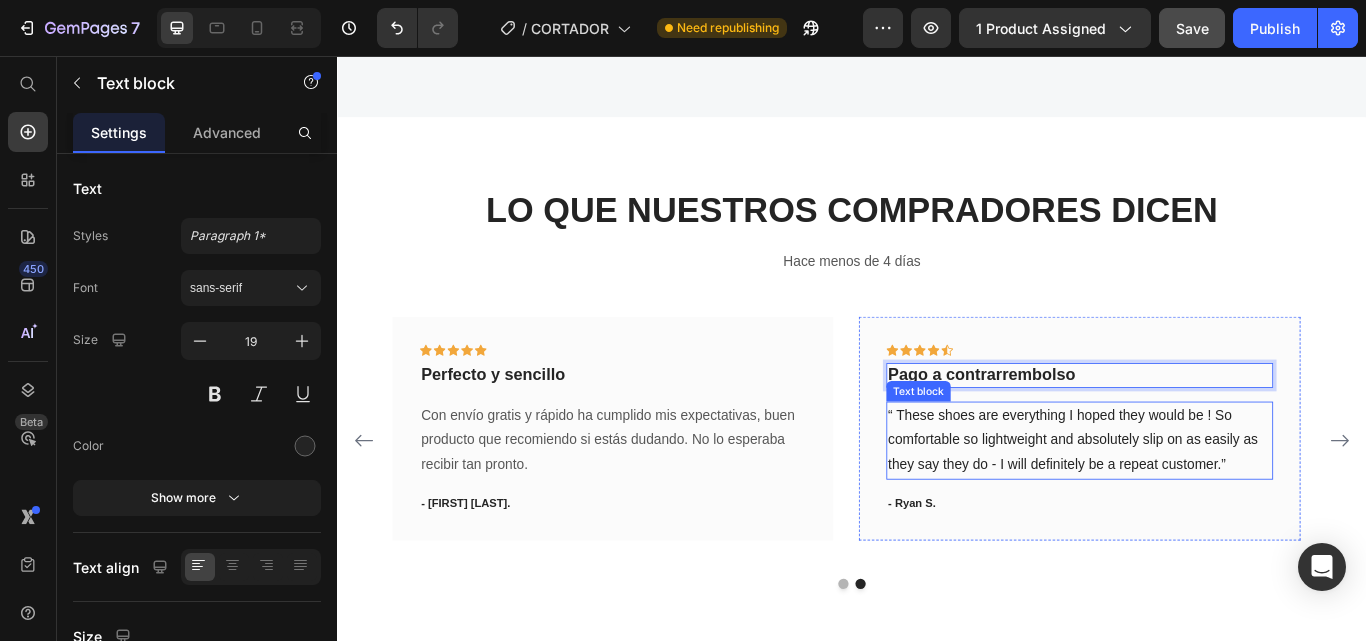 click on "“ These shoes are everything I hoped they would be ! So comfortable so lightweight and absolutely slip on as easily as they say they do - I will definitely be a repeat customer.”" at bounding box center [1202, 504] 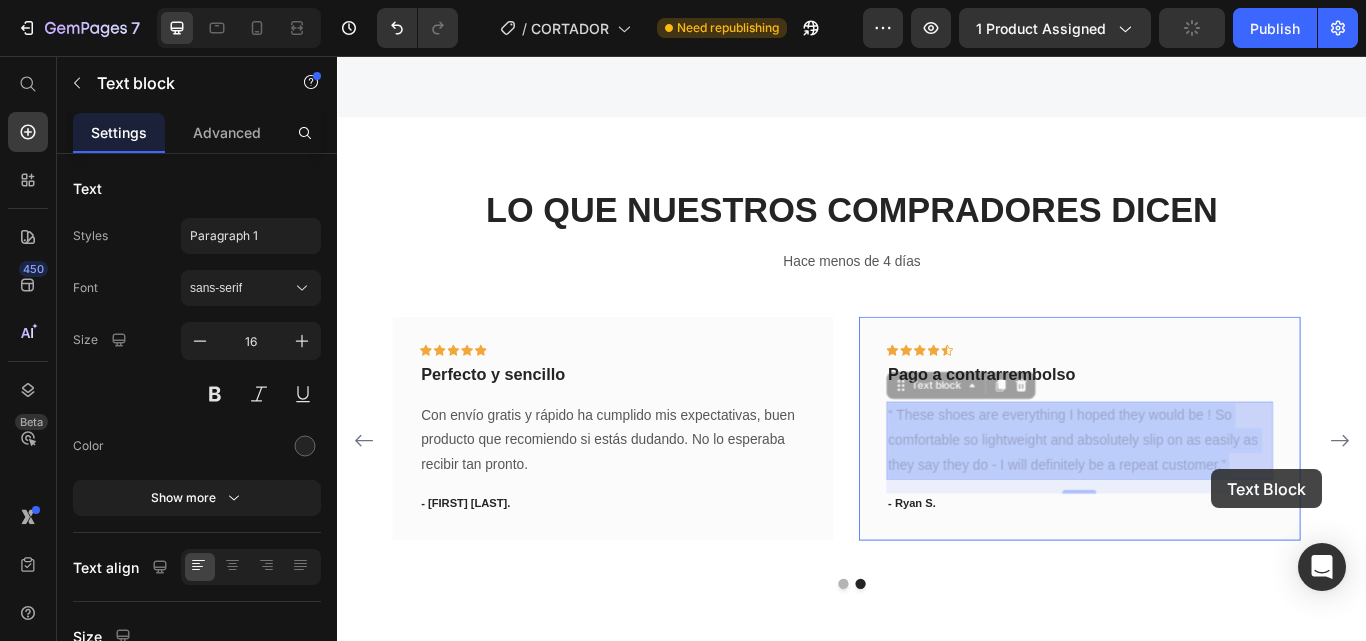 drag, startPoint x: 983, startPoint y: 467, endPoint x: 1357, endPoint y: 538, distance: 380.67966 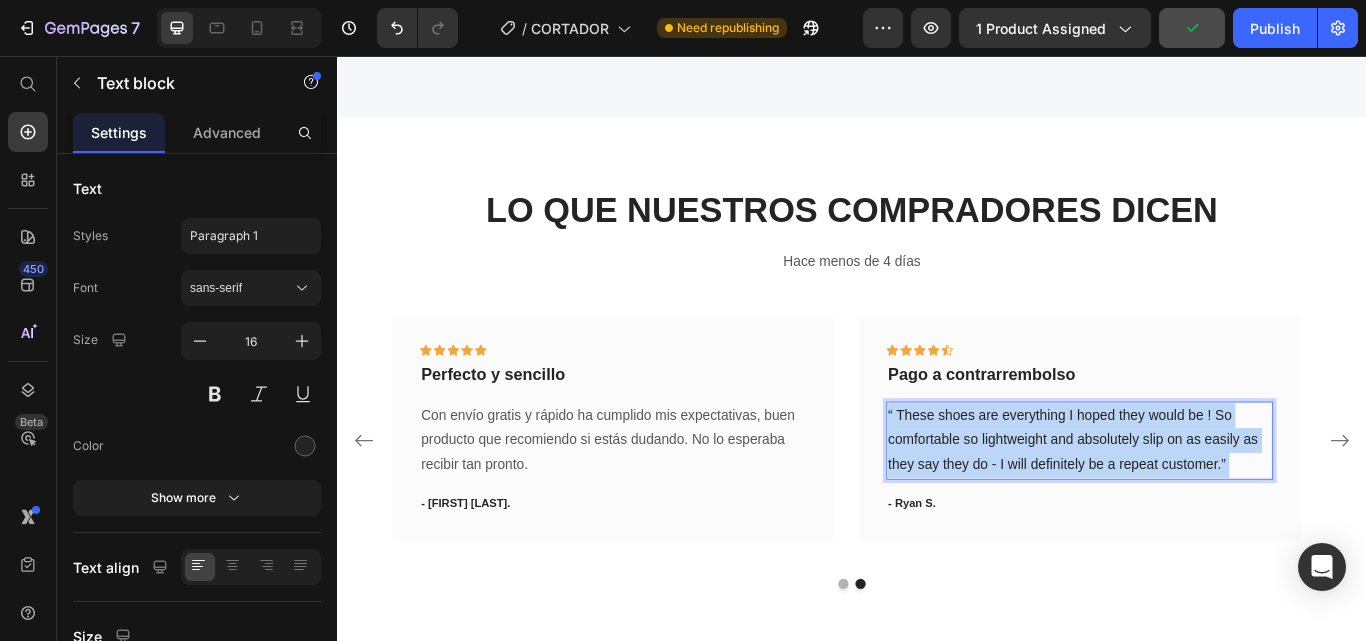 drag, startPoint x: 1371, startPoint y: 537, endPoint x: 1000, endPoint y: 460, distance: 378.9063 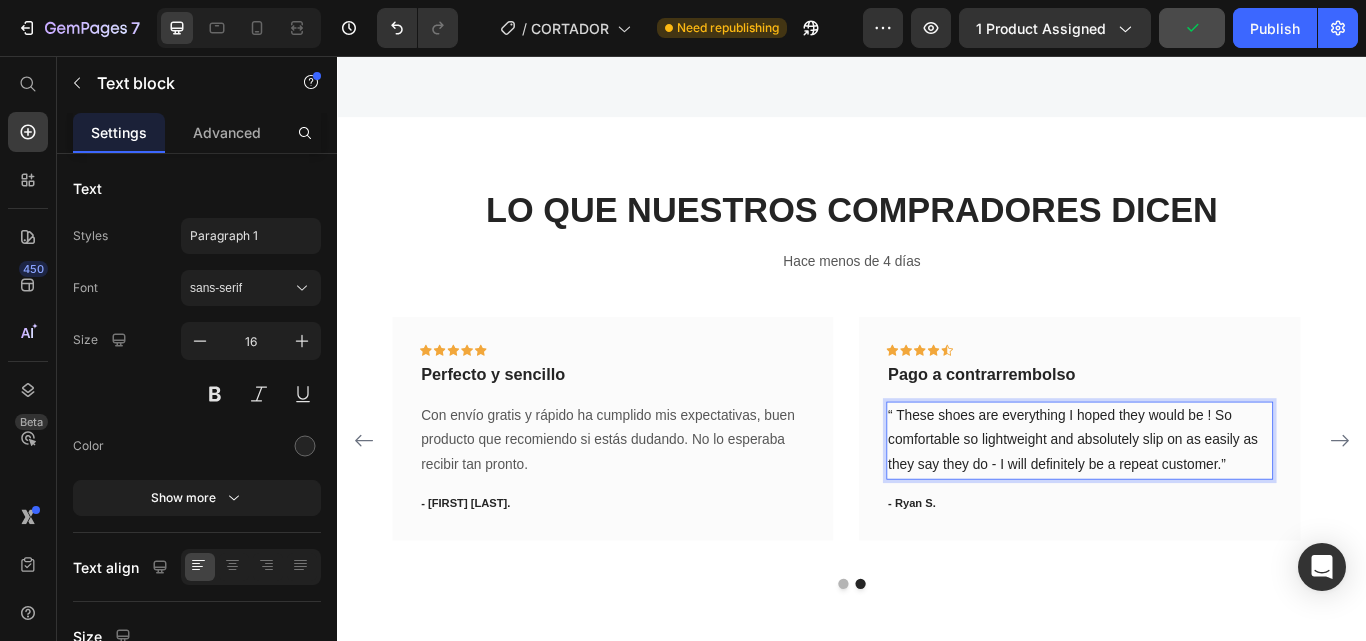 click on "“ These shoes are everything I hoped they would be ! So comfortable so lightweight and absolutely slip on as easily as they say they do - I will definitely be a repeat customer.”" at bounding box center (1202, 504) 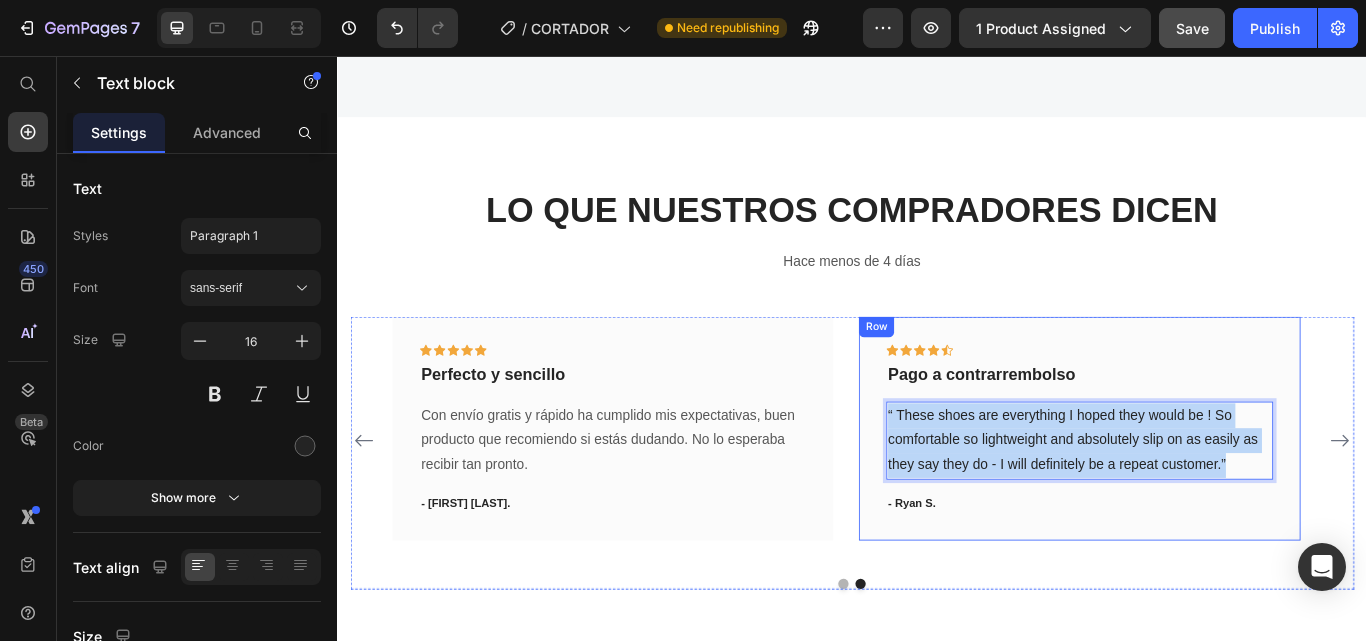 drag, startPoint x: 979, startPoint y: 471, endPoint x: 1390, endPoint y: 543, distance: 417.2589 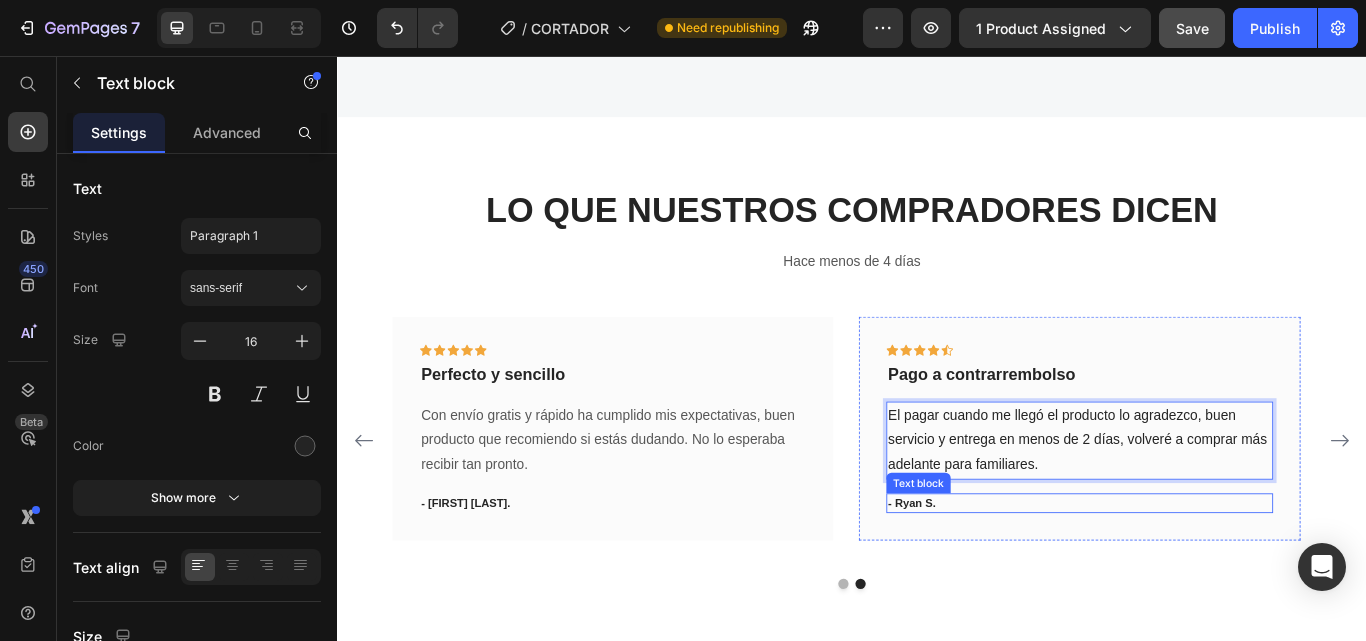 click on "- Ryan S." at bounding box center (1202, 578) 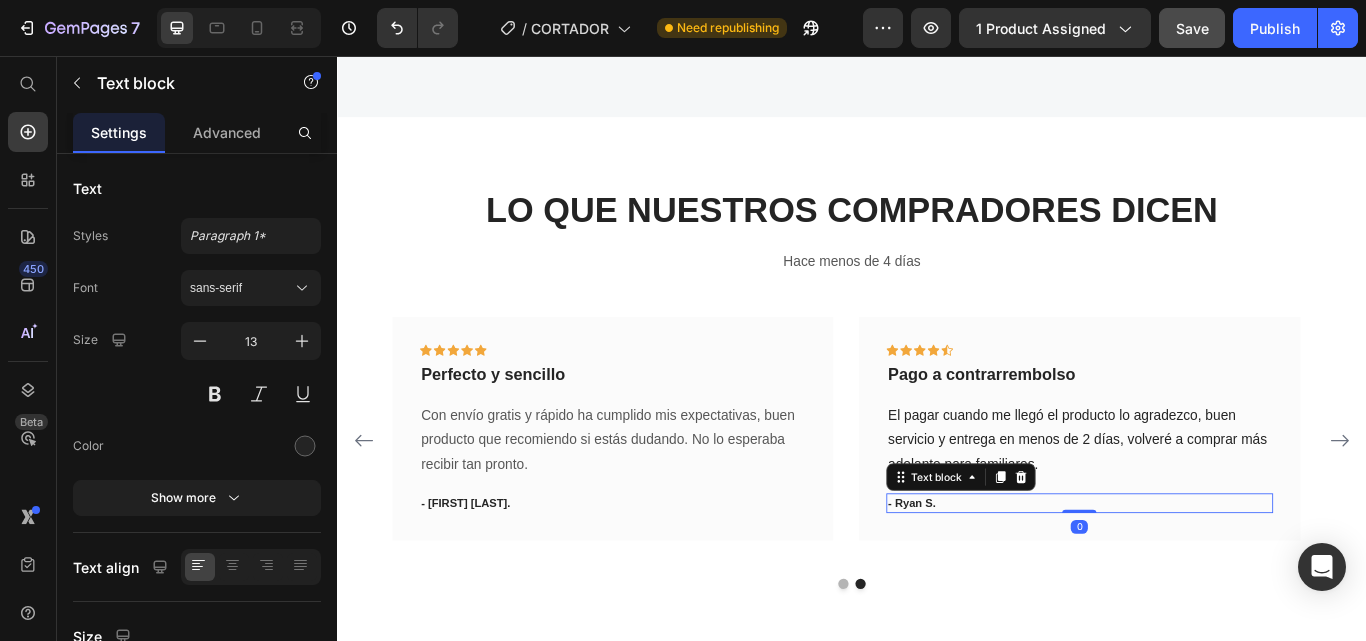click on "- Ryan S." at bounding box center [1202, 578] 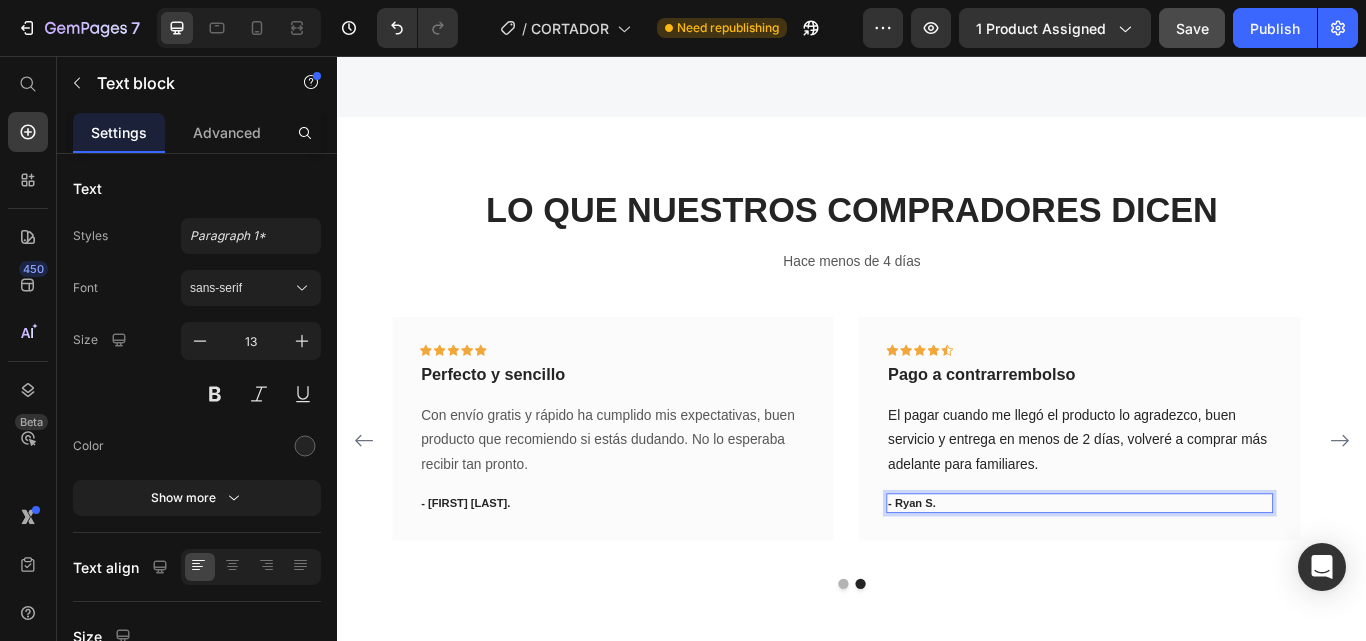 click on "- Ryan S." at bounding box center [1202, 578] 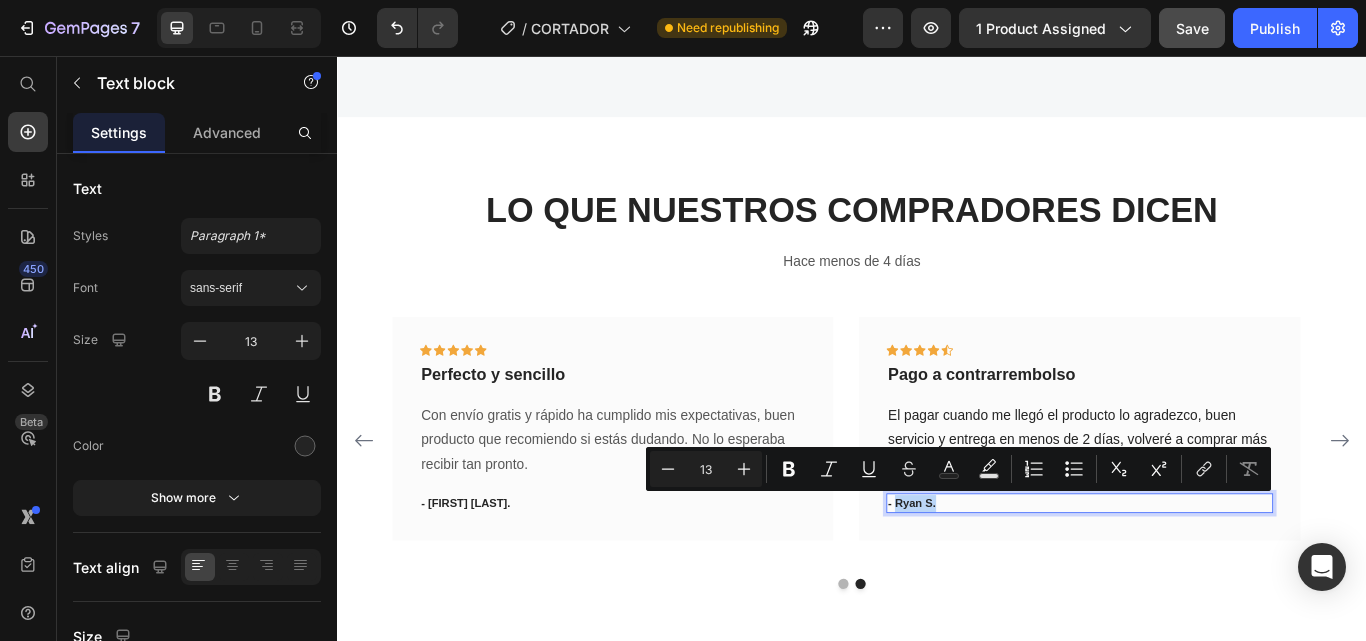 drag, startPoint x: 1025, startPoint y: 580, endPoint x: 995, endPoint y: 584, distance: 30.265491 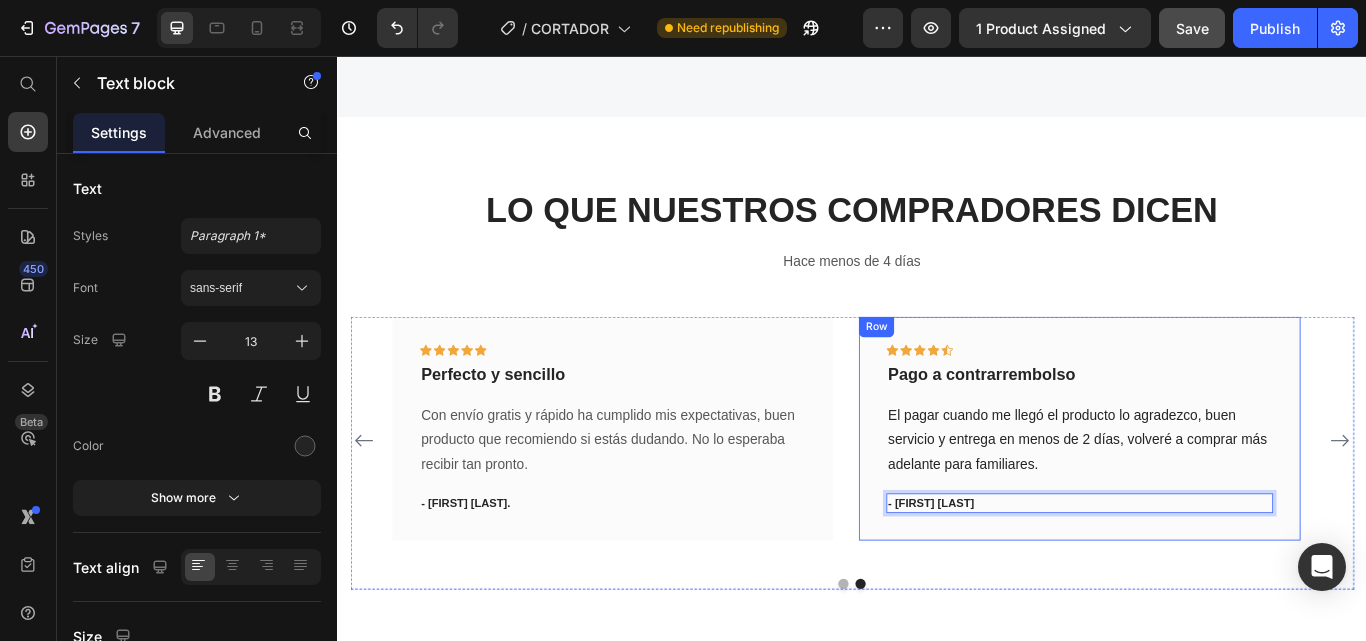 click on "Icon
Icon
Icon
Icon
Icon Row Pago a contrarrembolso Text block El pagar cuando me llegó el producto lo agradezco, buen servicio y entrega en menos de 2 días, volveré a comprar más adelante para familiares. Text block - [FIRST] [LAST] Text block   0 Row" at bounding box center [1202, 490] 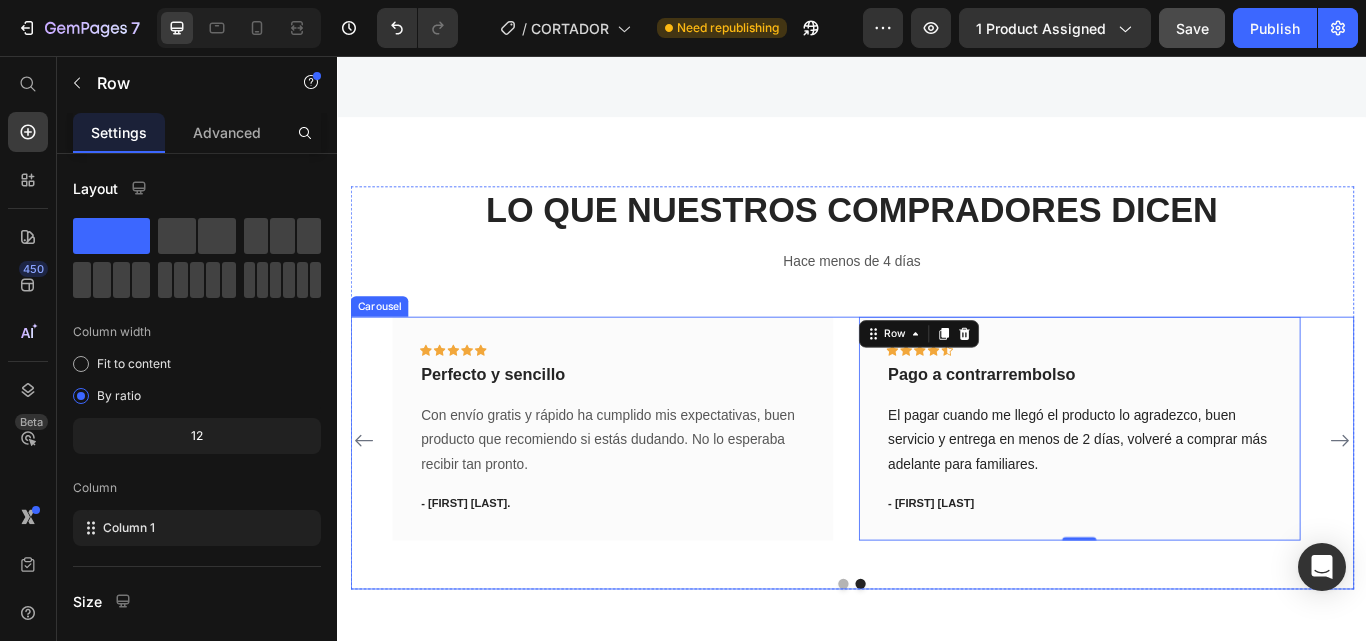 click 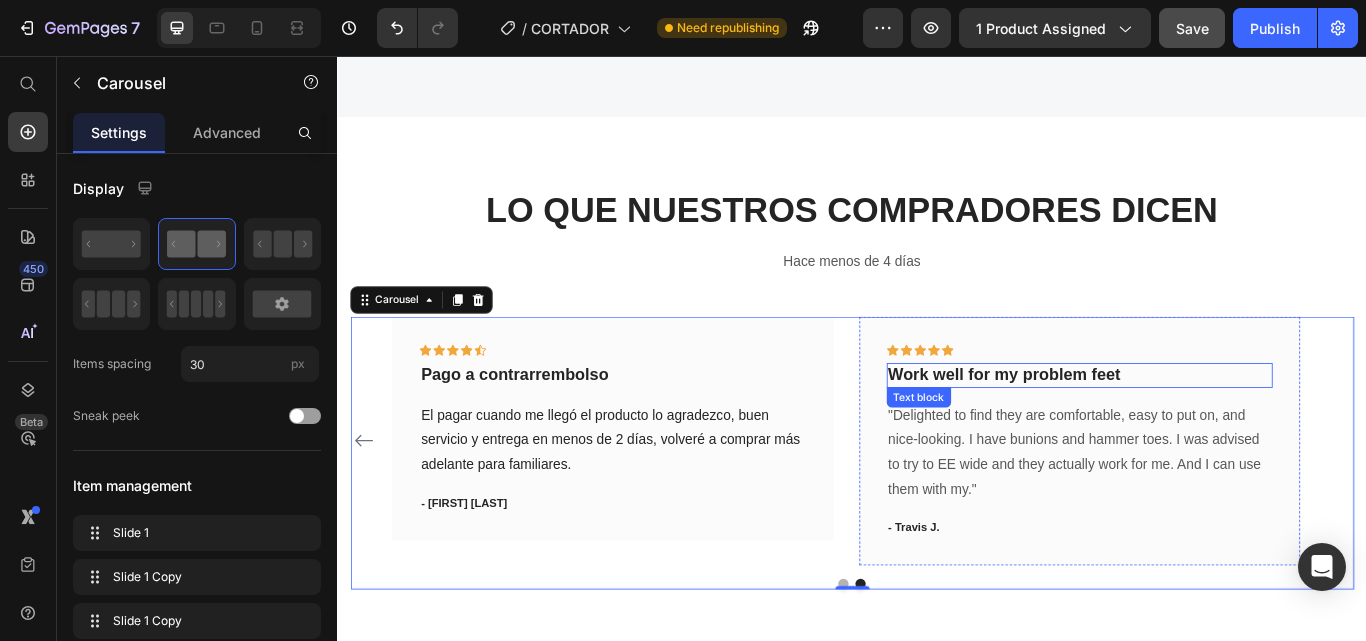 click on "Work well for my problem feet" at bounding box center [1202, 428] 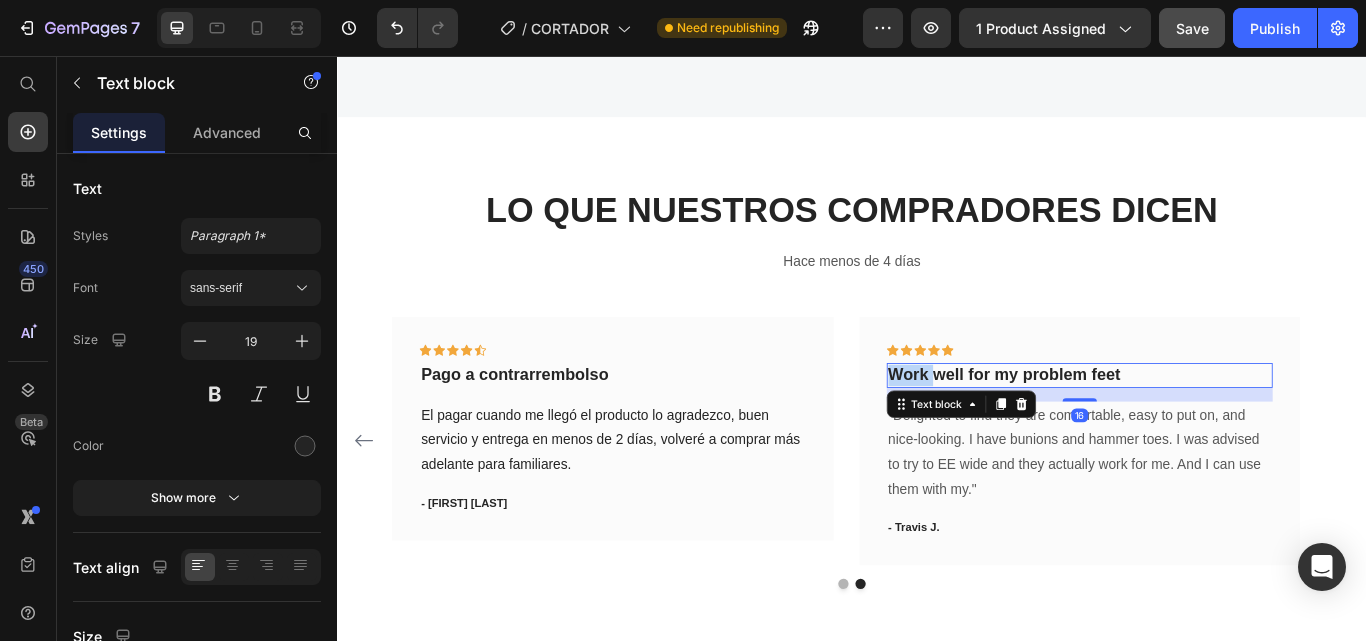 click on "Work well for my problem feet" at bounding box center [1202, 428] 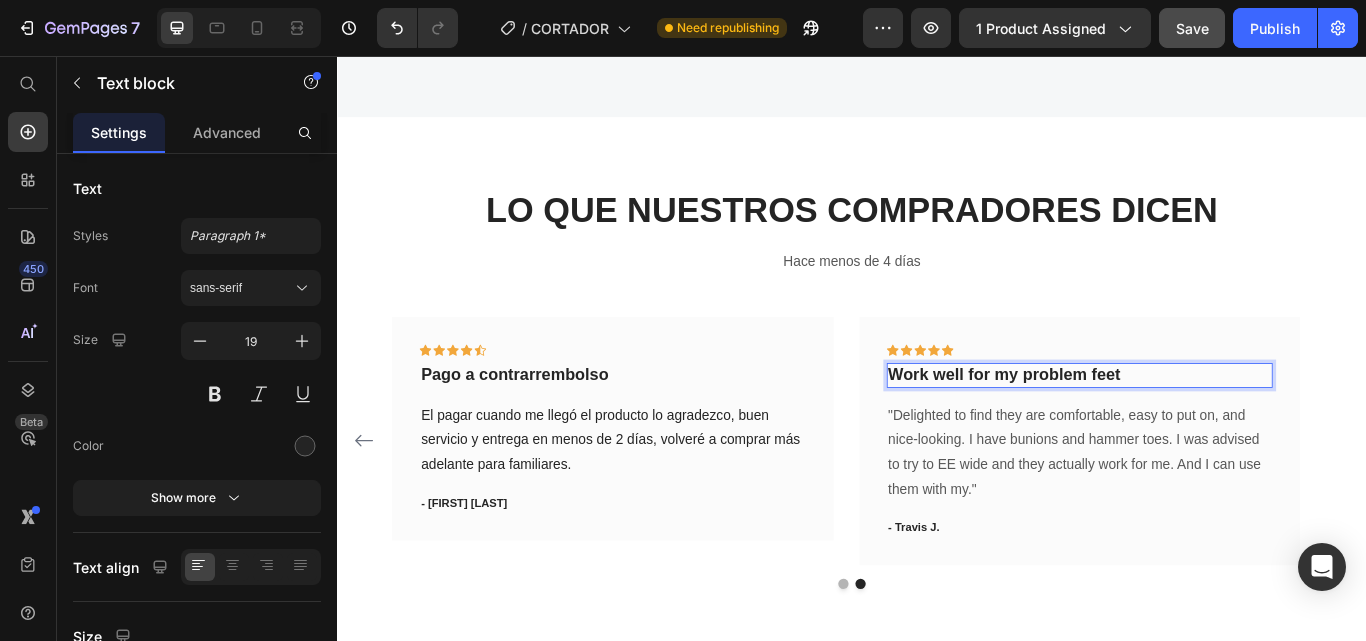 click on "Work well for my problem feet" at bounding box center [1202, 428] 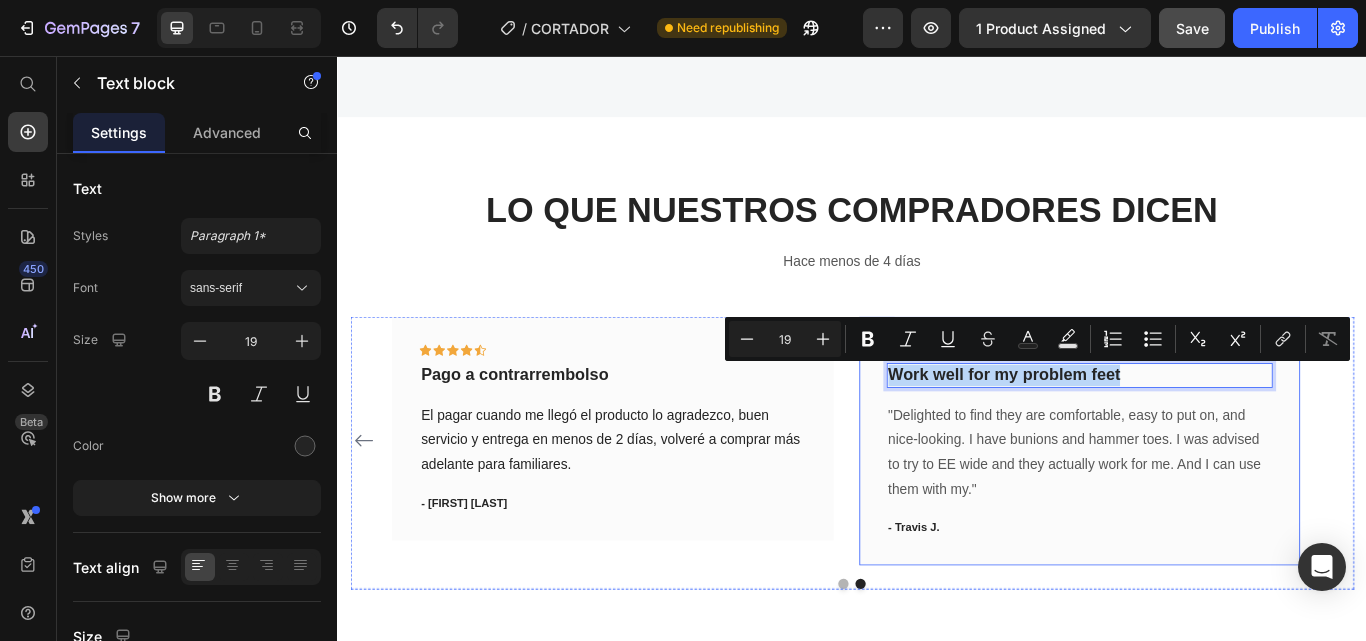 drag, startPoint x: 1253, startPoint y: 425, endPoint x: 957, endPoint y: 450, distance: 297.05386 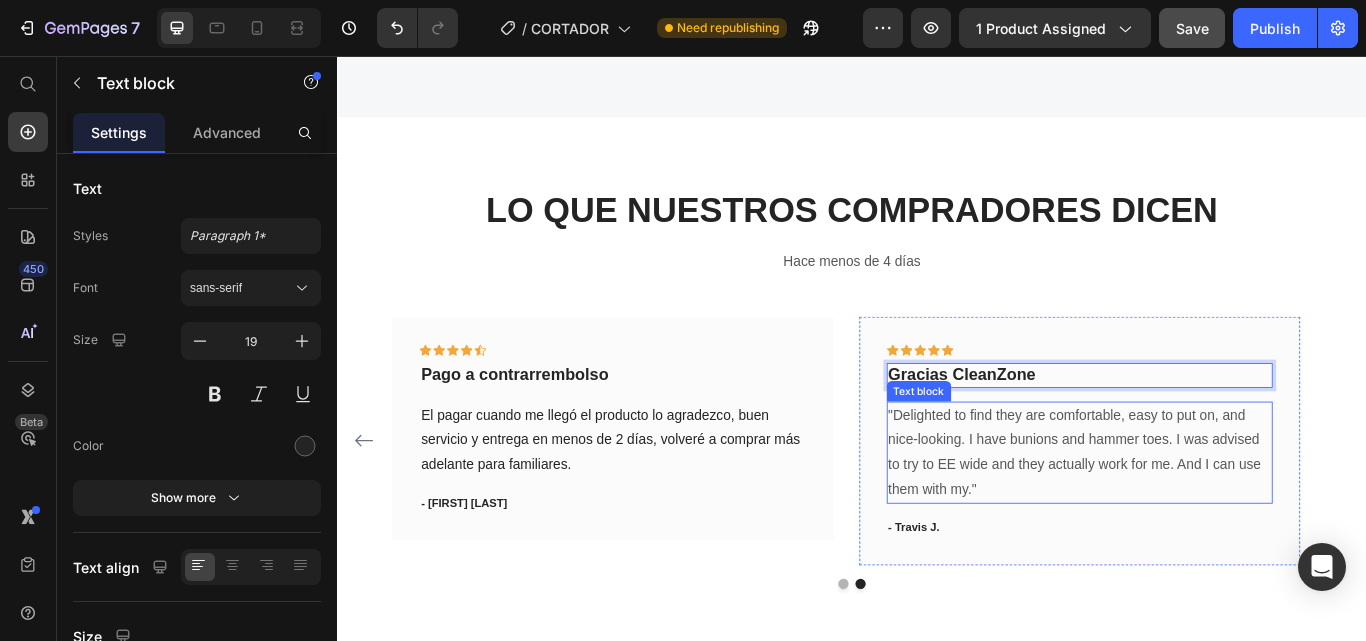 click on ""Delighted to find they are comfortable, easy to put on, and nice-looking. I have bunions and hammer toes. I was advised to try to EE wide and they actually work for me. And I can use them with my."" at bounding box center [1202, 518] 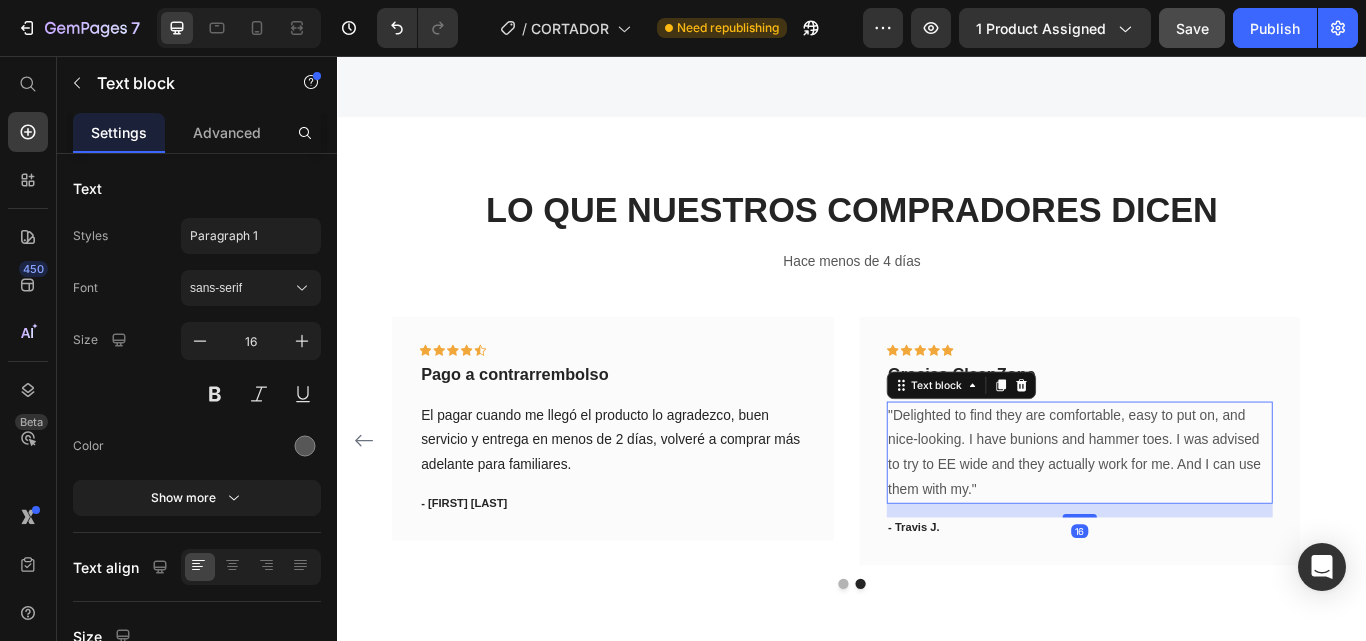 click on ""Delighted to find they are comfortable, easy to put on, and nice-looking. I have bunions and hammer toes. I was advised to try to EE wide and they actually work for me. And I can use them with my."" at bounding box center (1202, 518) 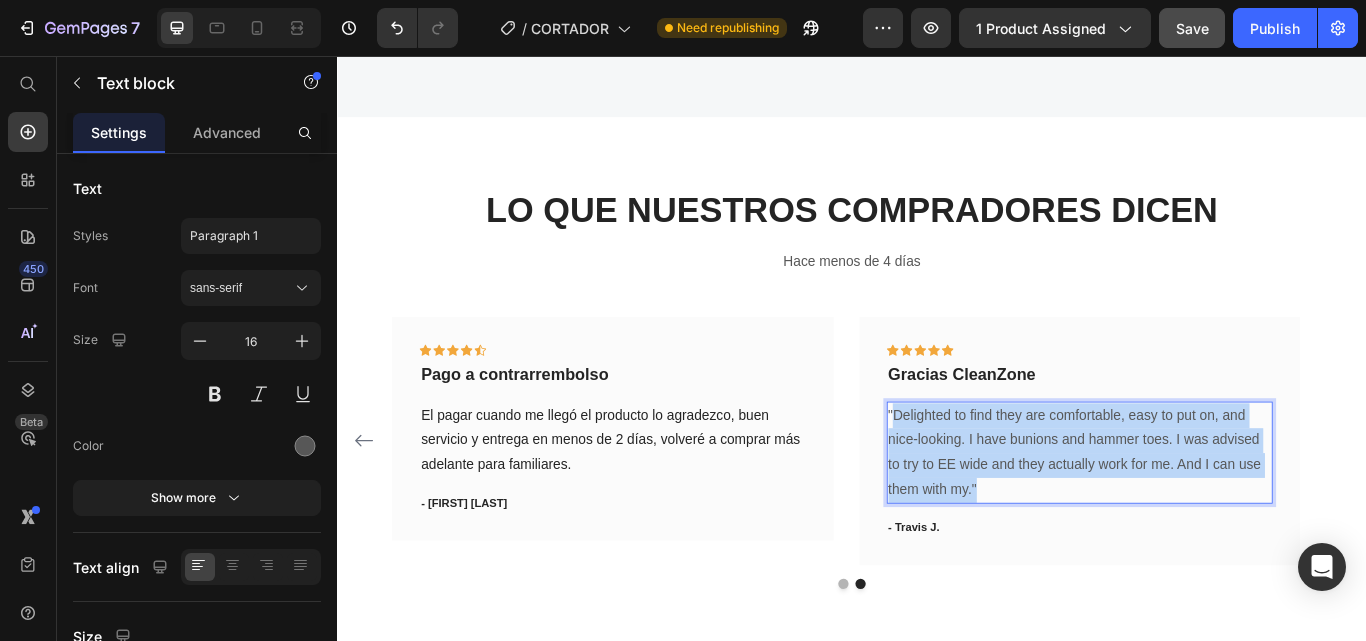 drag, startPoint x: 984, startPoint y: 467, endPoint x: 1090, endPoint y: 565, distance: 144.36066 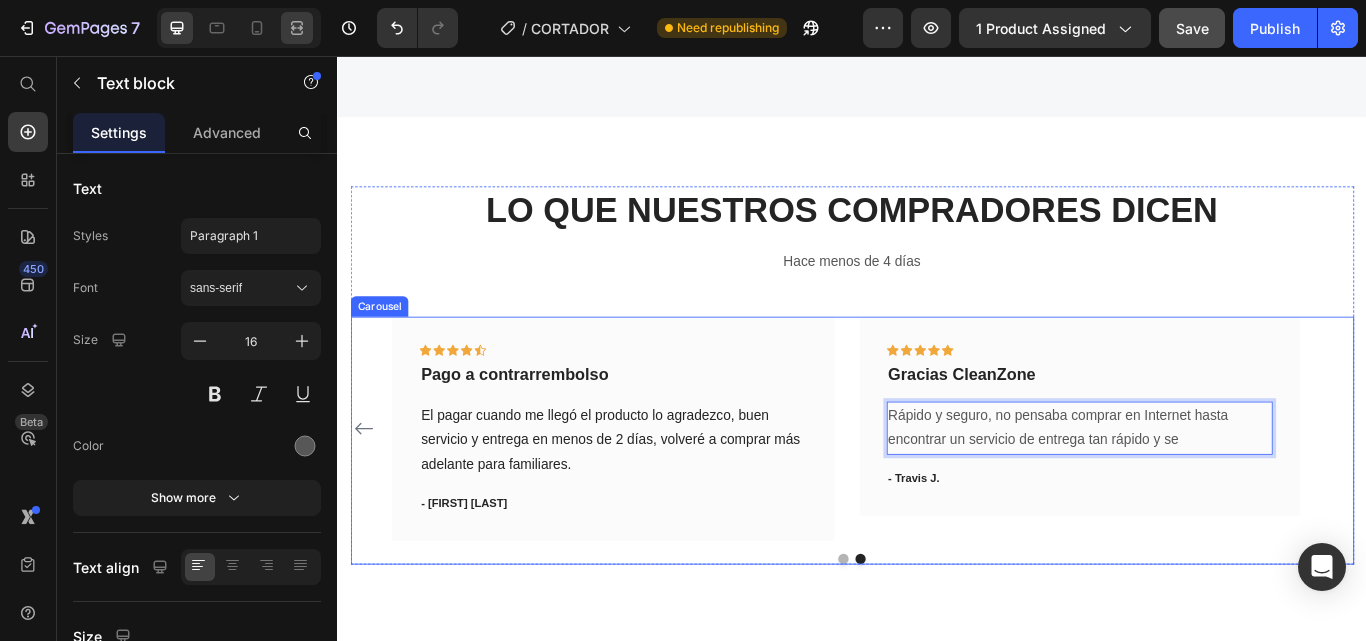 click 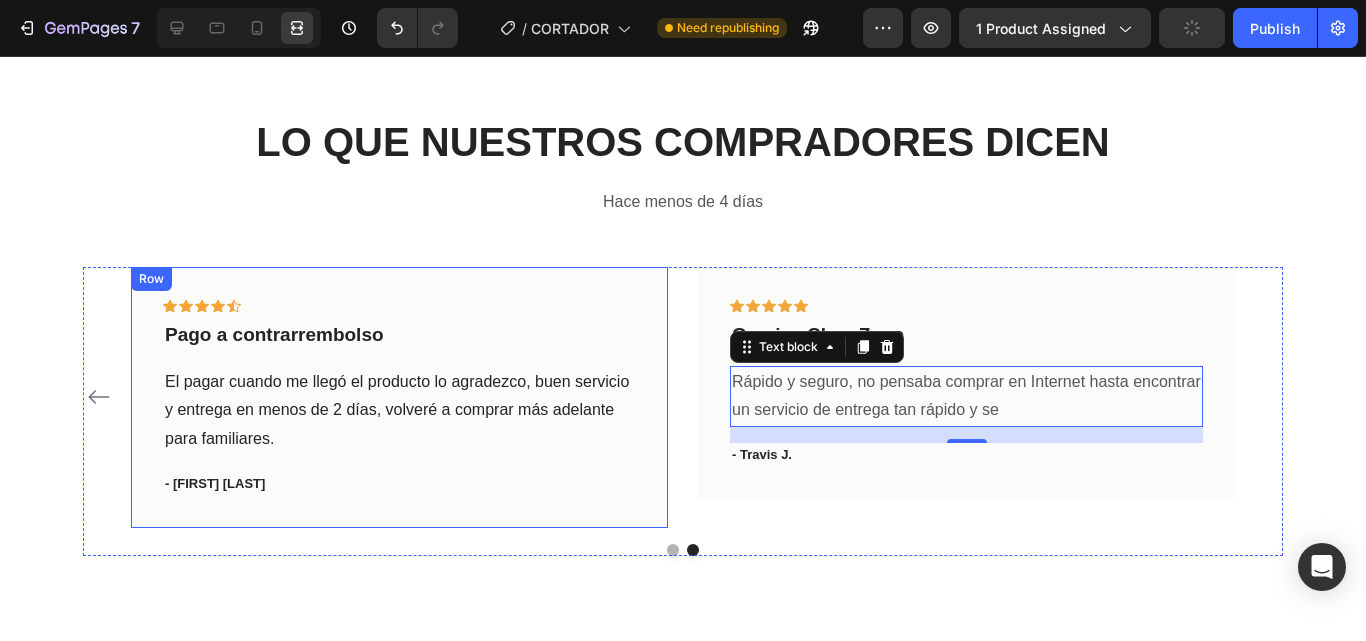 scroll, scrollTop: 5026, scrollLeft: 0, axis: vertical 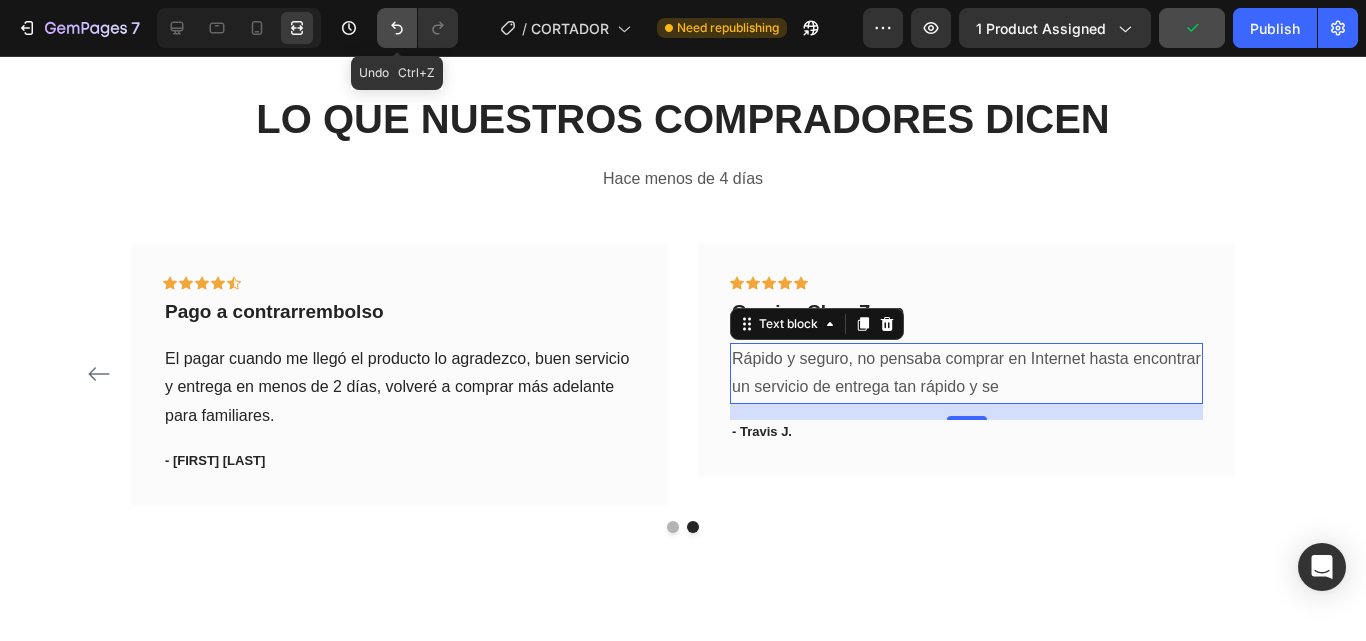 click 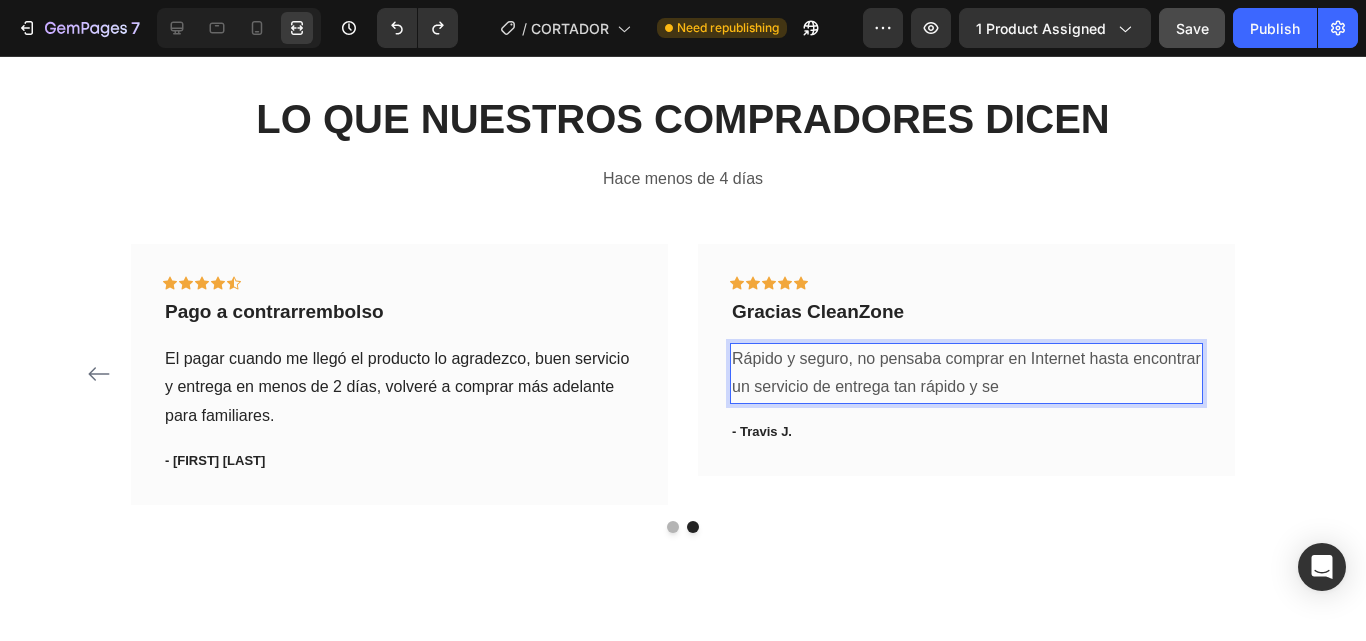click on "Rápido y seguro, no pensaba comprar en Internet hasta encontrar un servicio de entrega tan rápido y se" at bounding box center [966, 374] 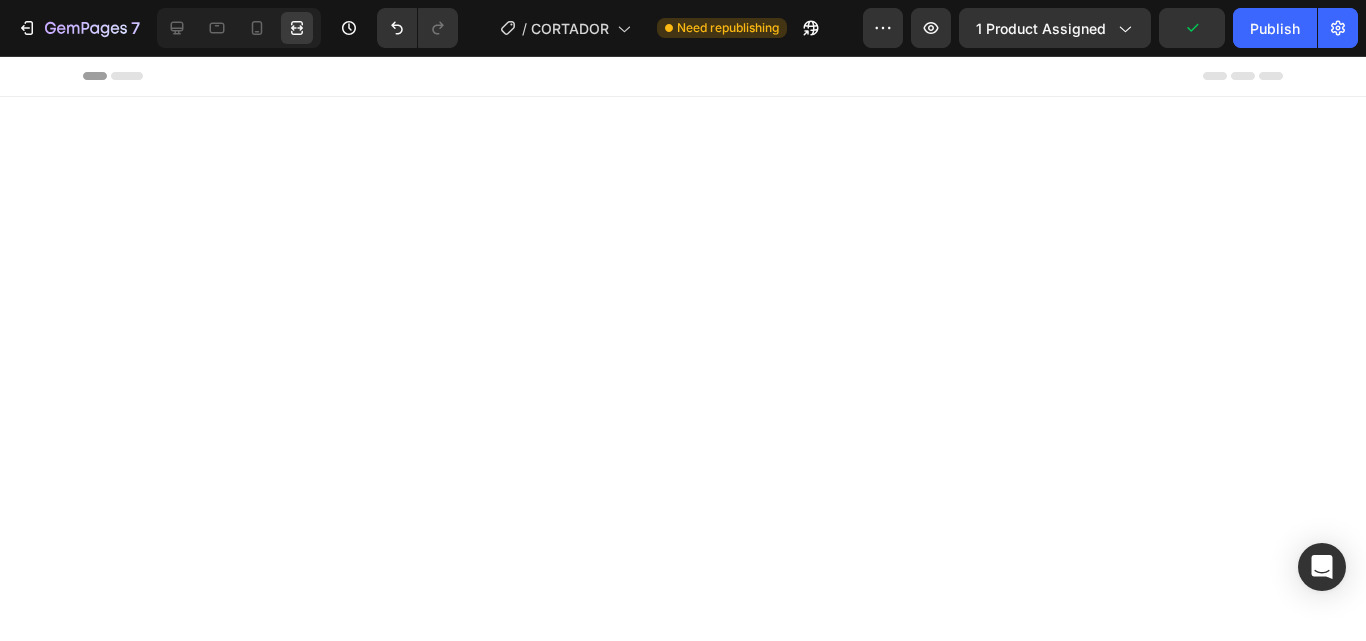 scroll, scrollTop: 5026, scrollLeft: 0, axis: vertical 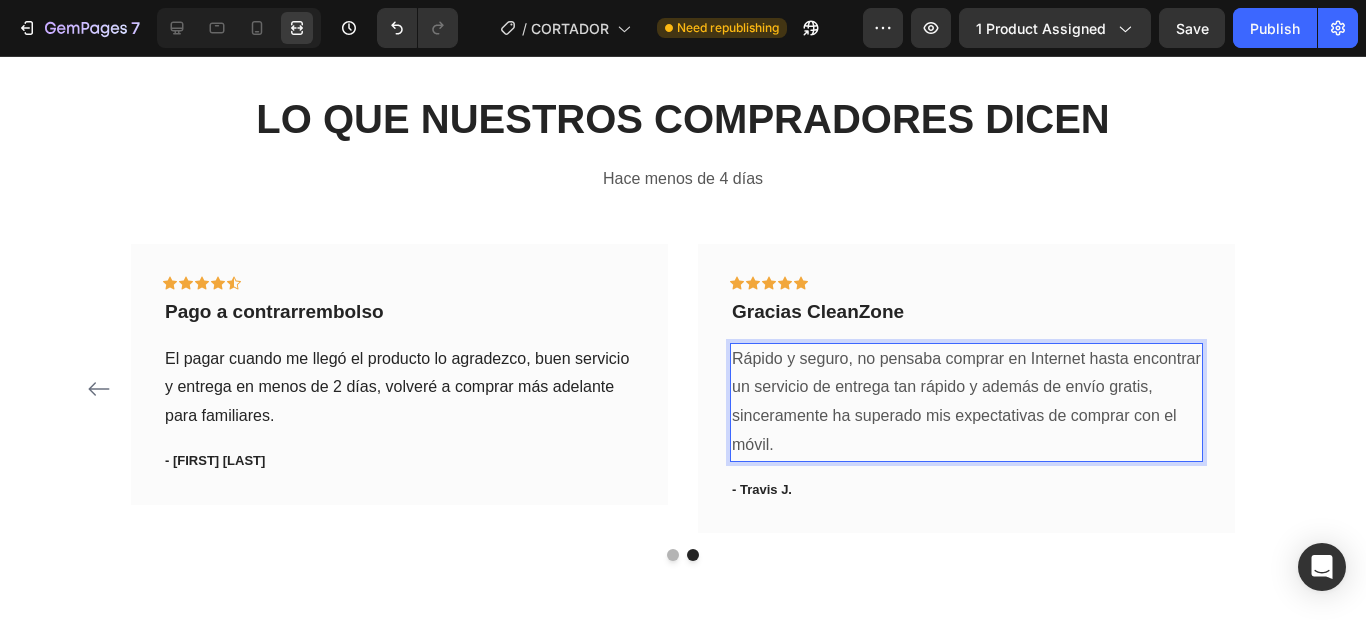 click on "Rápido y seguro, no pensaba comprar en Internet hasta encontrar un servicio de entrega tan rápido y además de envío gratis, sinceramente ha superado mis expectativas de comprar con el móvil." at bounding box center [966, 402] 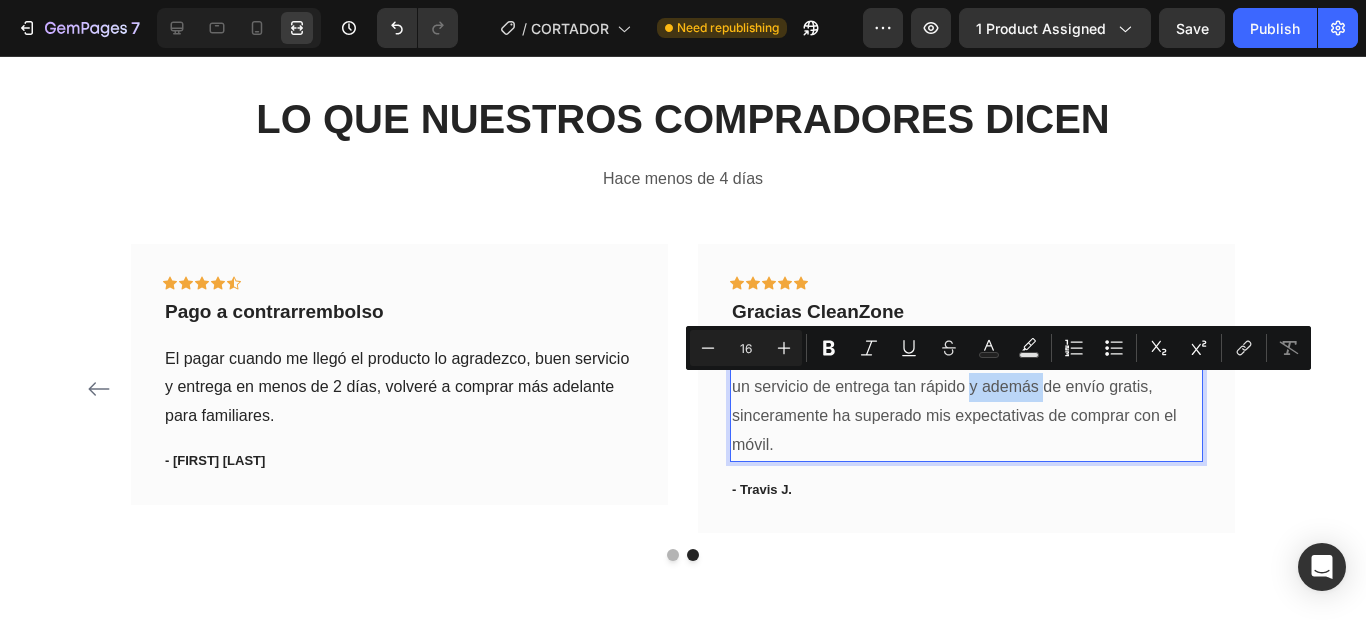 drag, startPoint x: 961, startPoint y: 392, endPoint x: 1034, endPoint y: 396, distance: 73.109505 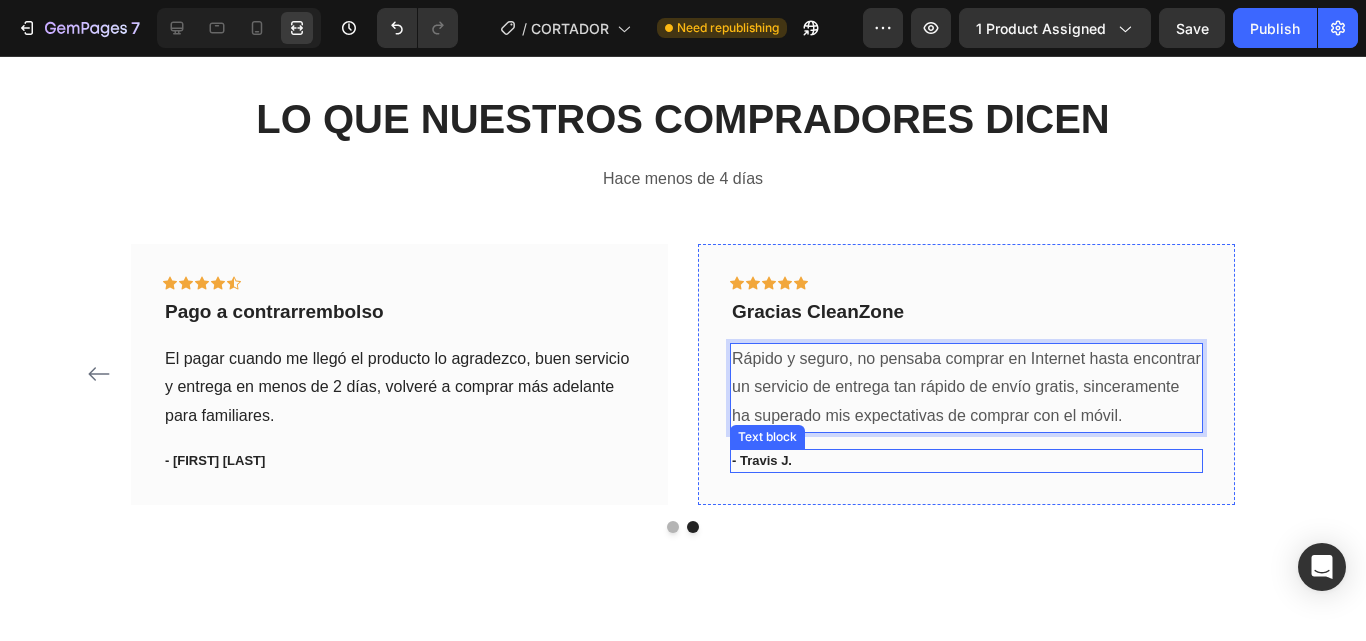 click on "- Travis J." at bounding box center [966, 461] 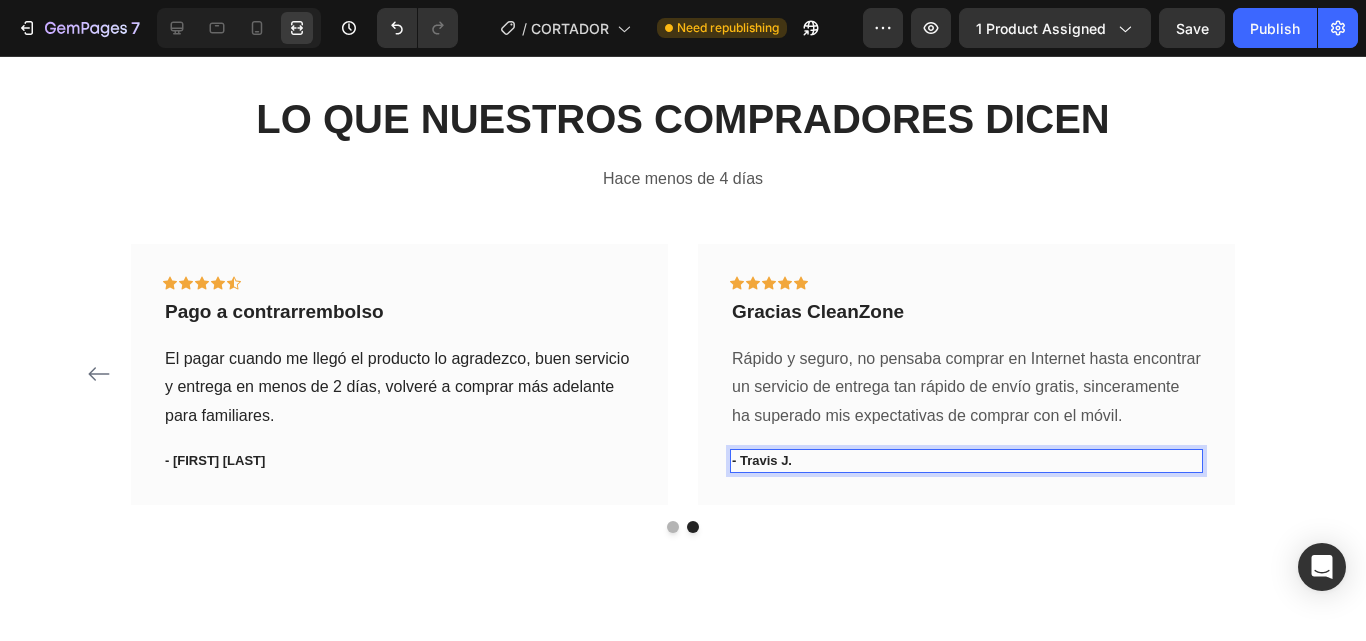 click on "- Travis J." at bounding box center (966, 461) 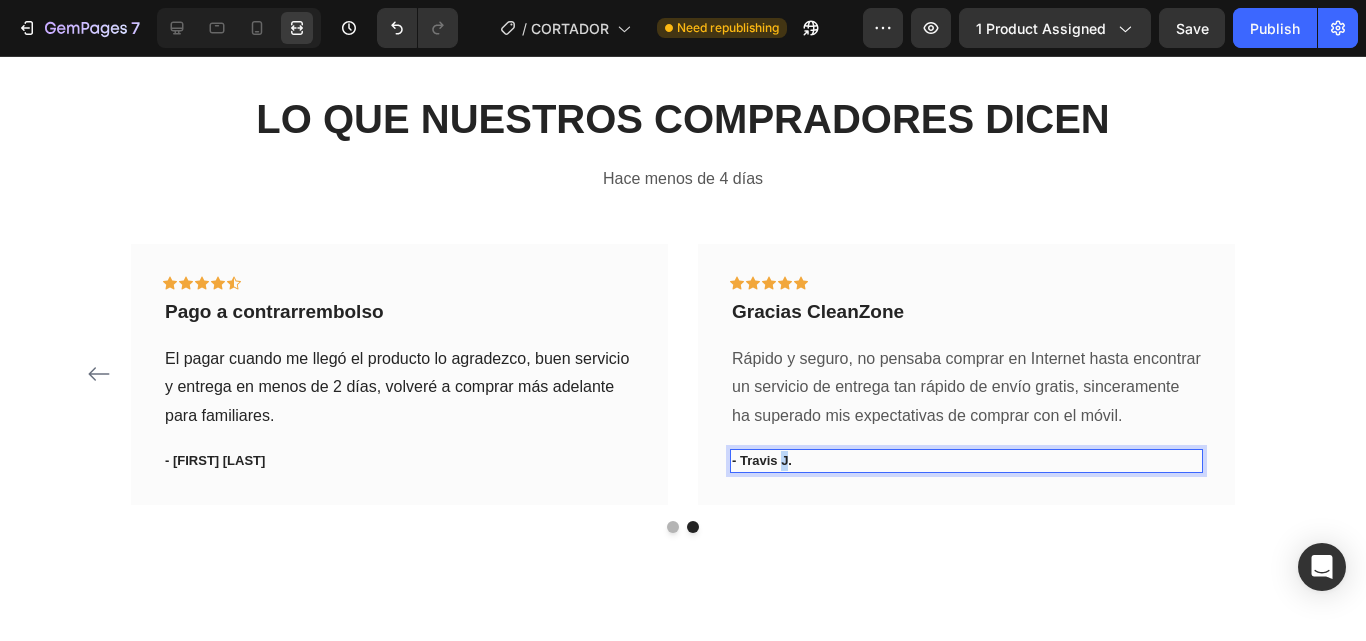 click on "- Travis J." at bounding box center (966, 461) 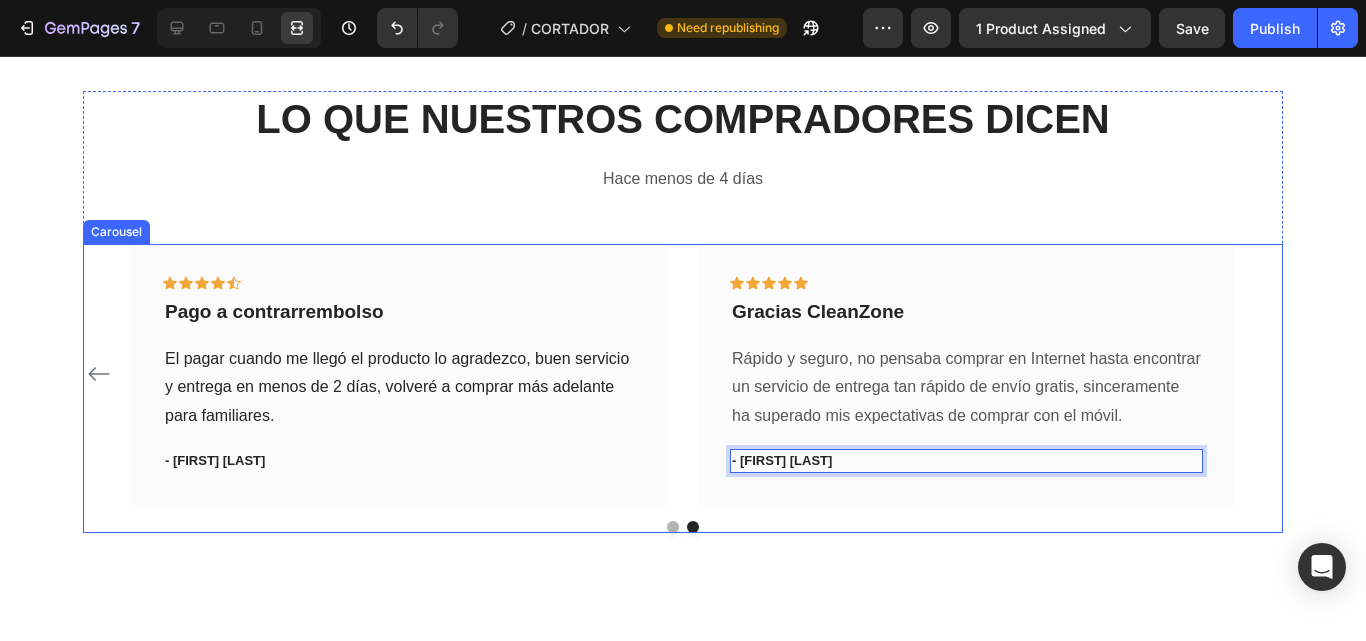 click at bounding box center [683, 527] 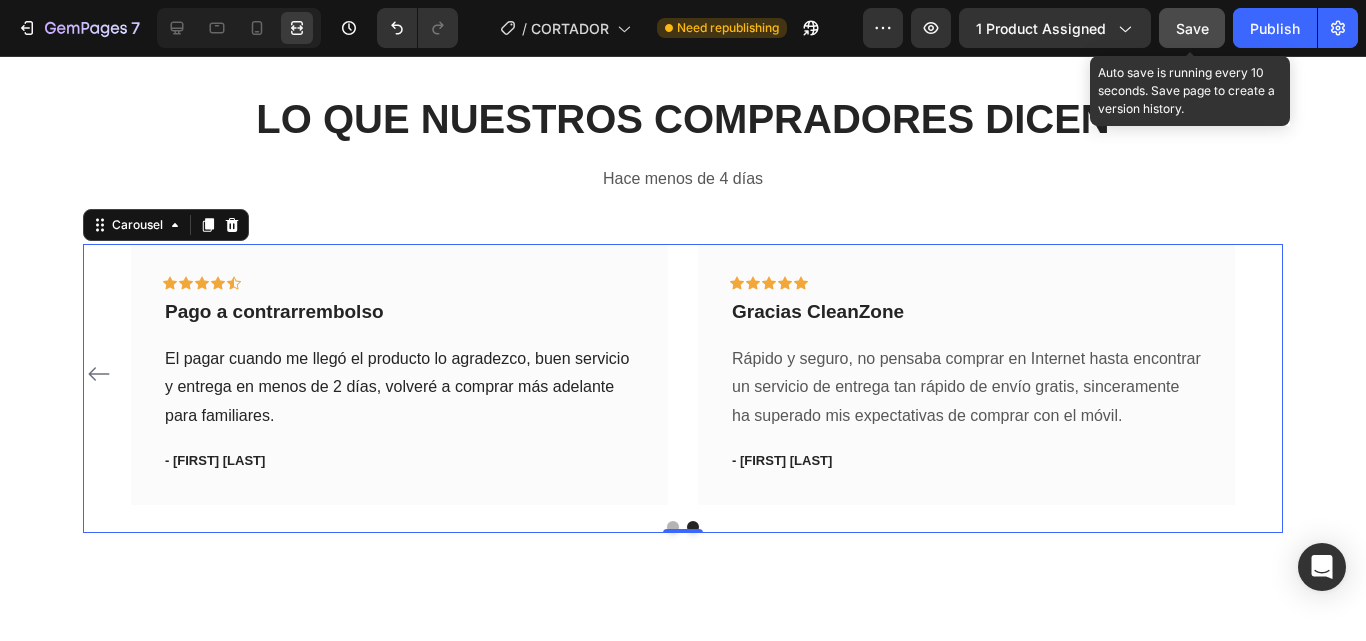 click on "Save" at bounding box center (1192, 28) 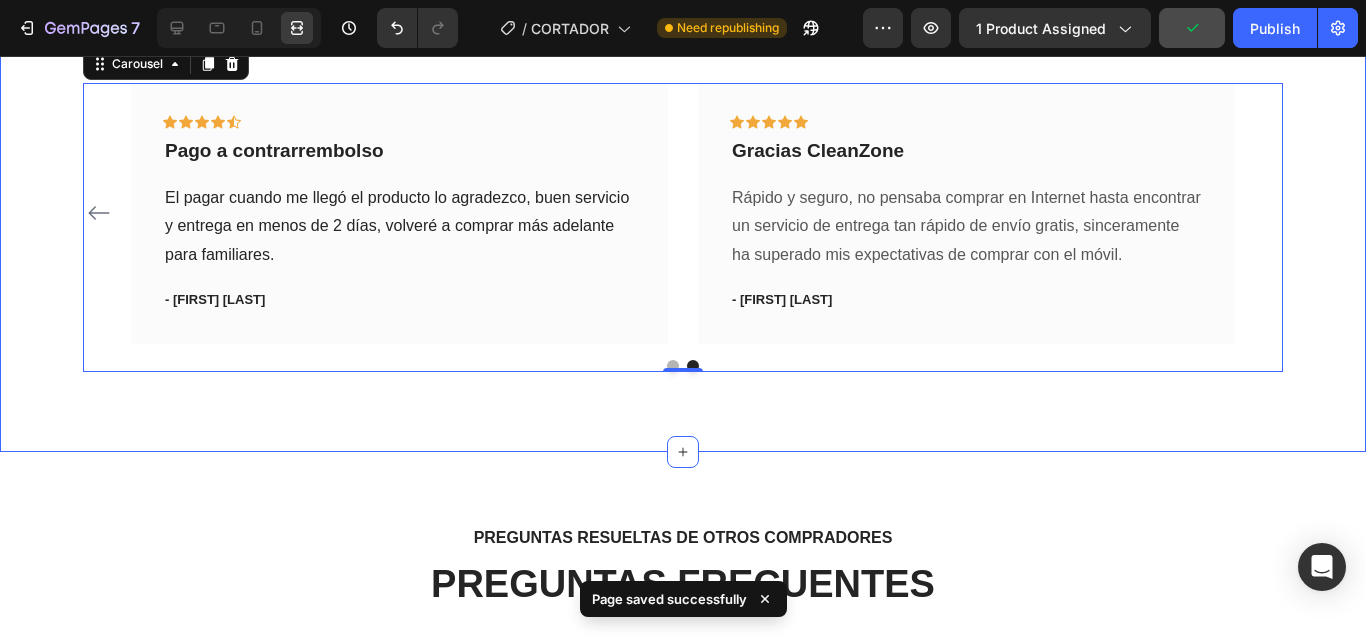 scroll, scrollTop: 5223, scrollLeft: 0, axis: vertical 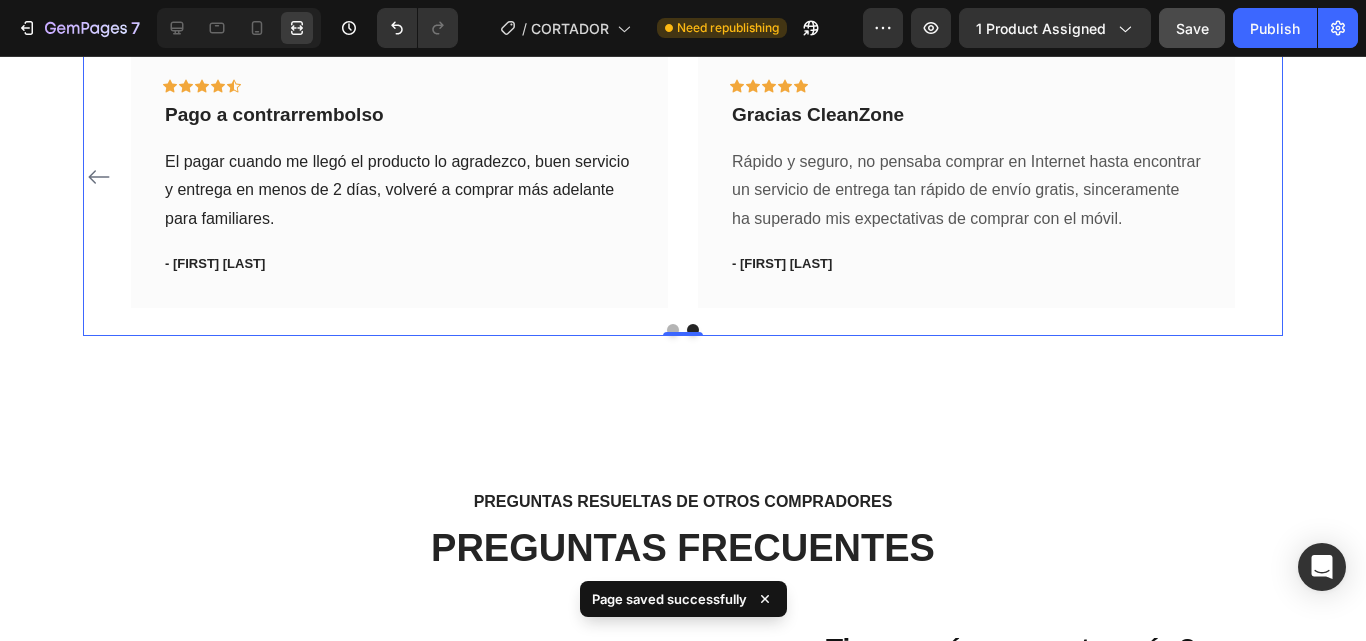 click 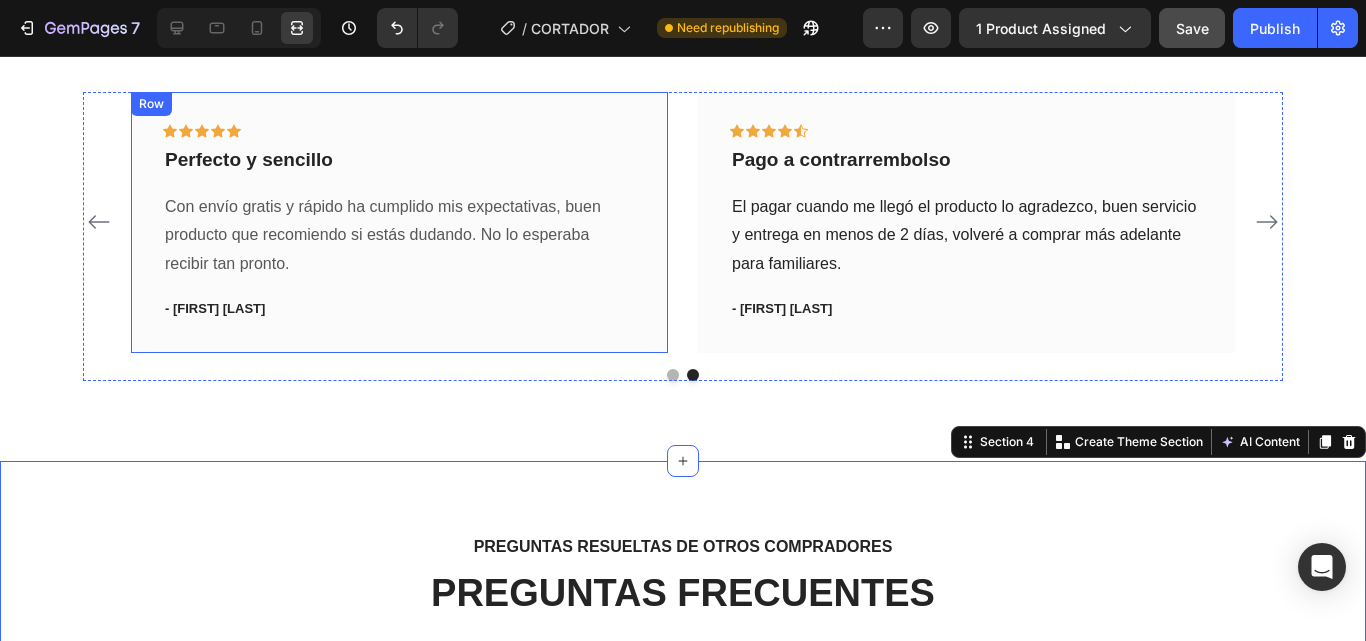 scroll, scrollTop: 5126, scrollLeft: 0, axis: vertical 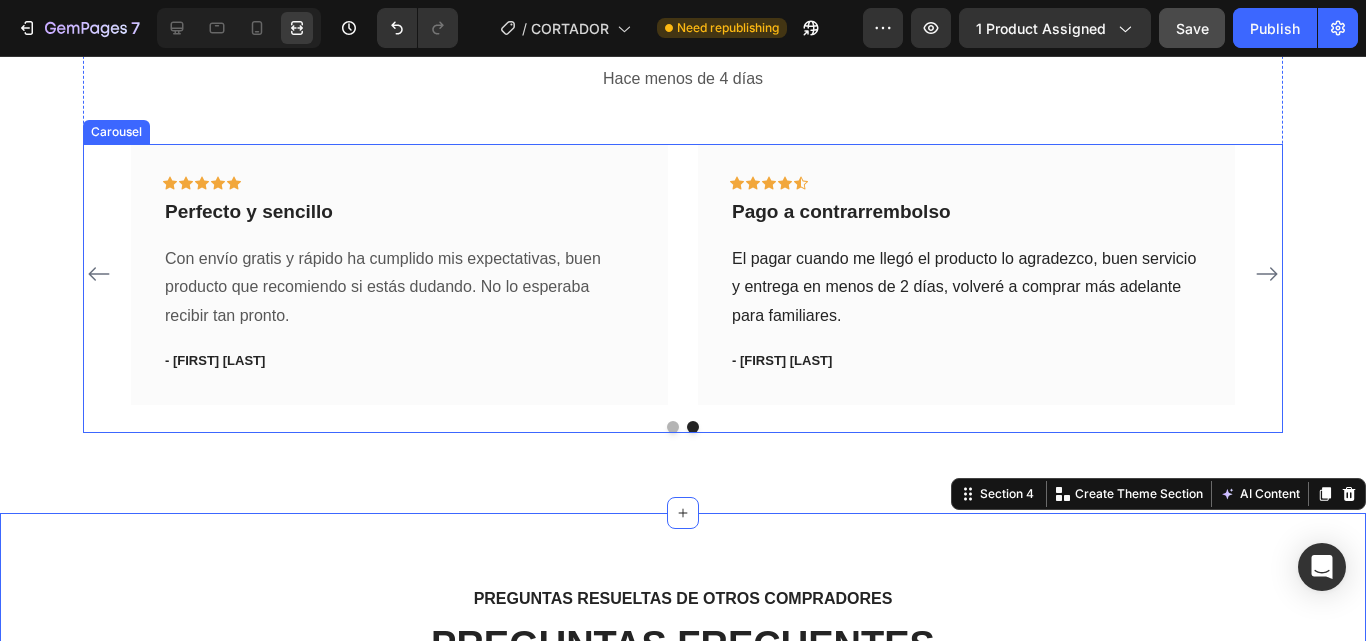 click 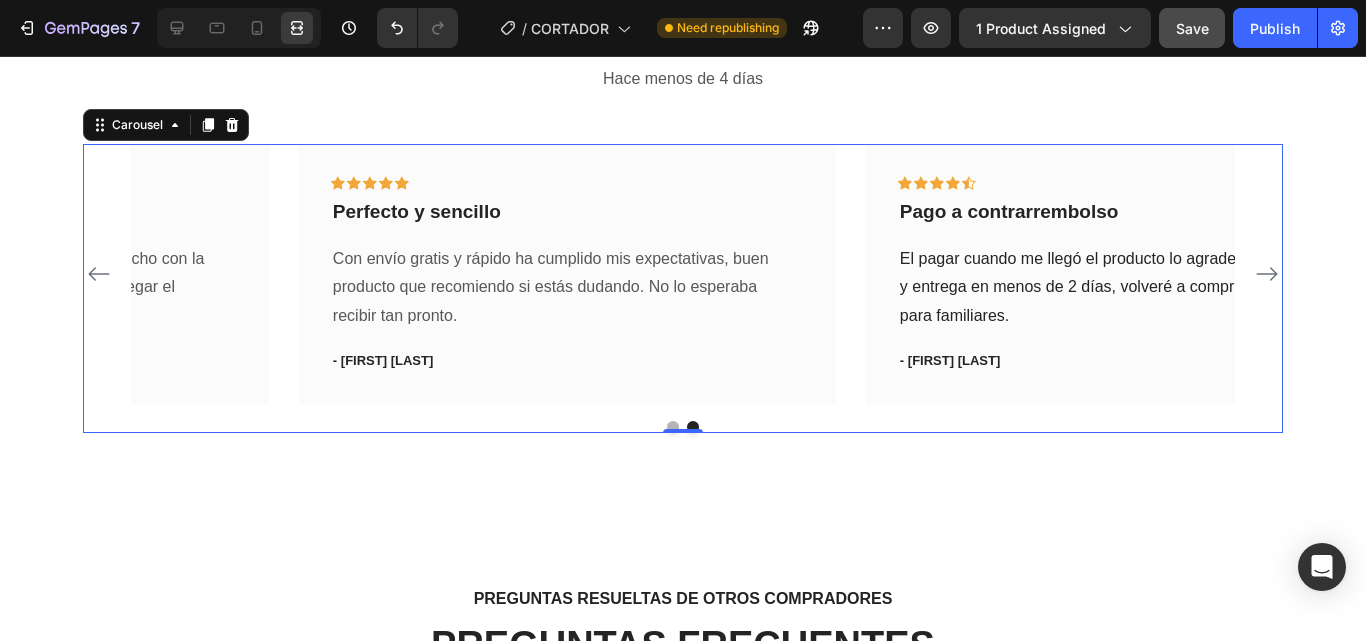 click on "Icon
Icon
Icon
Icon
Icon Row Con envío gratis y rápido Text block Ha sido de las pocas veces que he quedado satisfecho con la entrega y el producto. No han tardado ni 1 día en llegar el producto a mi casa, gracias por el servicio. Text block - Marta G. Text block Row
Icon
Icon
Icon
Icon
Icon Row Perfecto y sencillo Text block Con envío gratis y rápido ha cumplido mis expectativas, buen producto que recomiendo si estás dudando. No lo esperaba recibir tan pronto. Text block - Javier M. Text block Row
Icon
Icon
Icon
Icon
Icon Row Pago a contrarrembolso Text block El pagar cuando me llegó el producto lo agradezco, buen servicio y entrega en menos de 2 días, volveré a comprar más adelante para familiares. Text block - Rosa S Text block Row Icon Icon Row" at bounding box center (683, 274) 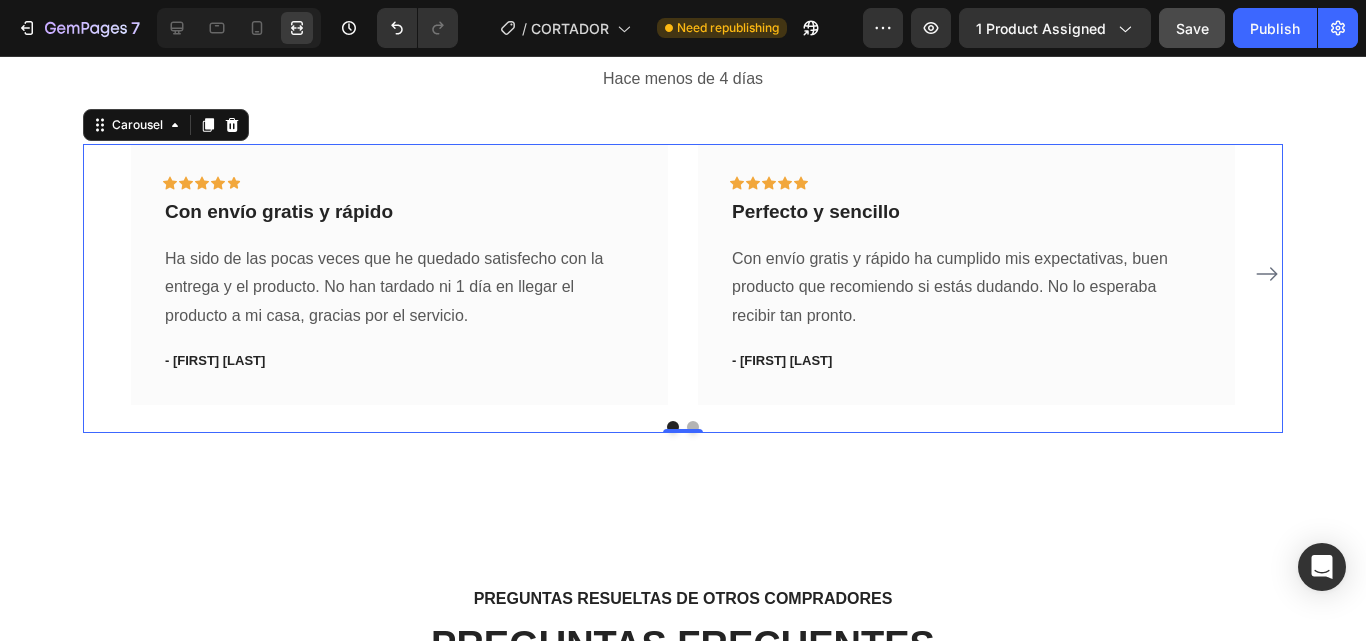 click 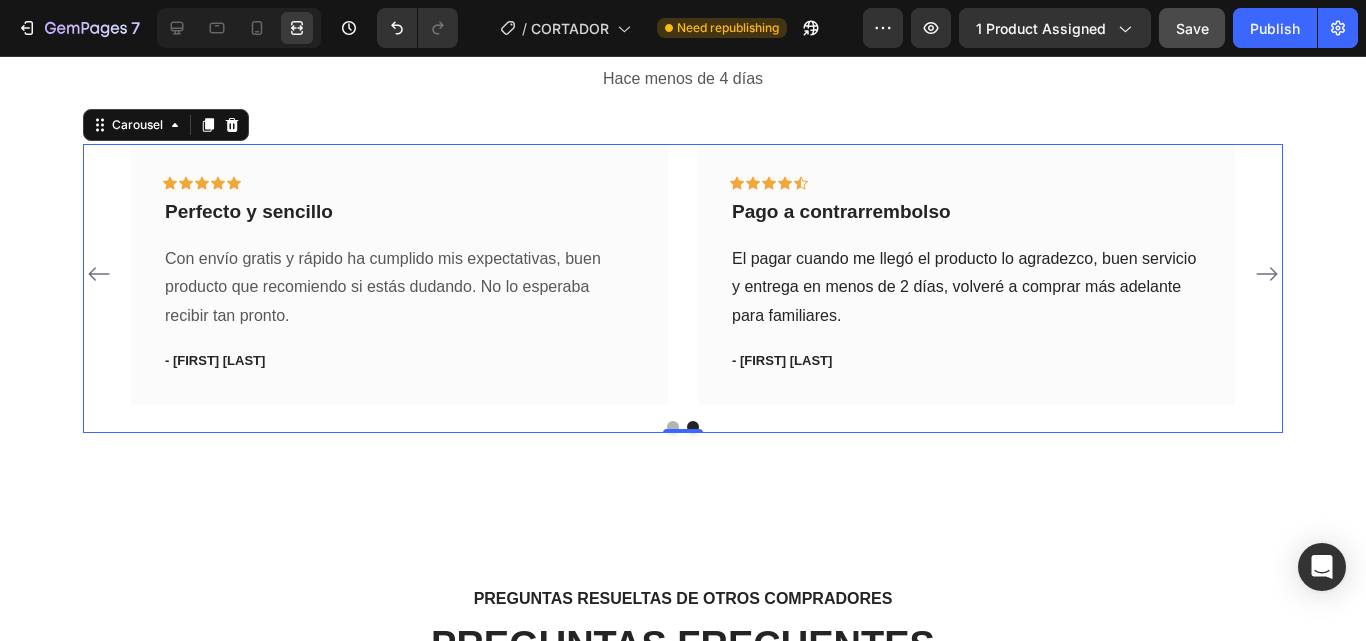 click 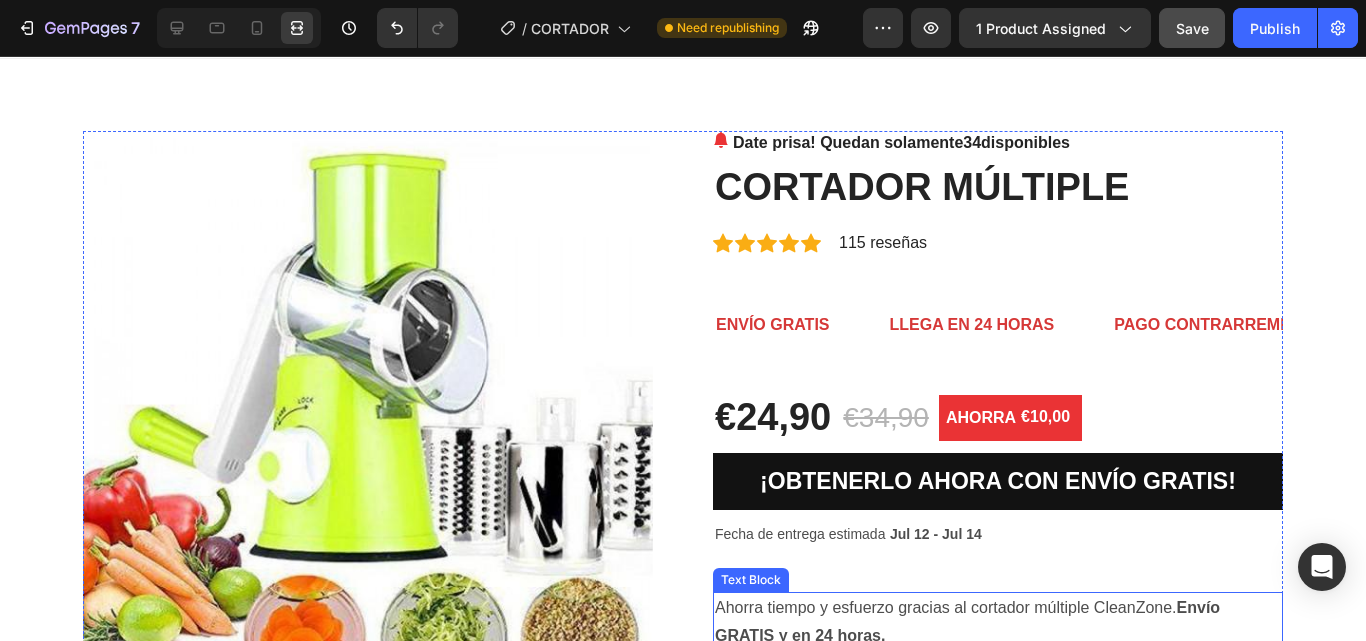 scroll, scrollTop: 0, scrollLeft: 0, axis: both 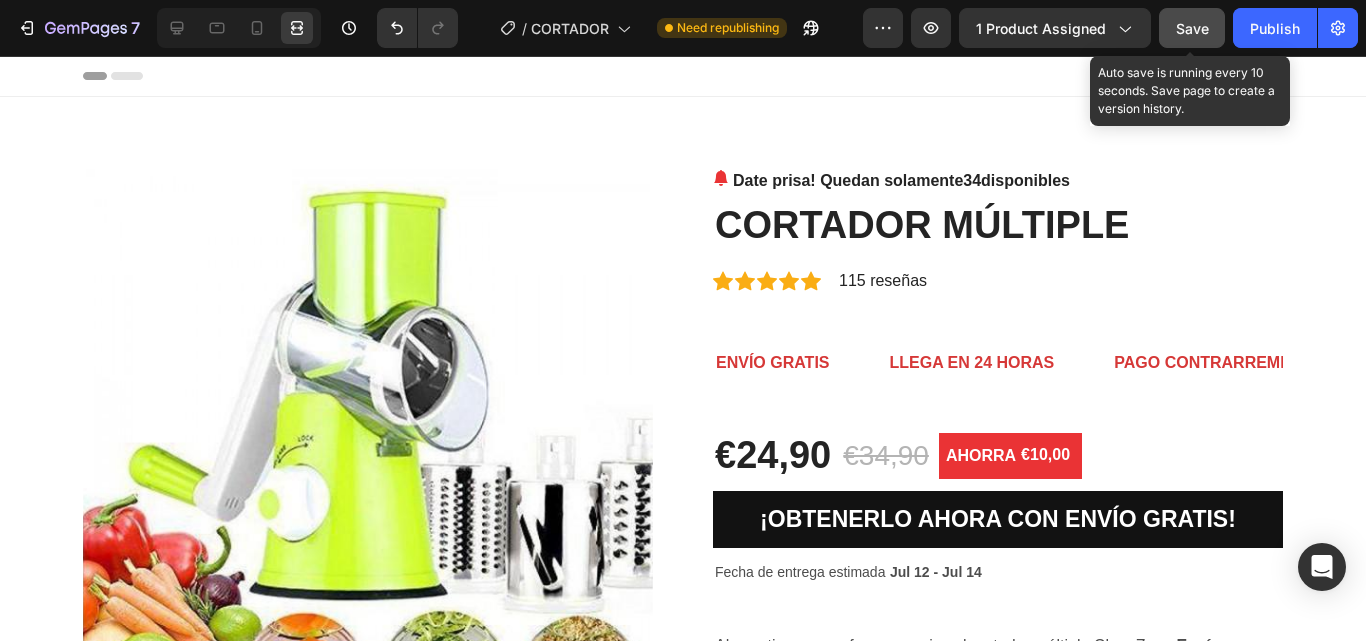 click on "Save" at bounding box center (1192, 28) 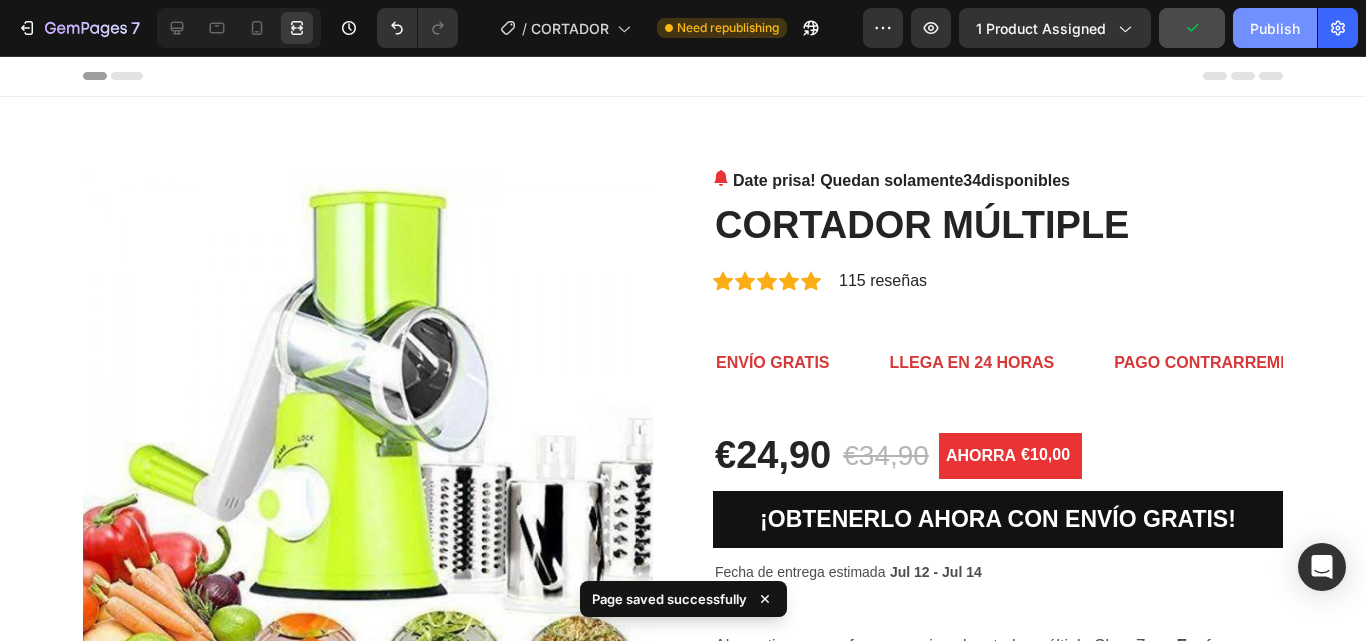 click on "Publish" at bounding box center (1275, 28) 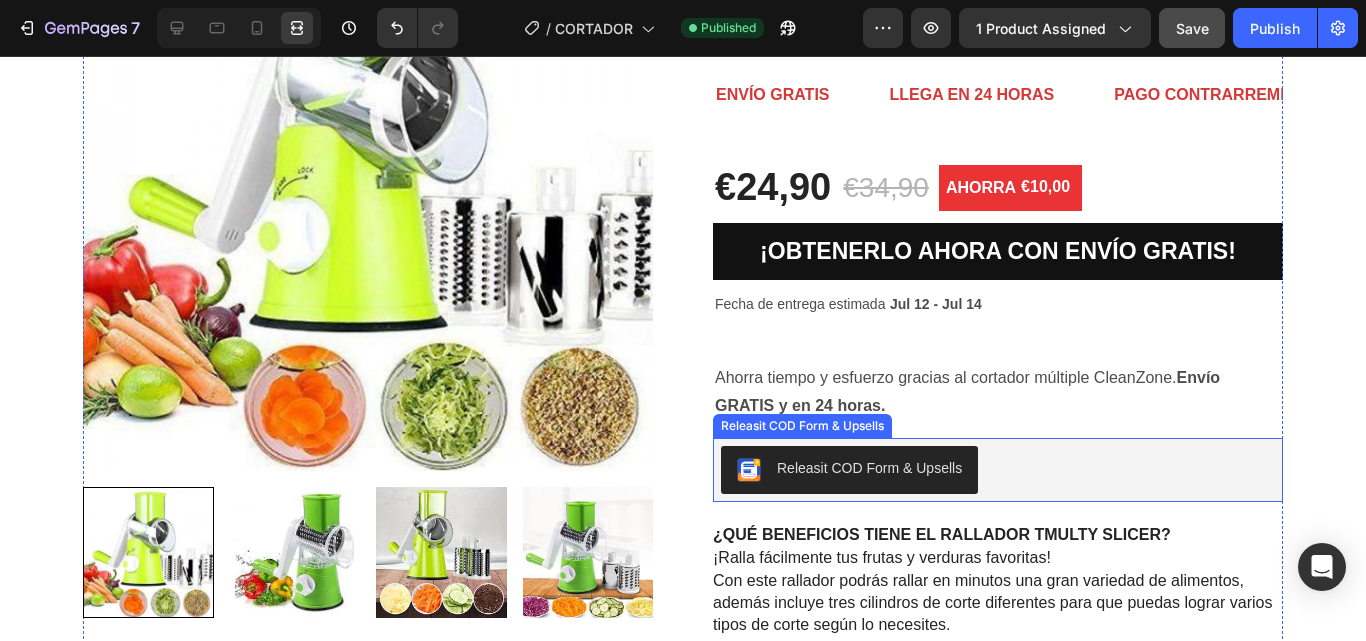 scroll, scrollTop: 300, scrollLeft: 0, axis: vertical 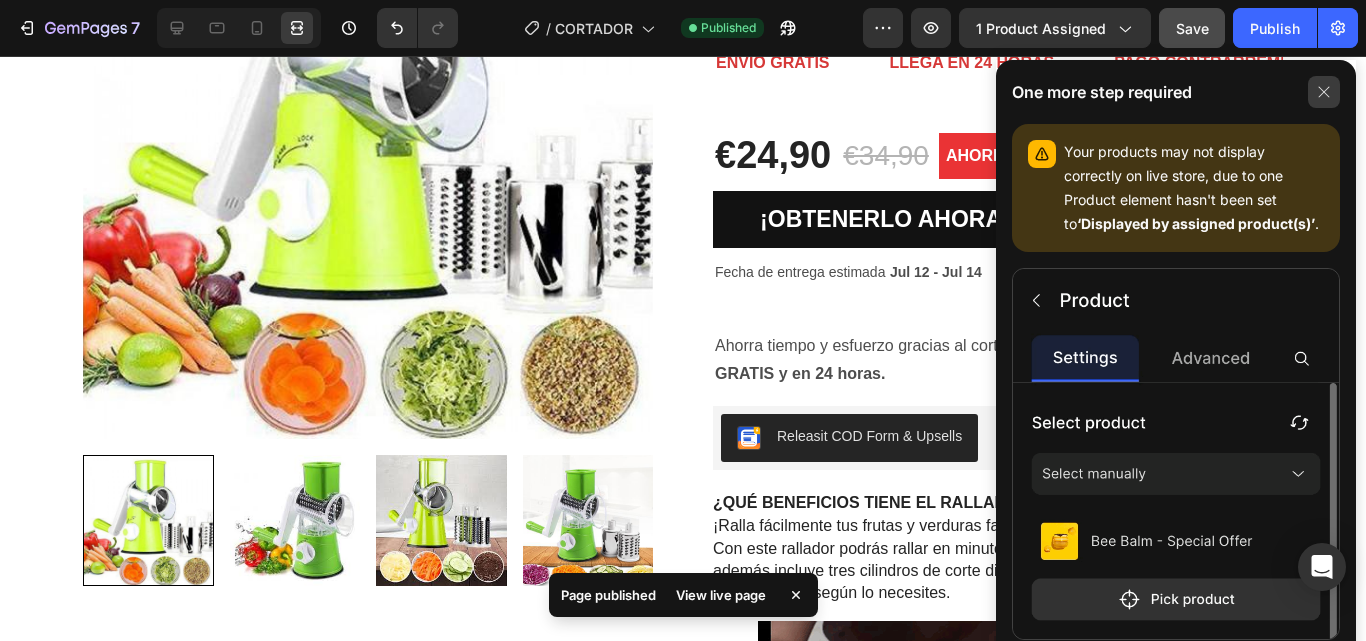 click 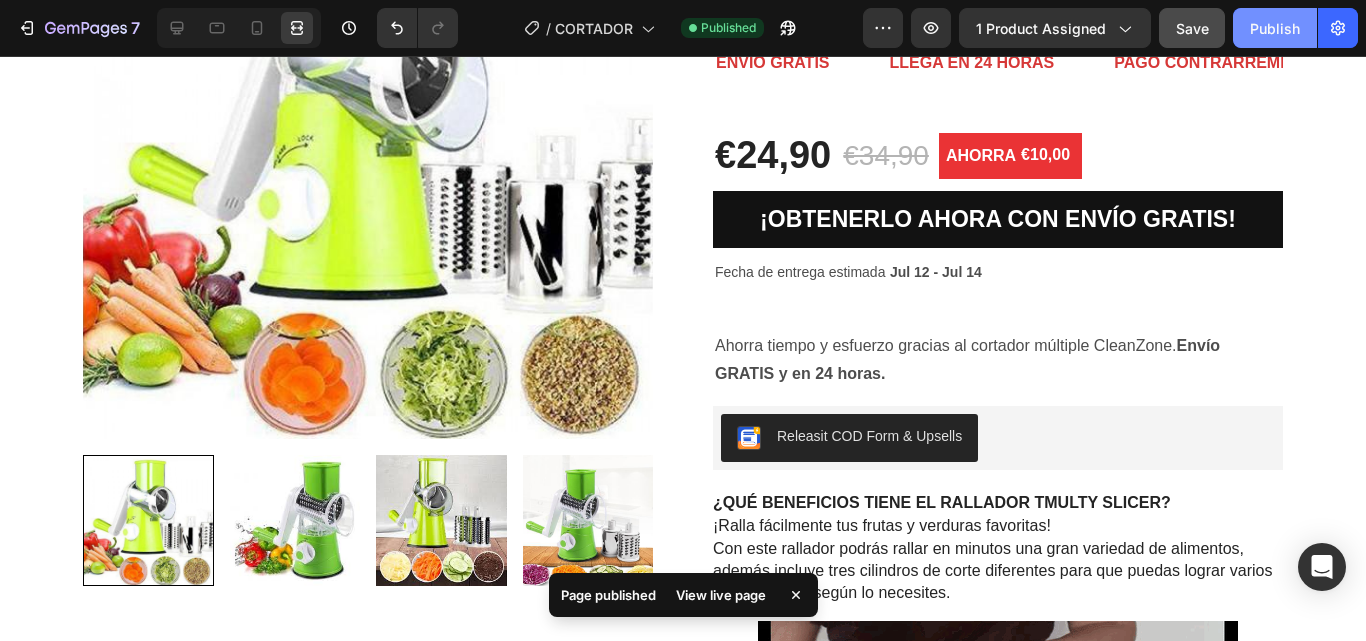 click on "Publish" at bounding box center [1275, 28] 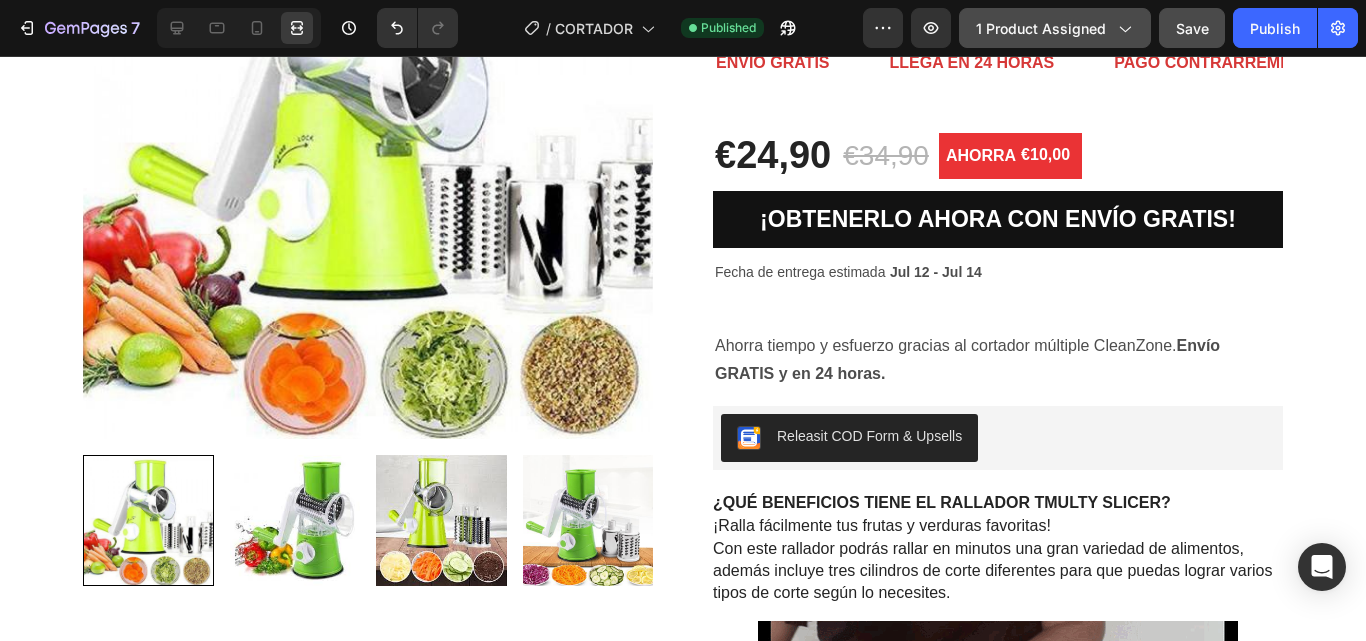 click on "1 product assigned" 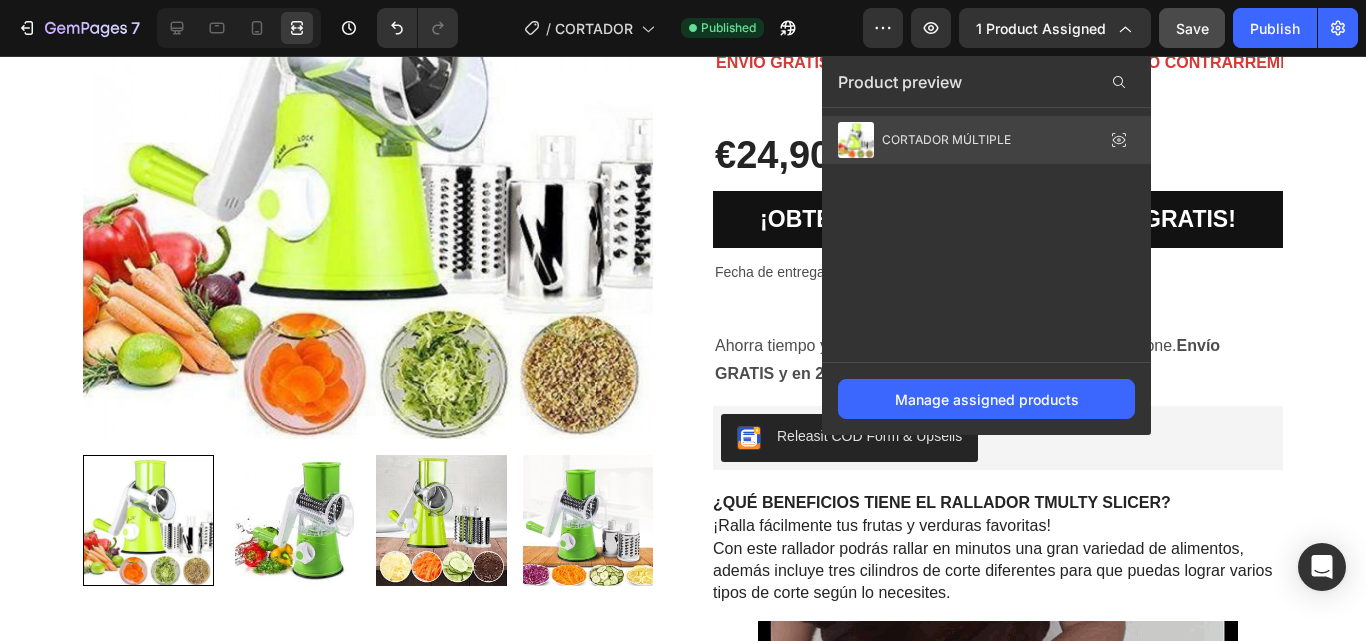 click on "CORTADOR MÚLTIPLE" 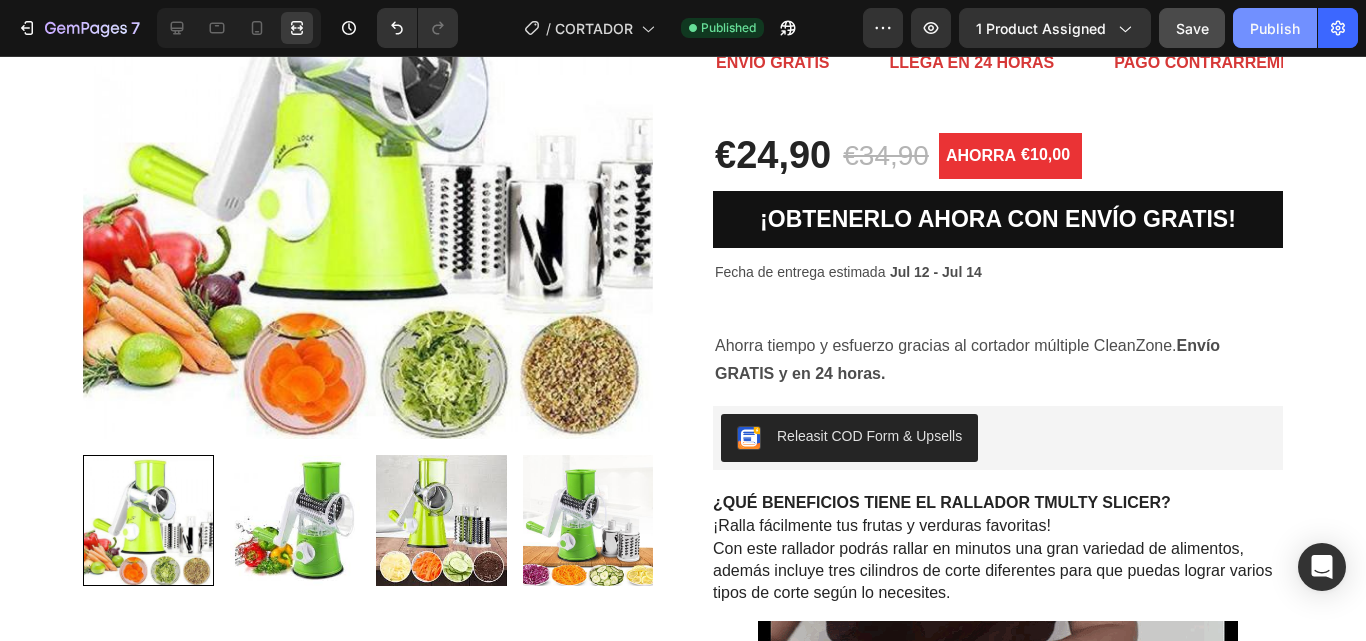 click on "Publish" at bounding box center [1275, 28] 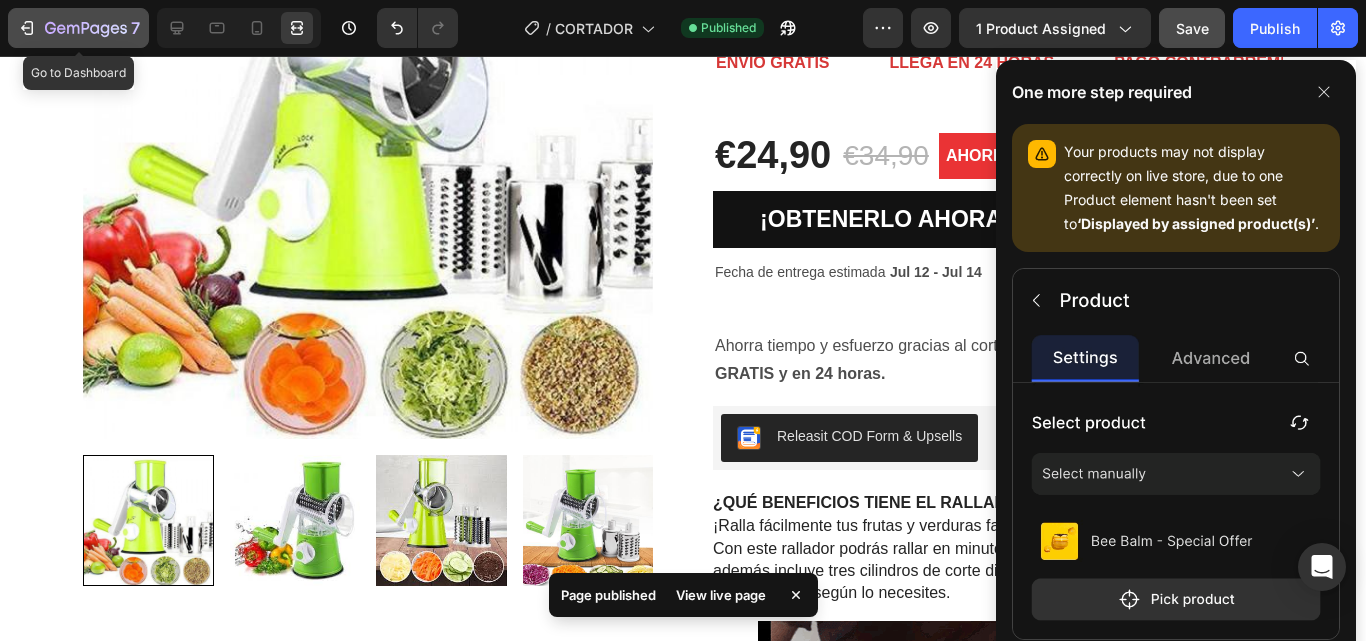 click on "7" at bounding box center [78, 28] 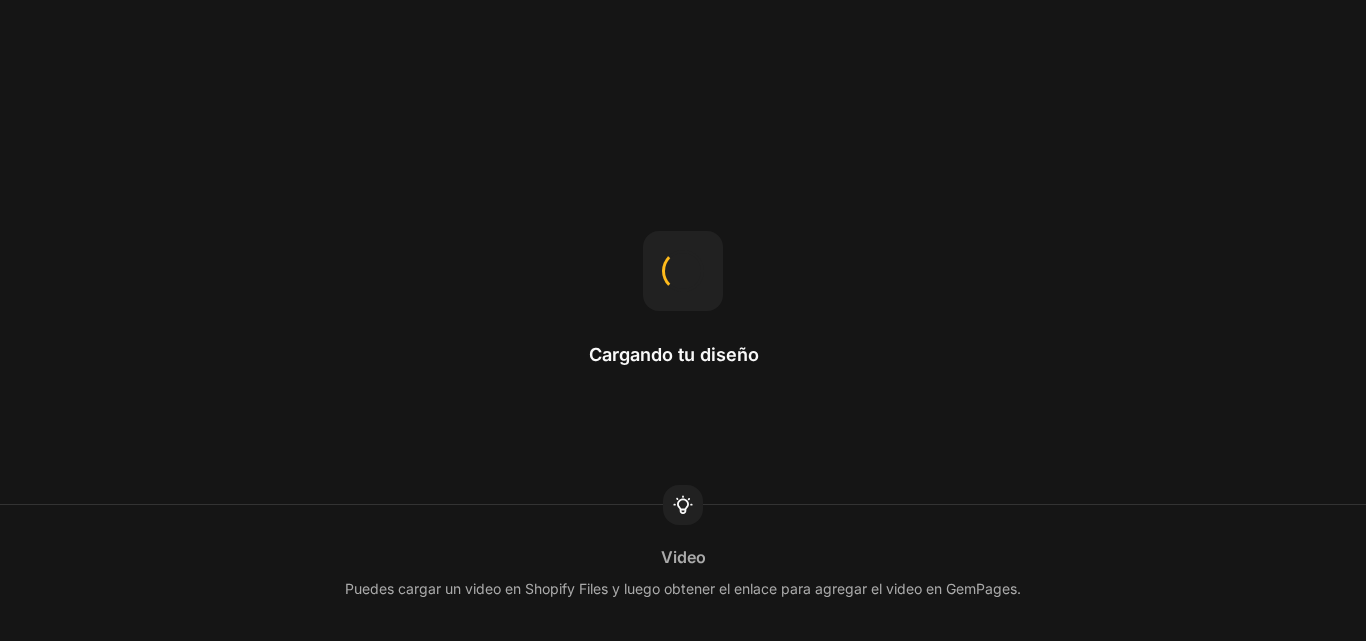 scroll, scrollTop: 0, scrollLeft: 0, axis: both 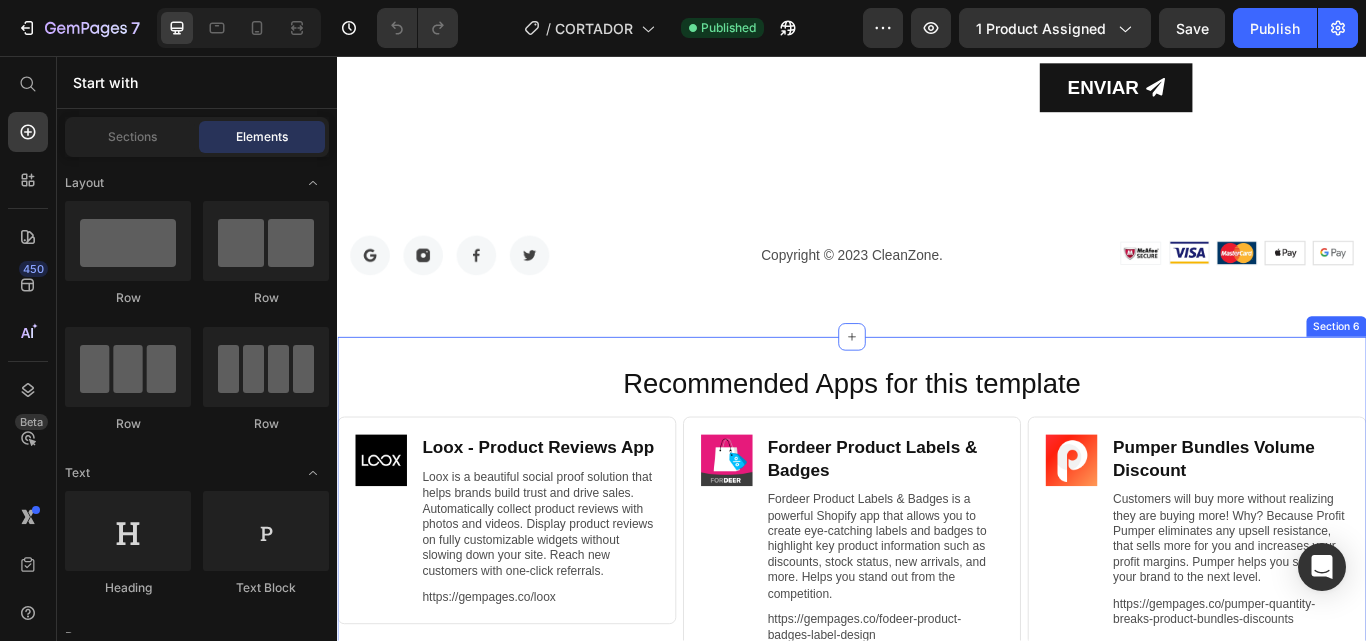 click on "Recommended Apps for this template Heading Image Loox ‑ Product Reviews App Heading Loox is a beautiful social proof solution that helps brands build trust and drive sales. Automatically collect product reviews with photos and videos. Display product reviews on fully customizable widgets without slowing down your site. Reach new customers with one-click referrals. Text Block https://gempages.co/loox Text Block Row Row Image Fordeer Product Labels & Badges Heading Fordeer Product Labels & Badges is a powerful Shopify app that allows you to create eye-catching labels and badges to highlight key product information such as discounts, stock status, new arrivals, and more. Helps you stand out from the competition. Text Block https://gempages.co/fodeer-product-badges-label-design Text Block Row Row Image Pumper Bundles Volume Discount Heading Text Block https://gempages.co/pumper-quantity-breaks-product-bundles-discounts Text Block Row Row Row Section 6" at bounding box center (937, 612) 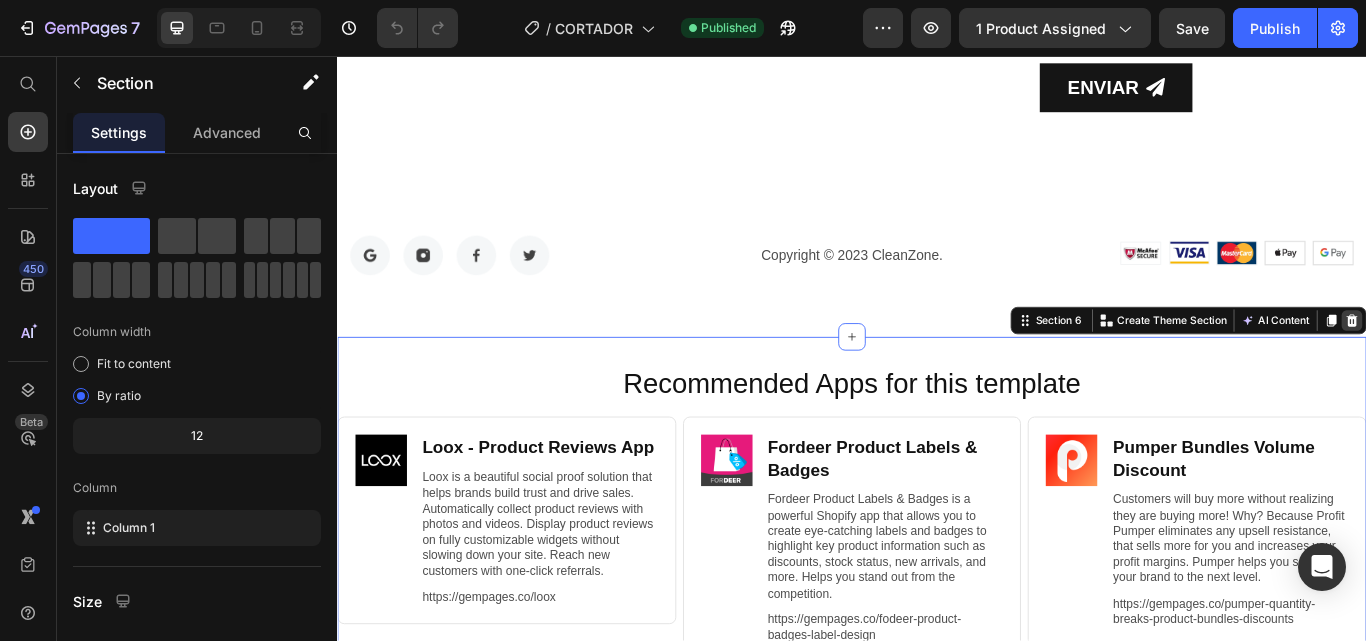 click 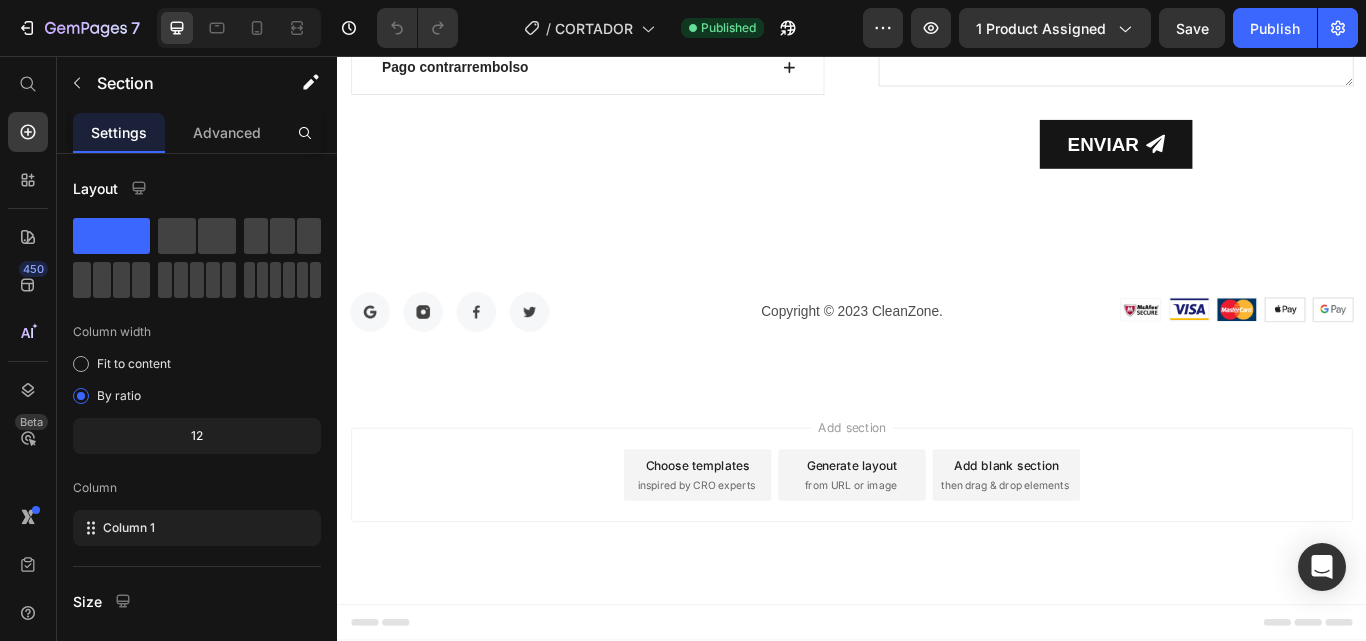 scroll, scrollTop: 6234, scrollLeft: 0, axis: vertical 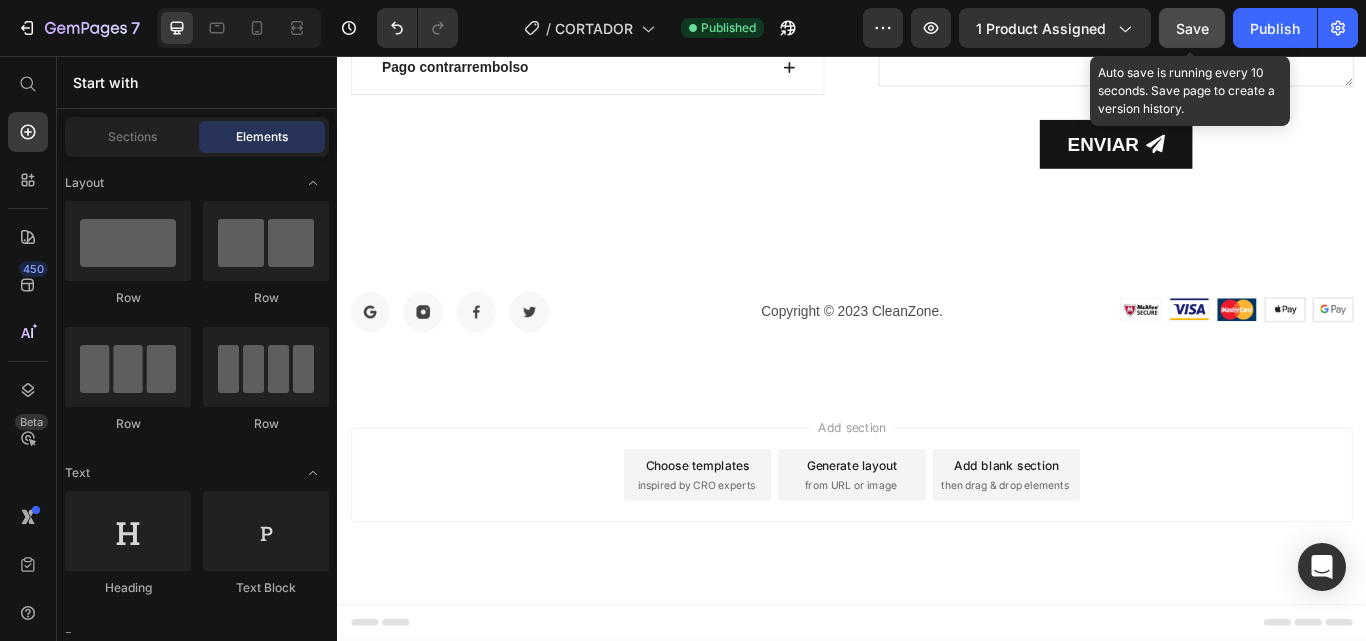 click on "Save" 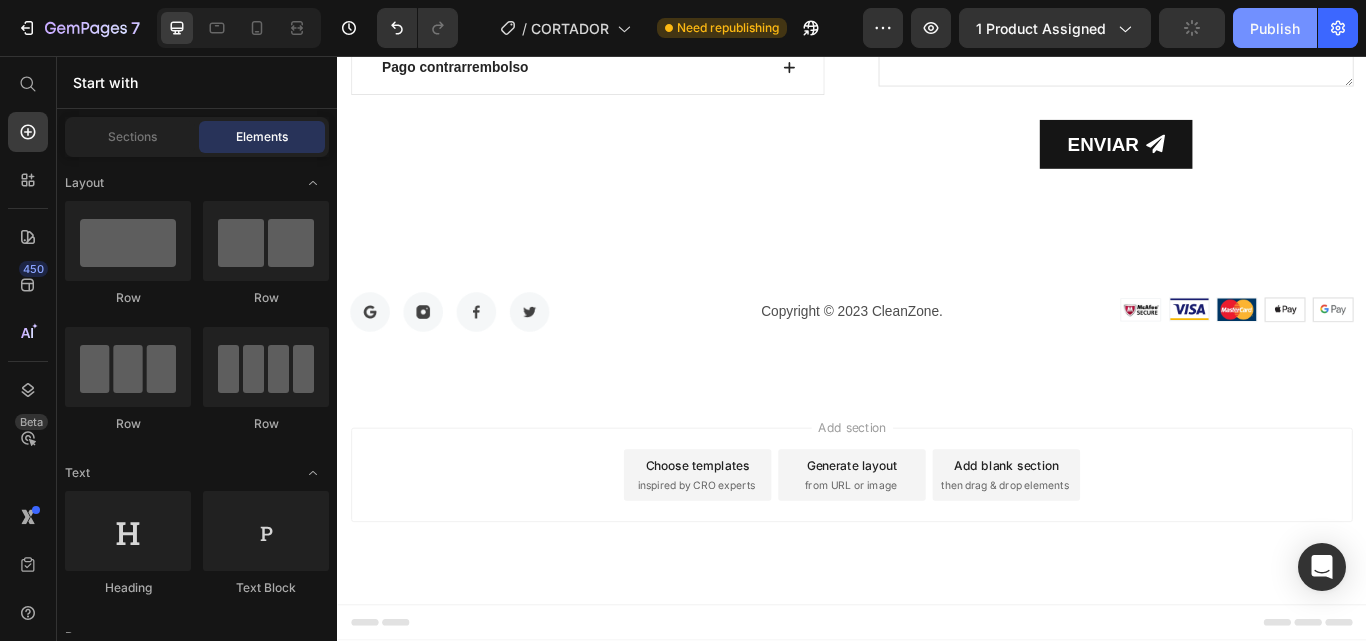 click on "Publish" at bounding box center [1275, 28] 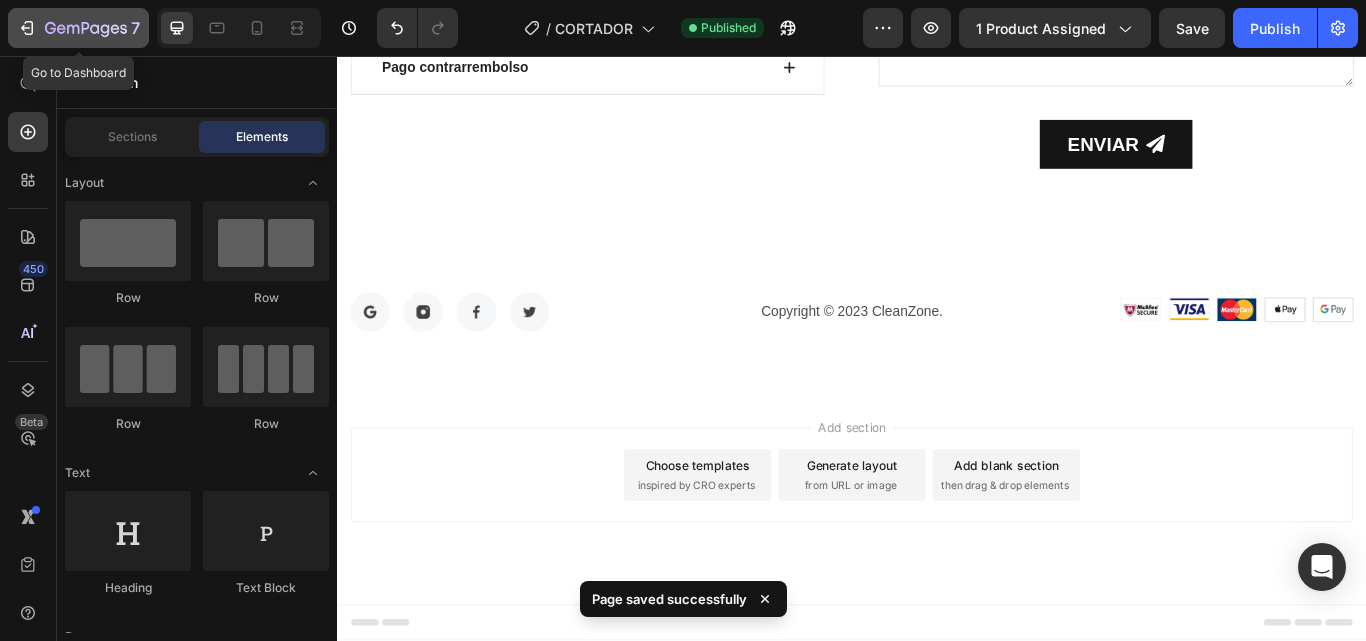 click 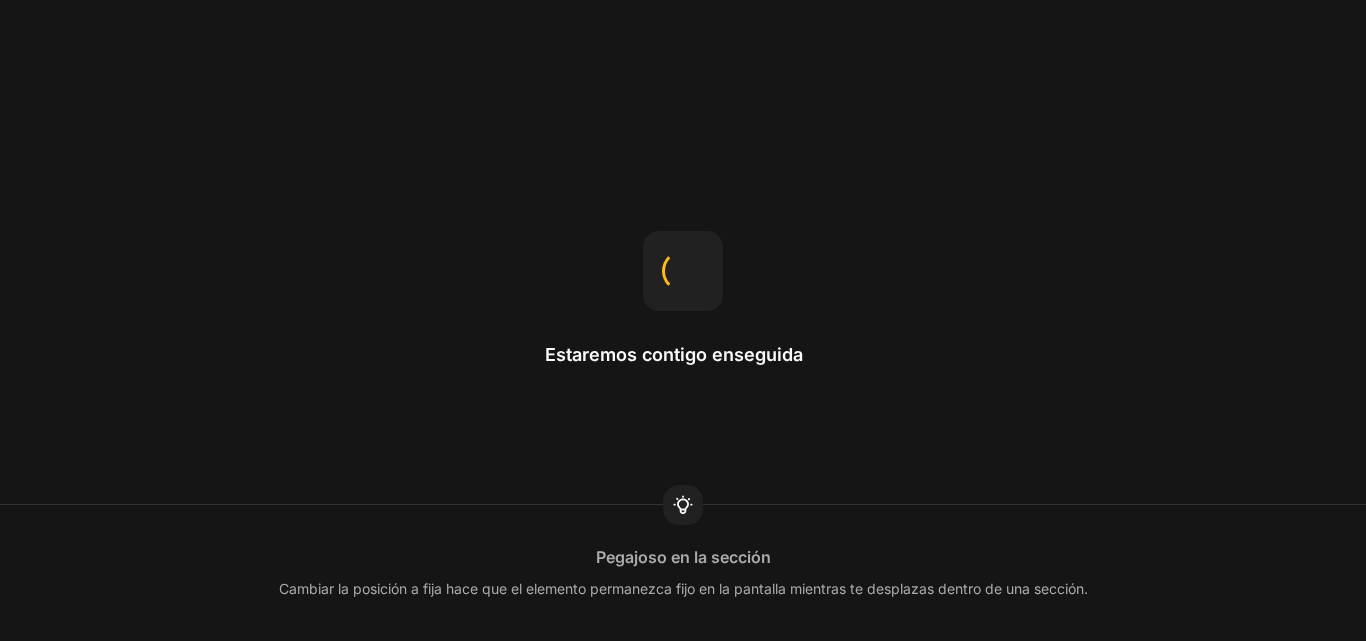scroll, scrollTop: 0, scrollLeft: 0, axis: both 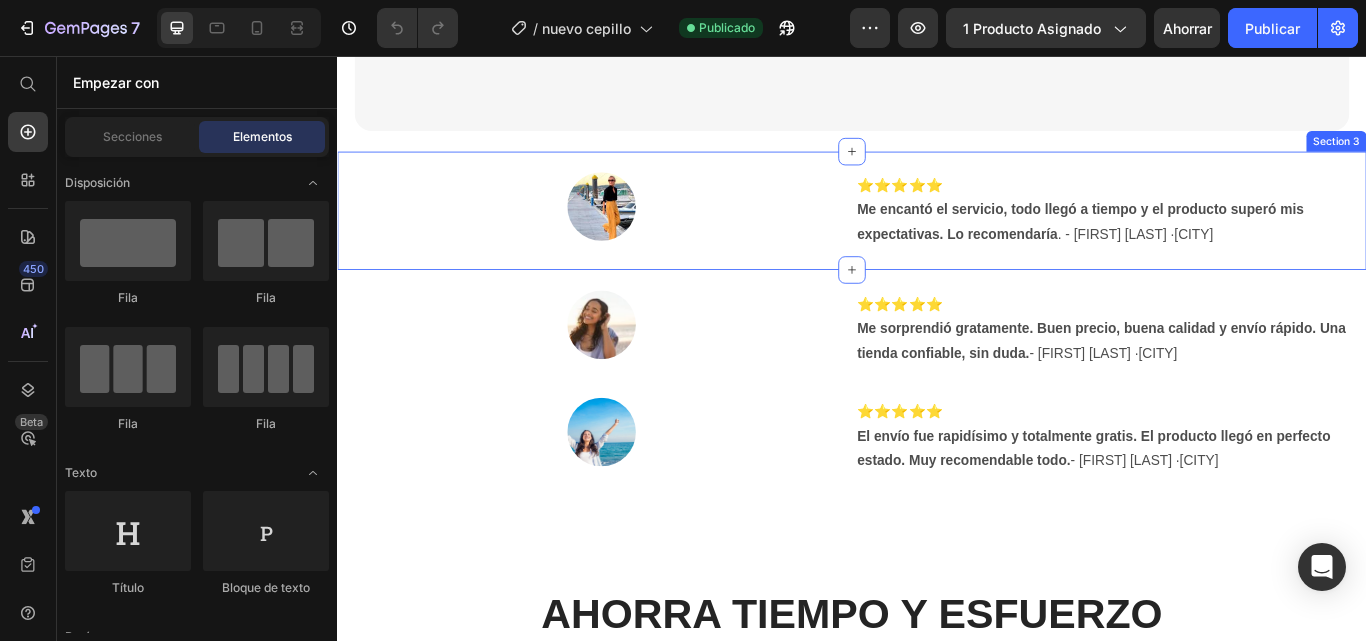 click on "Image ⭐️⭐️⭐️⭐️⭐️  Me encantó el servicio, todo llegó a tiempo y el producto superó mis expectativas. Lo recomendaría . - Silvia D ·Madrid Text Block Row Section 3" at bounding box center [937, 237] 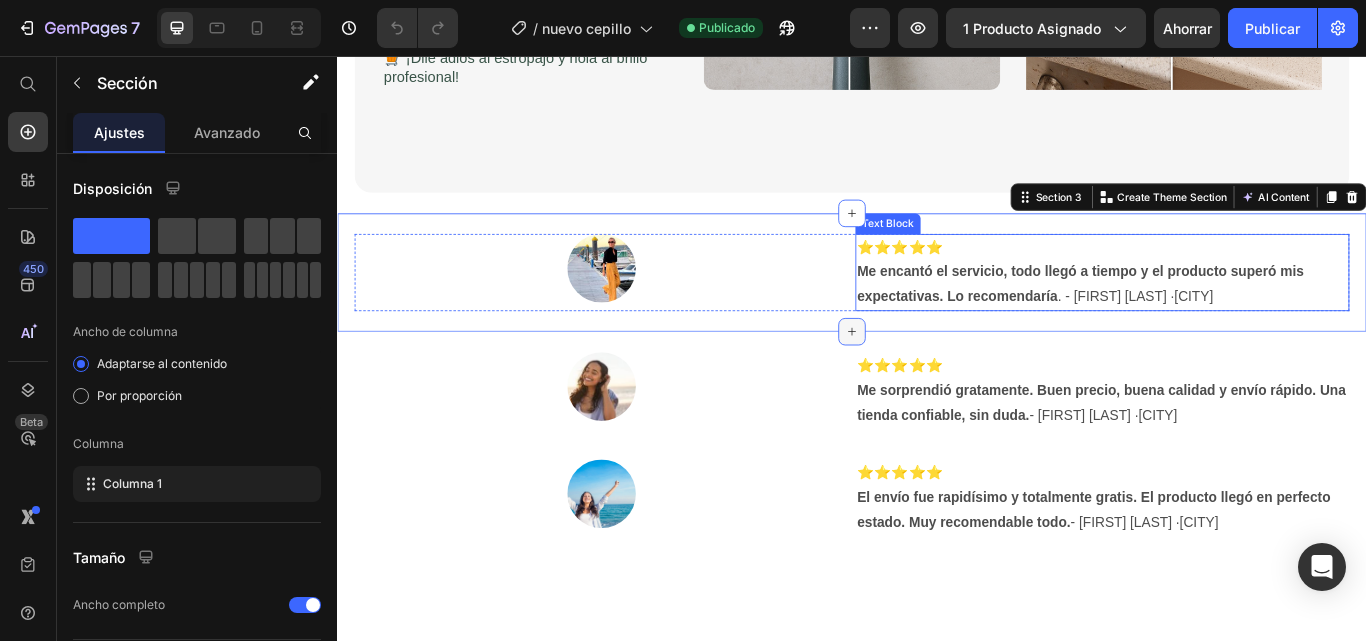 scroll, scrollTop: 1900, scrollLeft: 0, axis: vertical 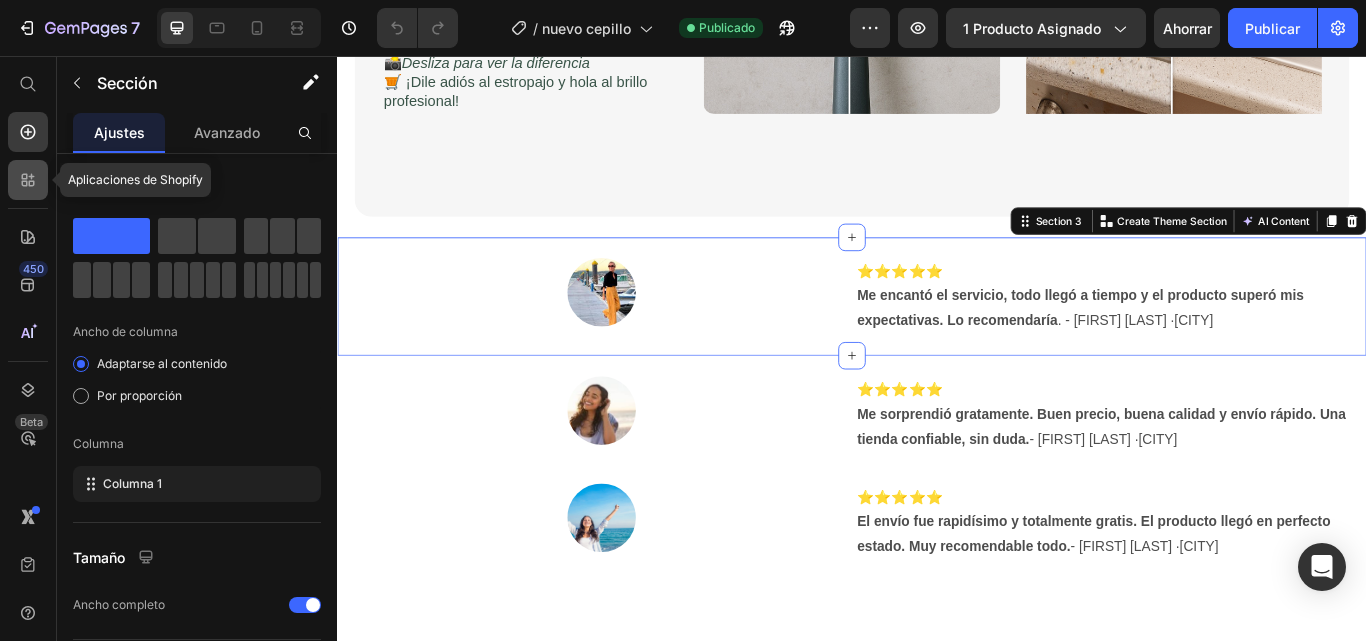 click 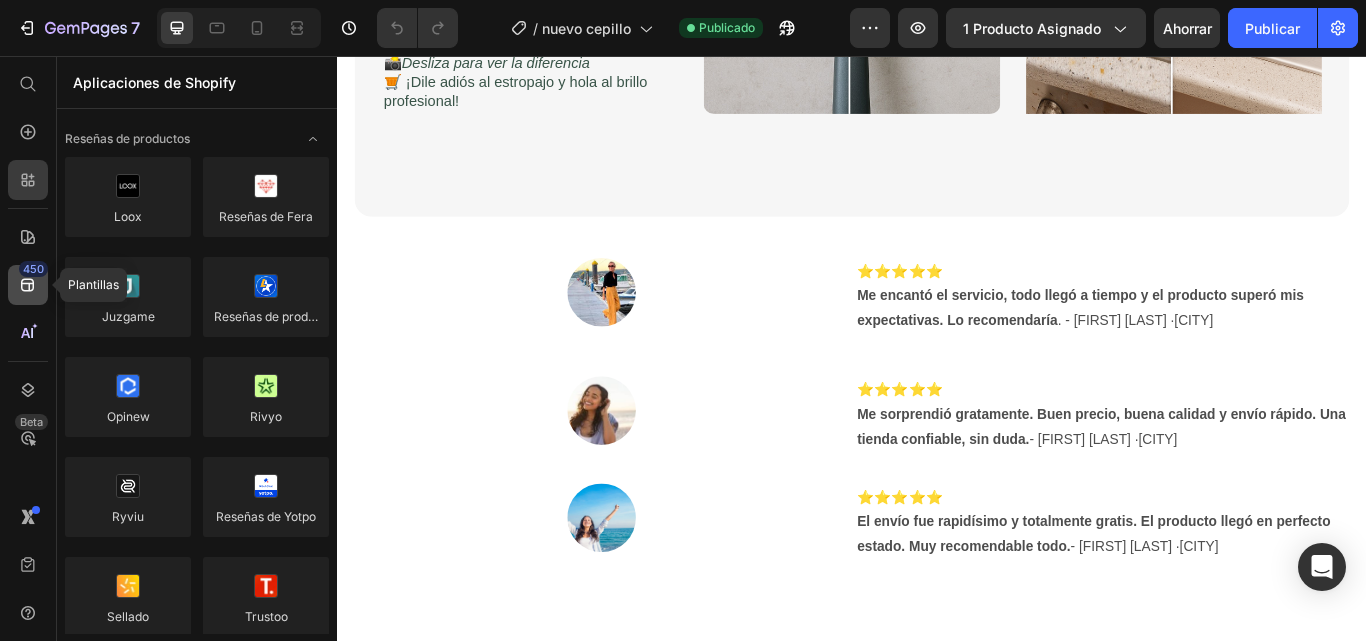 click on "450" at bounding box center [33, 269] 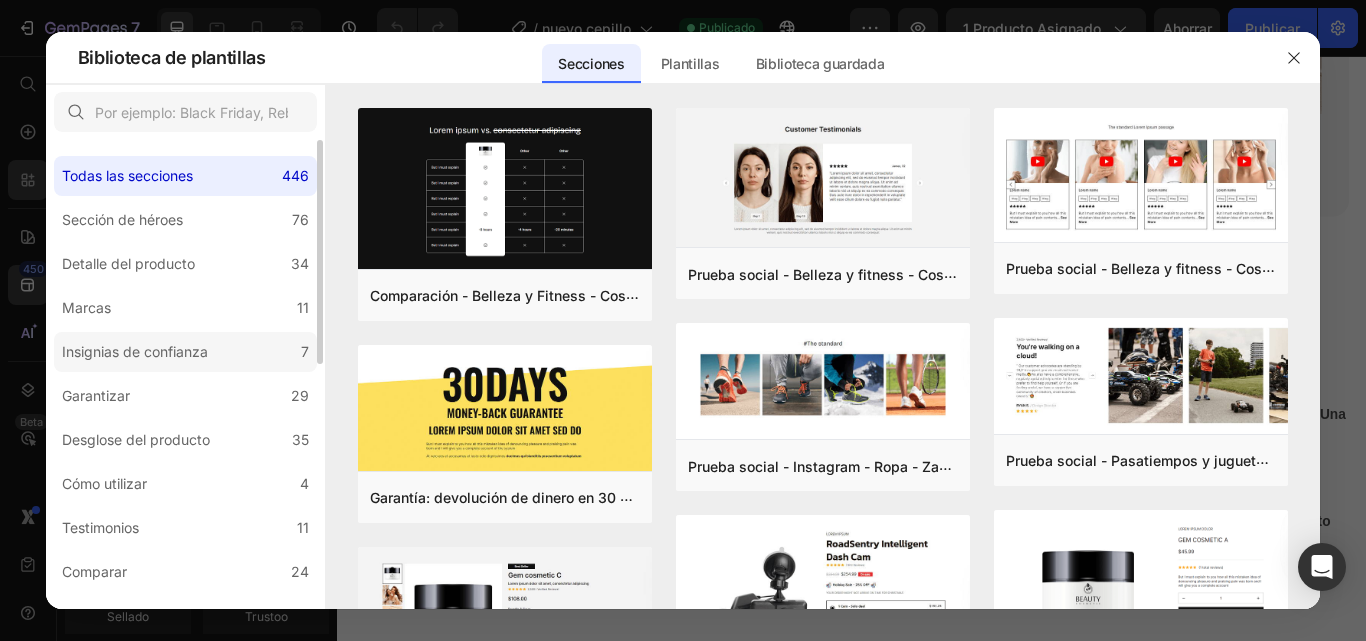 click on "Insignias de confianza" at bounding box center (139, 352) 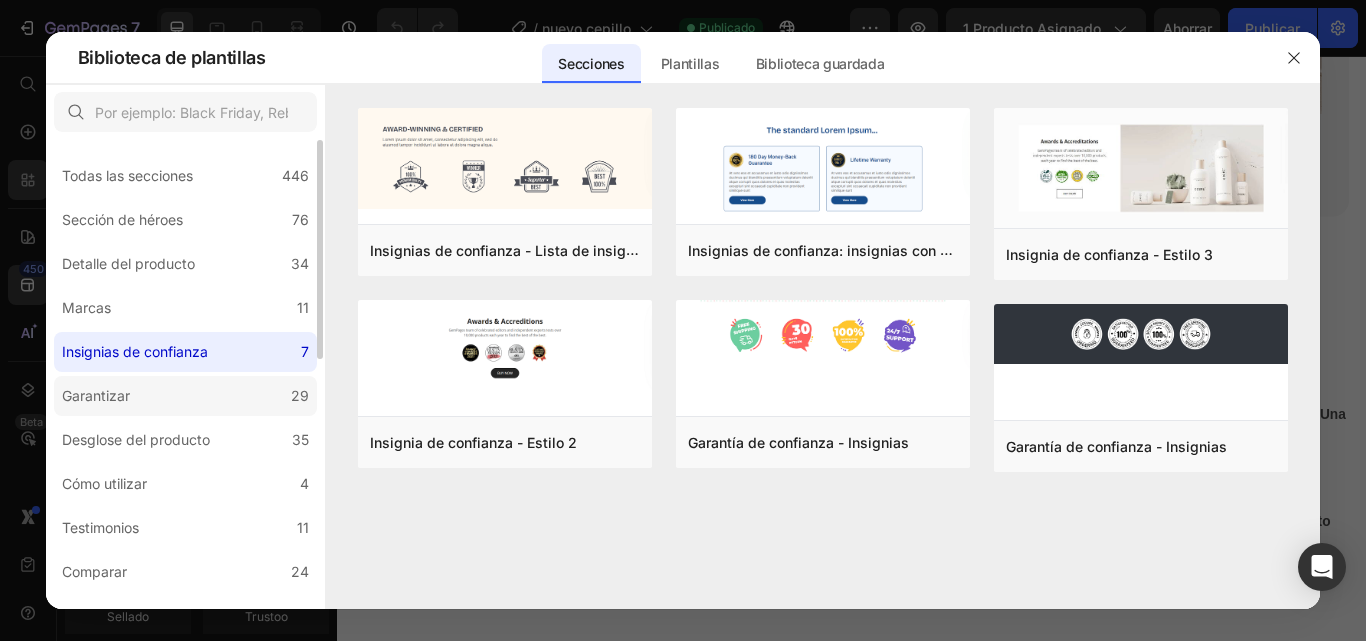click on "Garantizar 29" 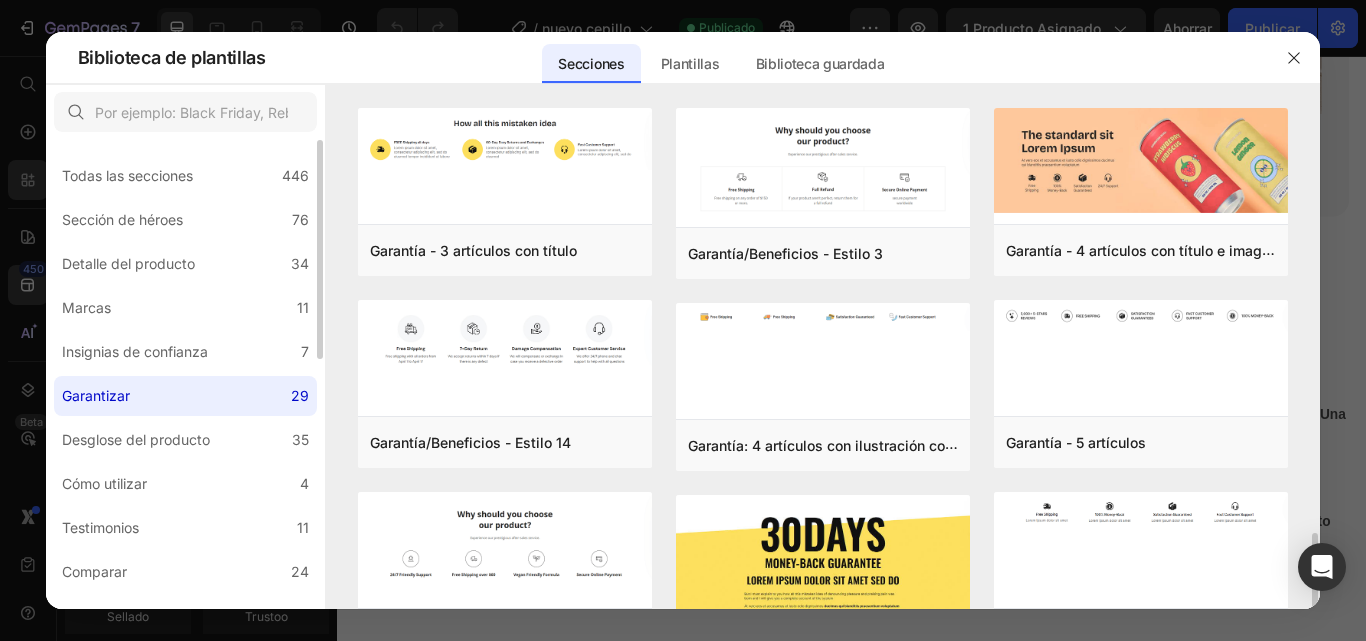 scroll, scrollTop: 300, scrollLeft: 0, axis: vertical 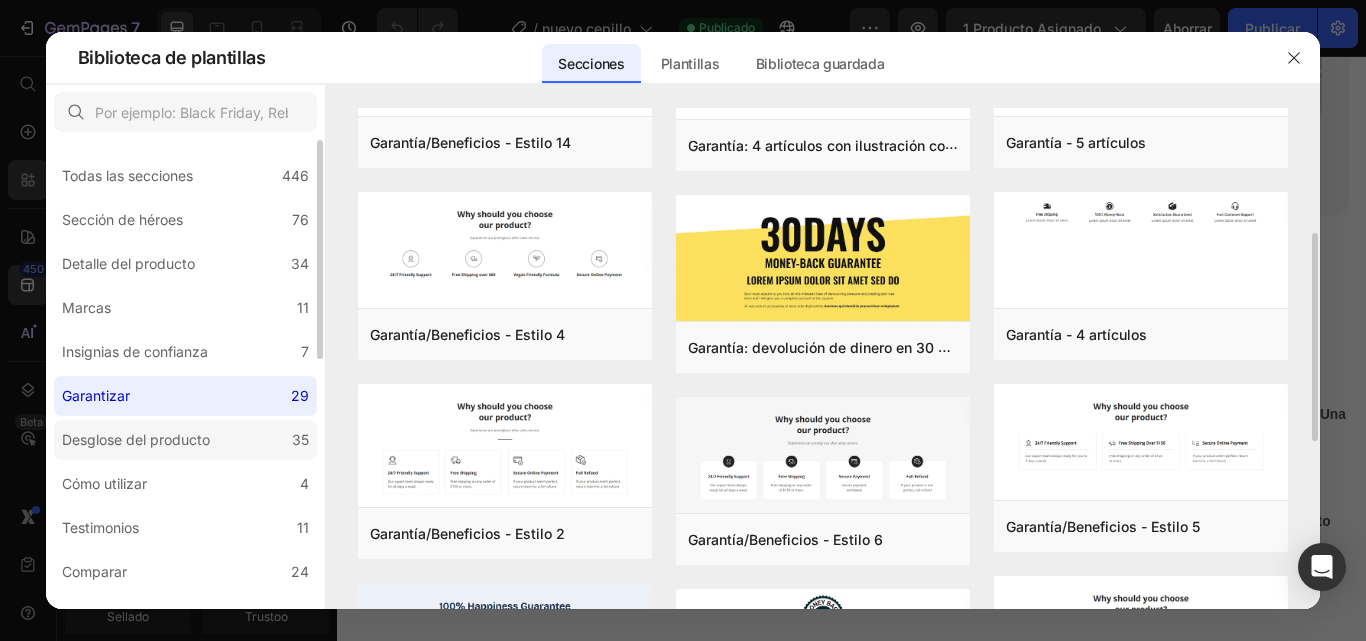 click on "Desglose del producto" at bounding box center [136, 439] 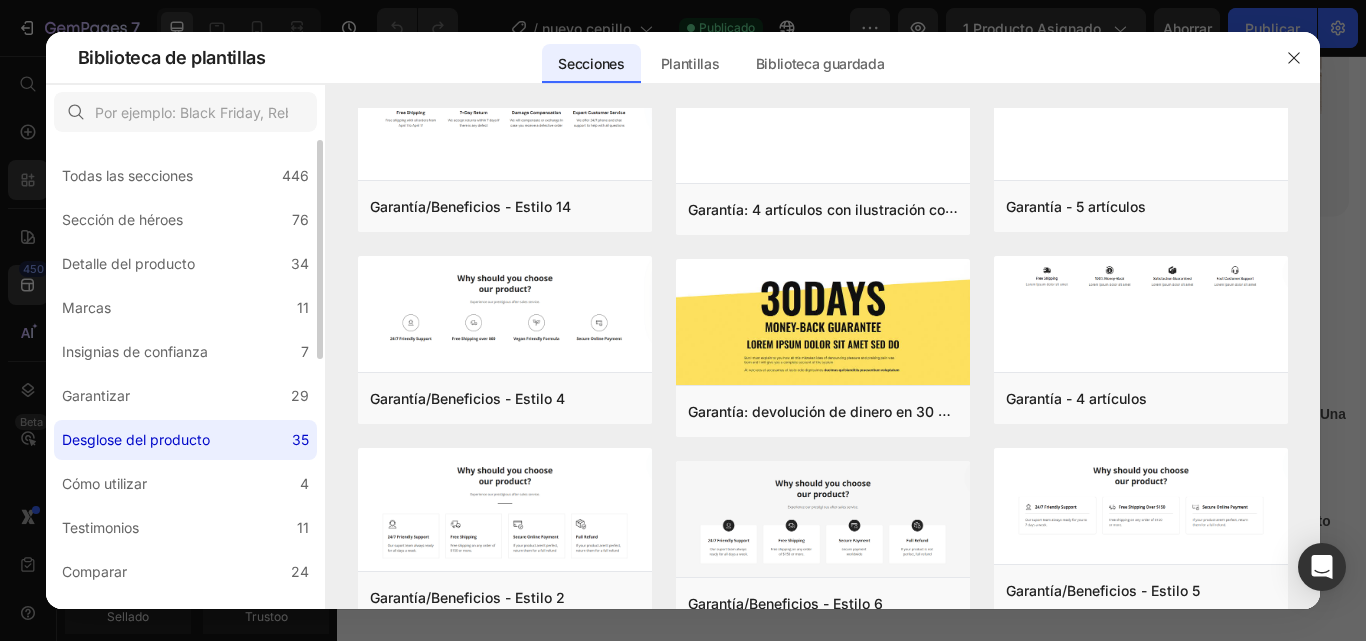 scroll, scrollTop: 0, scrollLeft: 0, axis: both 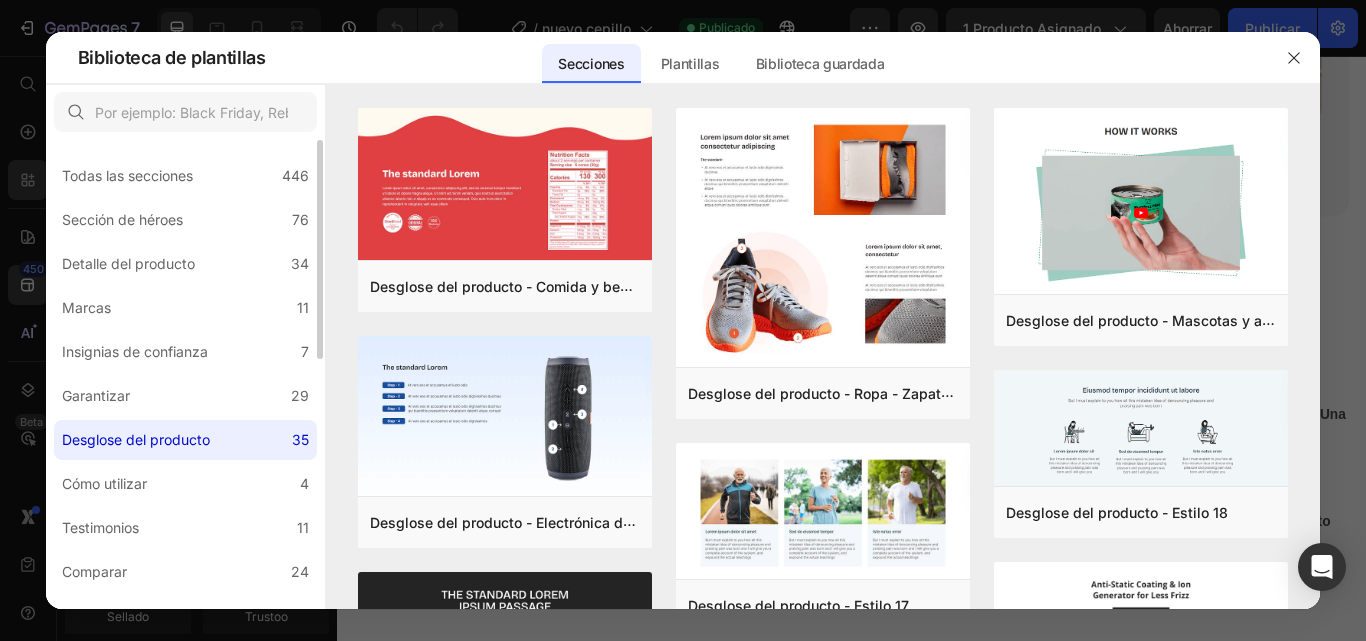 click on "Desglose del producto 35" 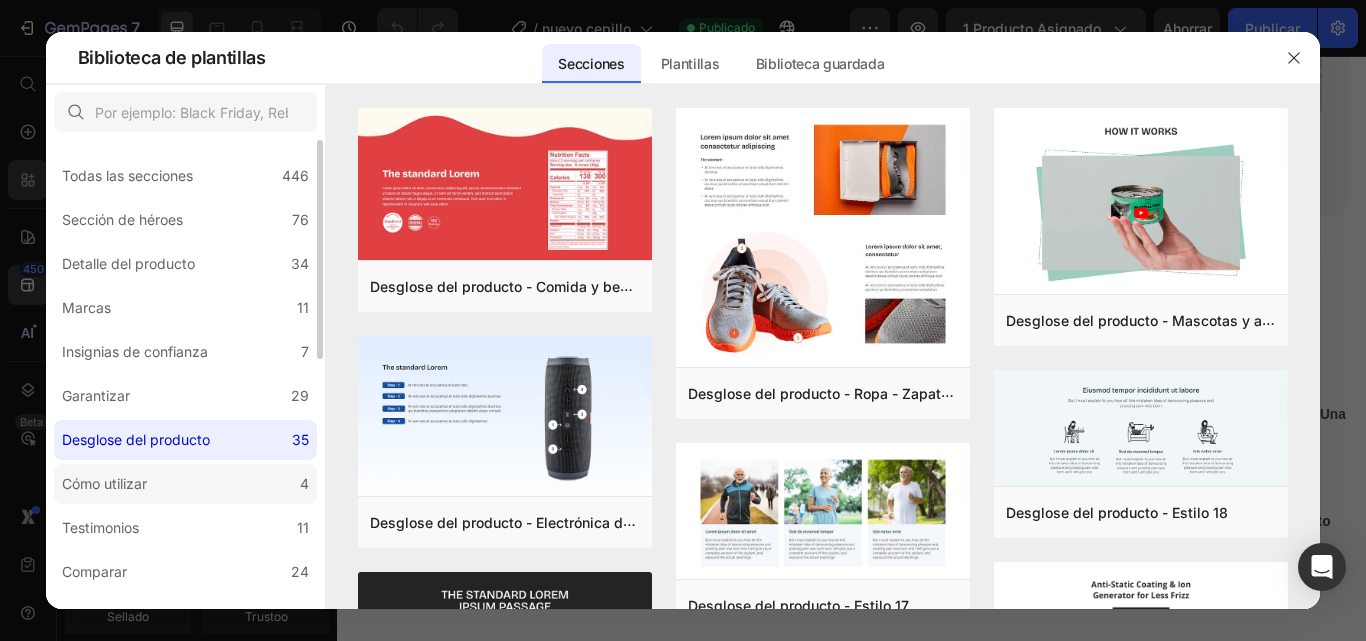 click on "Cómo utilizar 4" 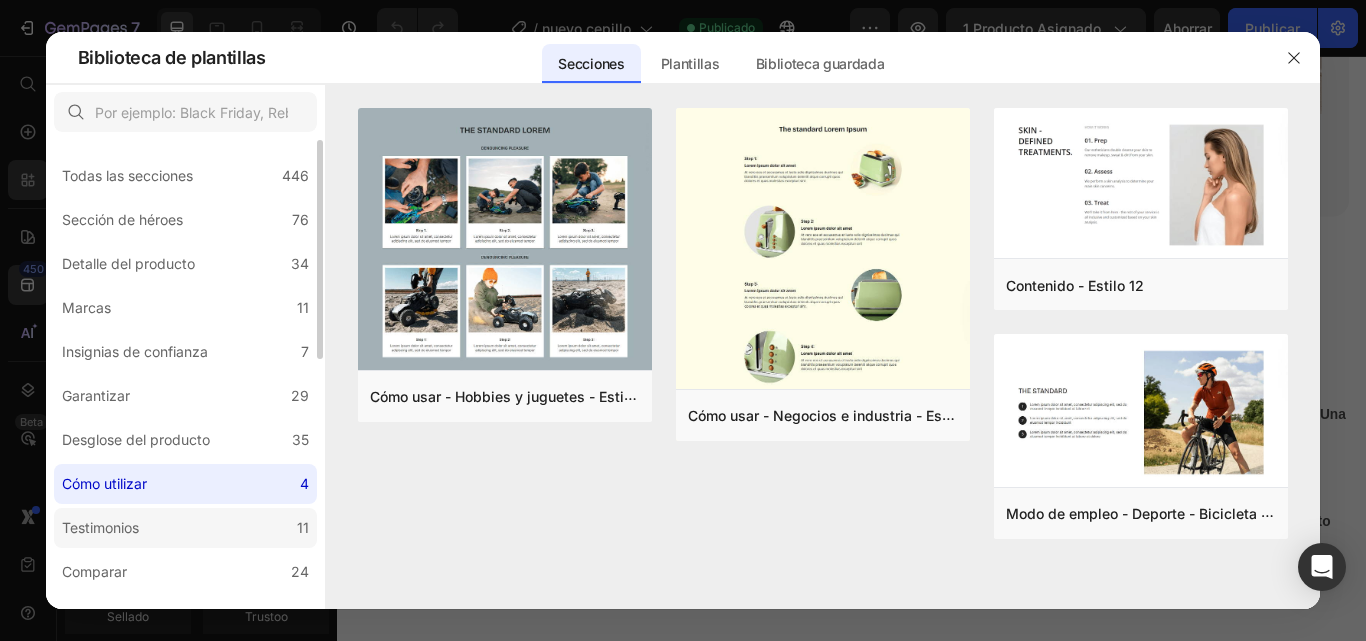 click on "Testimonios 11" 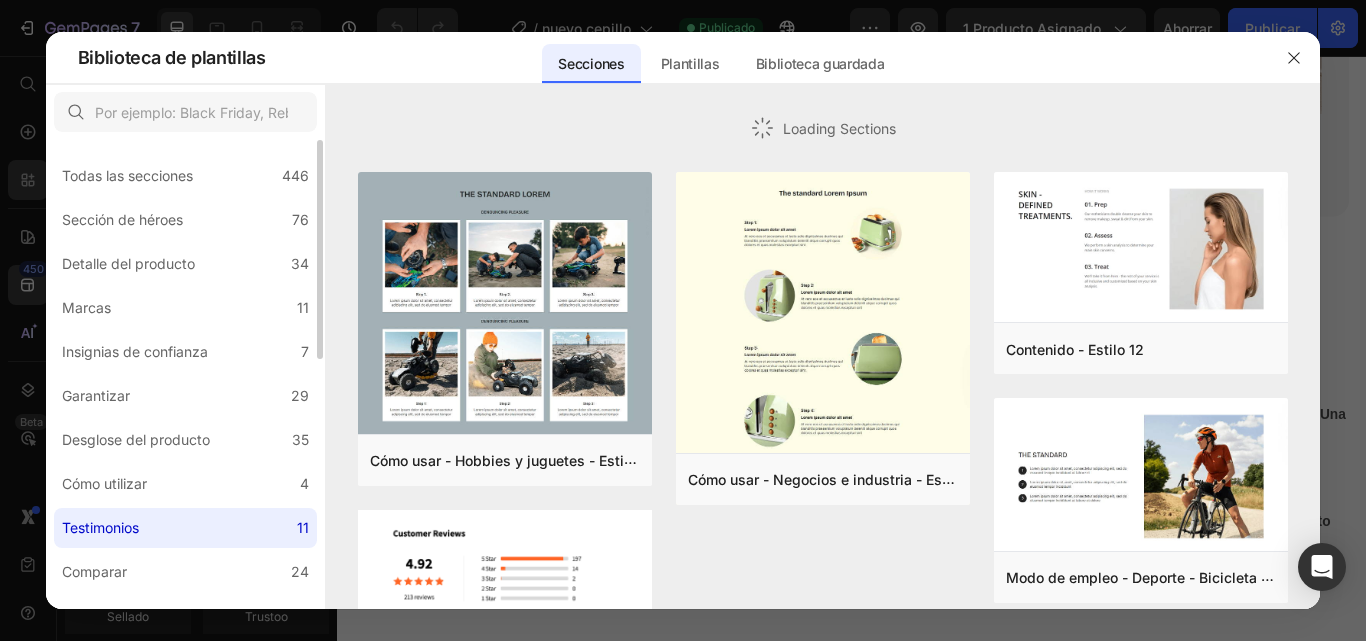 click on "Testimonios 11" 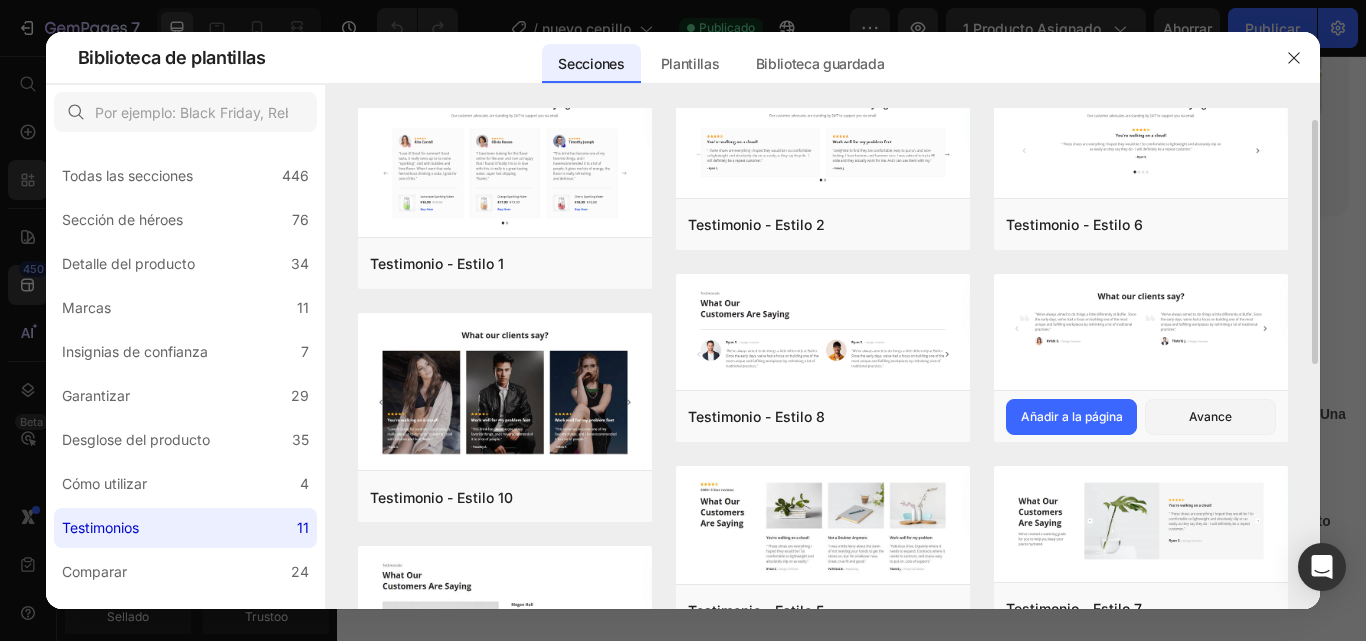 scroll, scrollTop: 0, scrollLeft: 0, axis: both 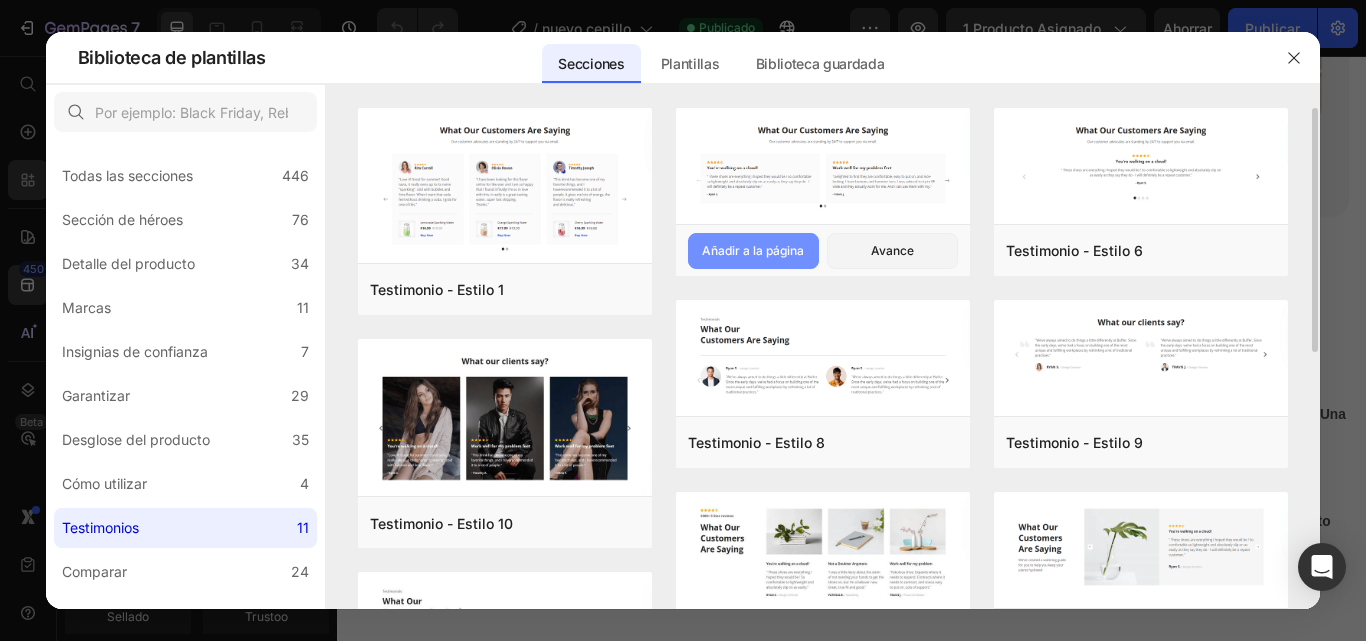 click on "Añadir a la página" at bounding box center [753, 250] 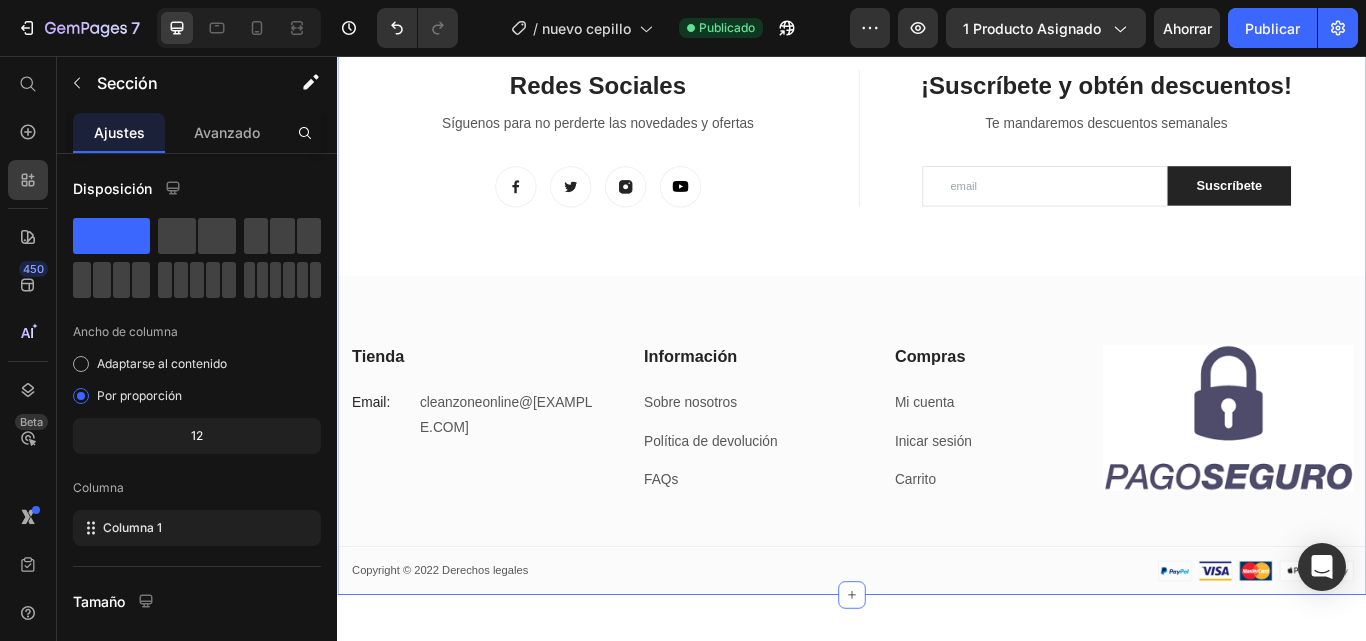 scroll, scrollTop: 4186, scrollLeft: 0, axis: vertical 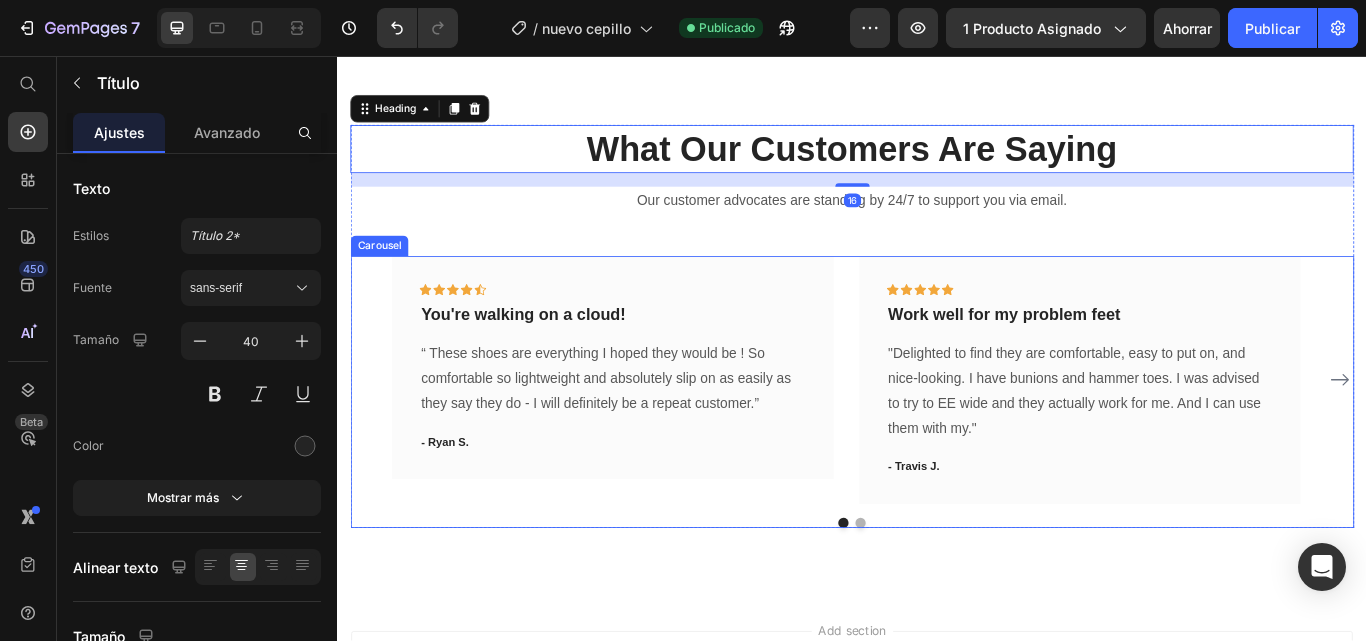 click on "Icon
Icon
Icon
Icon
Icon Row You're walking on a cloud! Text block “ These shoes are everything I hoped they would be ! So comfortable so lightweight and absolutely slip on as easily as they say they do - I will definitely be a repeat customer.” Text block - Ryan S. Text block Row
Icon
Icon
Icon
Icon
Icon Row Work well for my problem feet Text block "Delighted to find they are comfortable, easy to put on, and nice-looking. I have bunions and hammer toes. I was advised to try to EE wide and they actually work for me. And I can use them with my." Text block - Travis J. Text block Row
Icon
Icon
Icon
Icon
Icon Row You're walking on a cloud! Text block Text block - Ryan S. Text block Row
Icon
Icon
Icon Icon Icon" at bounding box center (937, 434) 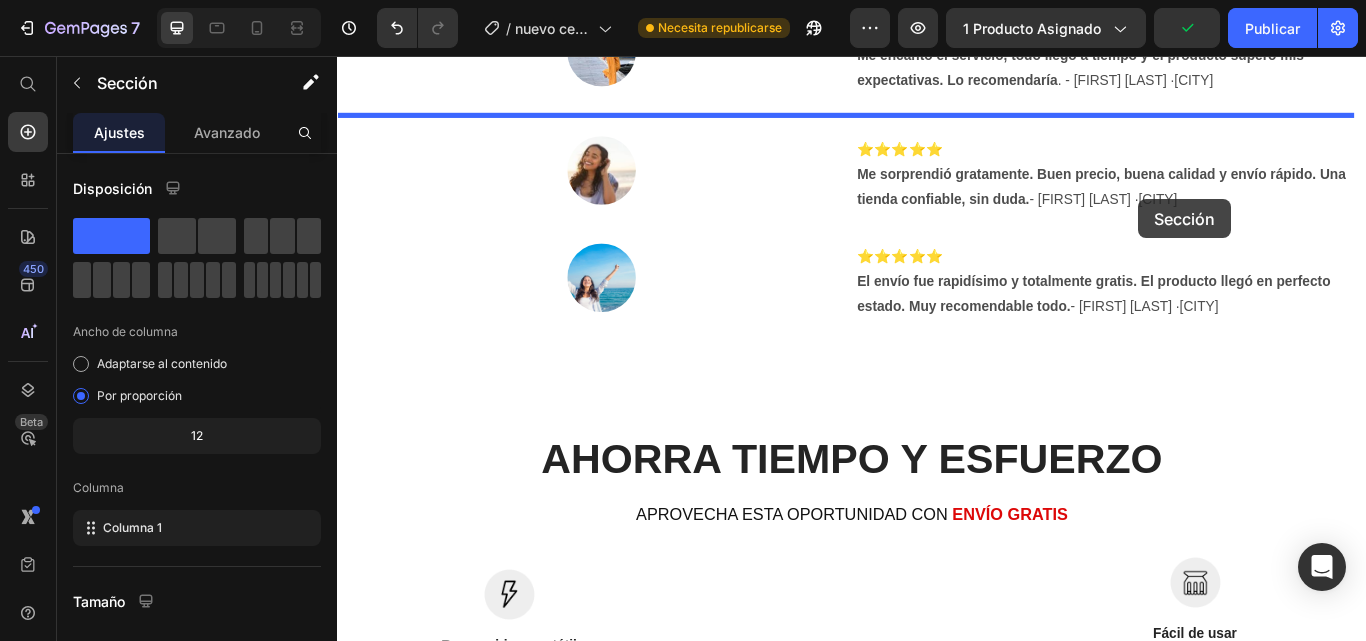 scroll, scrollTop: 1986, scrollLeft: 0, axis: vertical 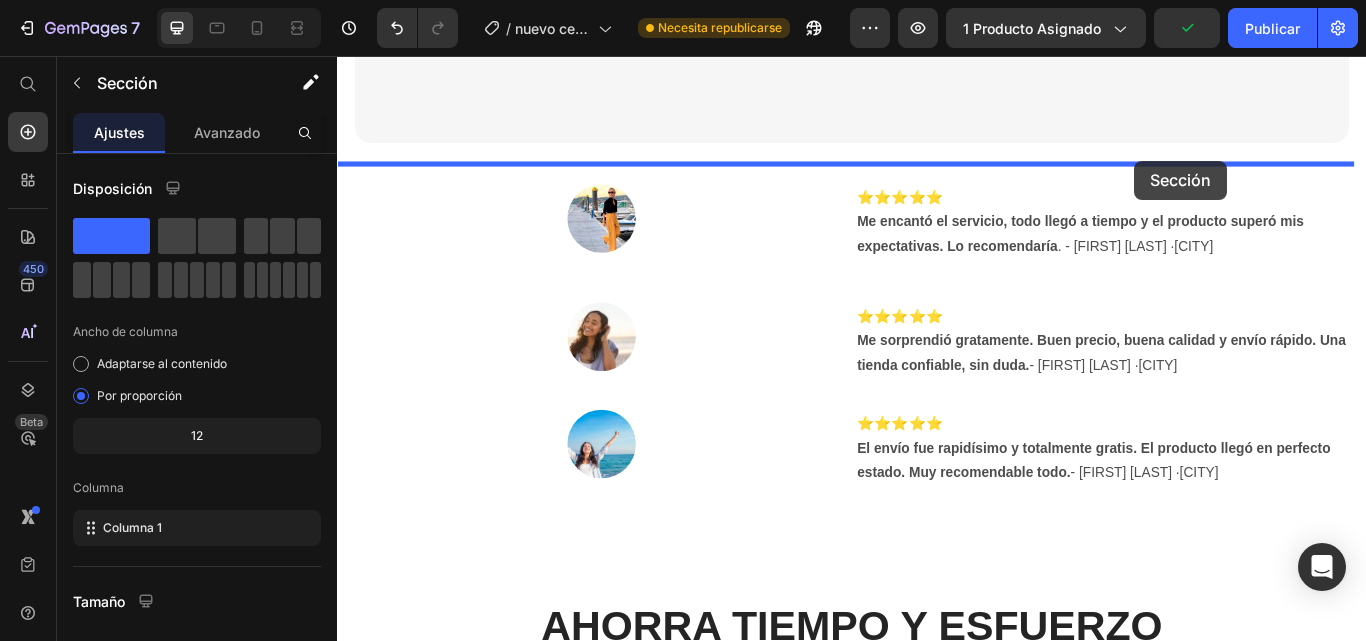 drag, startPoint x: 1422, startPoint y: 113, endPoint x: 1266, endPoint y: 178, distance: 169 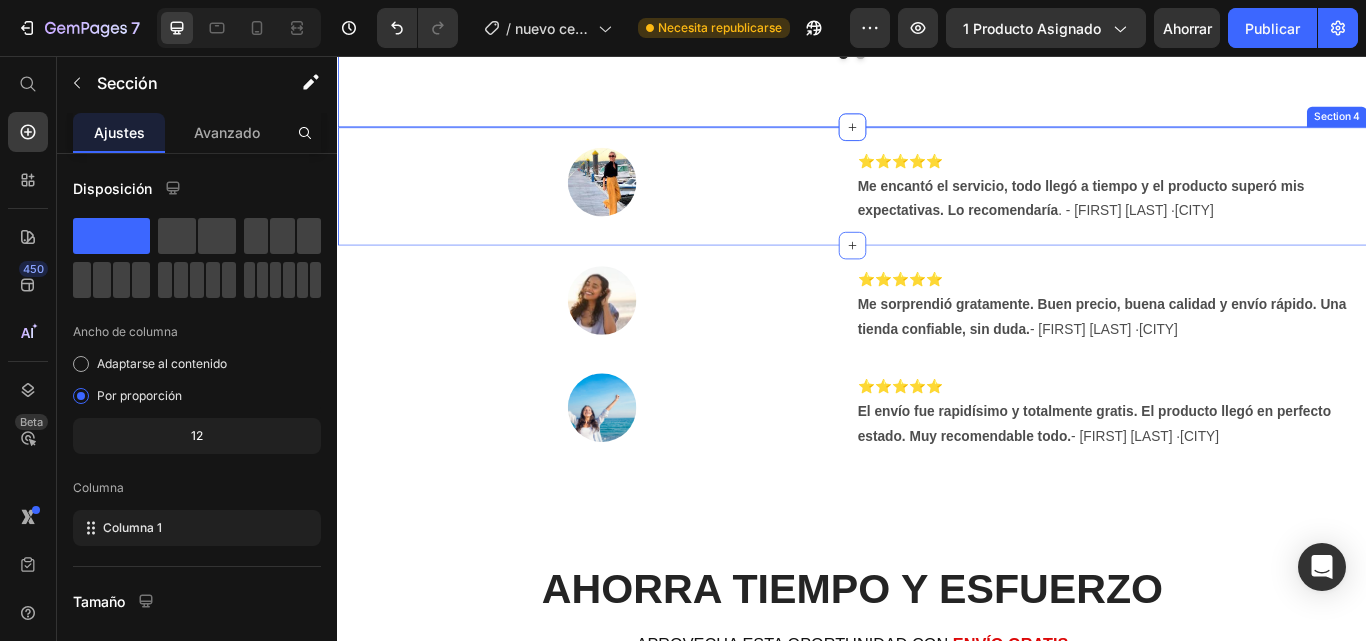 scroll, scrollTop: 2486, scrollLeft: 0, axis: vertical 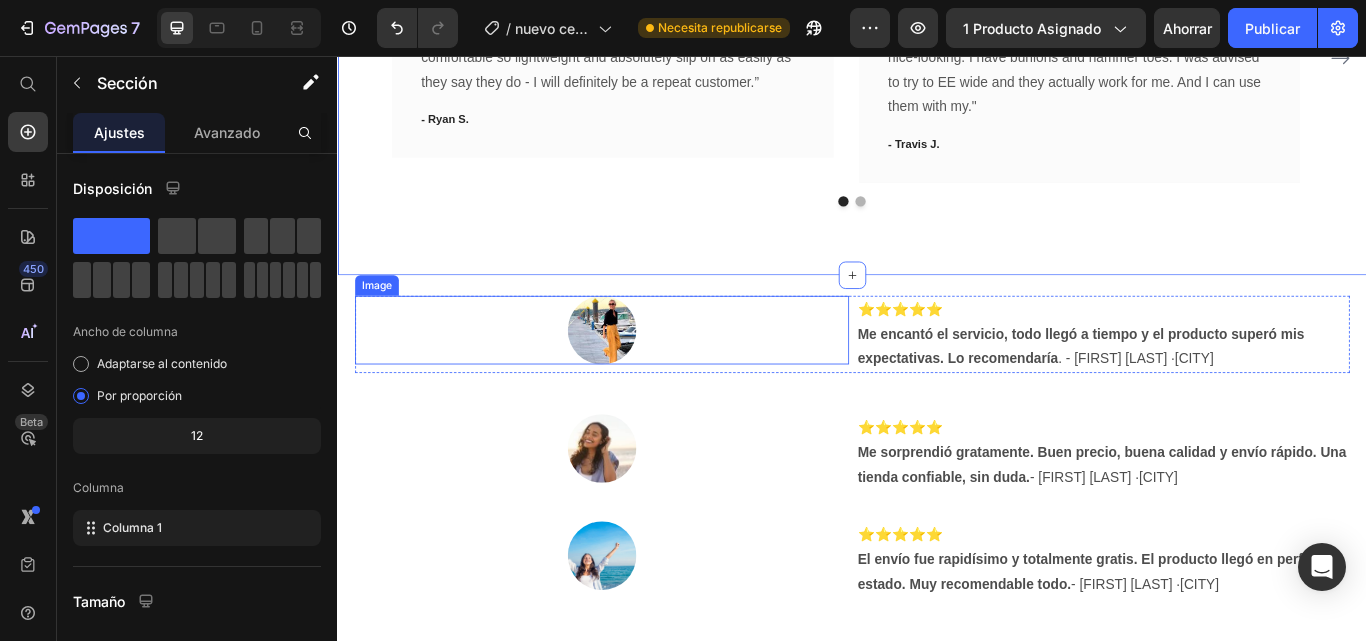 click at bounding box center (645, 376) 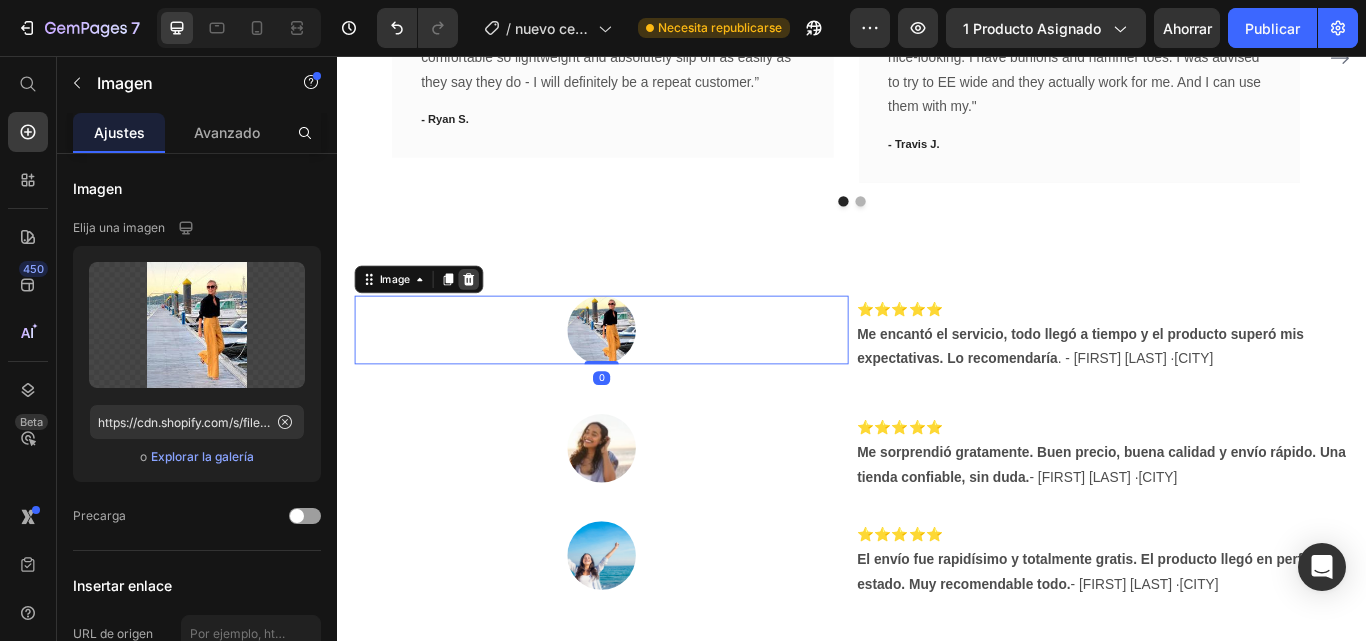 click 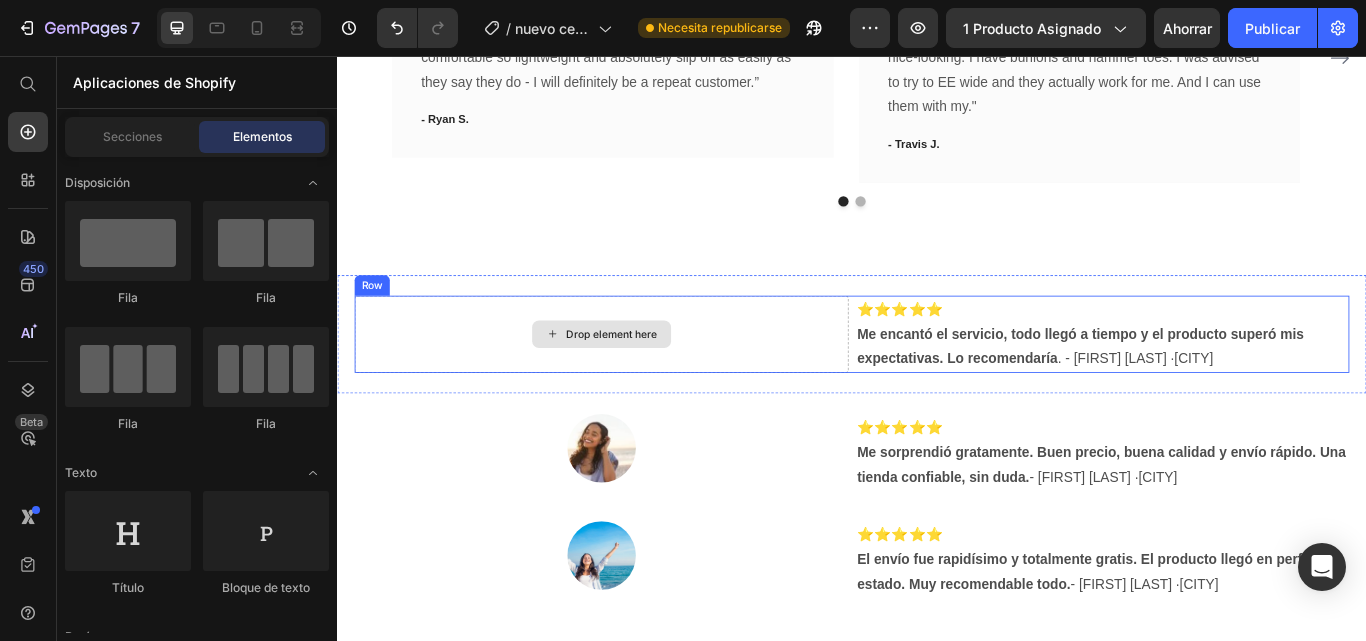 click on "Drop element here" at bounding box center [645, 381] 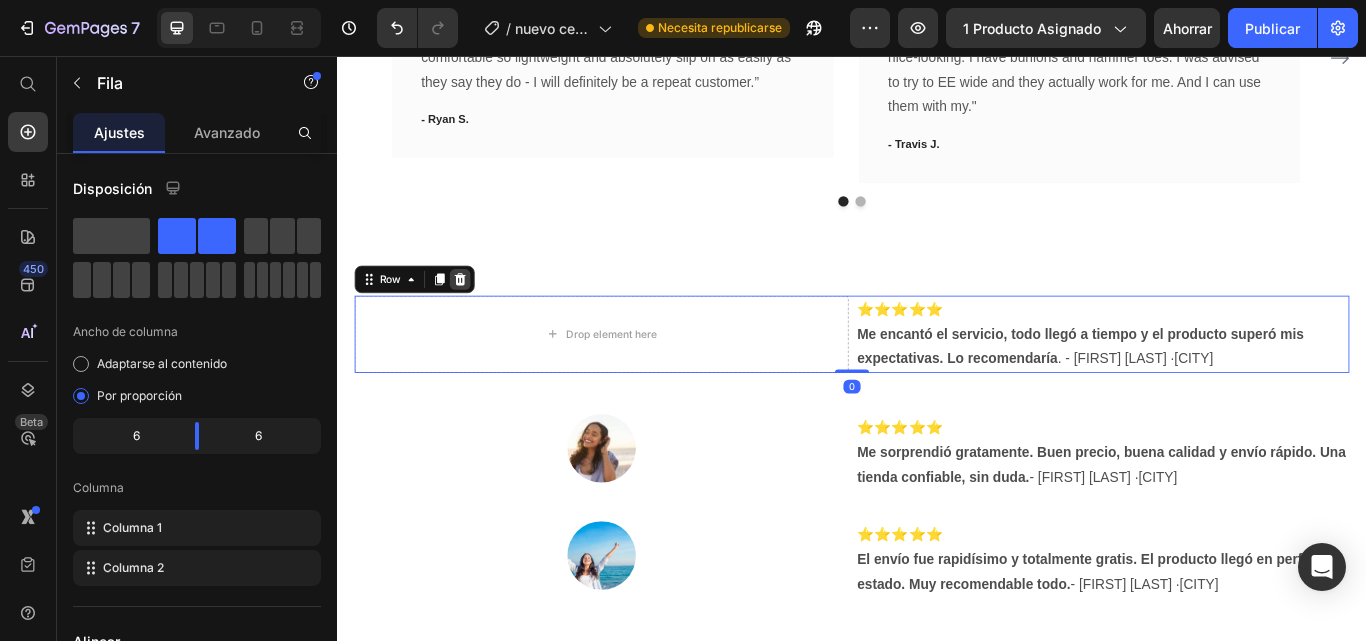 click 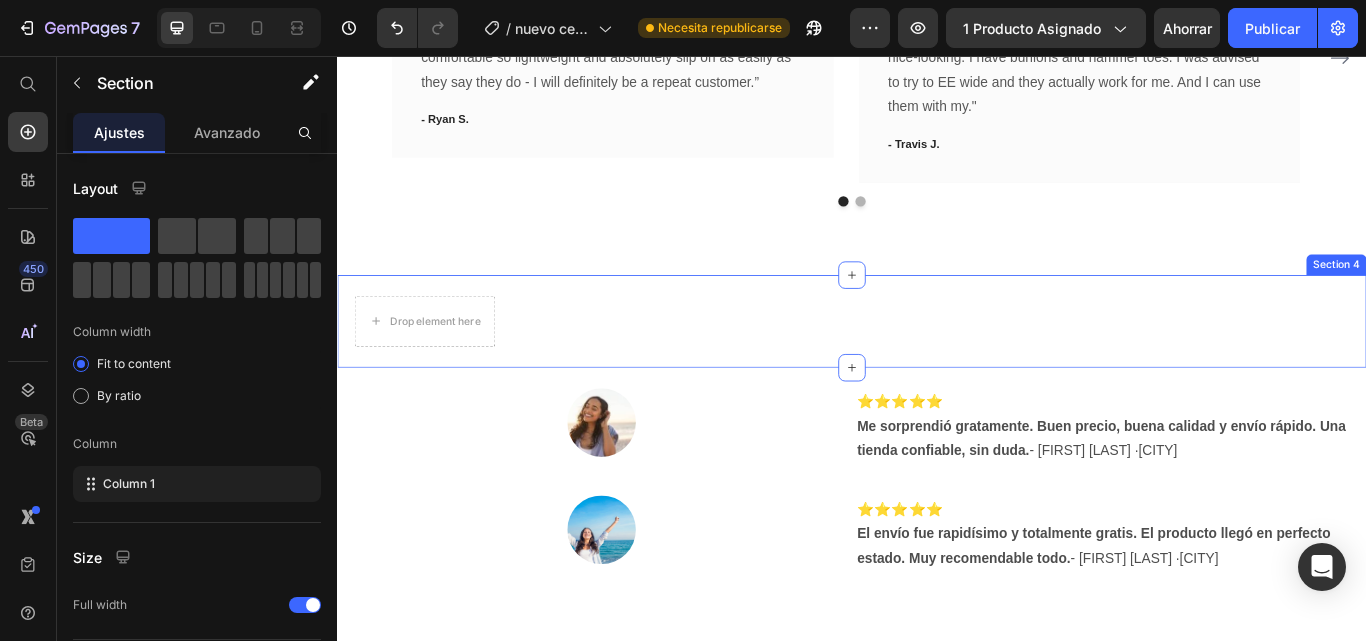 click on "Drop element here Section 4" at bounding box center (937, 366) 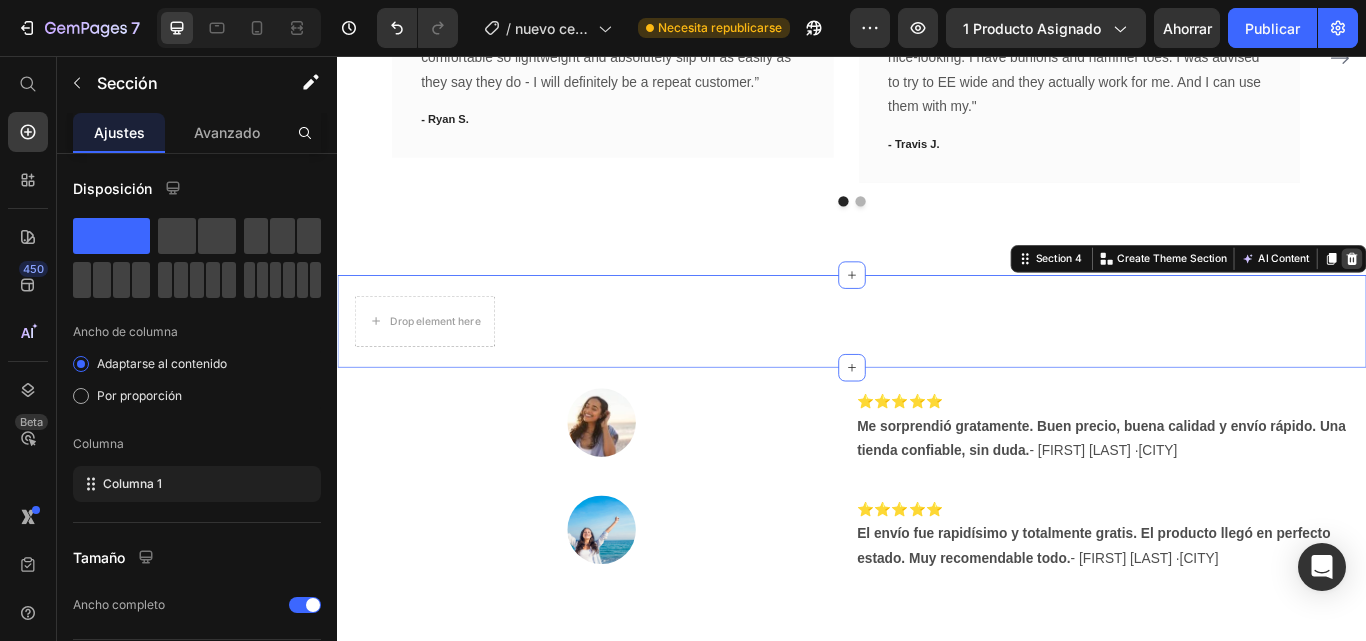 click 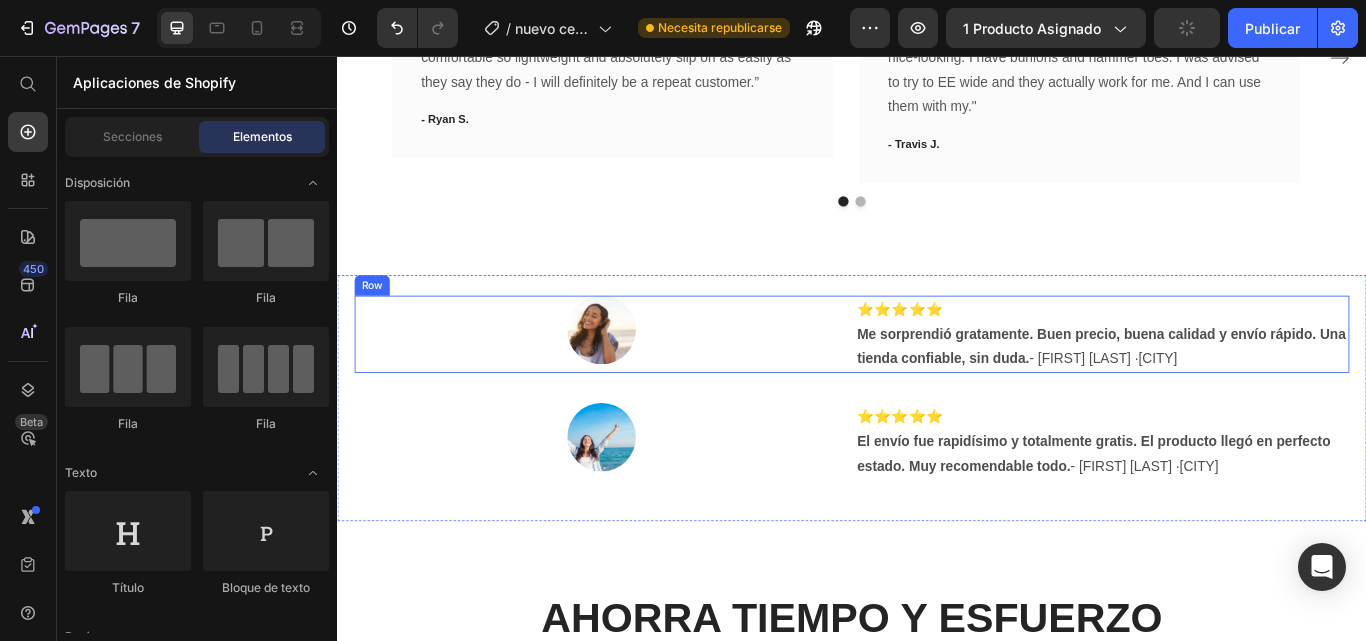 click on "Image" at bounding box center (645, 381) 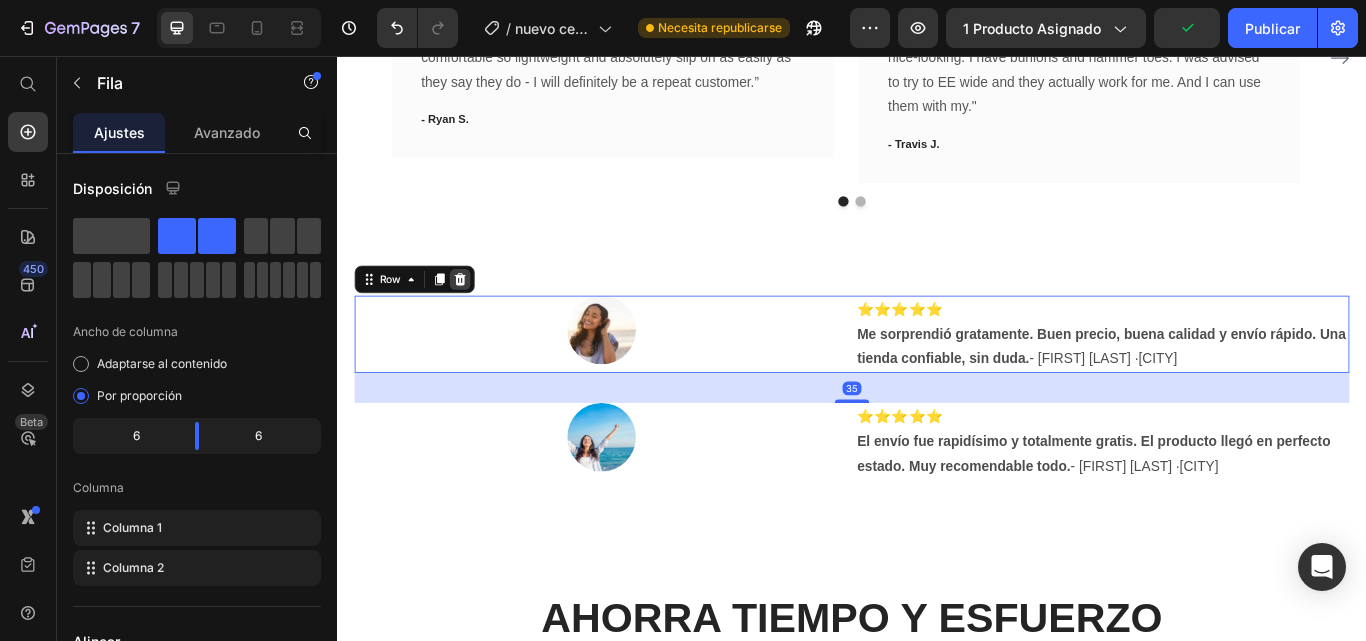 click 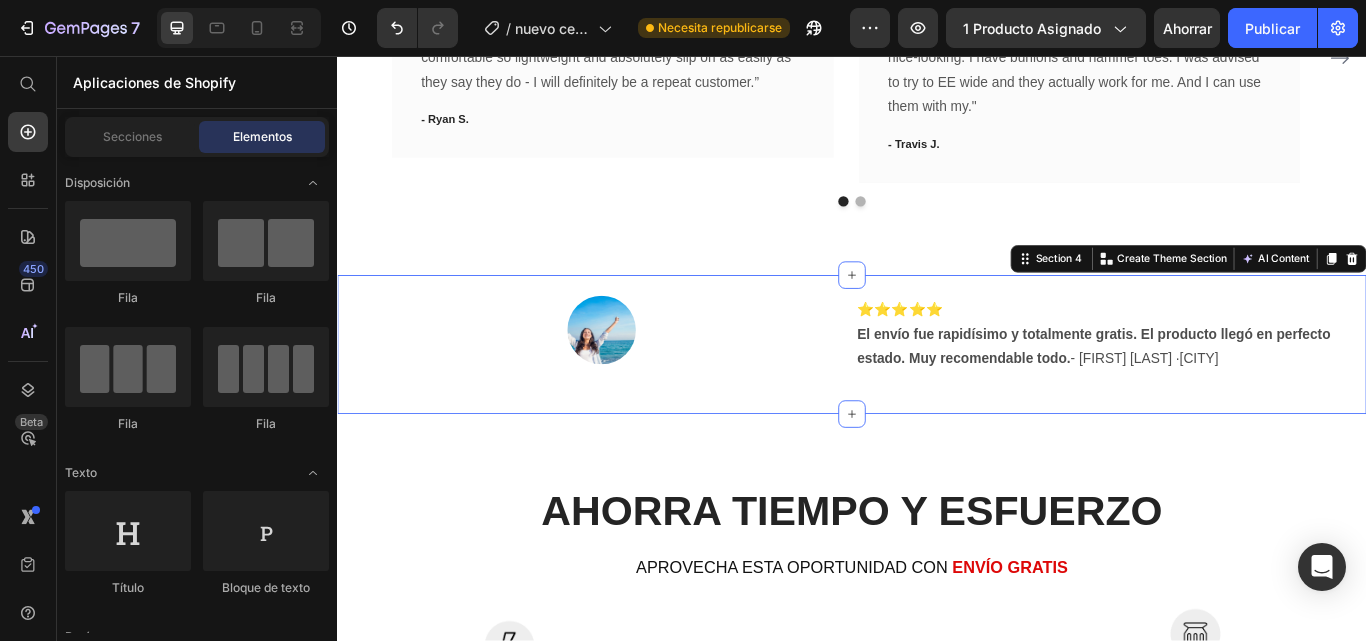 click on "Image ⭐️⭐️⭐️⭐️⭐️  El envío fue rapidísimo y totalmente gratis. El producto llegó en perfecto estado. Muy recomendable todo.  - Lucía M ·Sevilla Text Block Row Section 4   You can create reusable sections Create Theme Section AI Content Write with GemAI What would you like to describe here? Tone and Voice Persuasive Product Rodillo Quitapelusas Reutilizable Show more Generate" at bounding box center (937, 393) 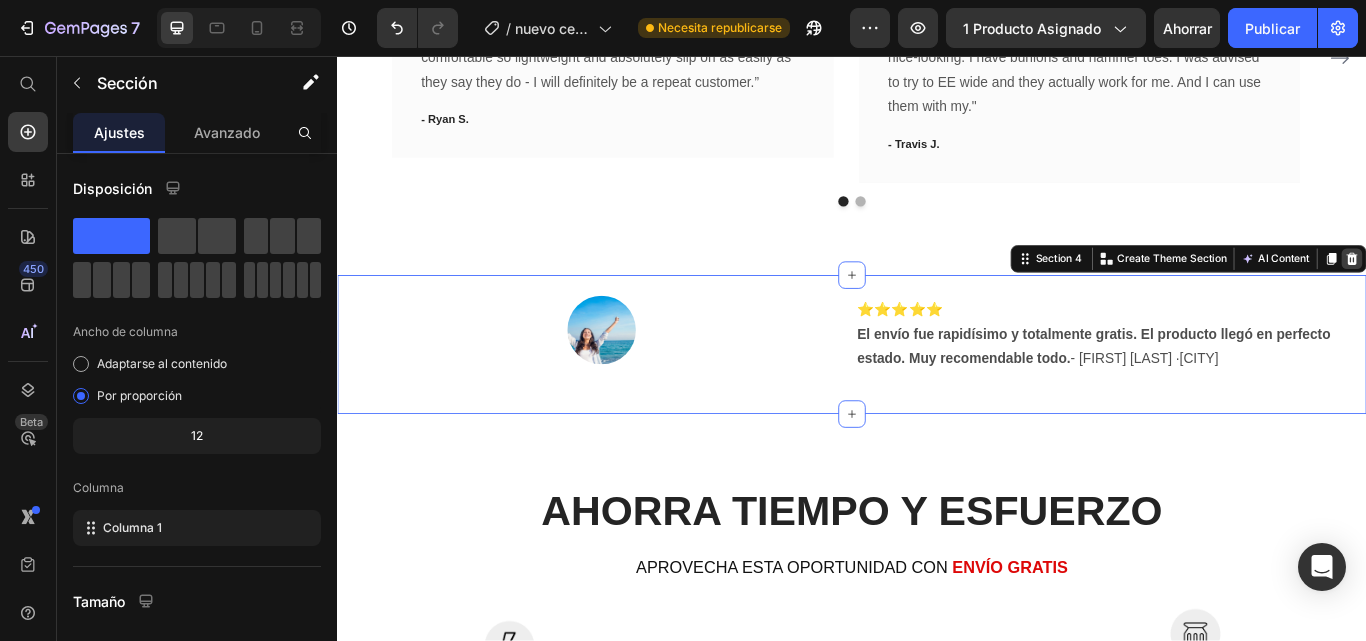 click at bounding box center (1520, 293) 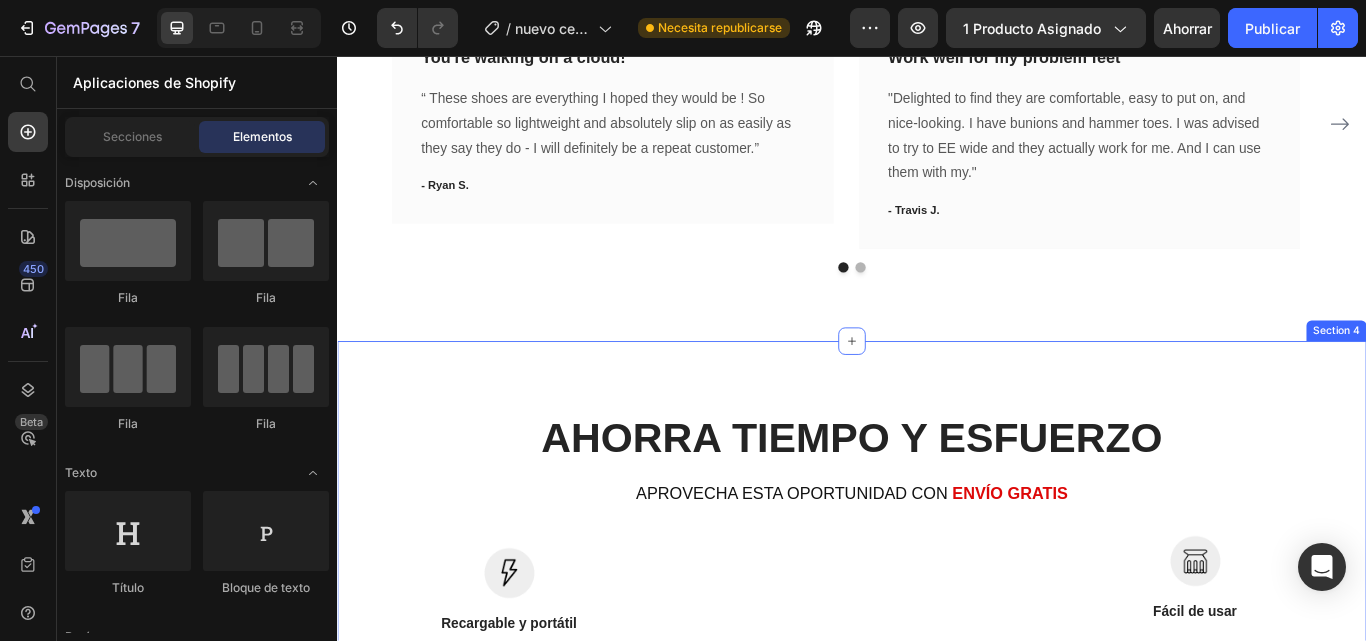 scroll, scrollTop: 2286, scrollLeft: 0, axis: vertical 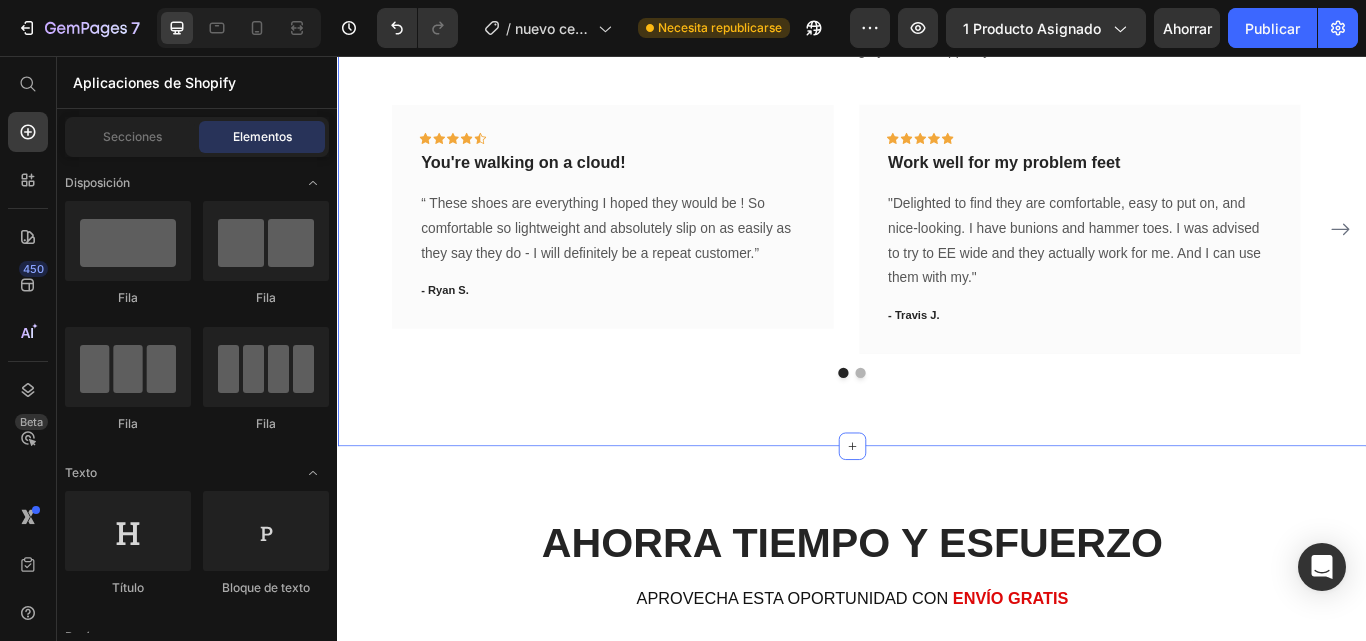 click on "AHORRA TIEMPO Y ESFUERZO Heading APROVECHA ESTA OPORTUNIDAD CON   ENVÍO GRATIS Text block Row Image Recargable y portátil Text block Sin cables molestos. Lo llevás a cualquier parte y se carga fácilmente por USB. Text block Row Image Resultados más profundos Text block Gracias a este cepillo conseguirás dejar todo impecable. Text block Row Image Image Fácil de usar Text block Es tan fácil de usar que no dejarás que pulsando un botón desarrollará su función. Text block Row Image Ahorra tiempo y esfuerzo Text block Olvidate del cansancio en manos y brazos. Es ideal para quienes quieren mantener todo impecable, sin sacrificar tiempo ni energía. Text block Row Row Section 4" at bounding box center (937, 855) 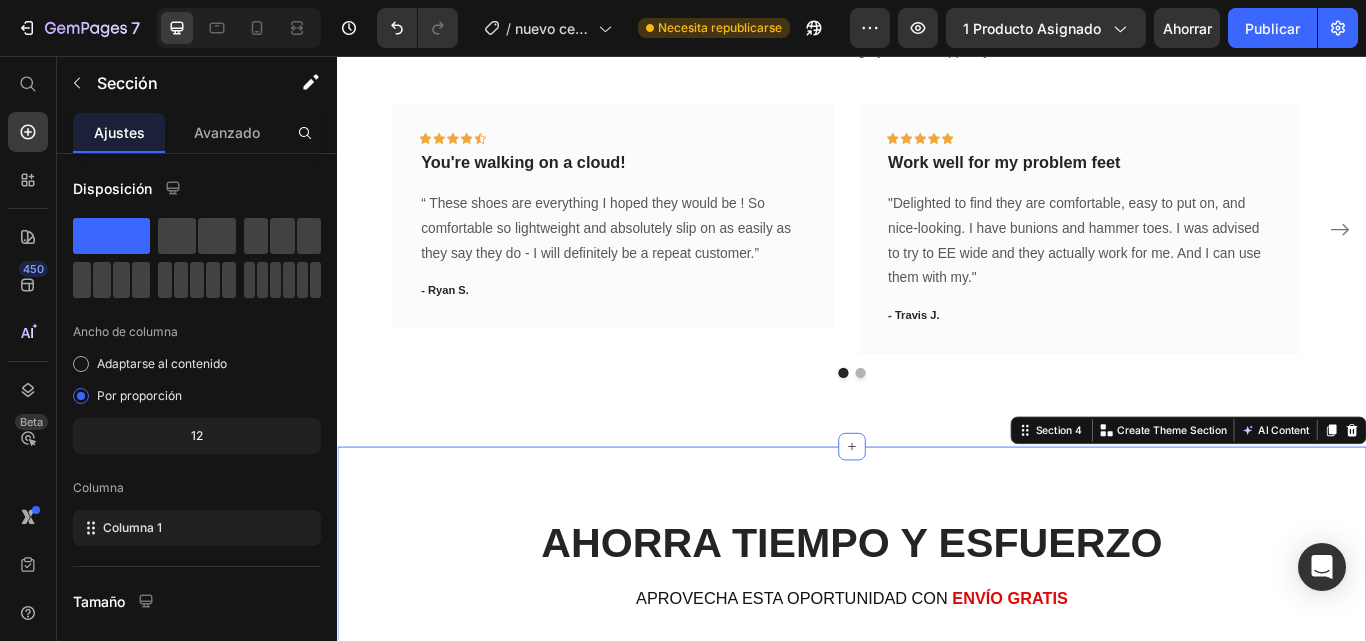 click on "AHORRA TIEMPO Y ESFUERZO" at bounding box center (937, 625) 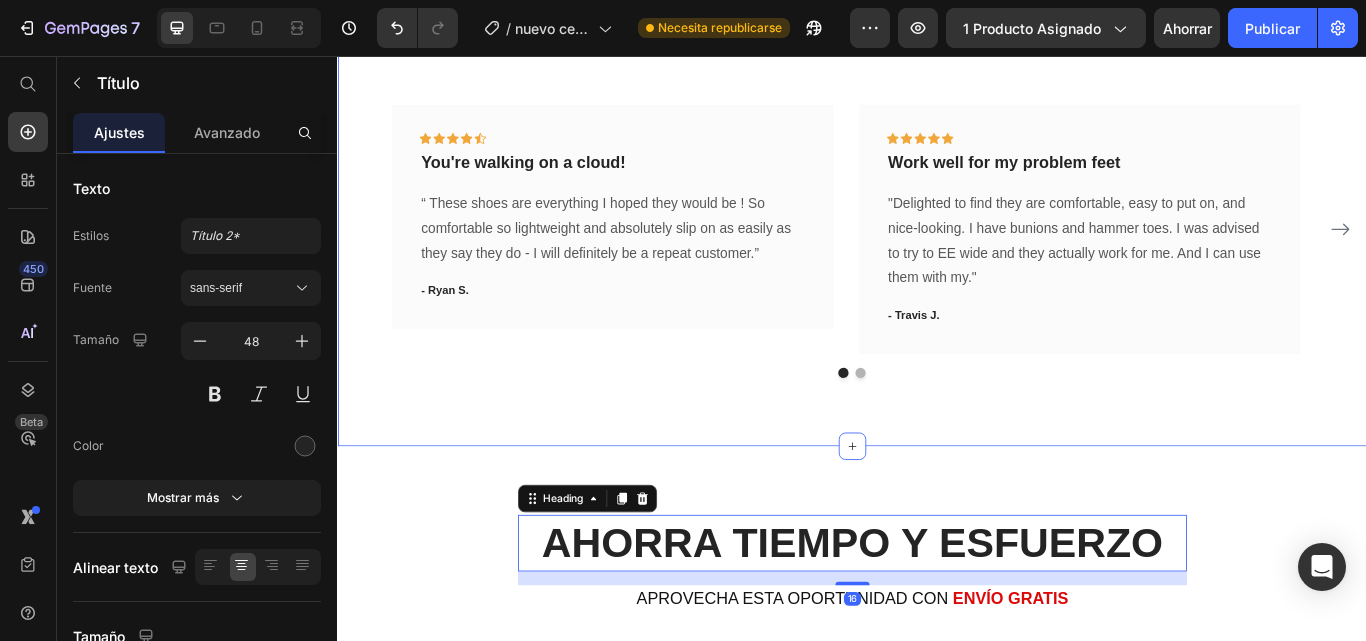 click on "Icon
Icon
Icon
Icon
Icon Row You're walking on a cloud! Text block “ These shoes are everything I hoped they would be ! So comfortable so lightweight and absolutely slip on as easily as they say they do - I will definitely be a repeat customer.” Text block - Ryan S. Text block Row" at bounding box center (657, 244) 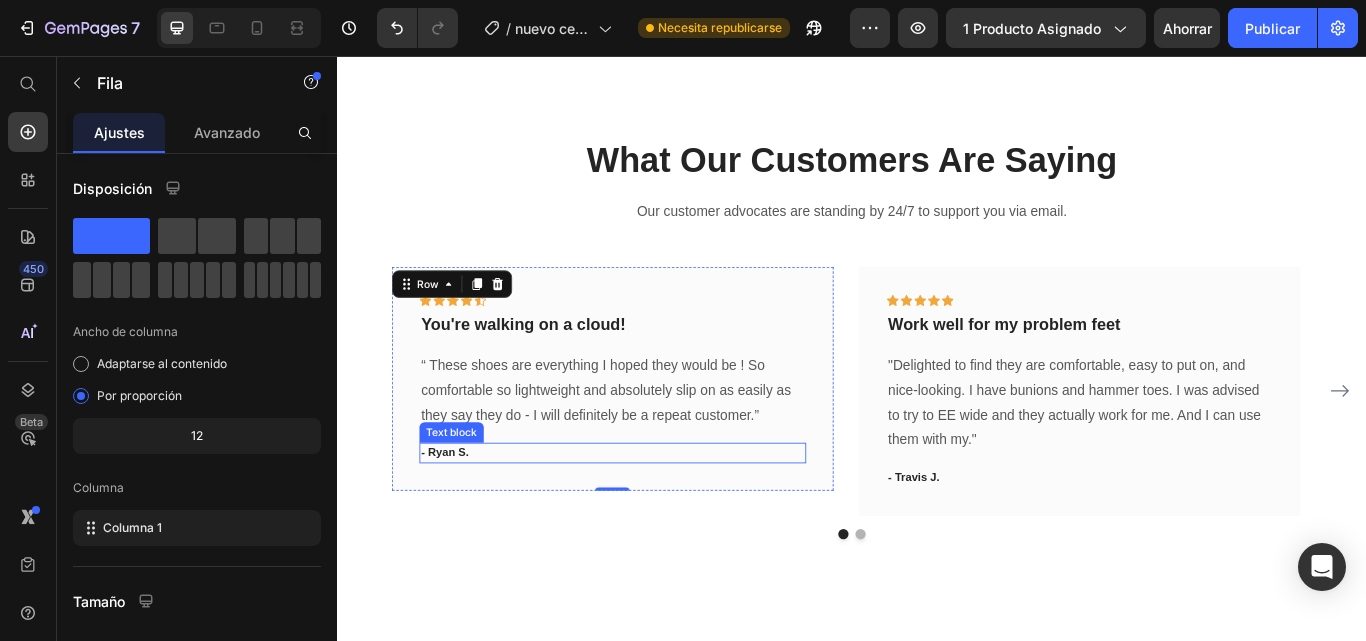scroll, scrollTop: 1986, scrollLeft: 0, axis: vertical 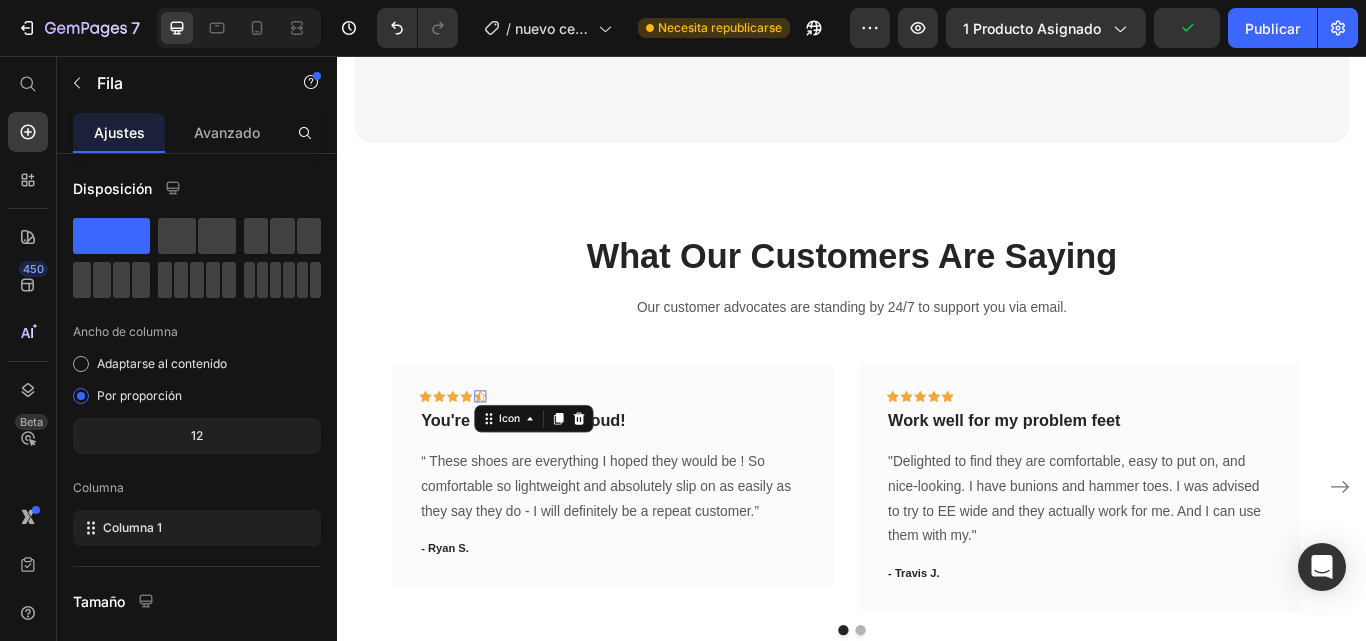 click 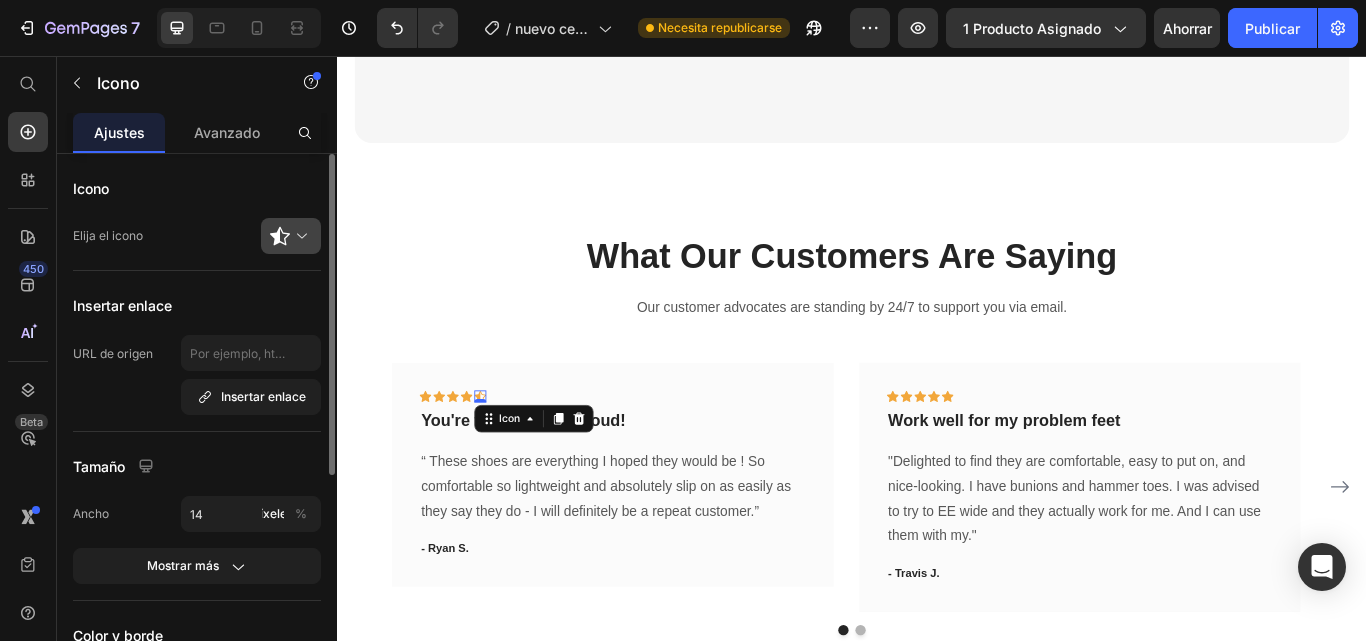 click at bounding box center (299, 236) 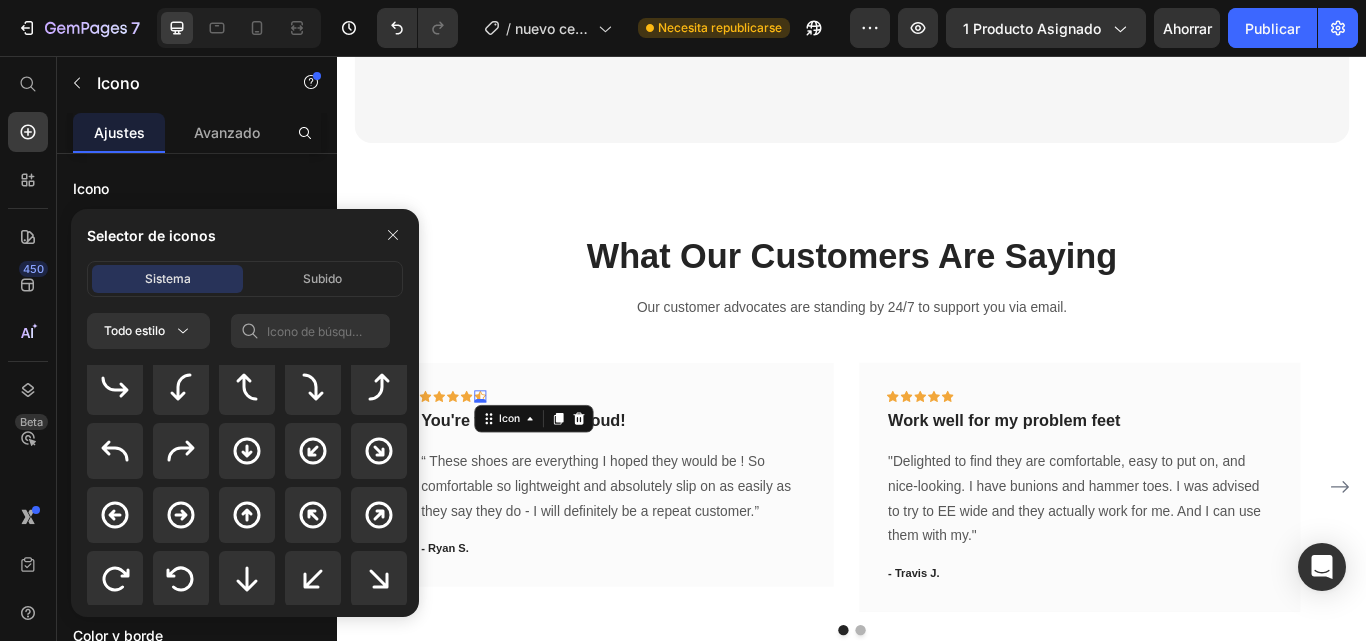 scroll, scrollTop: 528, scrollLeft: 0, axis: vertical 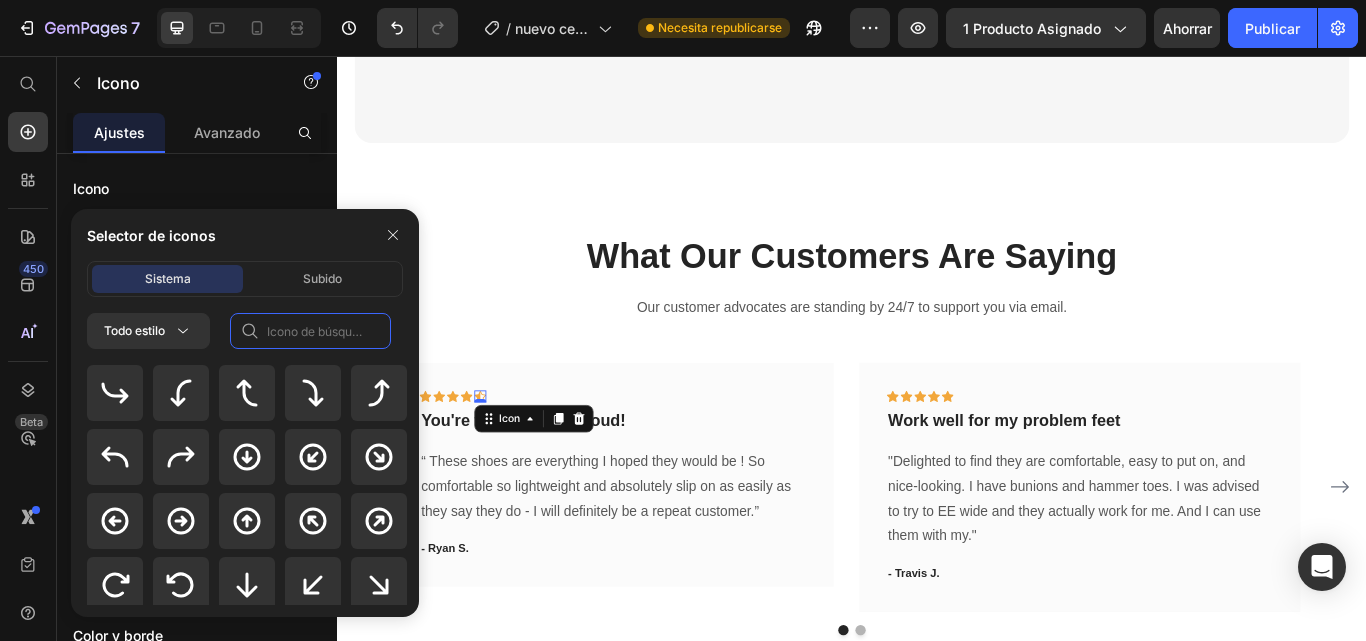 click 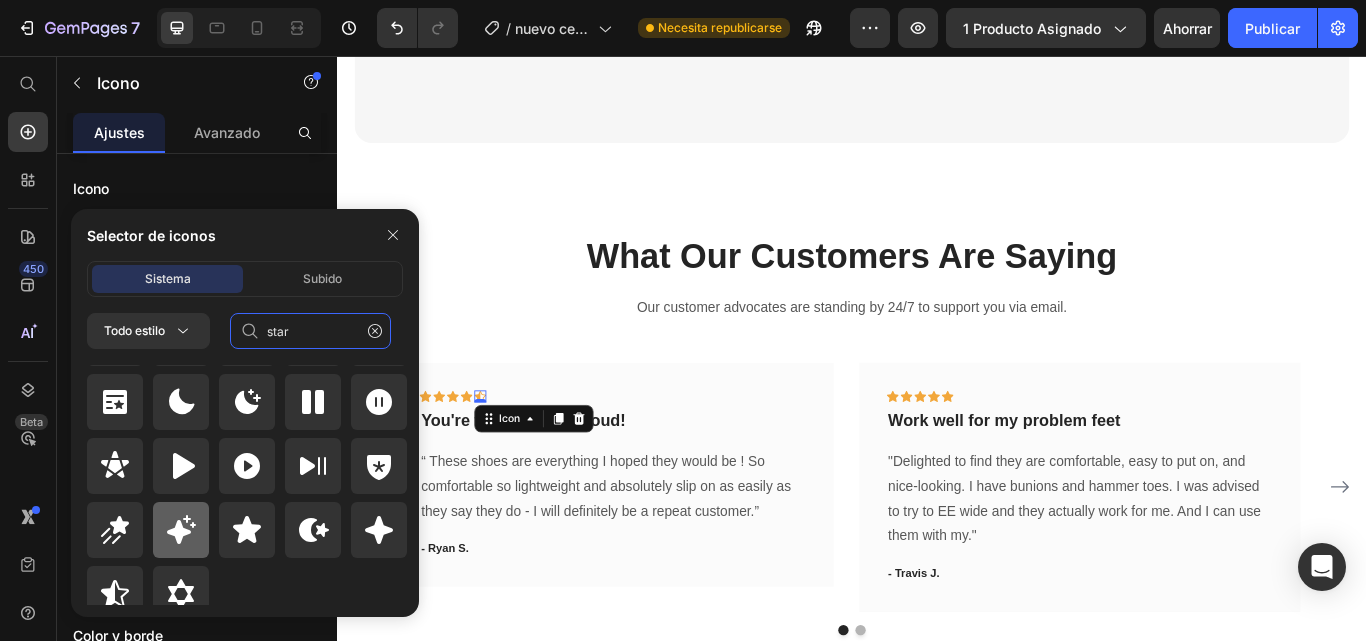 scroll, scrollTop: 872, scrollLeft: 0, axis: vertical 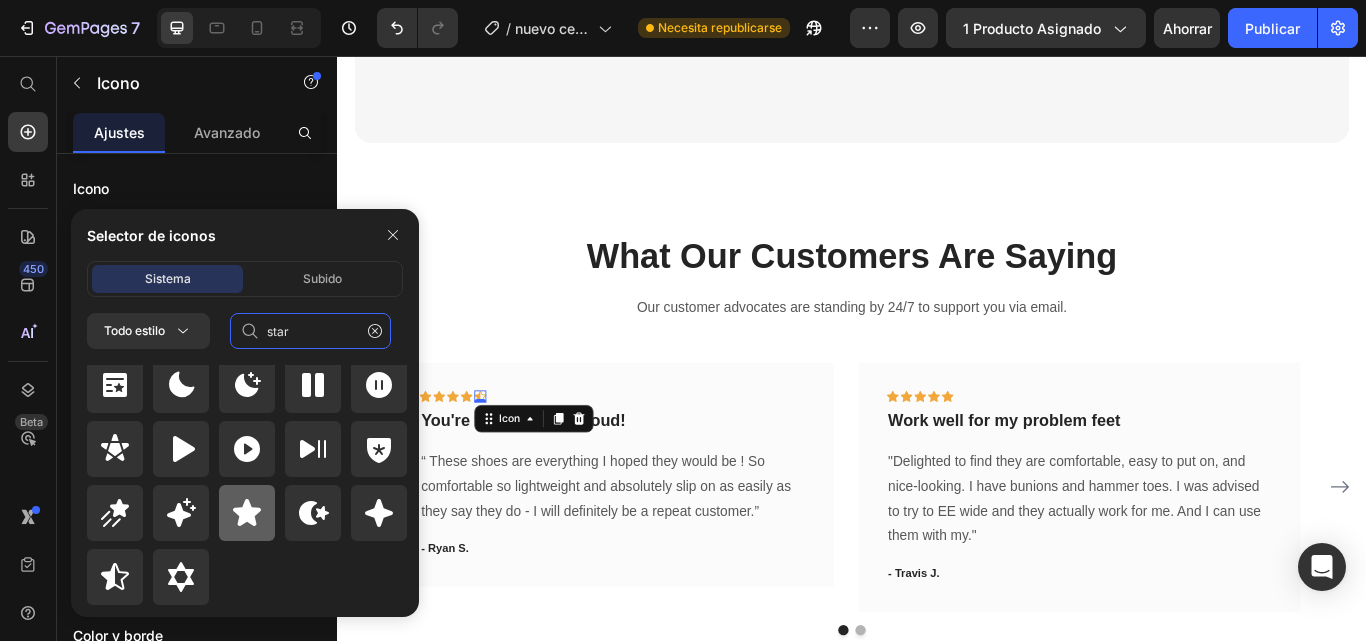 type on "star" 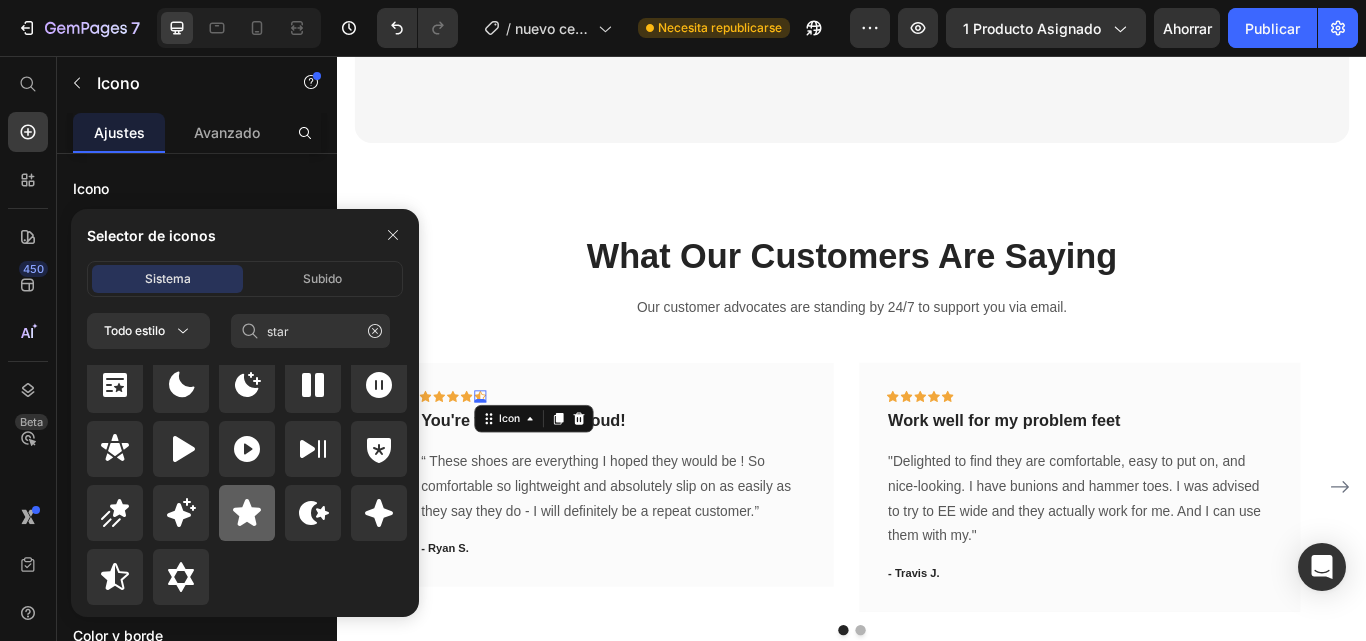 click 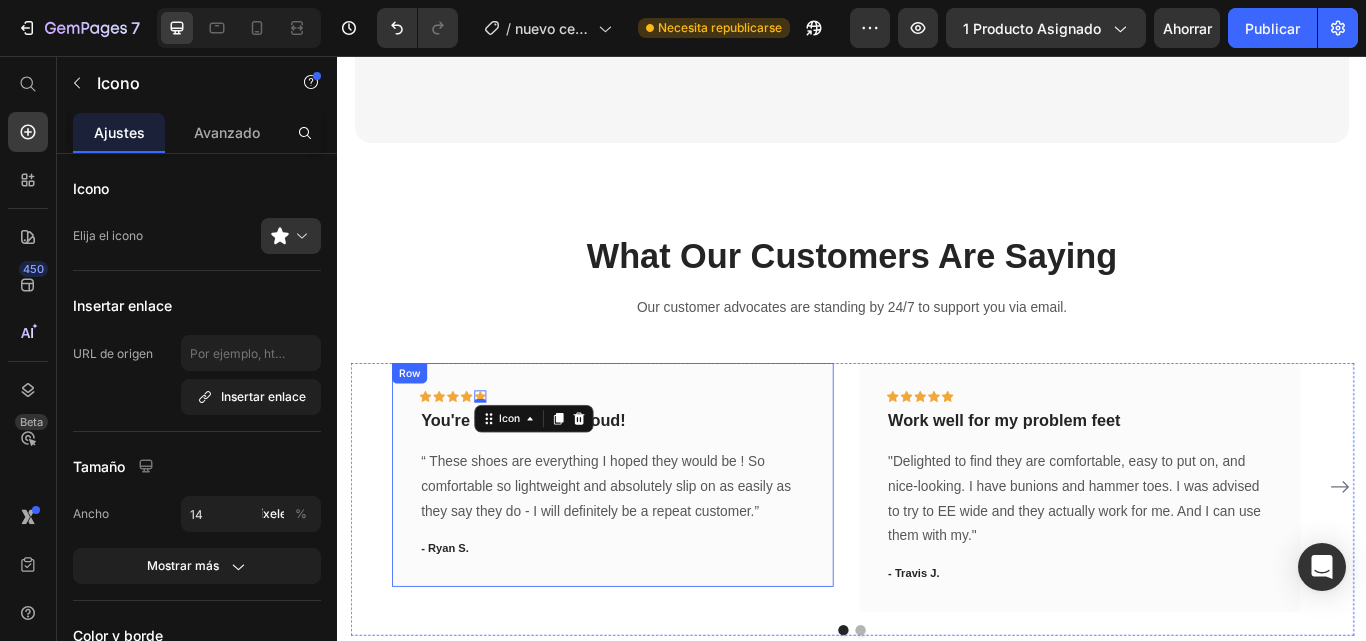 click on "Icon
Icon
Icon
Icon
Icon   0 Row You're walking on a cloud! Text block “ These shoes are everything I hoped they would be ! So comfortable so lightweight and absolutely slip on as easily as they say they do - I will definitely be a repeat customer.” Text block - [FIRST] [LAST]. Text block Row" at bounding box center [657, 544] 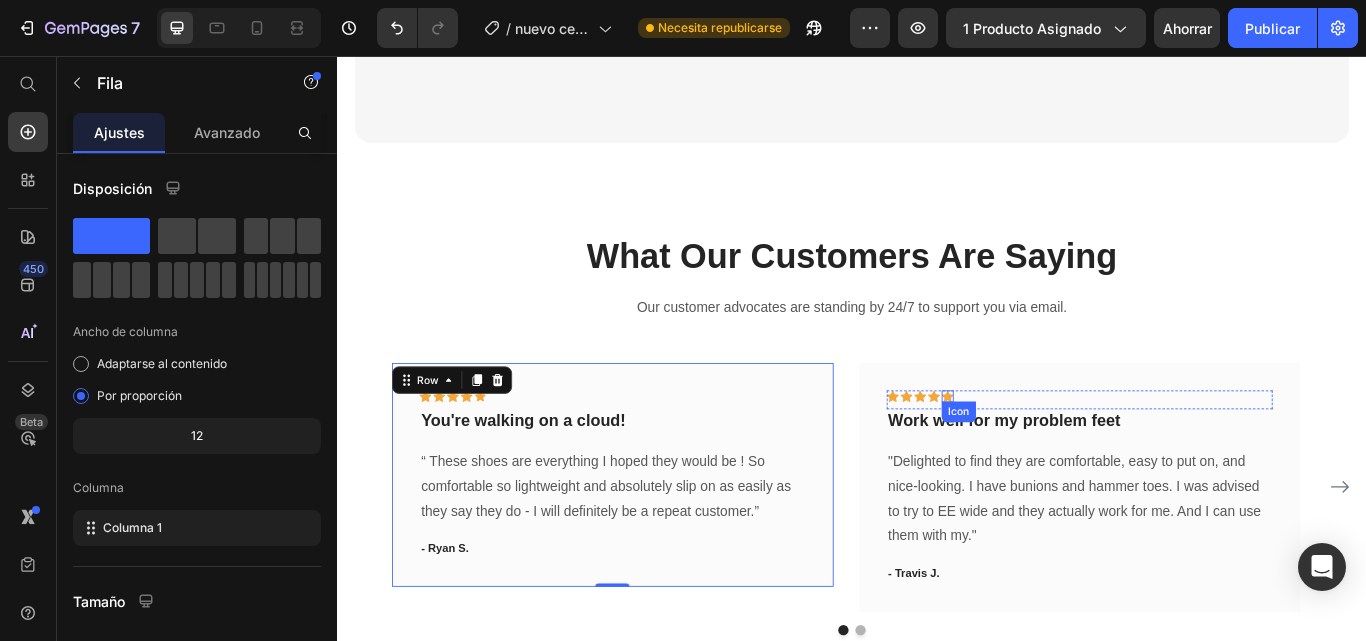 click 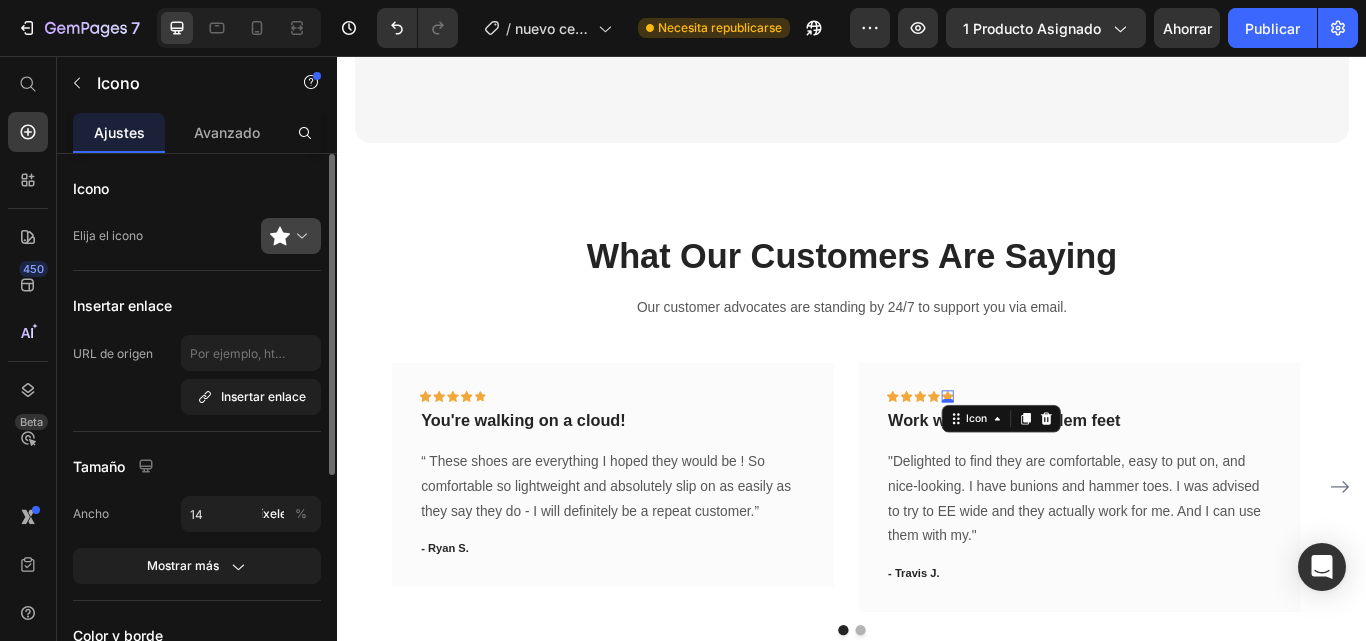 click at bounding box center (299, 236) 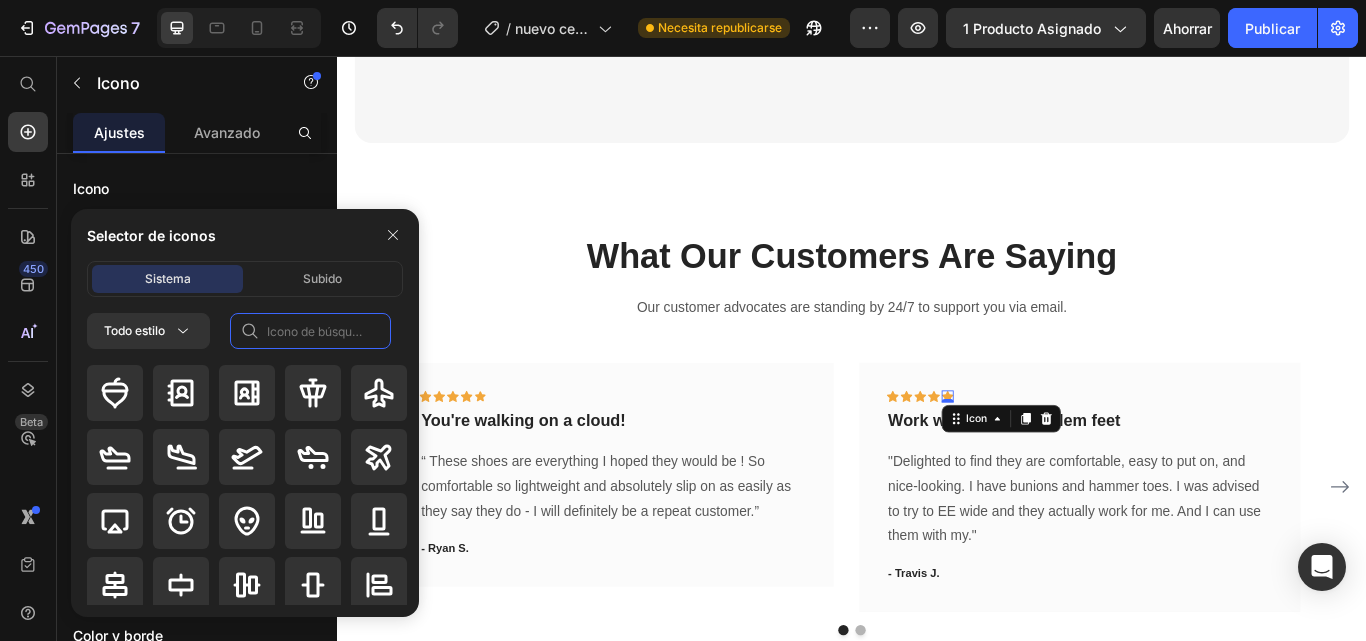 click 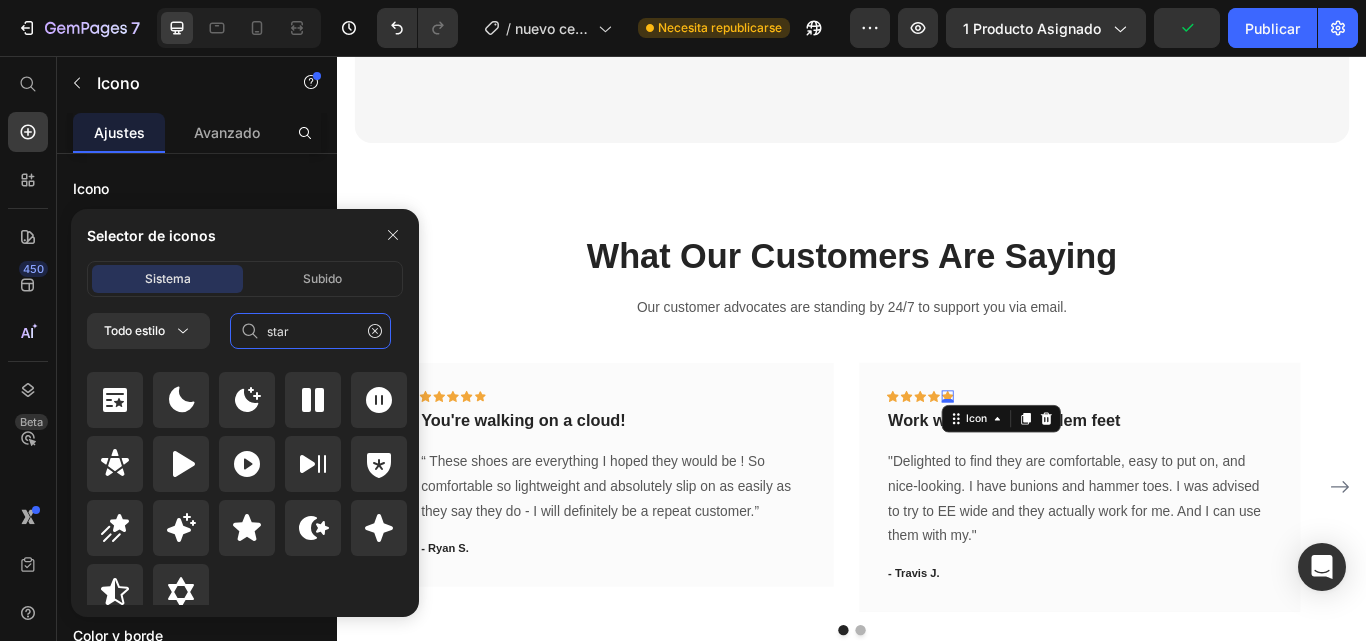 scroll, scrollTop: 872, scrollLeft: 0, axis: vertical 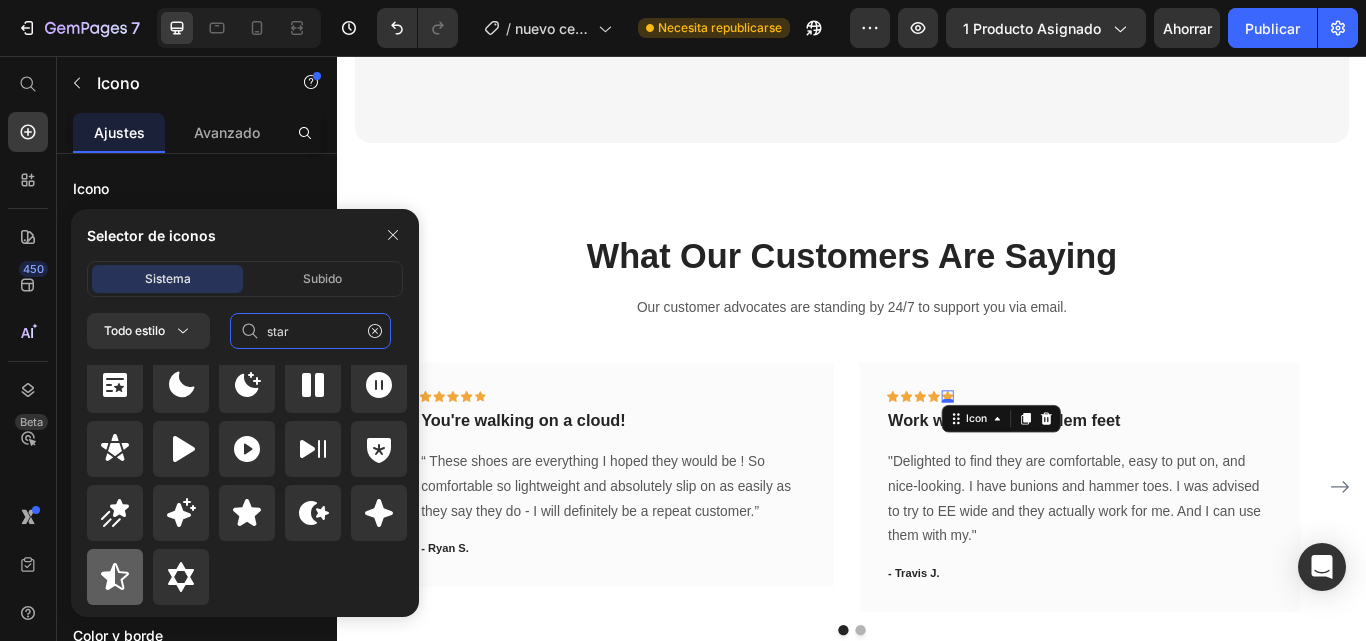 type on "star" 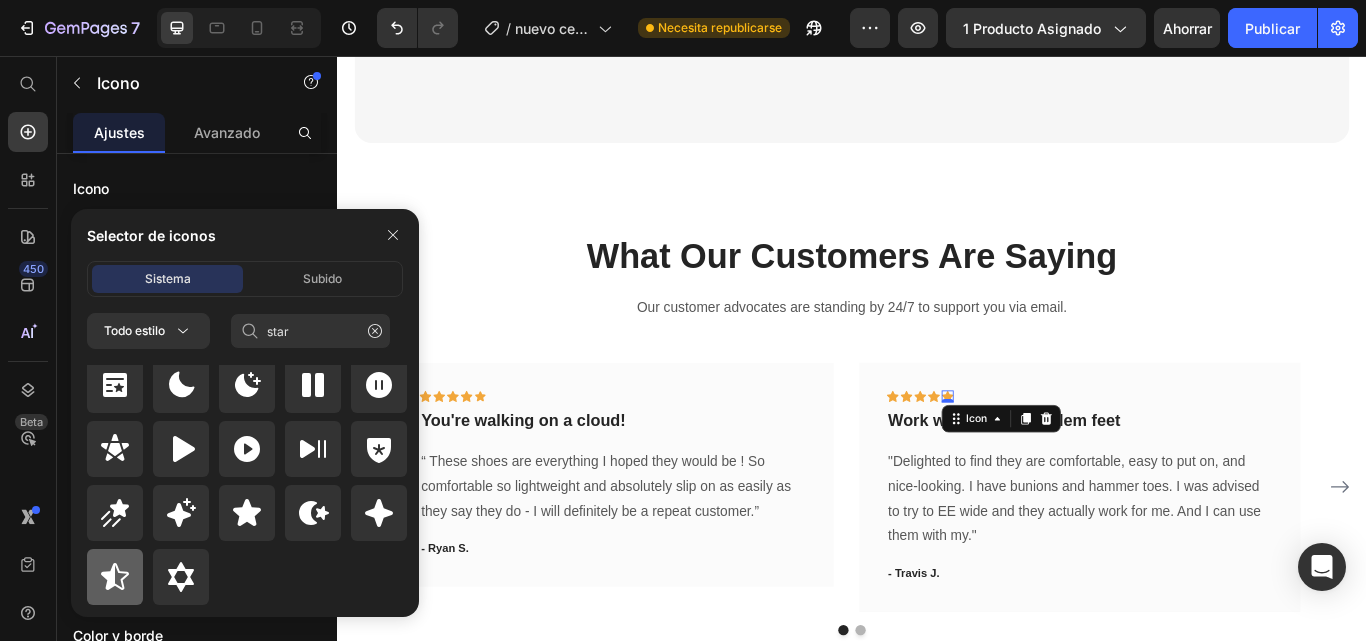 click 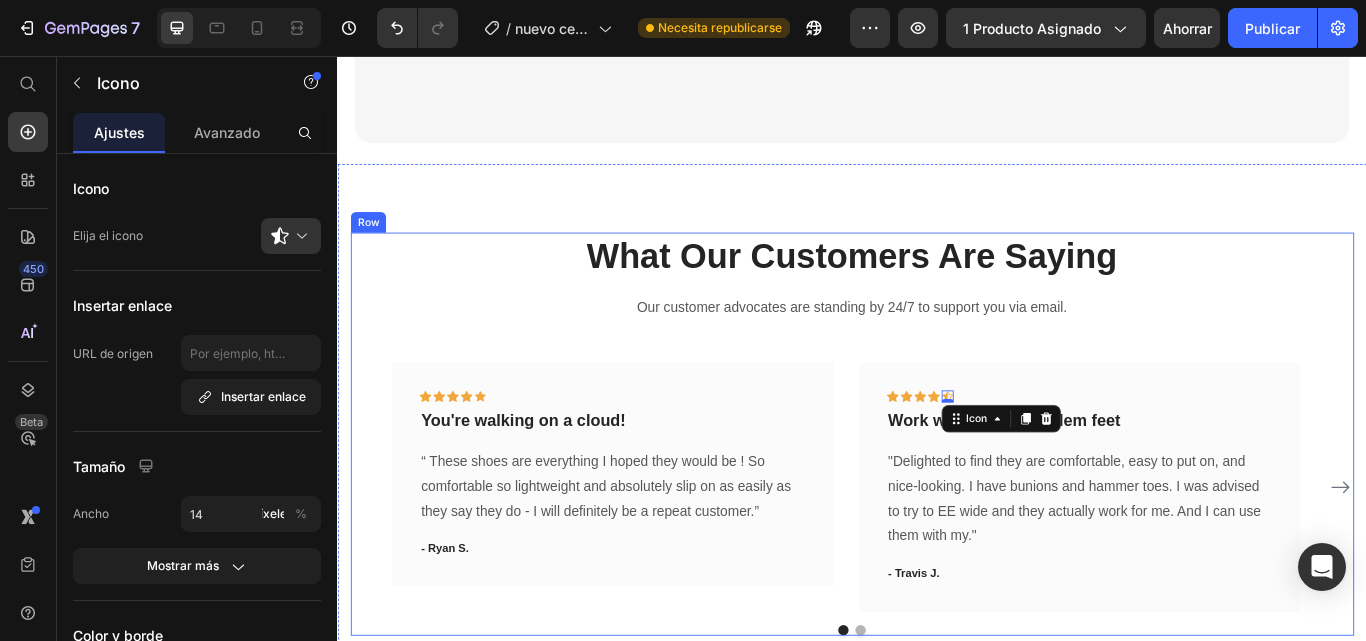 click on "What Our Customers Are Saying Heading Our customer advocates are standing by 24/7 to support you via email. Text block
Icon
Icon
Icon
Icon
Icon Row You're walking on a cloud! Text block “ These shoes are everything I hoped they would be ! So comfortable so lightweight and absolutely slip on as easily as they say they do - I will definitely be a repeat customer.” Text block - Ryan S. Text block Row
Icon
Icon
Icon
Icon
Icon   0 Row Work well for my problem feet Text block "Delighted to find they are comfortable, easy to put on, and nice-looking. I have bunions and hammer toes. I was advised to try to EE wide and they actually work for me. And I can use them with my." Text block - Travis J. Text block Row
Icon
Icon
Icon
Icon
Icon Row Text block Text block" at bounding box center [937, 497] 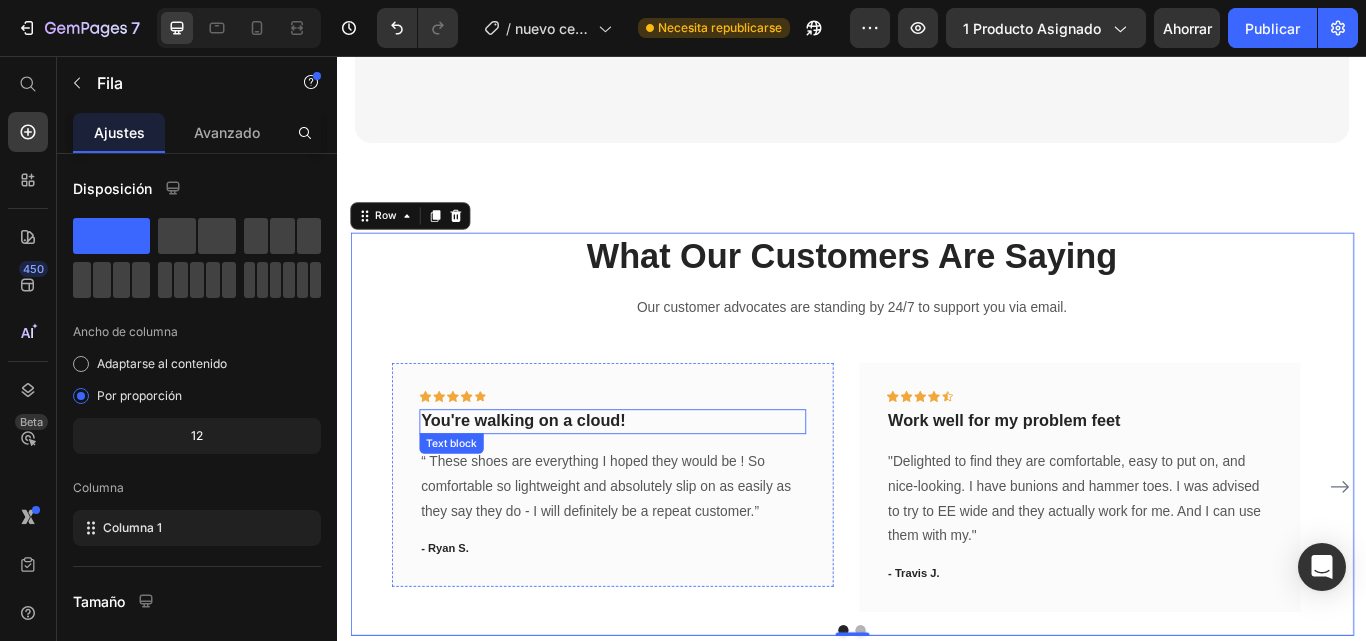 click on "You're walking on a cloud!" at bounding box center [657, 482] 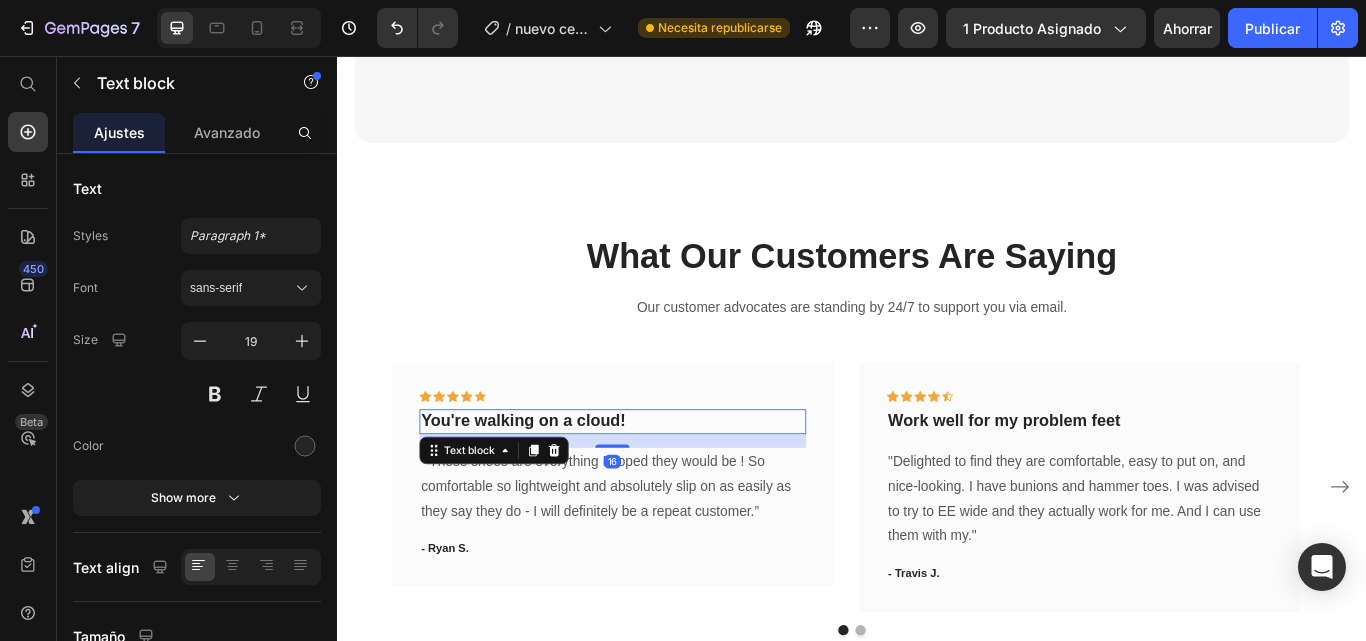 click on "You're walking on a cloud!" at bounding box center (657, 482) 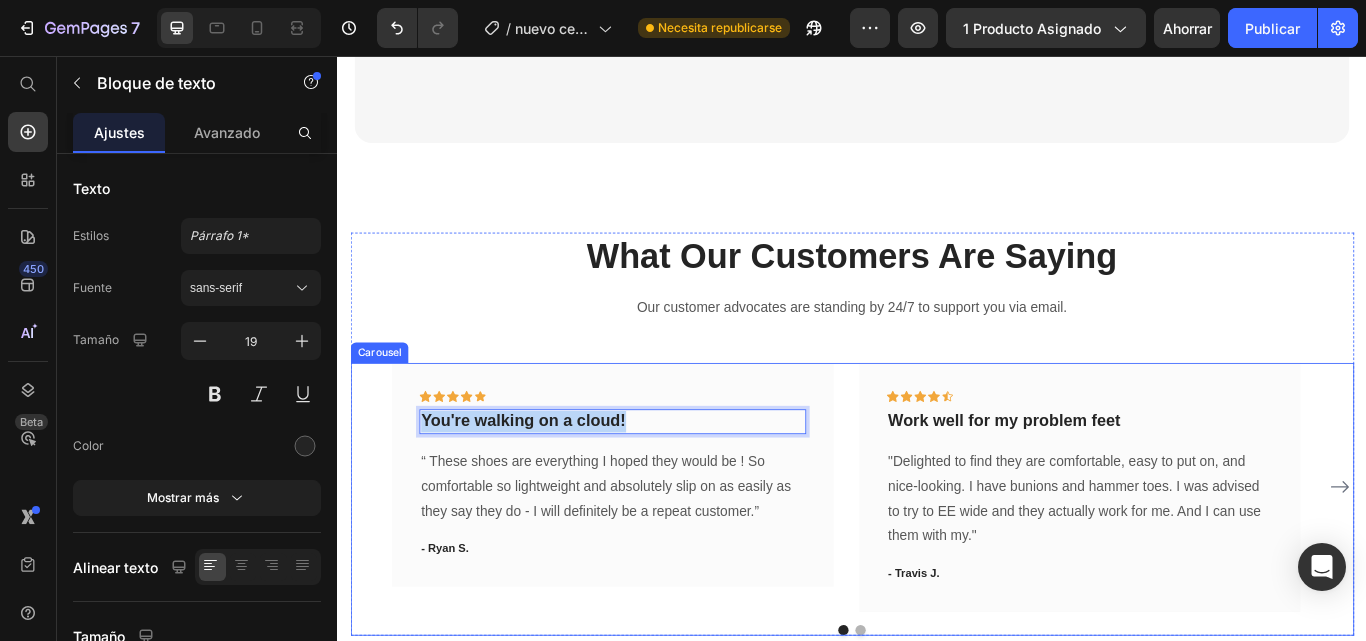 drag, startPoint x: 686, startPoint y: 475, endPoint x: 392, endPoint y: 476, distance: 294.0017 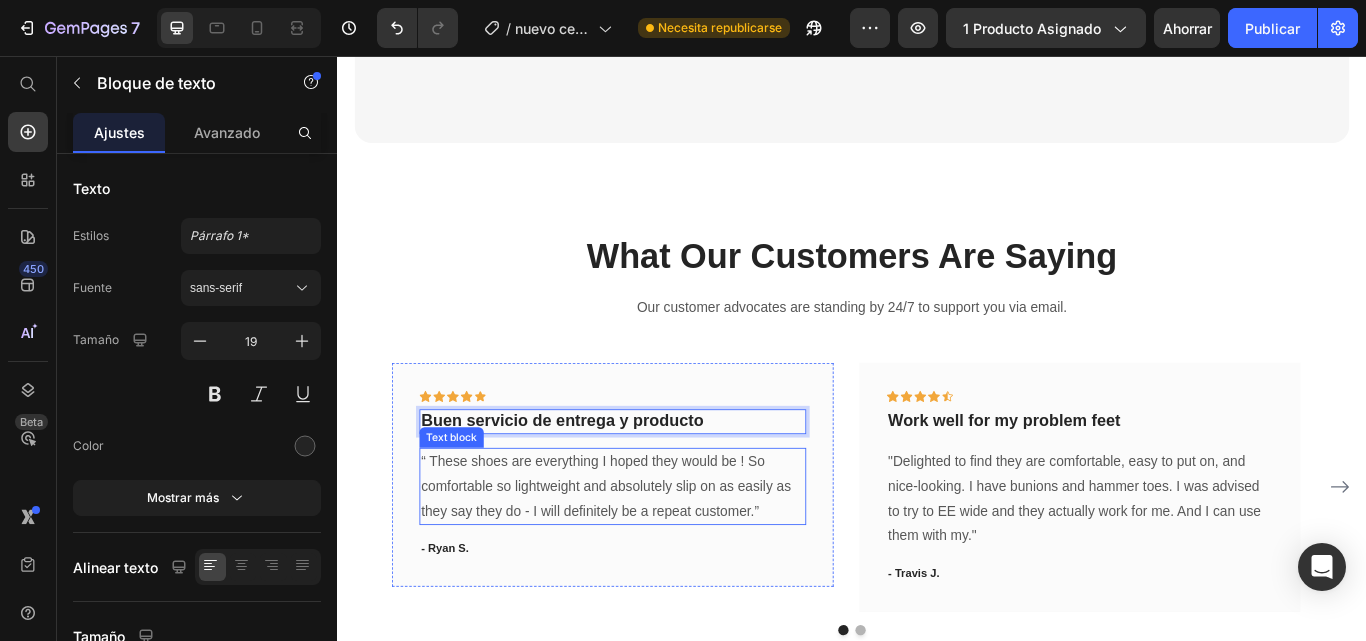 click on "“ These shoes are everything I hoped they would be ! So comfortable so lightweight and absolutely slip on as easily as they say they do - I will definitely be a repeat customer.”" at bounding box center (657, 558) 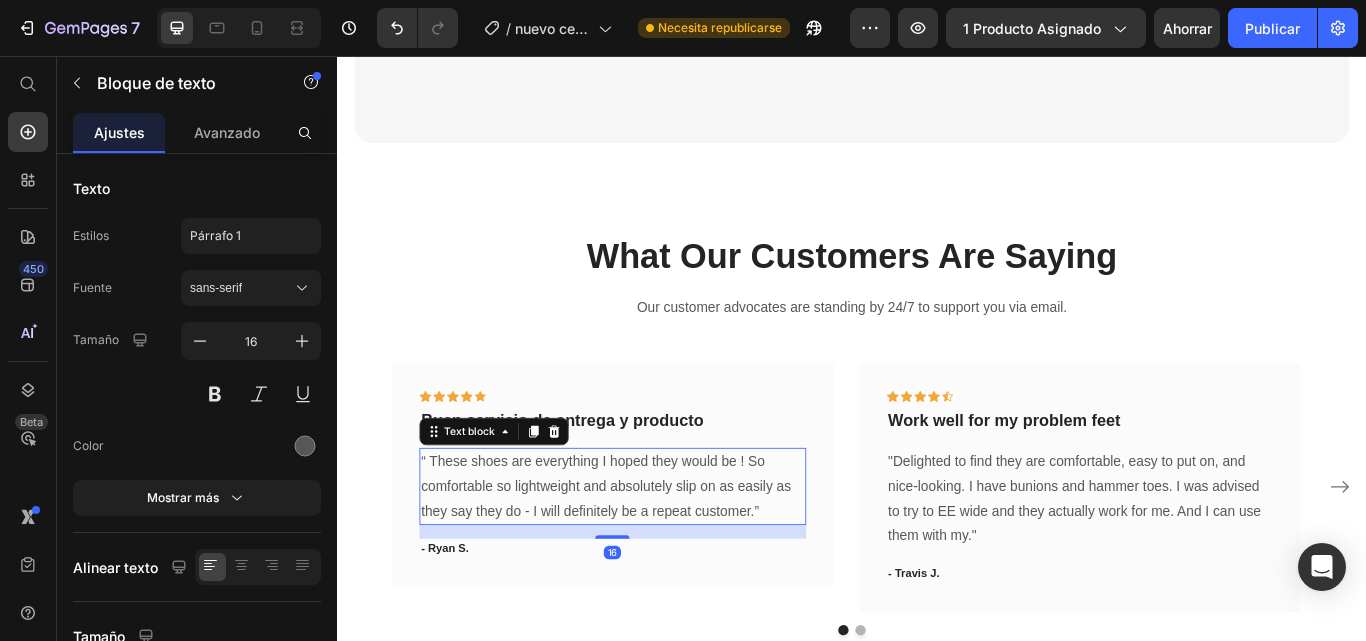 click on "Icon
Icon
Icon
Icon
Icon Row Buen servicio de entrega y producto Text block “ These shoes are everything I hoped they would be ! So comfortable so lightweight and absolutely slip on as easily as they say they do - I will definitely be a repeat customer.” Text block   16 - Ryan S. Text block Row" at bounding box center [657, 544] 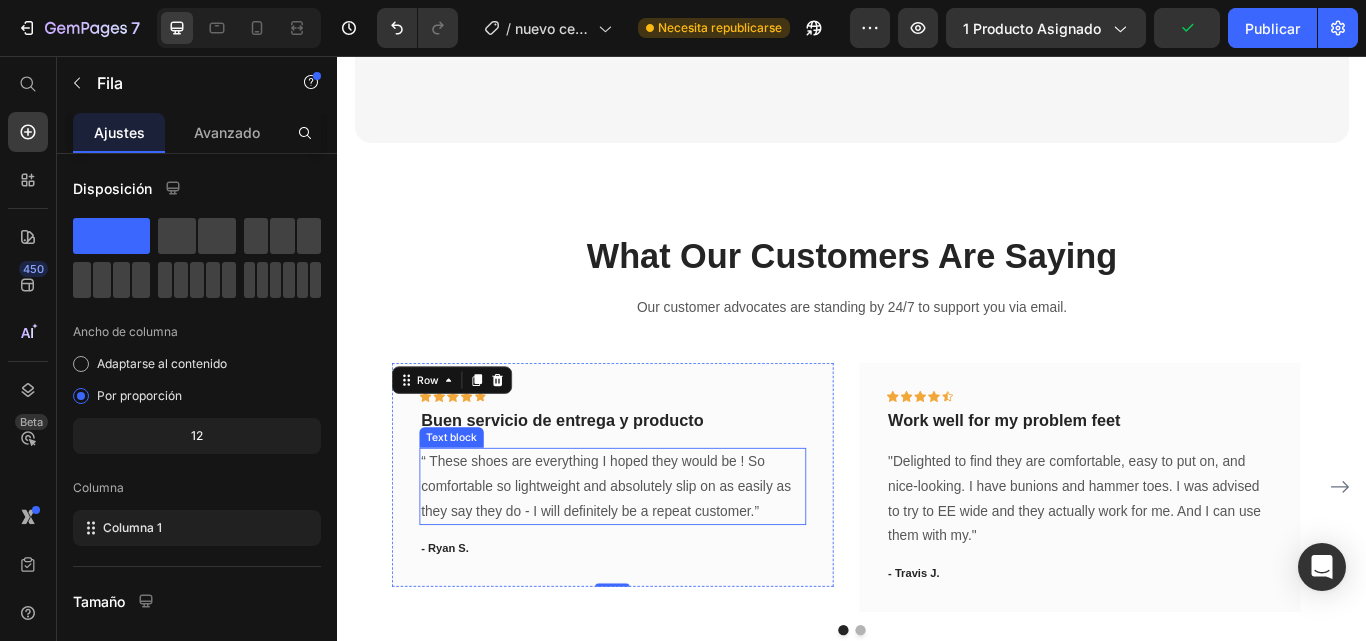 click on "“ These shoes are everything I hoped they would be ! So comfortable so lightweight and absolutely slip on as easily as they say they do - I will definitely be a repeat customer.”" at bounding box center (657, 558) 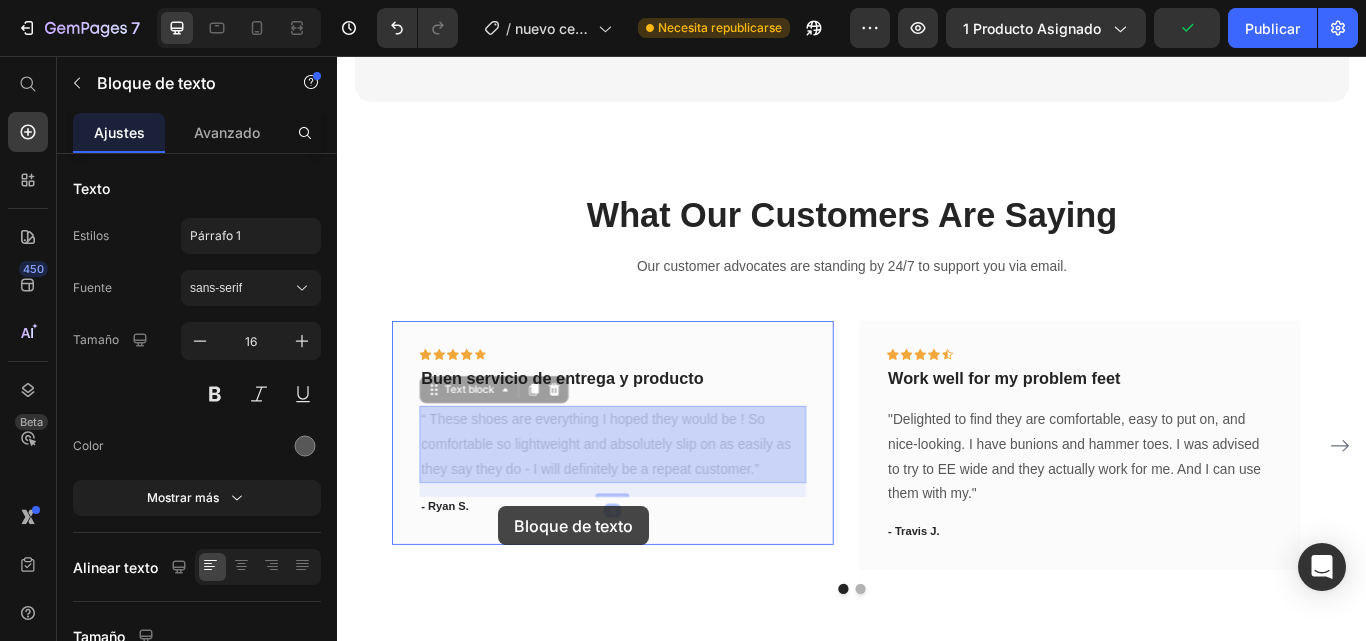 drag, startPoint x: 436, startPoint y: 529, endPoint x: 525, endPoint y: 581, distance: 103.077644 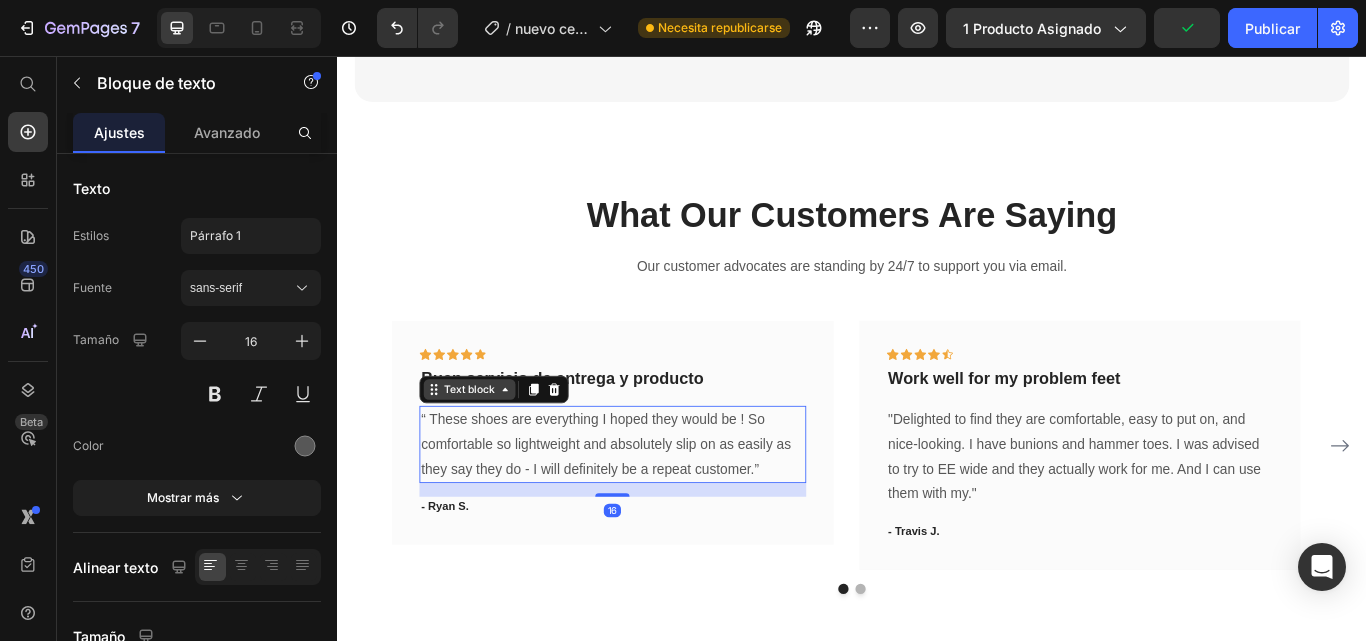scroll, scrollTop: 2052, scrollLeft: 0, axis: vertical 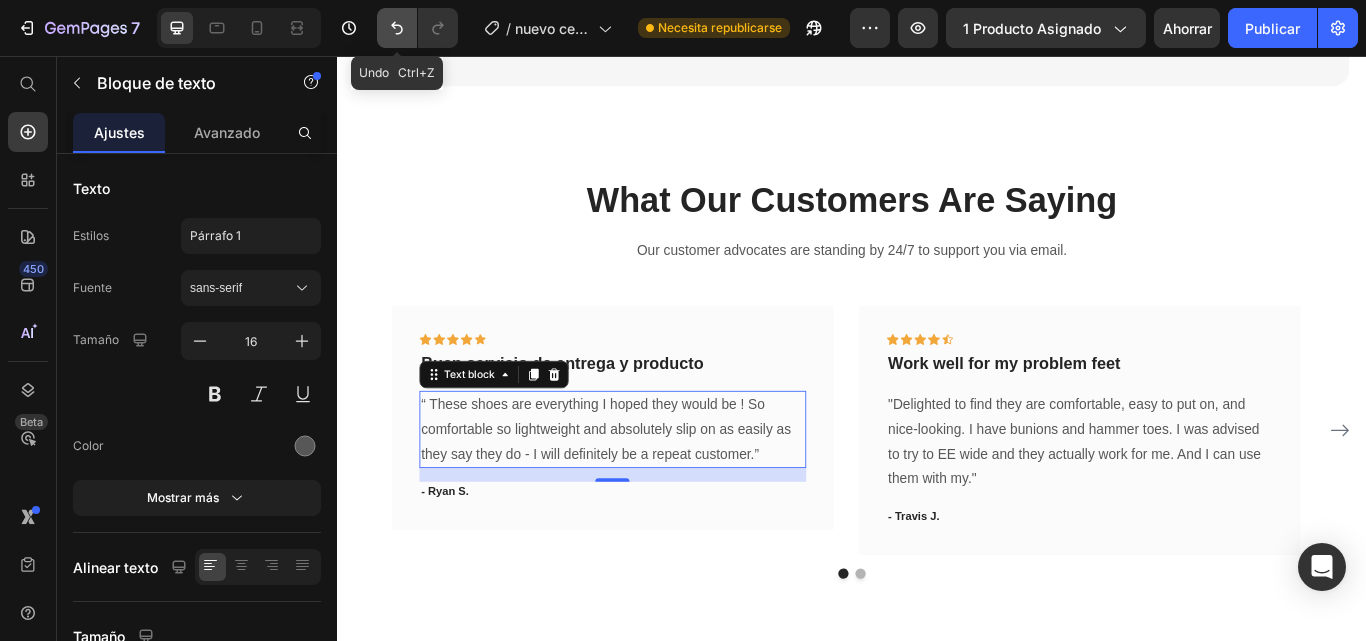 drag, startPoint x: 403, startPoint y: 36, endPoint x: 110, endPoint y: 144, distance: 312.27072 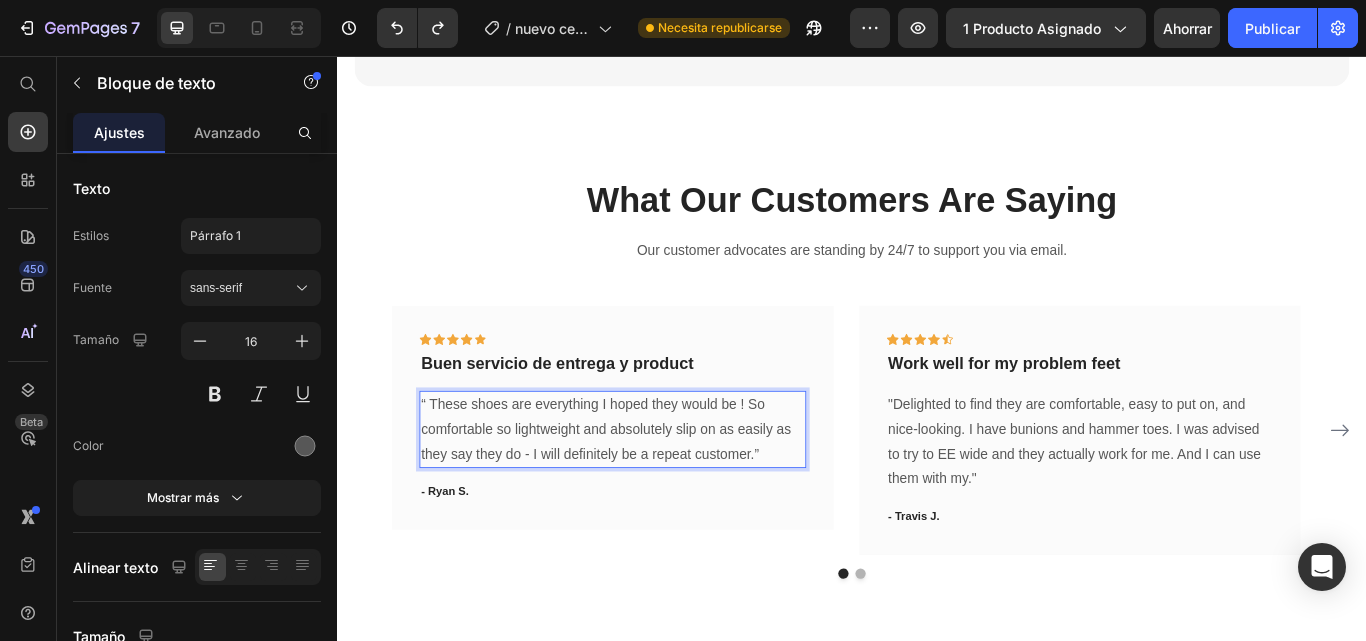 click on "“ These shoes are everything I hoped they would be ! So comfortable so lightweight and absolutely slip on as easily as they say they do - I will definitely be a repeat customer.”" at bounding box center [657, 492] 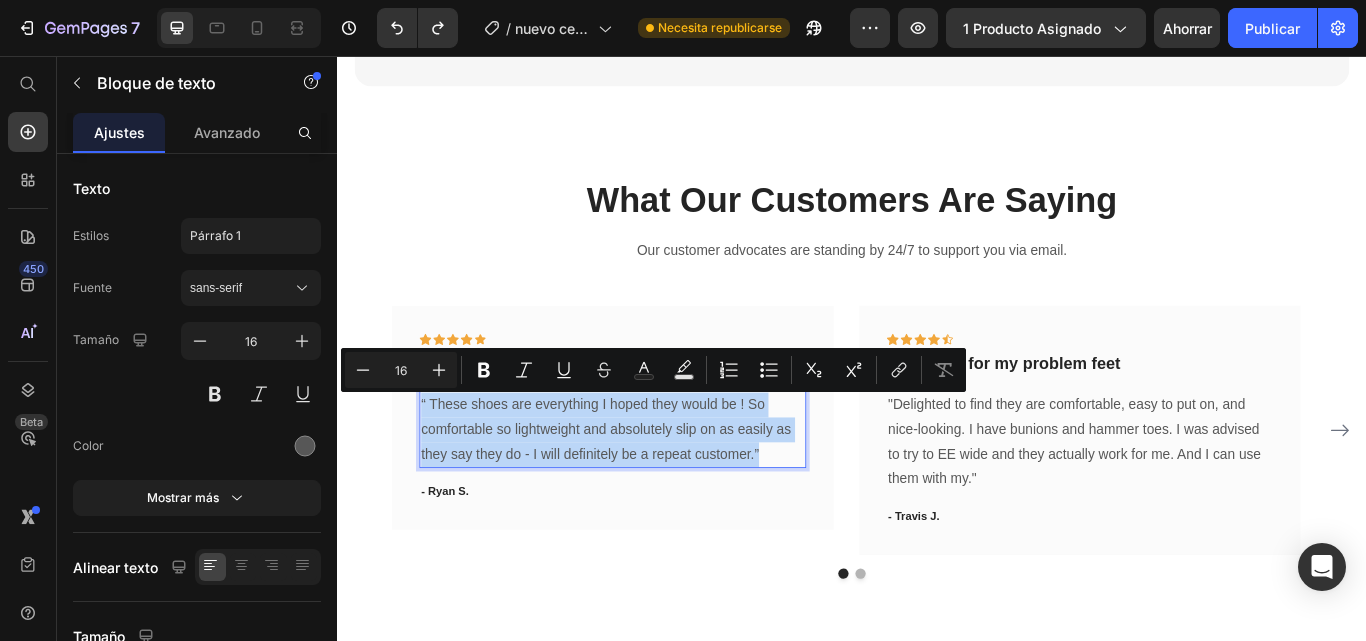 drag, startPoint x: 825, startPoint y: 521, endPoint x: 766, endPoint y: 521, distance: 59 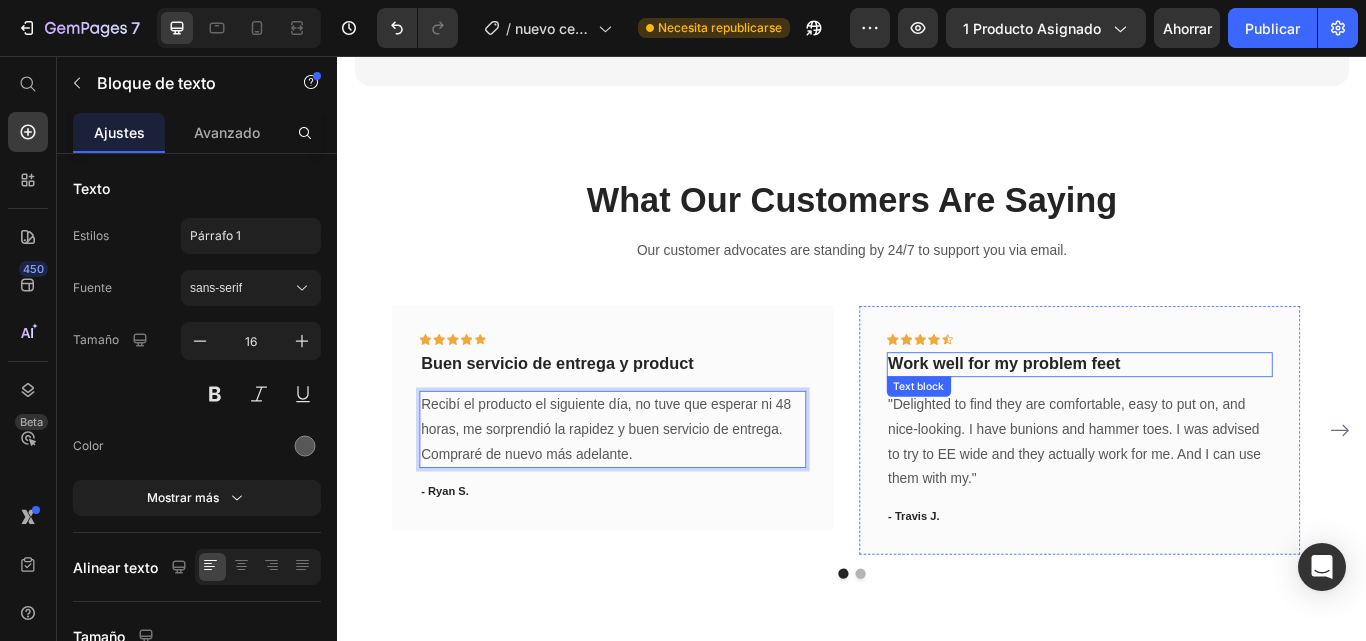 click on "Work well for my problem feet" at bounding box center [1202, 416] 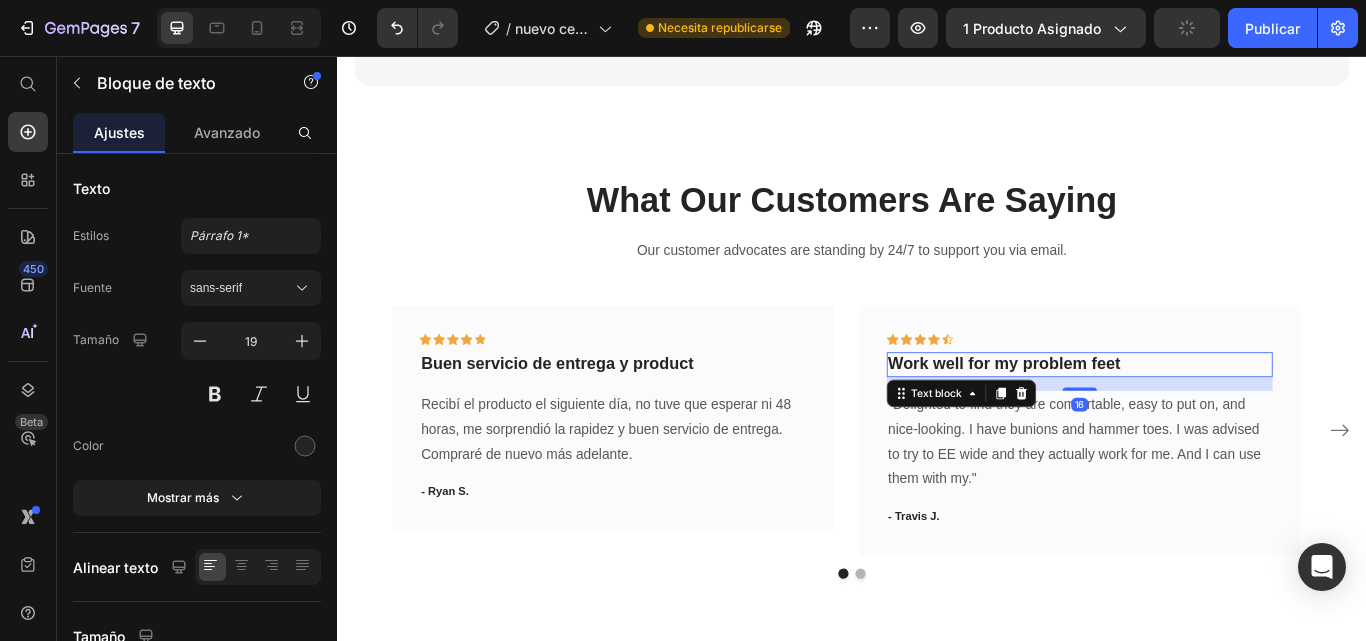 click on "Work well for my problem feet" at bounding box center (1202, 416) 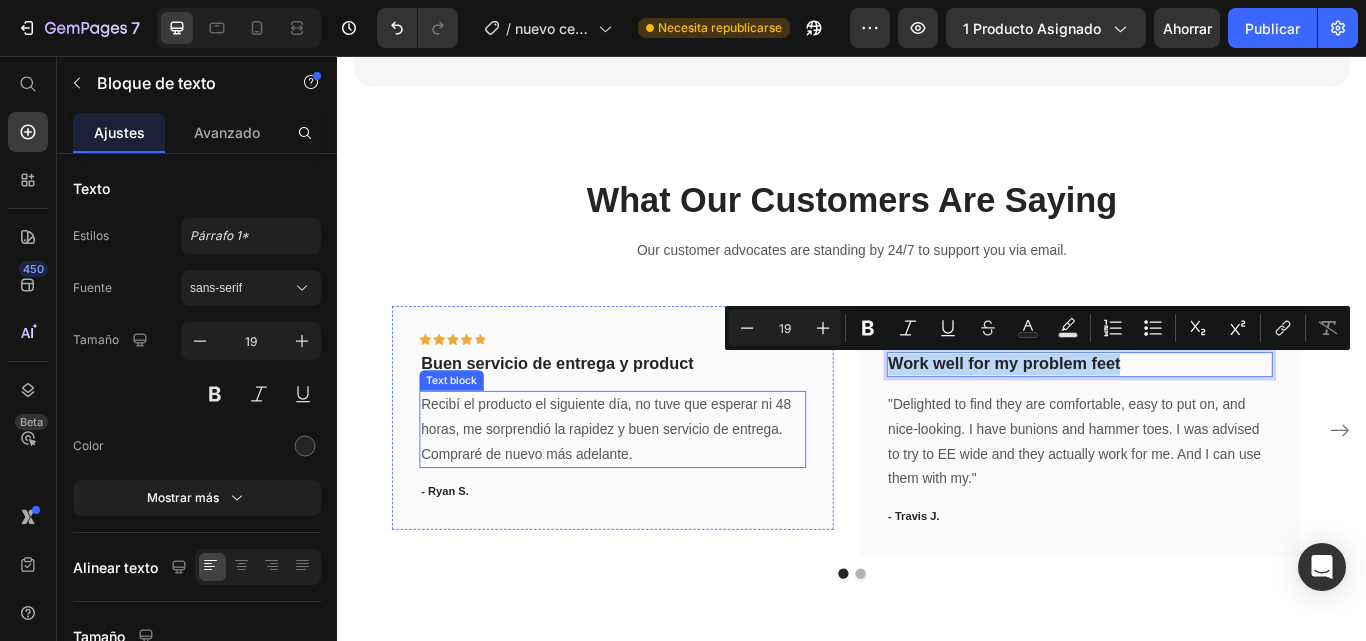 drag, startPoint x: 1259, startPoint y: 415, endPoint x: 859, endPoint y: 452, distance: 401.7076 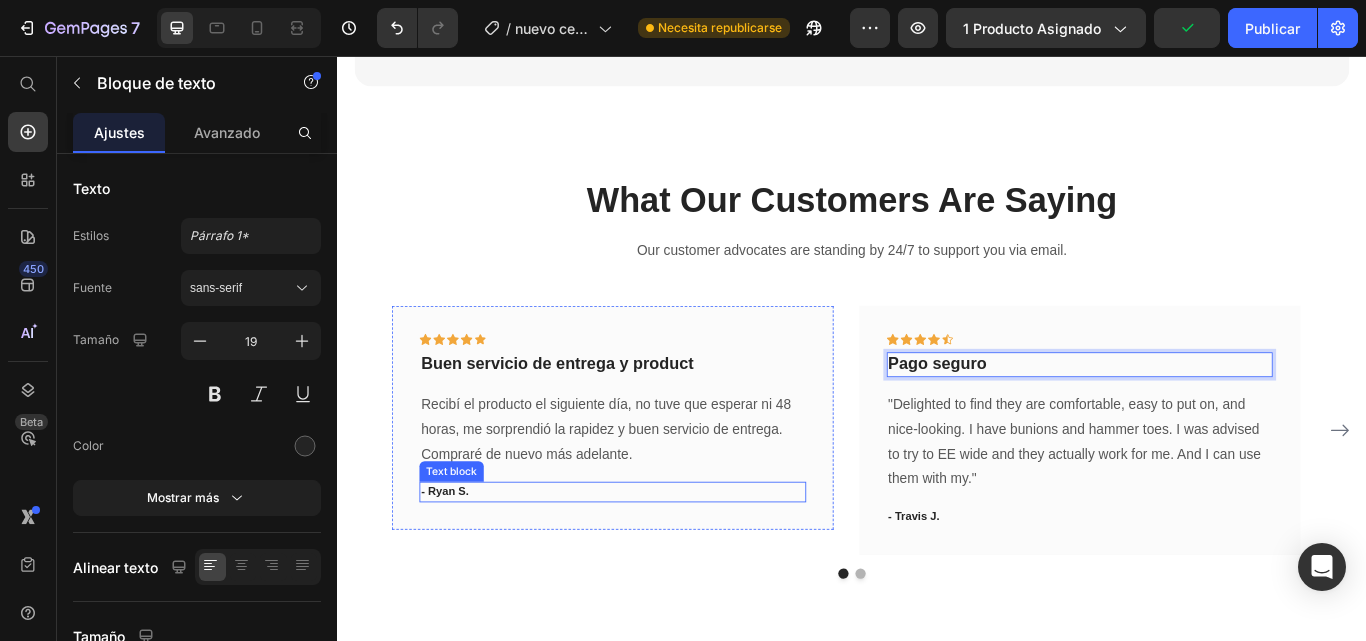 click on "- Ryan S." at bounding box center [657, 565] 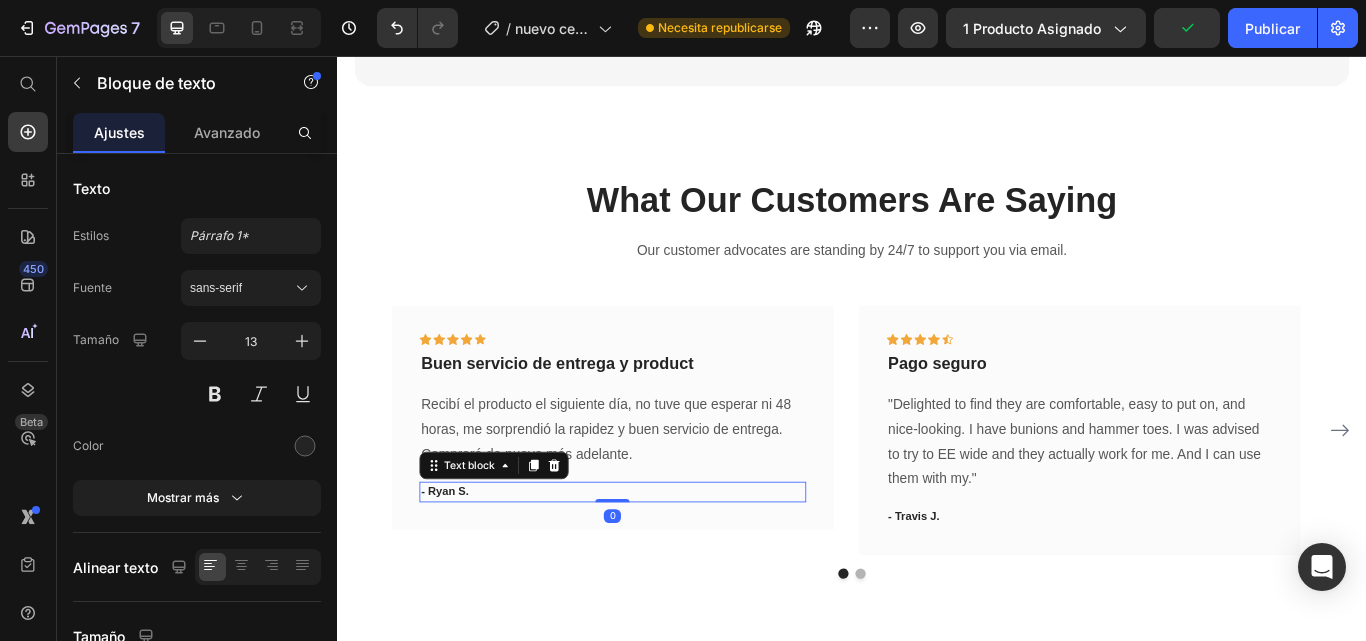 click on "- Ryan S." at bounding box center [657, 565] 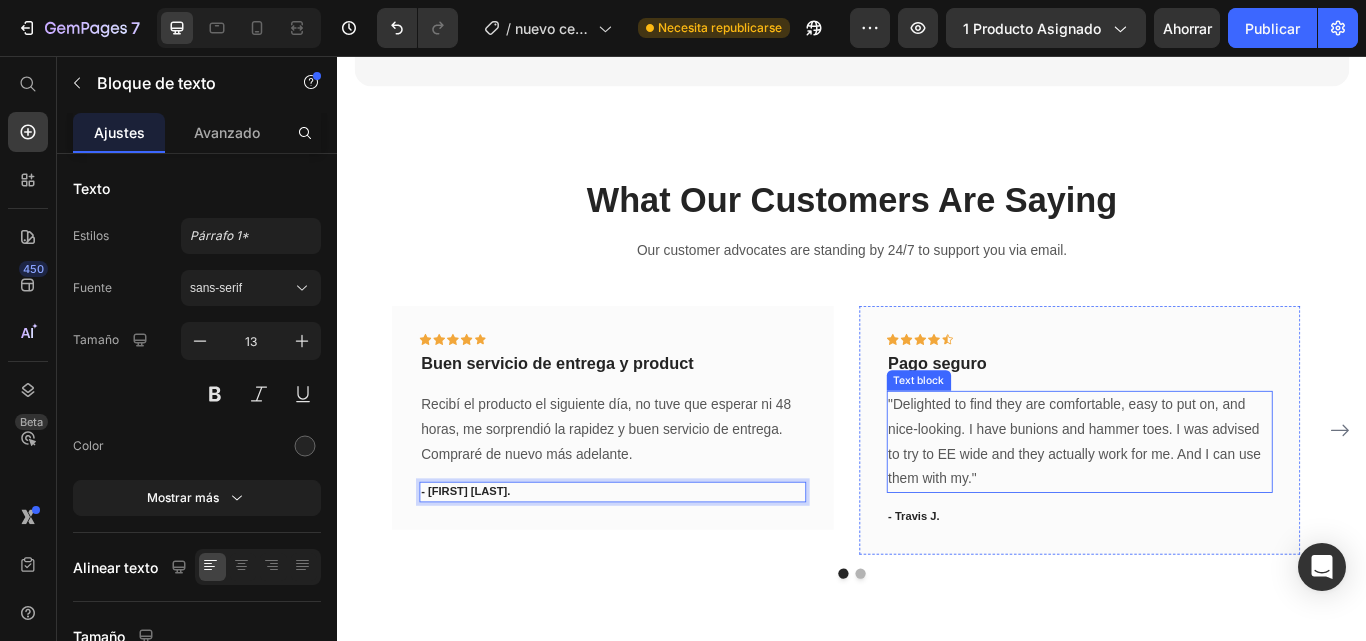 click on ""Delighted to find they are comfortable, easy to put on, and nice-looking. I have bunions and hammer toes. I was advised to try to EE wide and they actually work for me. And I can use them with my."" at bounding box center [1202, 506] 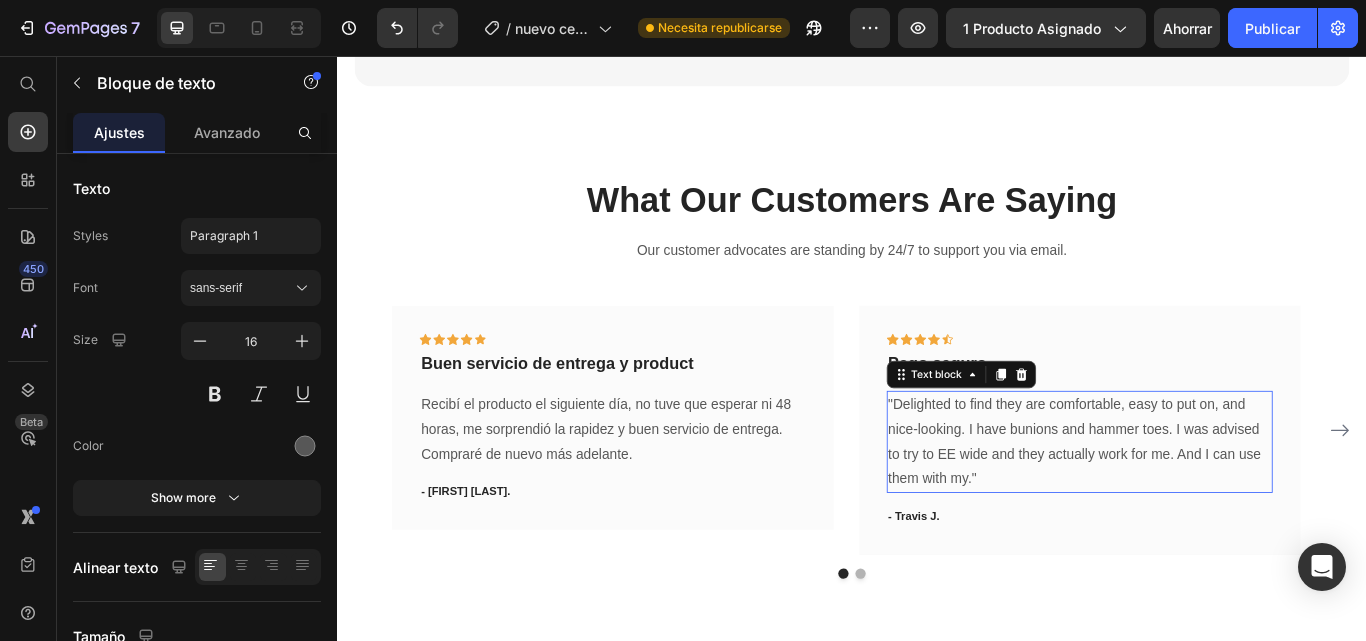 click on ""Delighted to find they are comfortable, easy to put on, and nice-looking. I have bunions and hammer toes. I was advised to try to EE wide and they actually work for me. And I can use them with my."" at bounding box center [1202, 506] 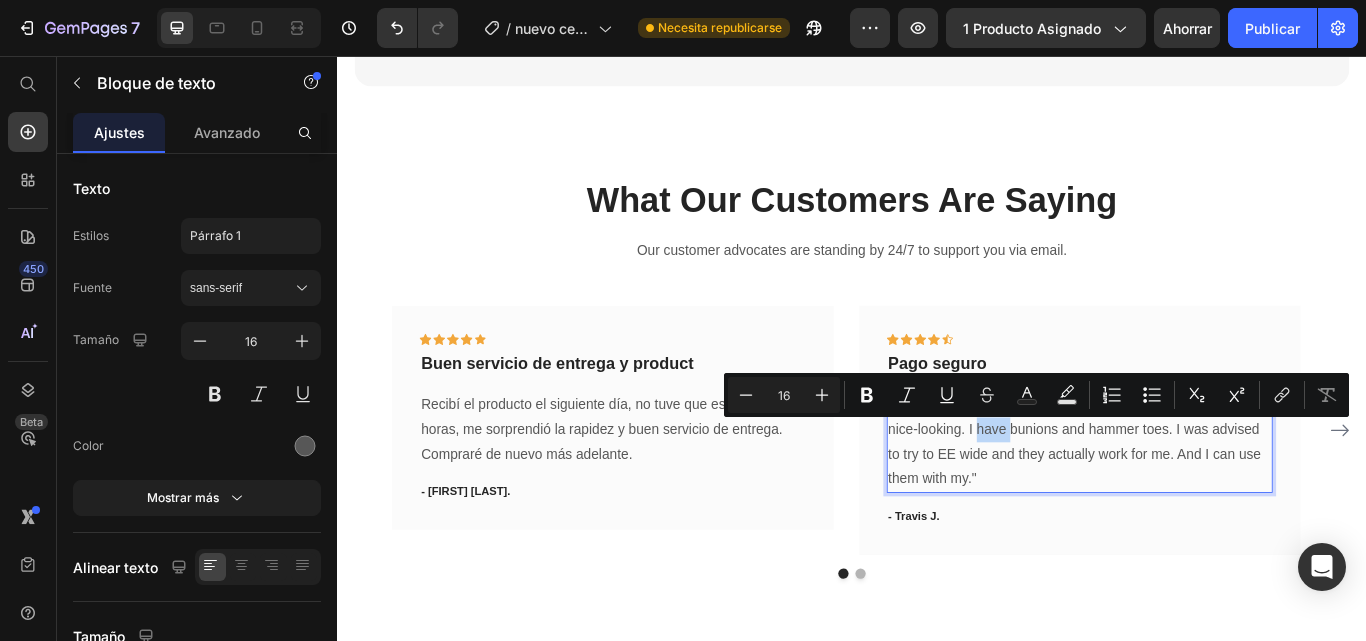 click on "Icon
Icon
Icon
Icon
Icon Row Pago seguro Text block "Delighted to find they are comfortable, easy to put on, and nice-looking. I have bunions and hammer toes. I was advised to try to EE wide and they actually work for me. And I can use them with my." Text block   16 - Travis J. Text block" at bounding box center [1202, 492] 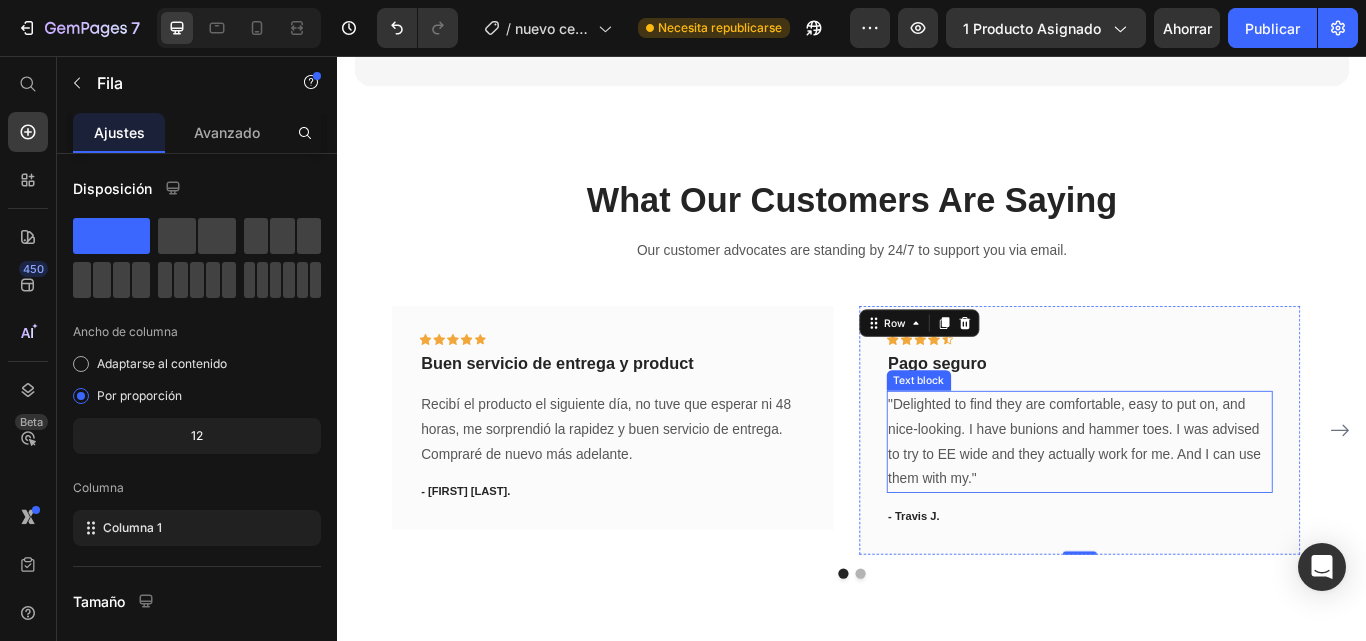 click on ""Delighted to find they are comfortable, easy to put on, and nice-looking. I have bunions and hammer toes. I was advised to try to EE wide and they actually work for me. And I can use them with my."" at bounding box center (1202, 506) 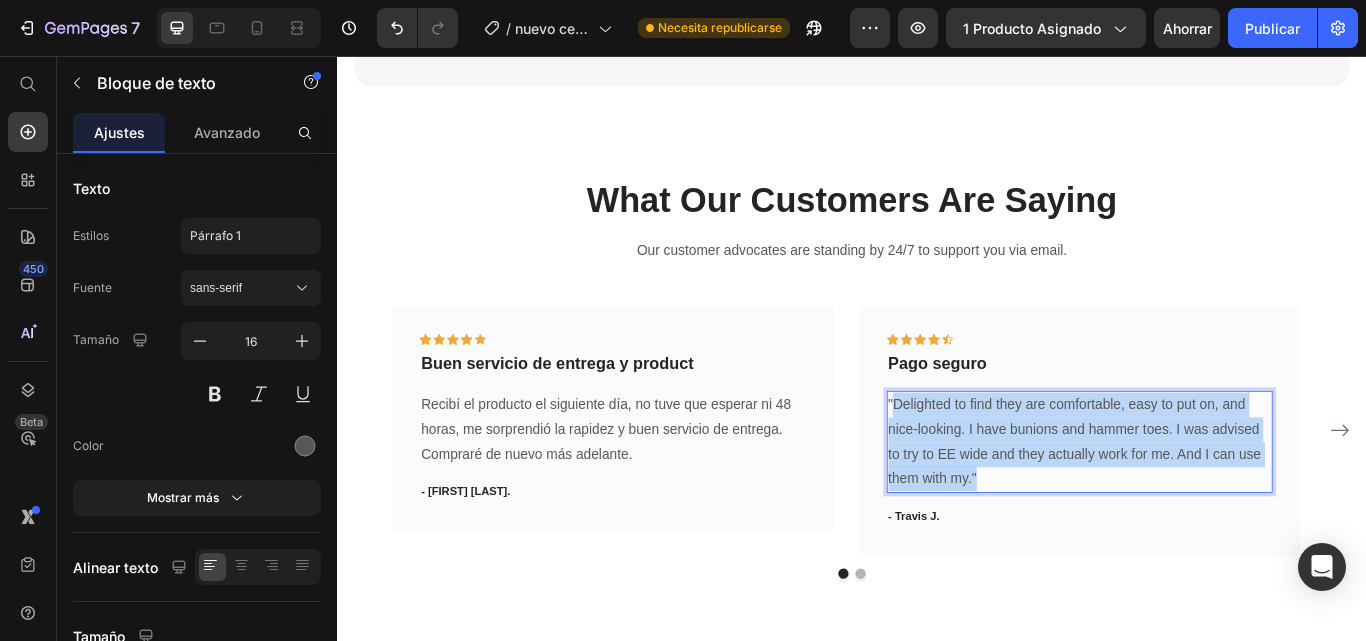 drag, startPoint x: 987, startPoint y: 455, endPoint x: 1089, endPoint y: 565, distance: 150.01334 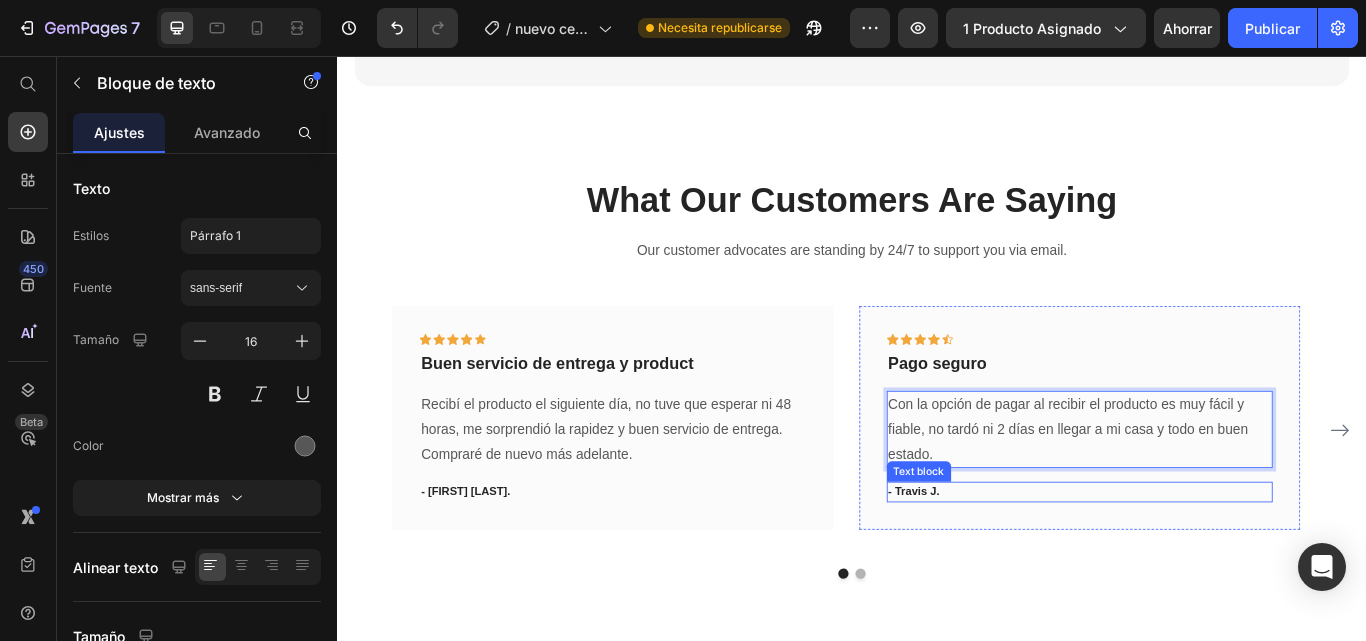 click on "- Travis J." at bounding box center [1202, 565] 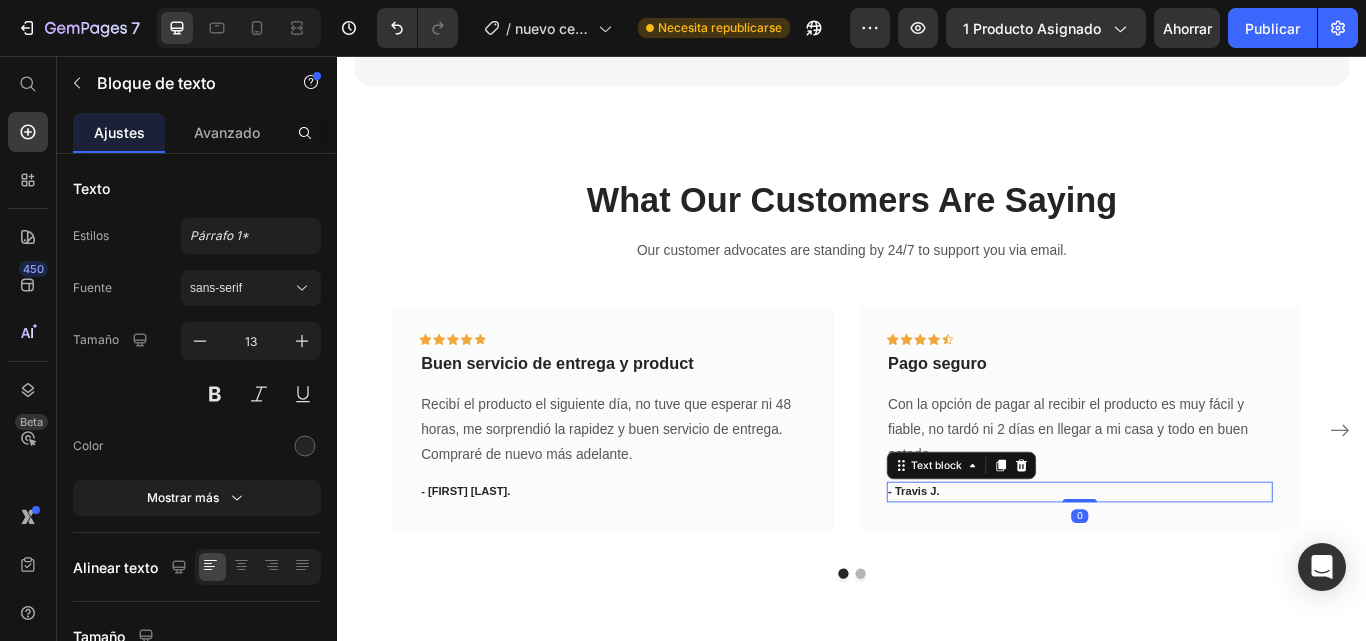 click on "- Travis J." at bounding box center (1202, 565) 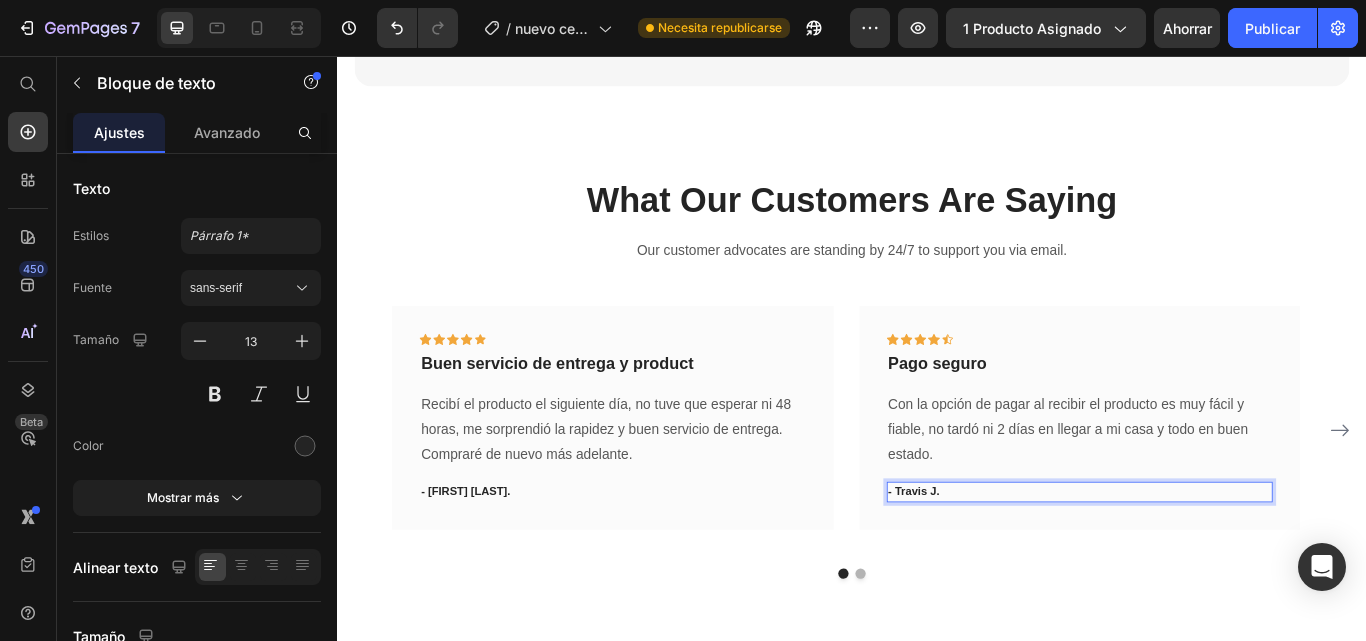 click on "- Travis J." at bounding box center [1202, 565] 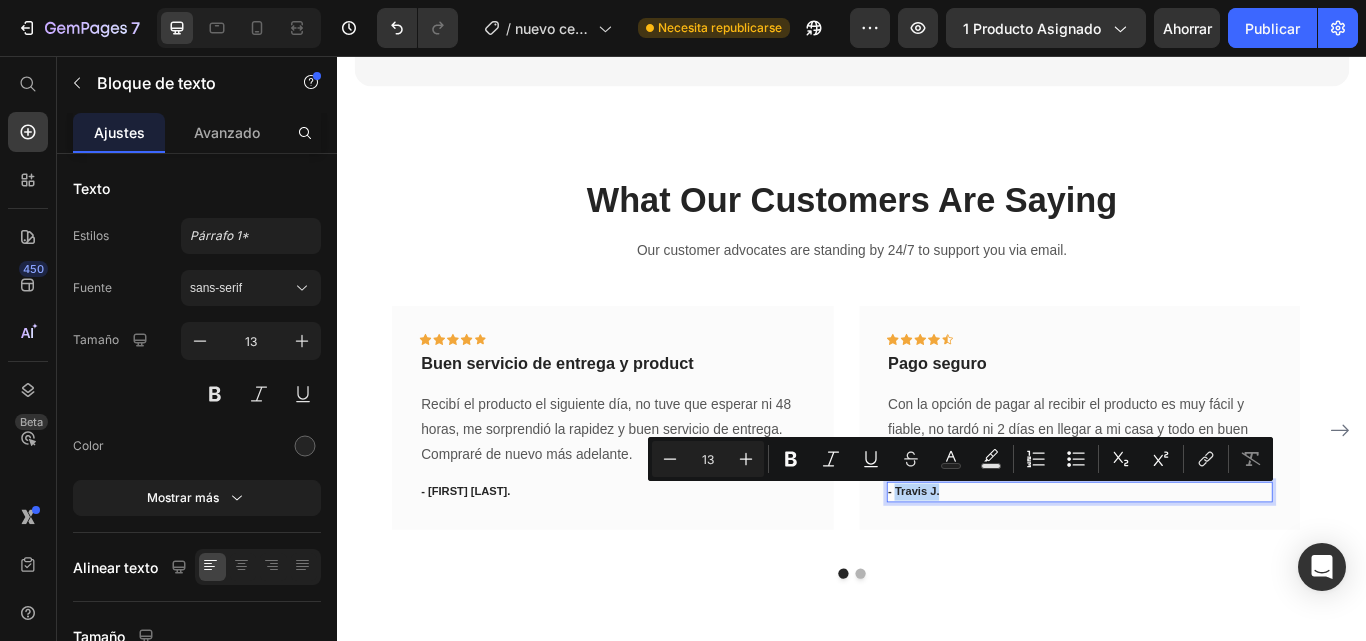 drag, startPoint x: 1035, startPoint y: 567, endPoint x: 1005, endPoint y: 567, distance: 30 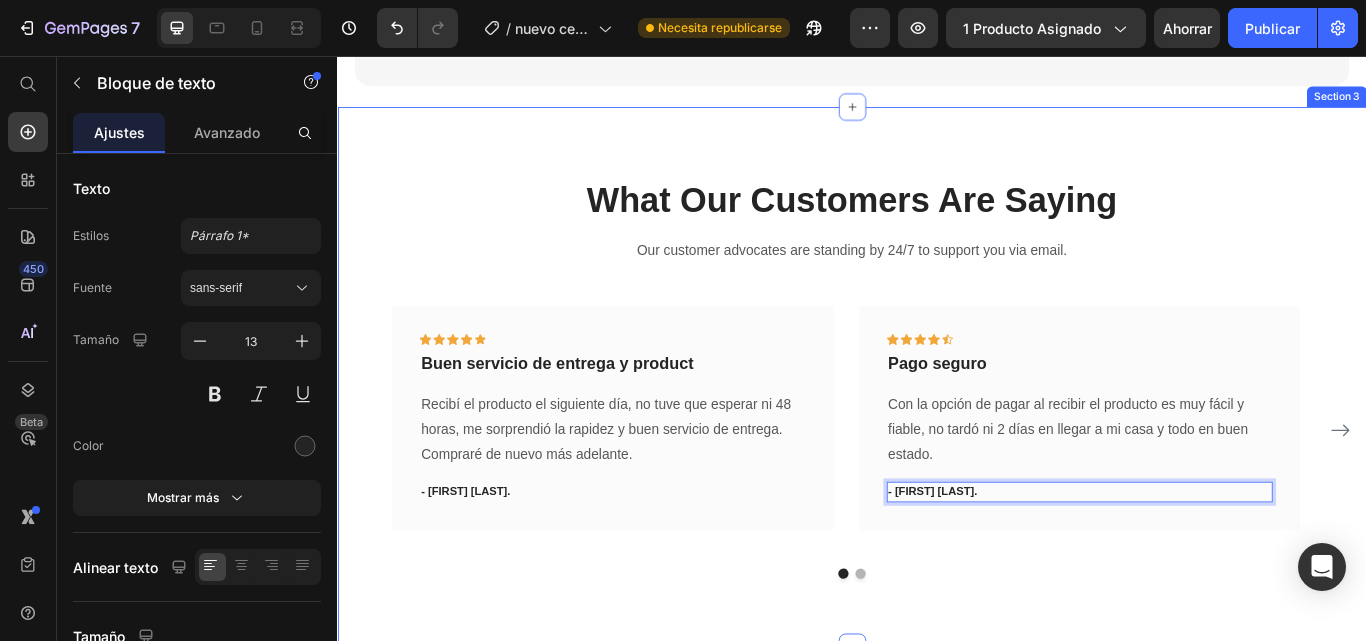 click on "What Our Customers Are Saying Heading Our customer advocates are standing by 24/7 to support you via email. Text block
Icon
Icon
Icon
Icon
Icon Row Buen servicio de entrega y product Text block Recibí el producto el siguiente día, no tuve que esperar ni 48 horas, me sorprendió la rapidez y buen servicio de entrega. Compraré de nuevo más adelante. Text block - Noelia M. Text block Row
Icon
Icon
Icon
Icon
Icon Row Pago seguro Text block Con la opción de pagar al recibir el producto es muy fácil y fiable, no tardó ni 2 días en llegar a mi casa y todo en buen estado. Text block - Isabel L. Text block   0 Row
Icon
Icon
Icon
Icon
Icon Row You're walking on a cloud! Text block Text block - Ryan S. Text block Row
Icon
Icon" at bounding box center (937, 431) 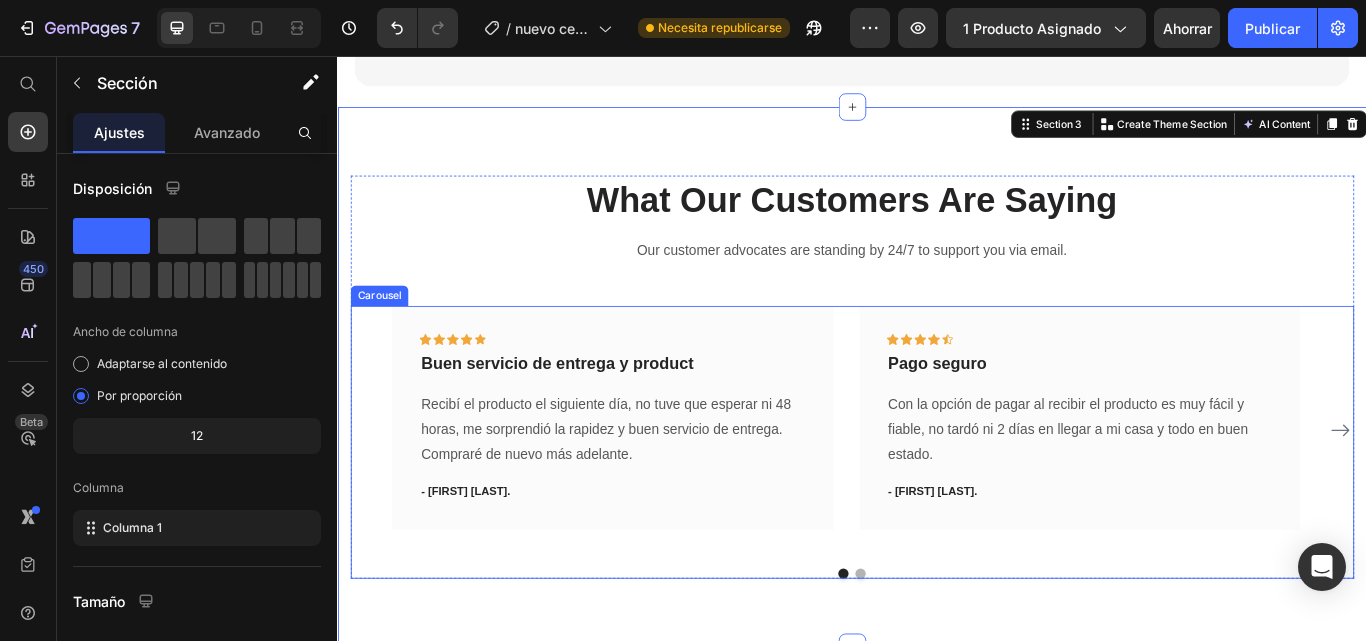 click 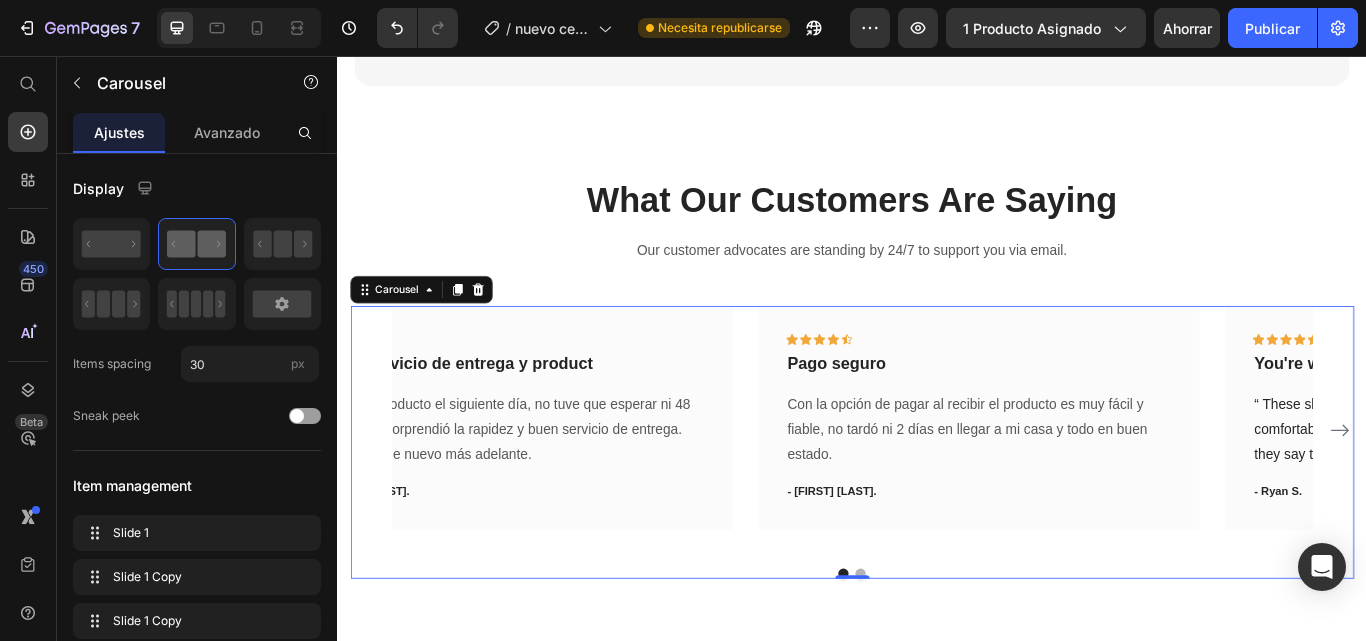 click 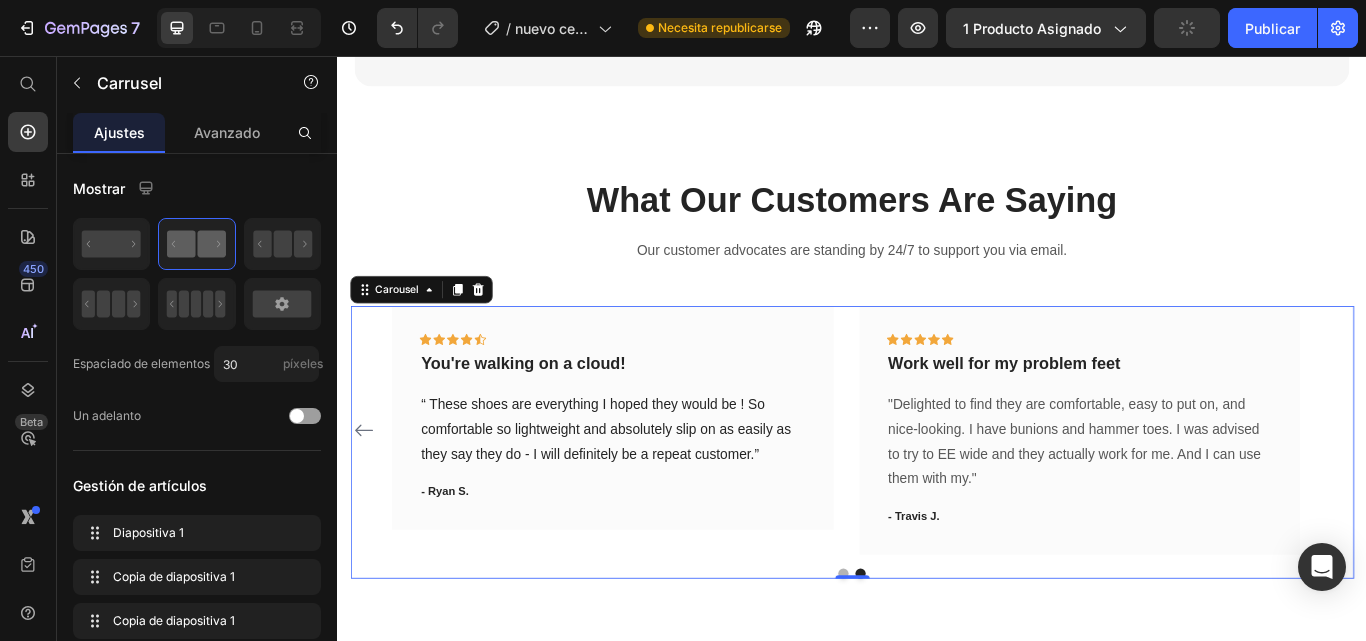 click 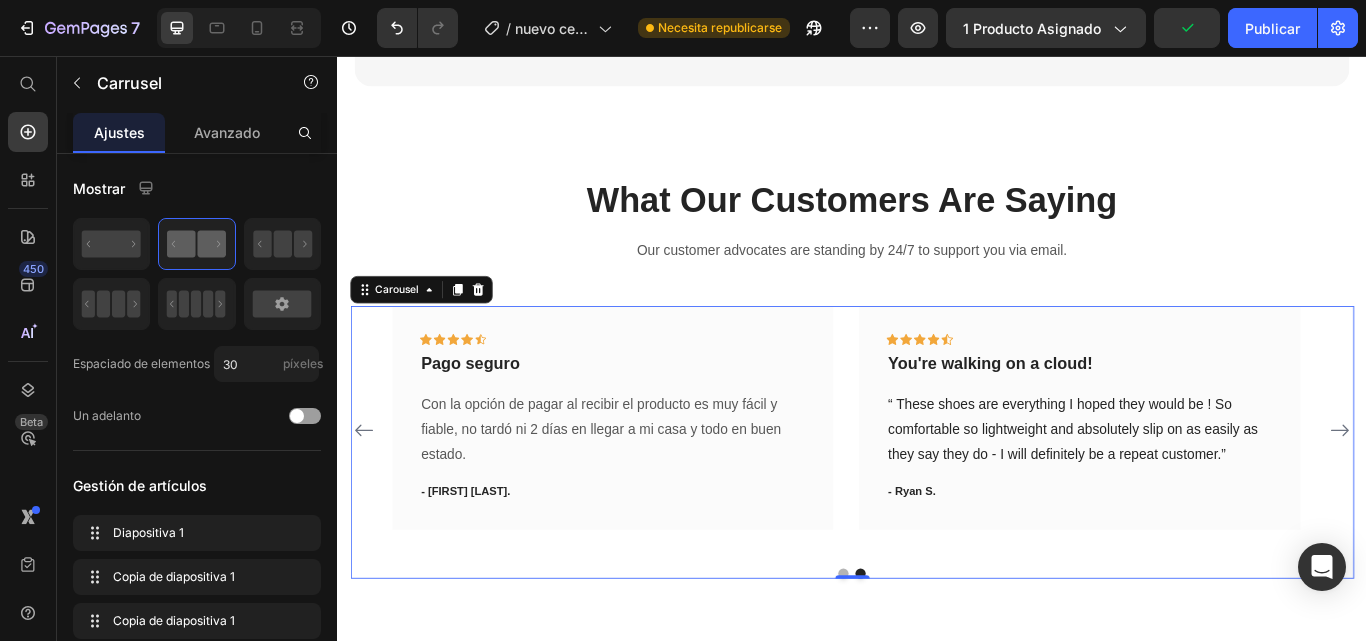 click 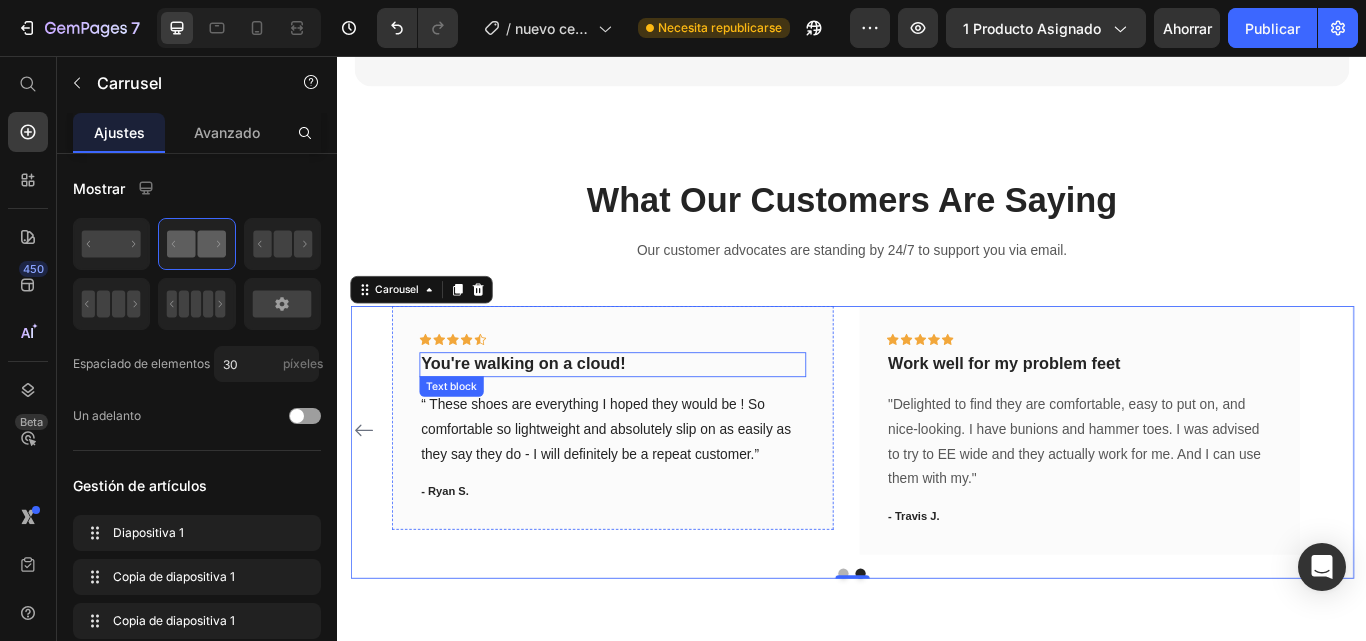 click on "You're walking on a cloud!" at bounding box center (657, 416) 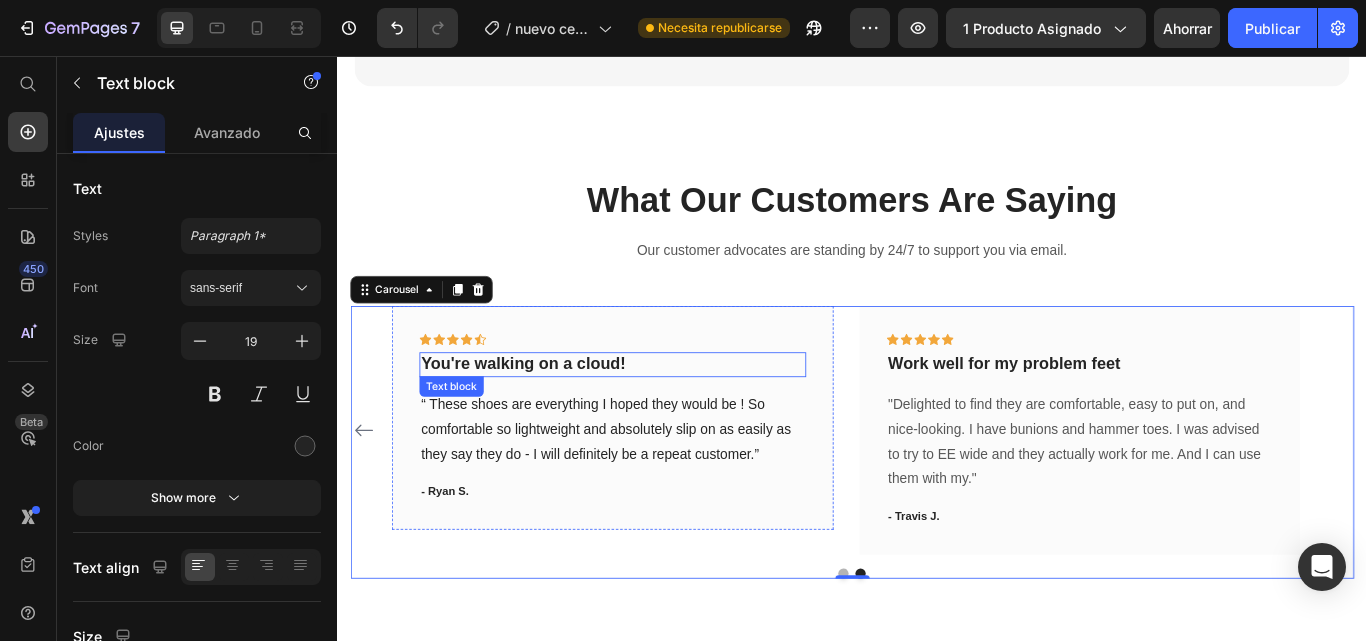 click on "You're walking on a cloud!" at bounding box center (657, 416) 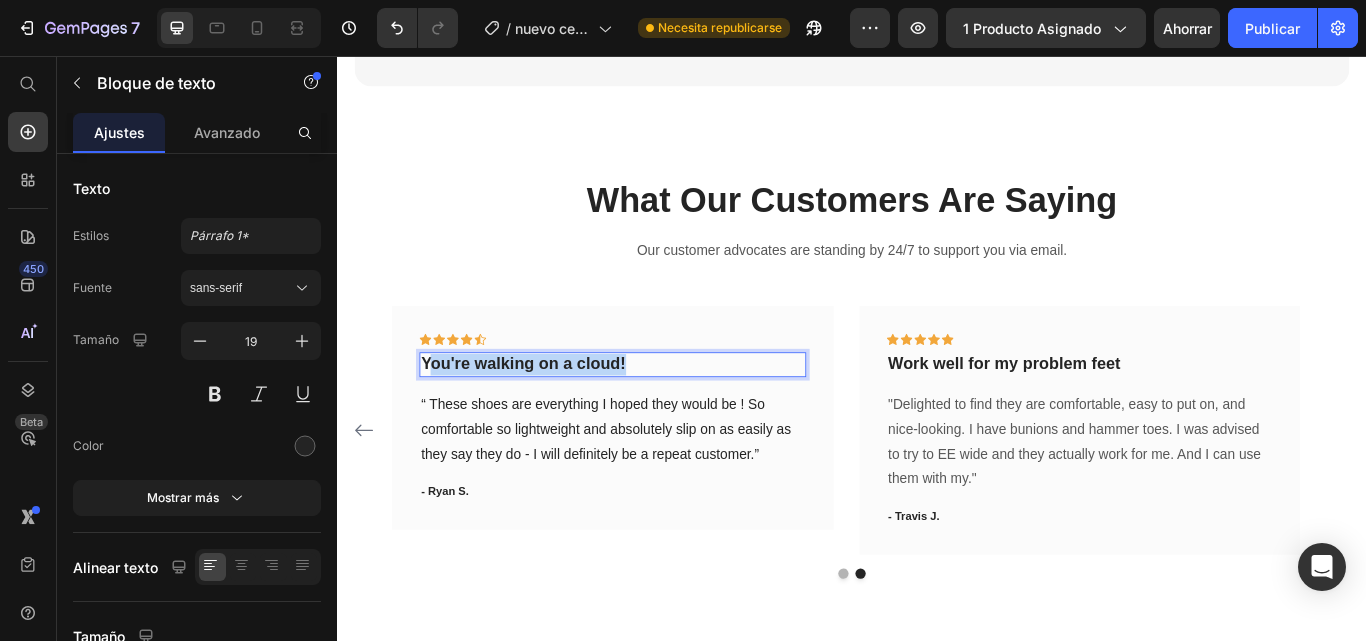drag, startPoint x: 704, startPoint y: 422, endPoint x: 436, endPoint y: 411, distance: 268.22565 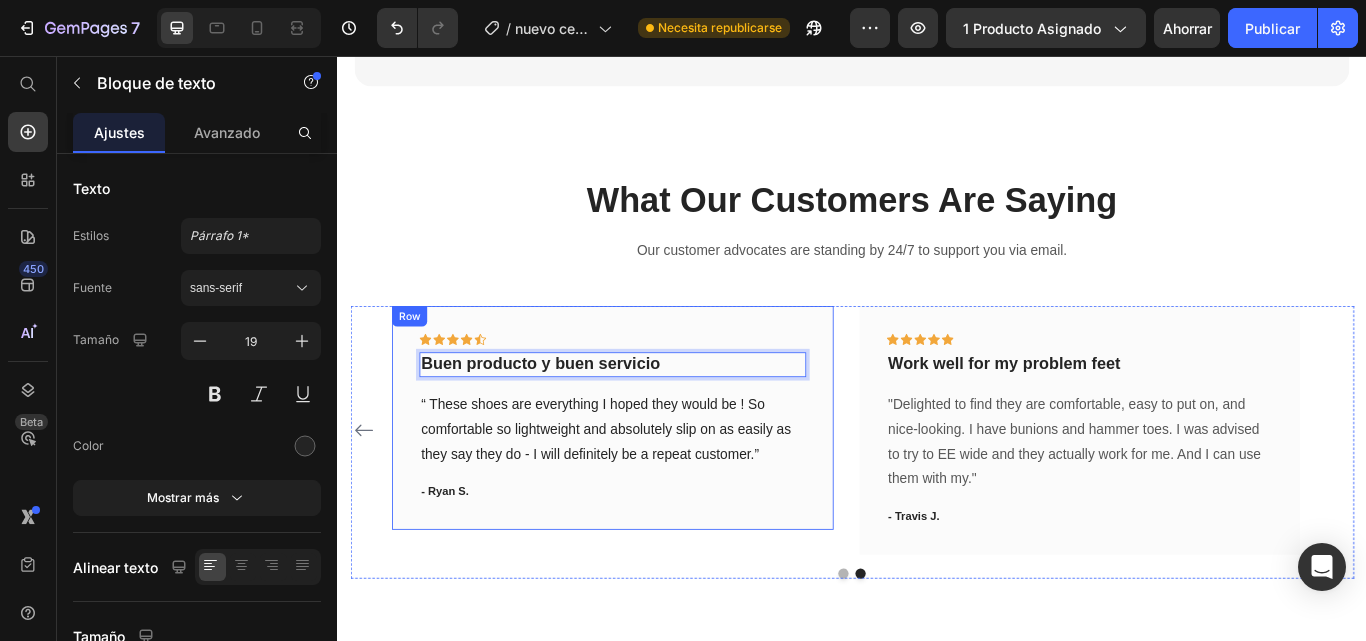 click on "“ These shoes are everything I hoped they would be ! So comfortable so lightweight and absolutely slip on as easily as they say they do - I will definitely be a repeat customer.”" at bounding box center (657, 492) 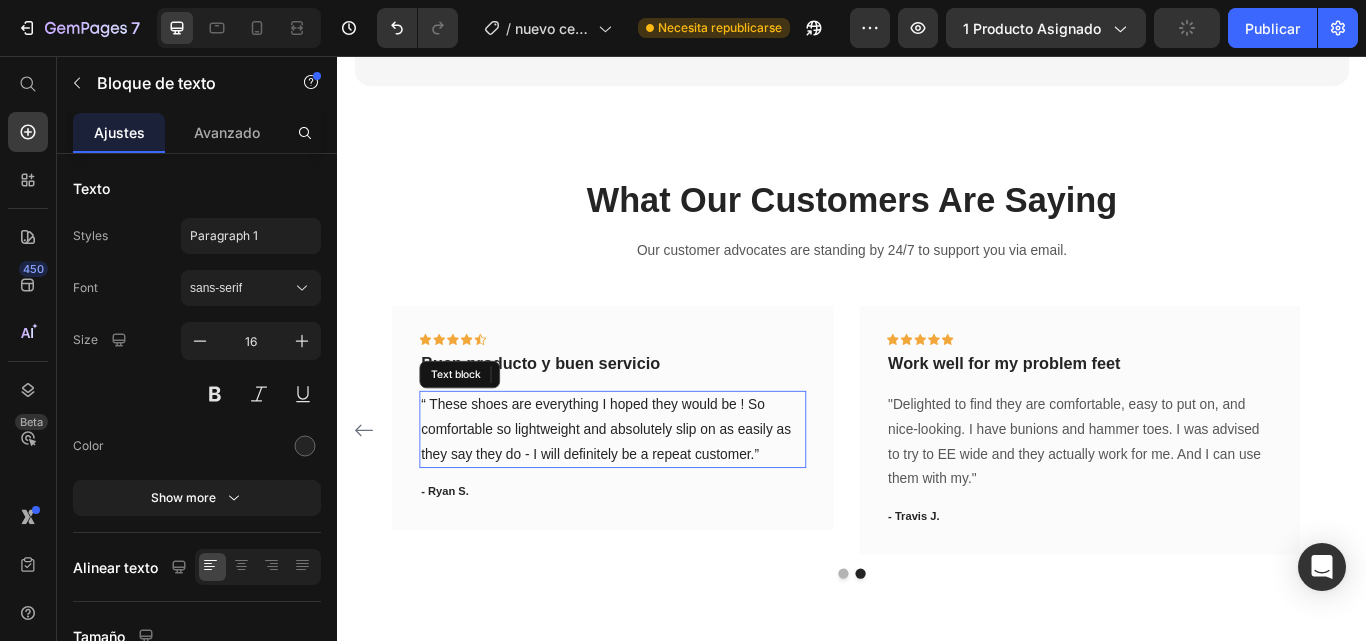 click on "“ These shoes are everything I hoped they would be ! So comfortable so lightweight and absolutely slip on as easily as they say they do - I will definitely be a repeat customer.”" at bounding box center (657, 492) 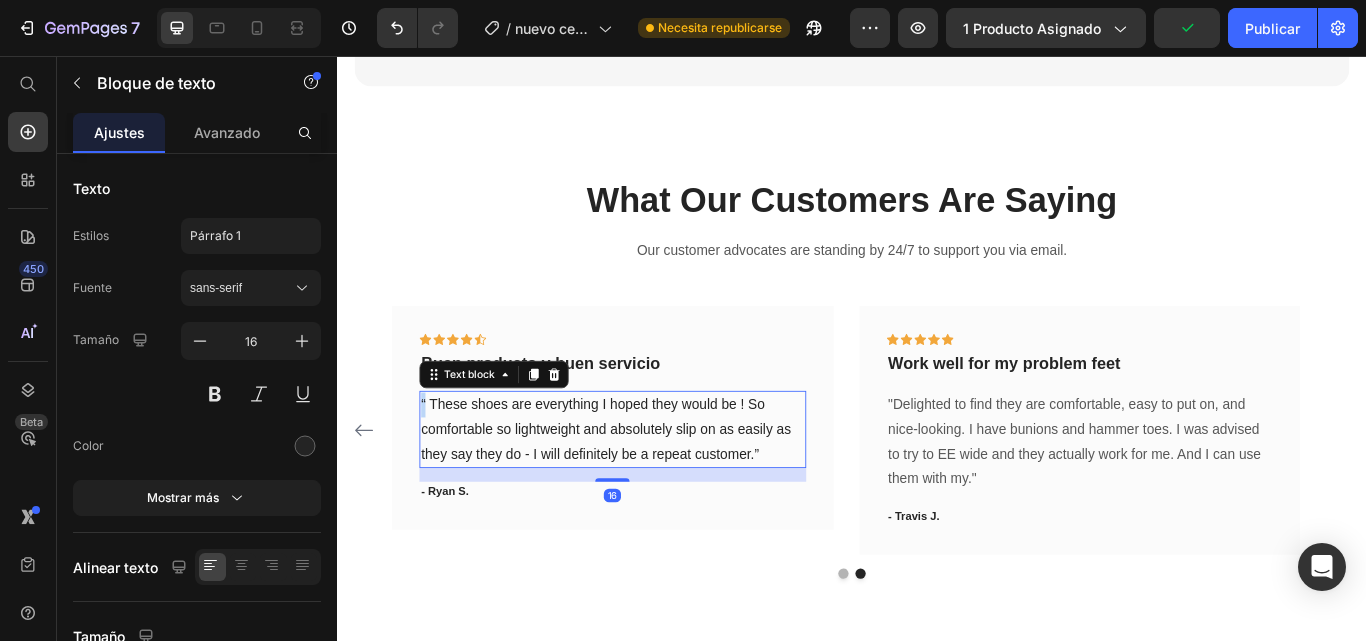 click on "“ These shoes are everything I hoped they would be ! So comfortable so lightweight and absolutely slip on as easily as they say they do - I will definitely be a repeat customer.”" at bounding box center (657, 492) 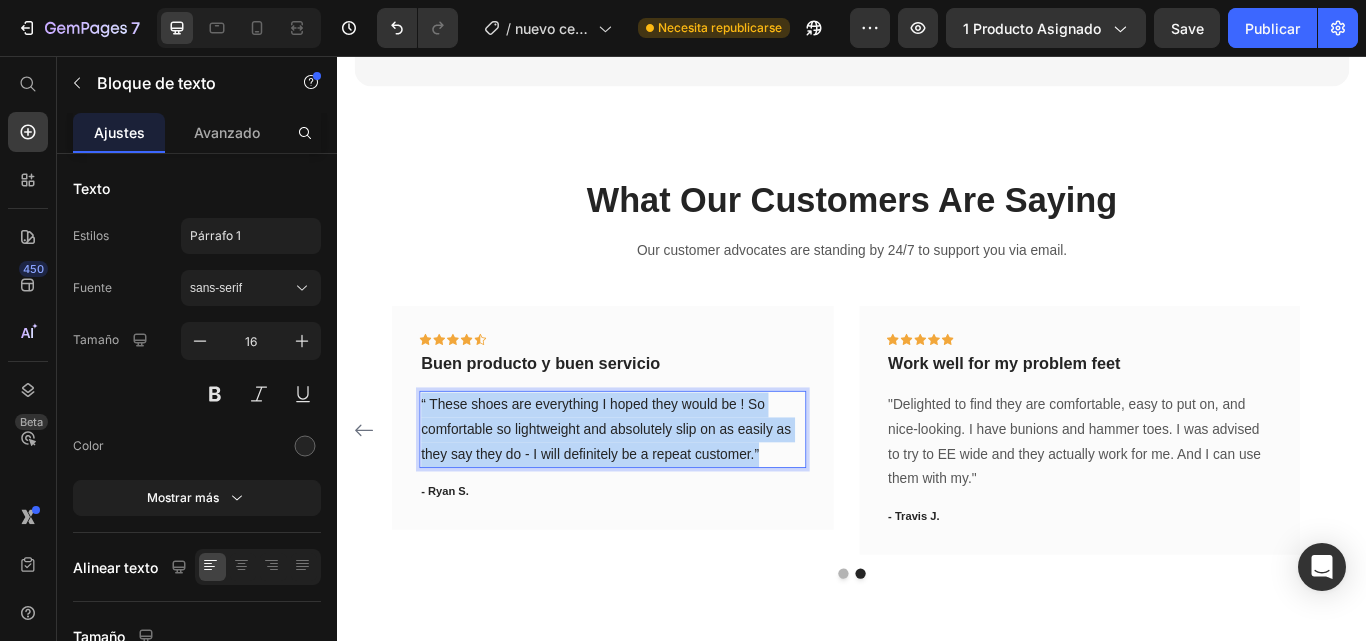 drag, startPoint x: 434, startPoint y: 460, endPoint x: 826, endPoint y: 513, distance: 395.56668 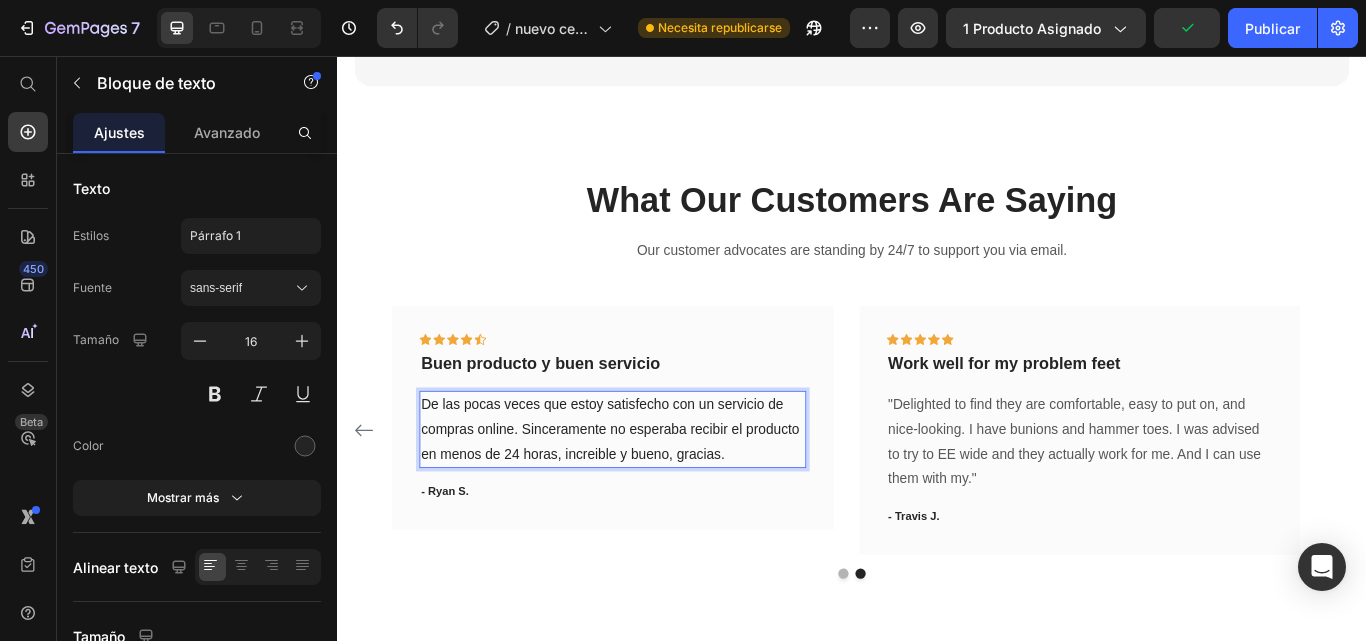click on "De las pocas veces que estoy satisfecho con un servicio de compras online. Sinceramente no esperaba recibir el producto en menos de 24 horas, increible y bueno, gracias." at bounding box center (657, 492) 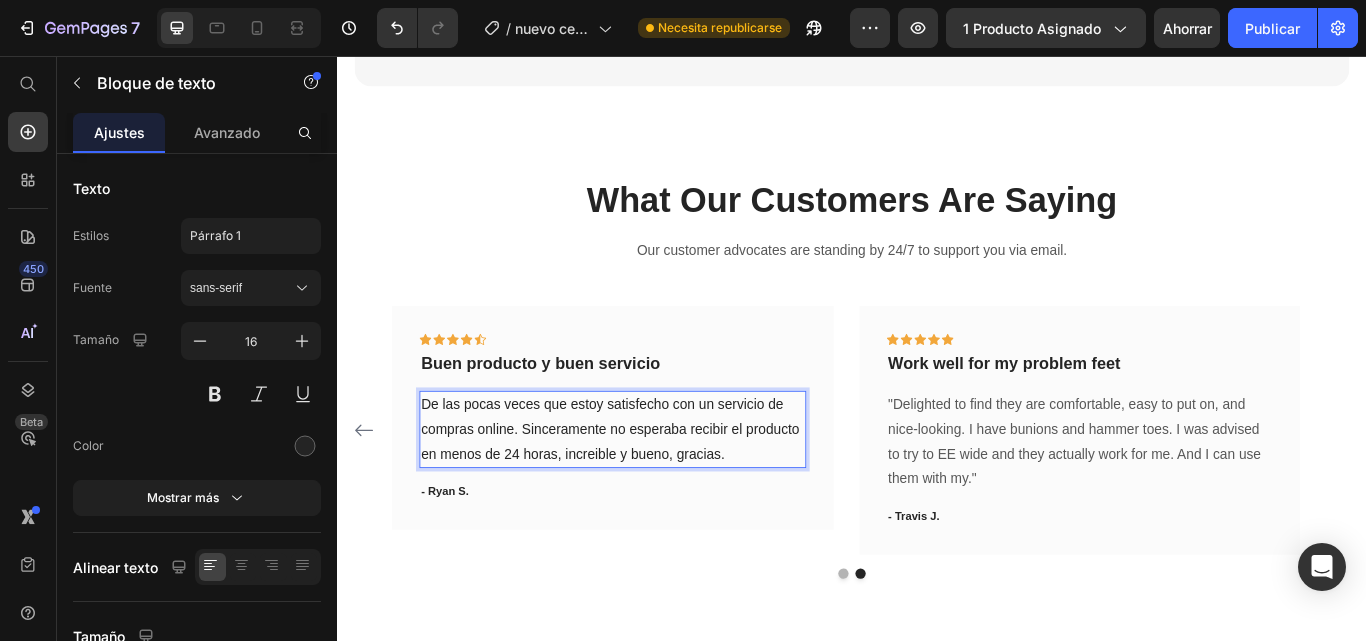 click on "De las pocas veces que estoy satisfecho con un servicio de compras online. Sinceramente no esperaba recibir el producto en menos de 24 horas, increible y bueno, gracias." at bounding box center [657, 492] 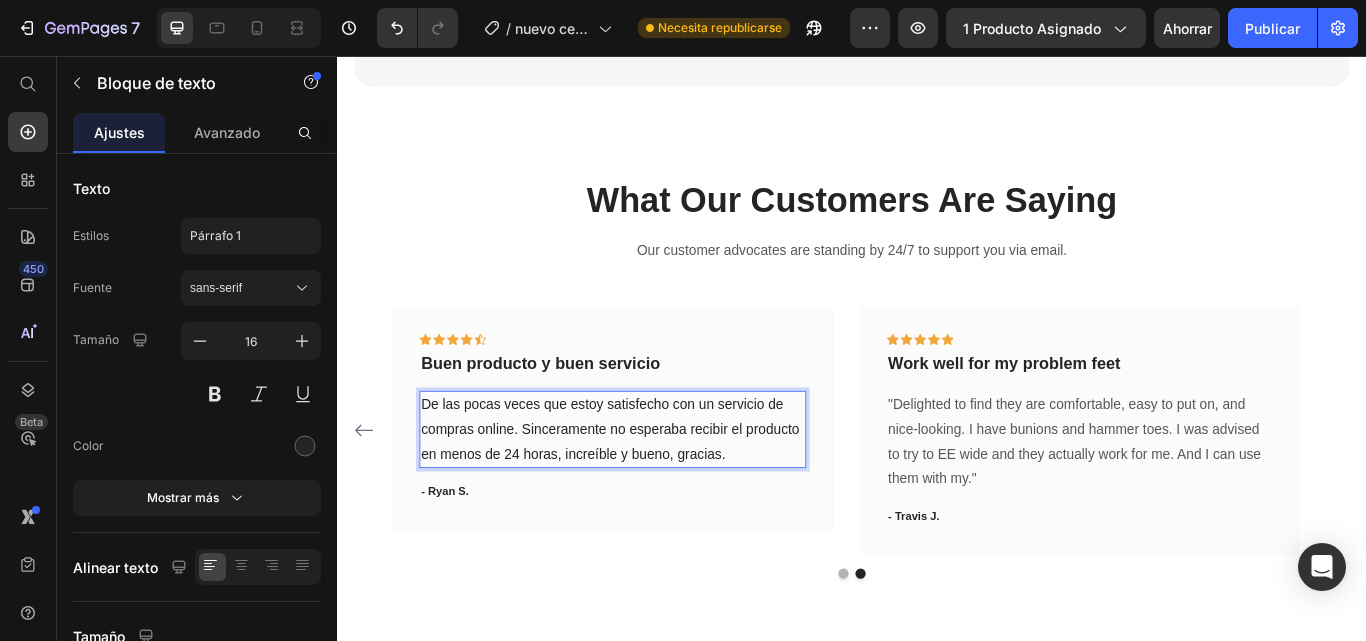 click on "De las pocas veces que estoy satisfecho con un servicio de compras online. Sinceramente no esperaba recibir el producto en menos de 24 horas, increíble y bueno, gracias." at bounding box center [657, 492] 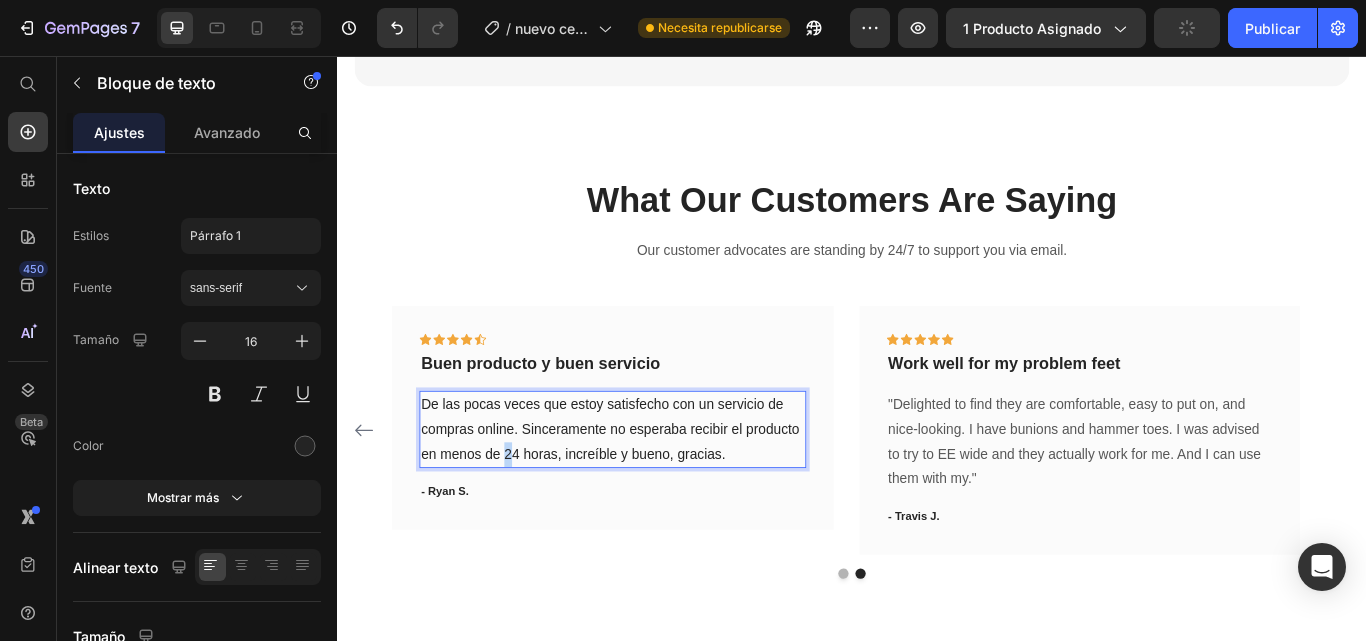 click on "De las pocas veces que estoy satisfecho con un servicio de compras online. Sinceramente no esperaba recibir el producto en menos de 24 horas, increíble y bueno, gracias." at bounding box center [657, 492] 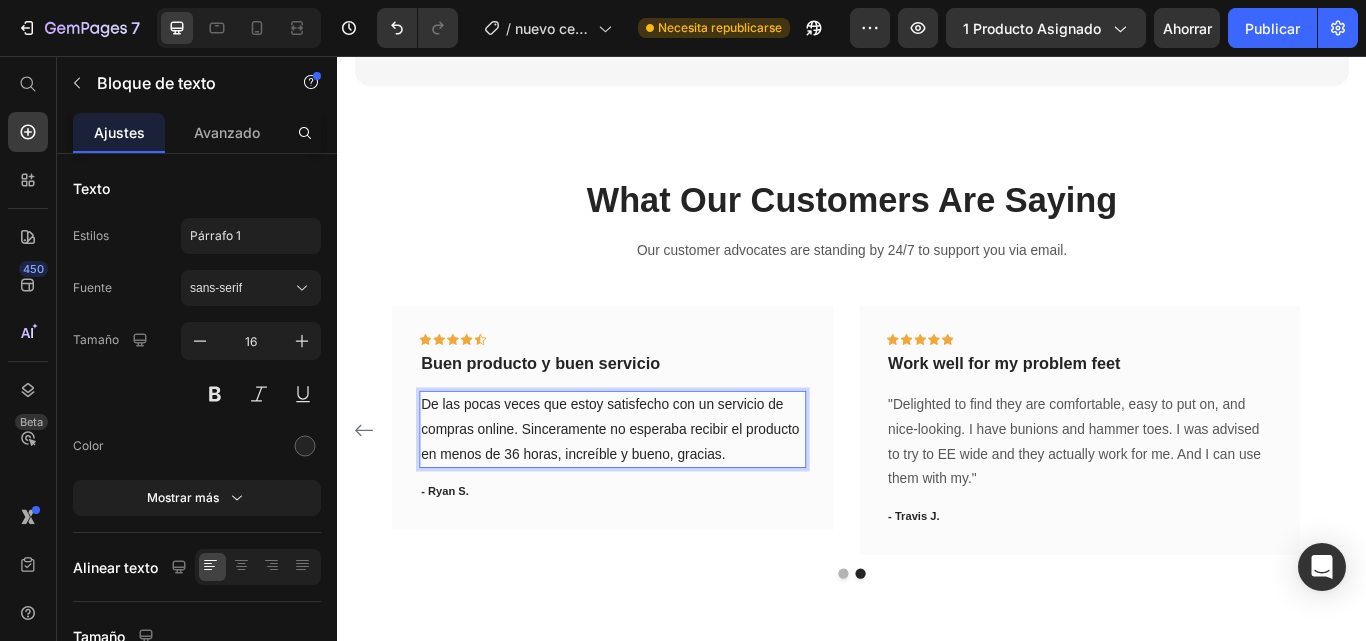 click on "De las pocas veces que estoy satisfecho con un servicio de compras online. Sinceramente no esperaba recibir el producto en menos de 36 horas, increíble y bueno, gracias." at bounding box center [657, 492] 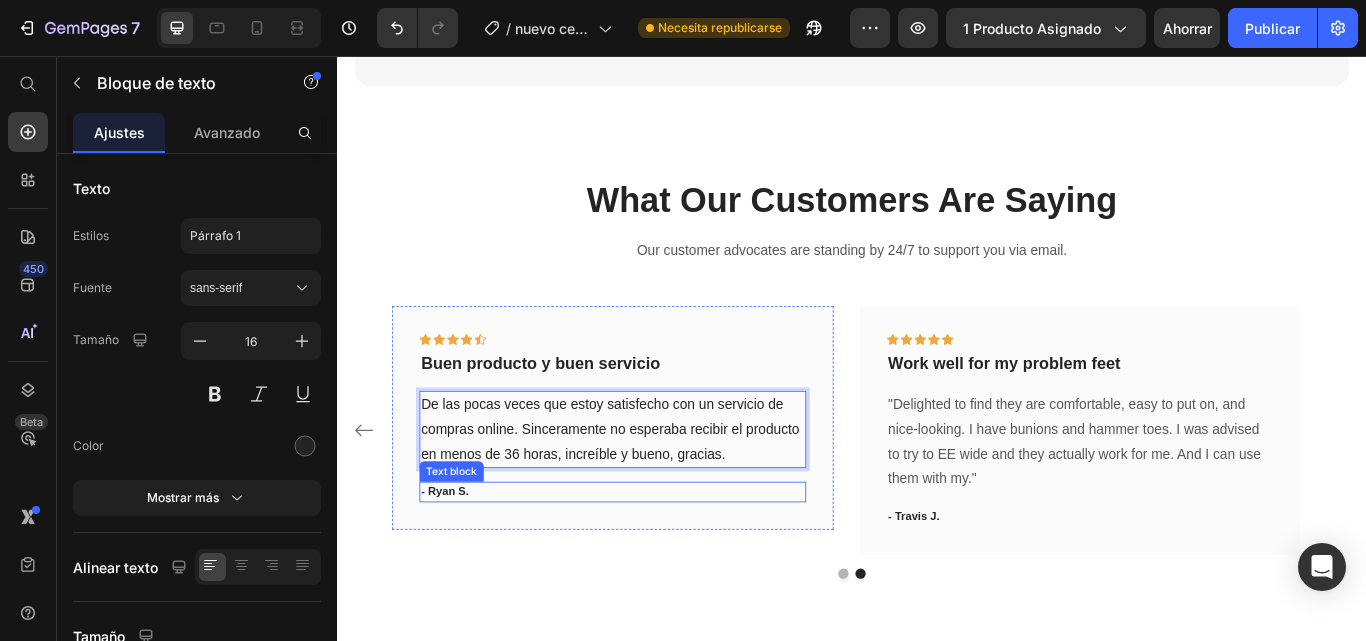 click on "- Ryan S." at bounding box center [657, 565] 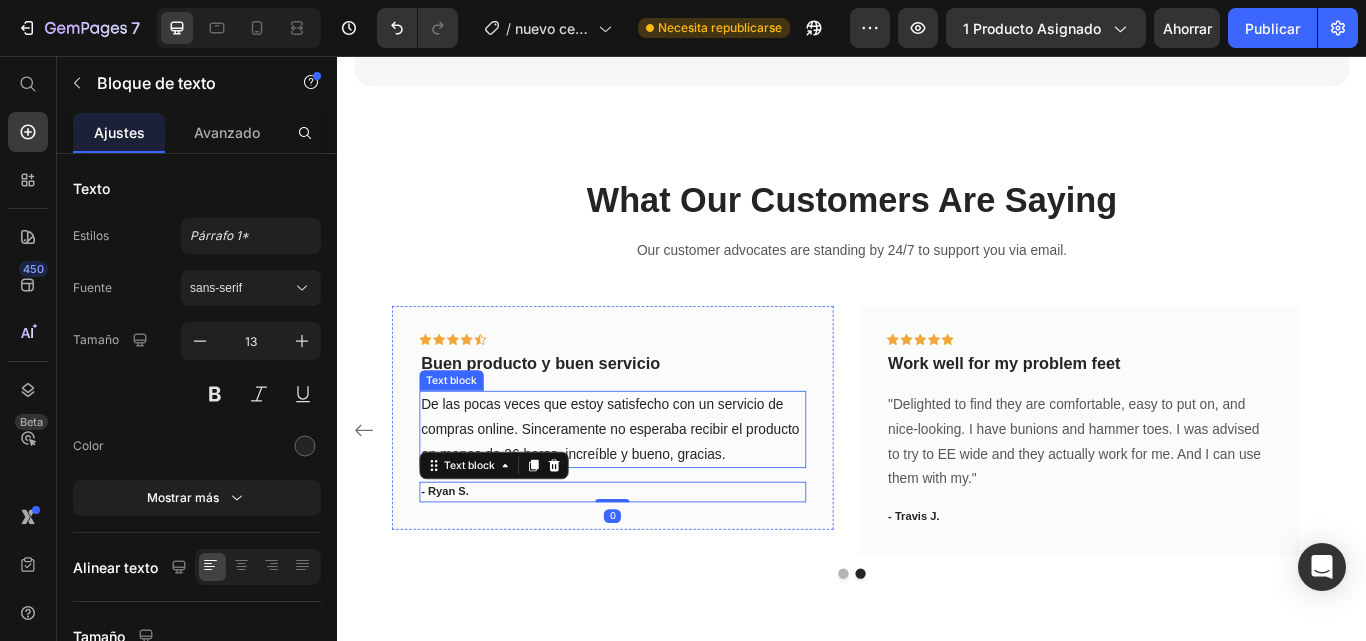 click on "De las pocas veces que estoy satisfecho con un servicio de compras online. Sinceramente no esperaba recibir el producto en menos de 36 horas, increíble y bueno, gracias." at bounding box center (657, 492) 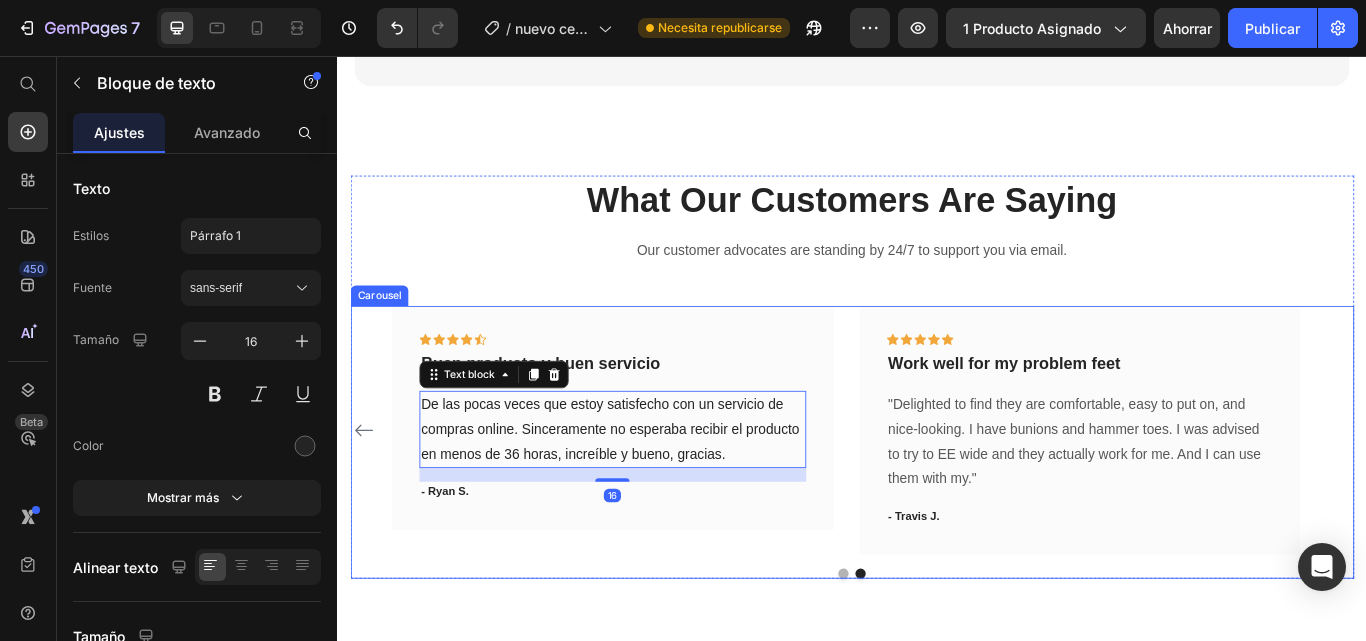 click on "Icon
Icon
Icon
Icon
Icon Row Buen servicio de entrega y product Text block Recibí el producto el siguiente día, no tuve que esperar ni 48 horas, me sorprendió la rapidez y buen servicio de entrega. Compraré de nuevo más adelante. Text block - Noelia M. Text block Row
Icon
Icon
Icon
Icon
Icon Row Pago seguro Text block Con la opción de pagar al recibir el producto es muy fácil y fiable, no tardó ni 2 días en llegar a mi casa y todo en buen estado. Text block - Isabel L. Text block Row
Icon
Icon
Icon
Icon
Icon Row Buen producto y buen servicio Text block De las pocas veces que estoy satisfecho con un servicio de compras online. Sinceramente no esperaba recibir el producto en menos de 36 horas, increíble y bueno, gracias. Text block   16 - Ryan S. Row" at bounding box center [937, 506] 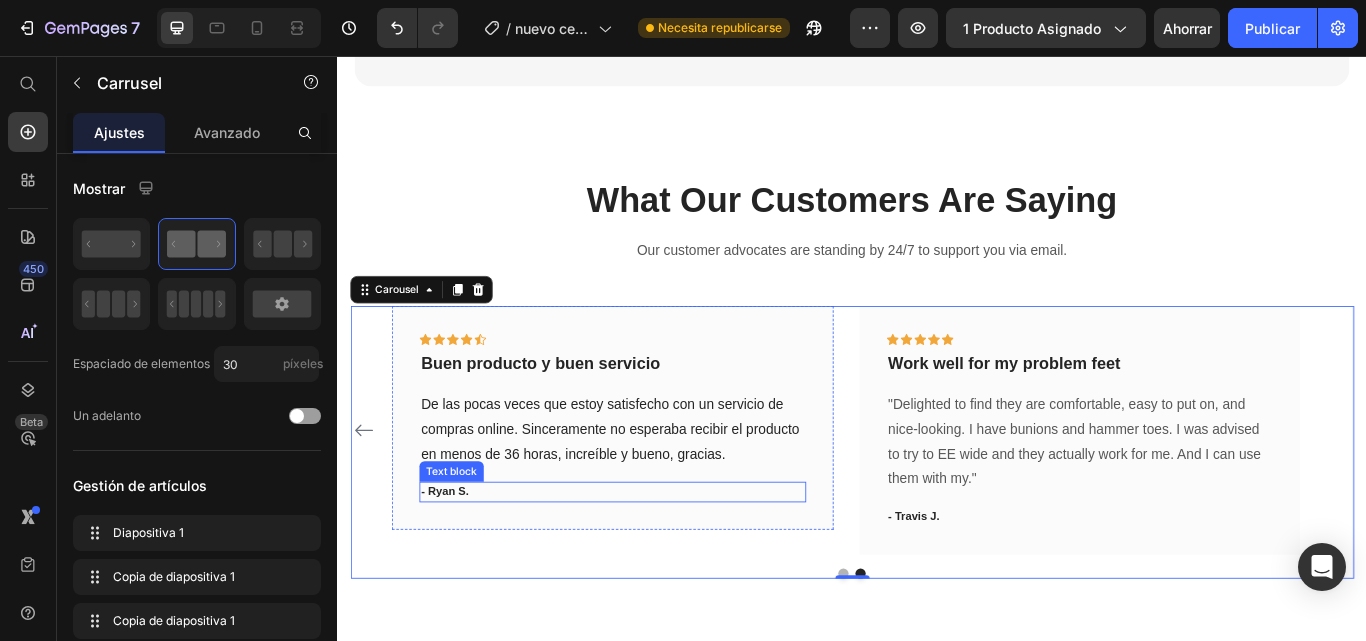 click on "- Ryan S." at bounding box center [657, 565] 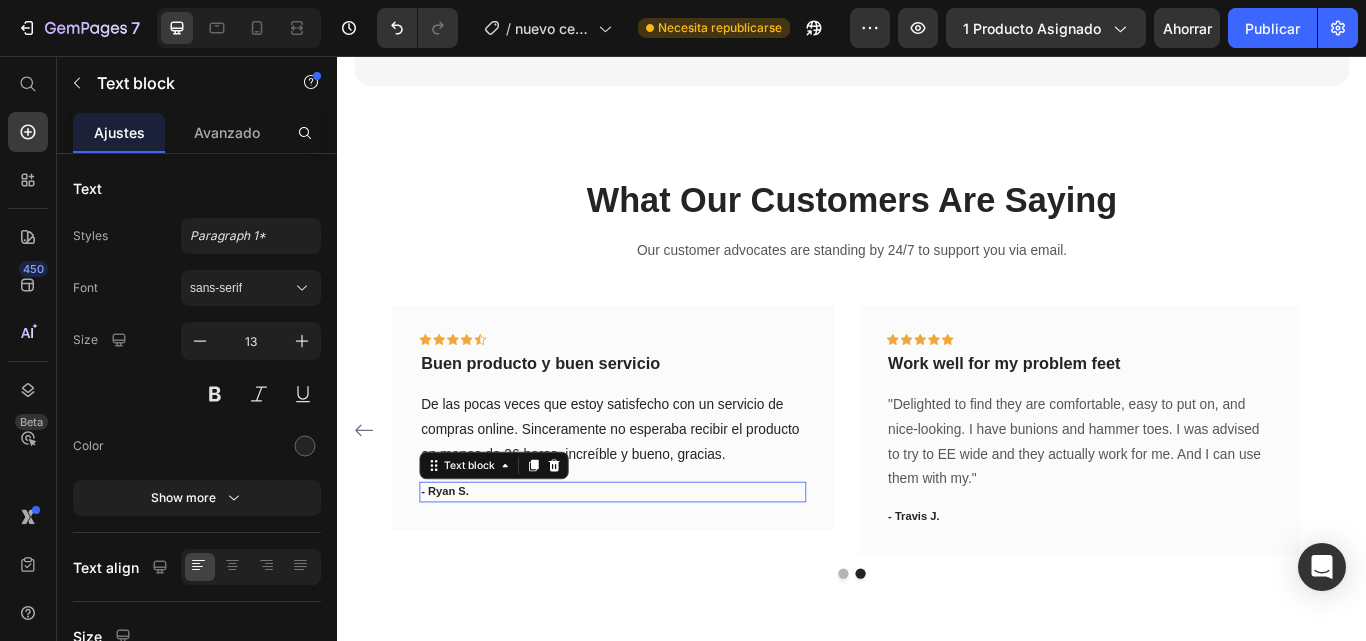 click on "- Ryan S." at bounding box center [657, 565] 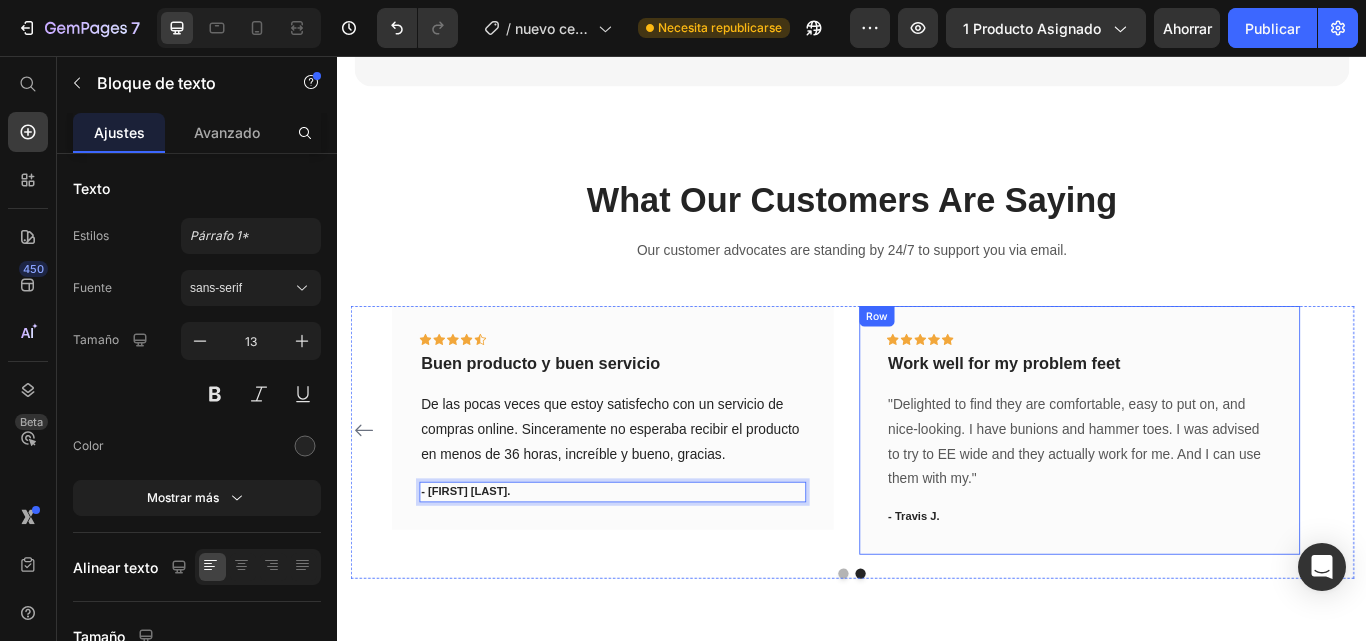 click on "Icon
Icon
Icon
Icon
Icon Row Work well for my problem feet Text block "Delighted to find they are comfortable, easy to put on, and nice-looking. I have bunions and hammer toes. I was advised to try to EE wide and they actually work for me. And I can use them with my." Text block - [FIRST] [LAST]. Text block Row" at bounding box center (1202, 492) 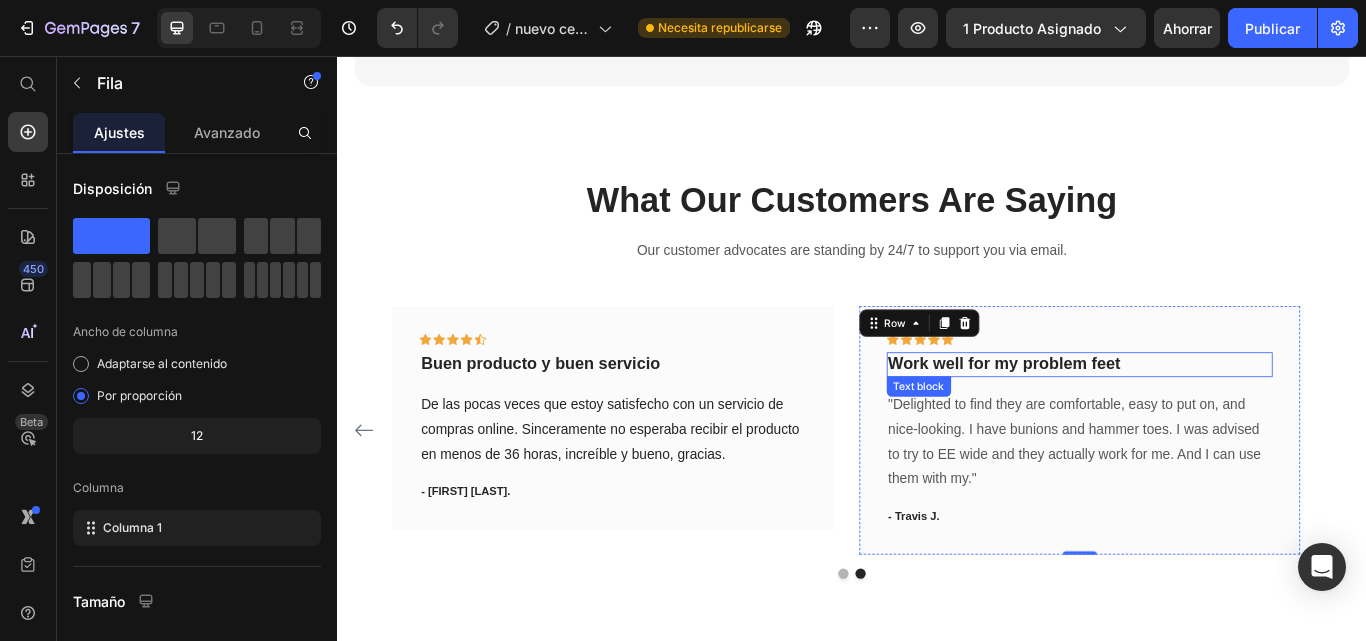 click on "Work well for my problem feet" at bounding box center (1202, 416) 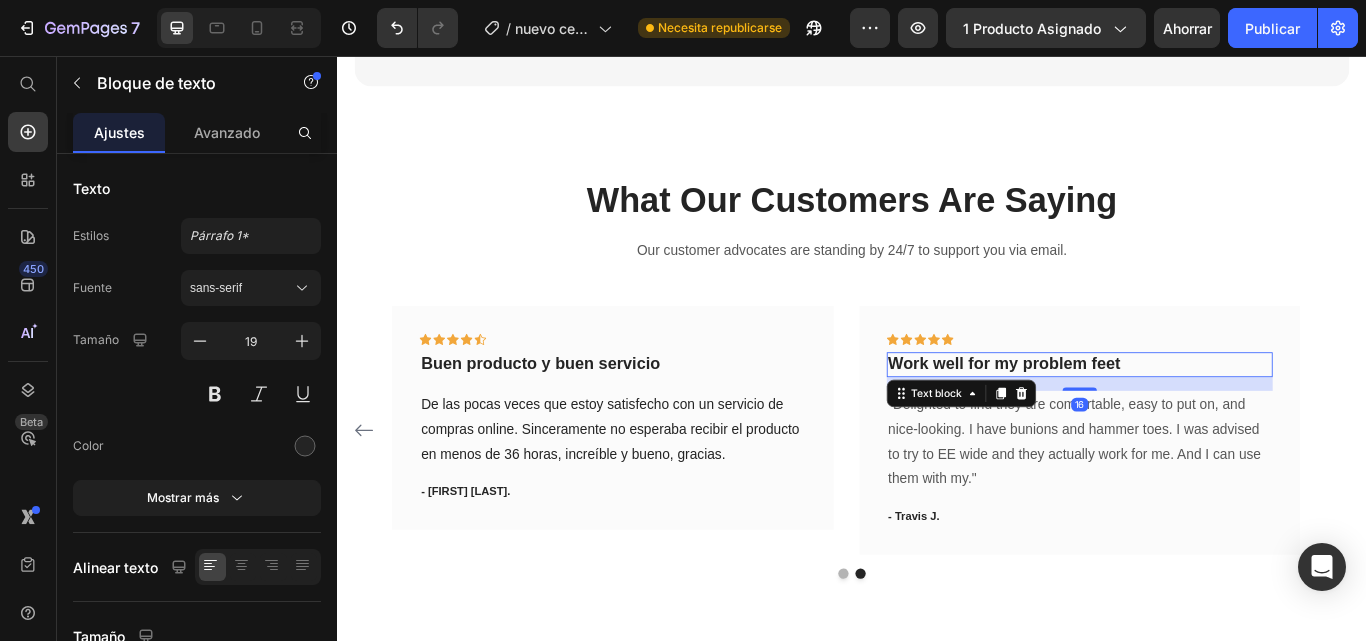 click on "Work well for my problem feet" at bounding box center [1202, 416] 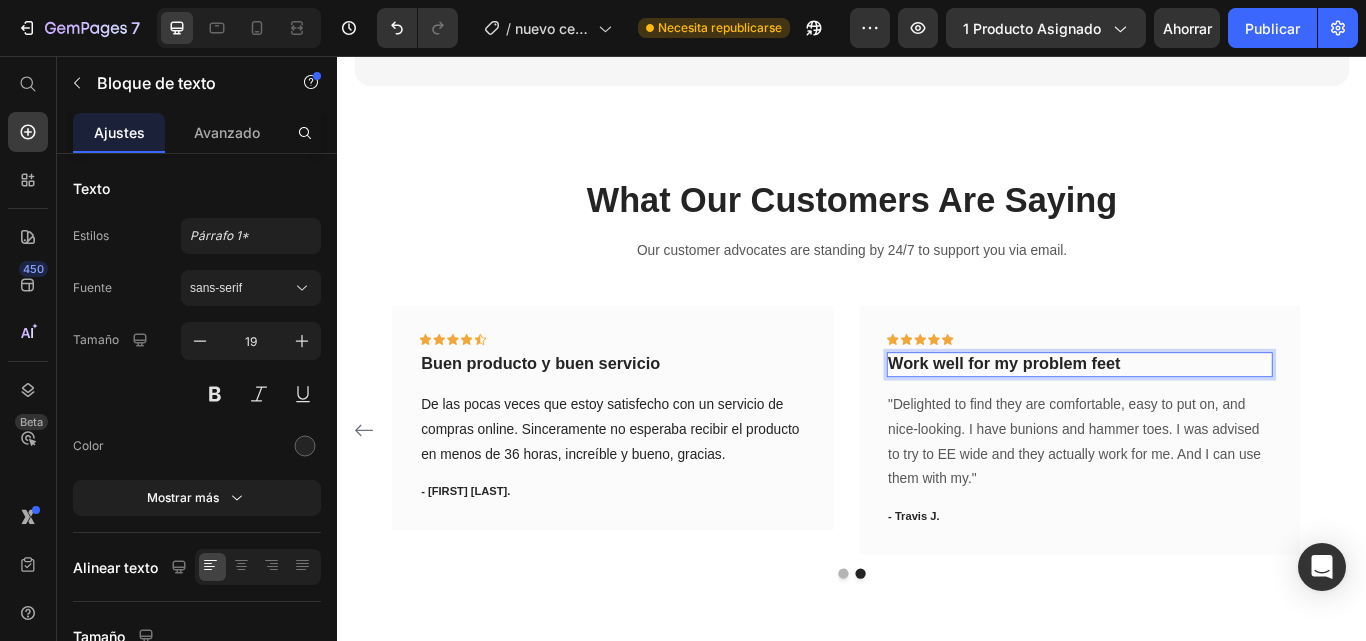 click on "Work well for my problem feet" at bounding box center (1202, 416) 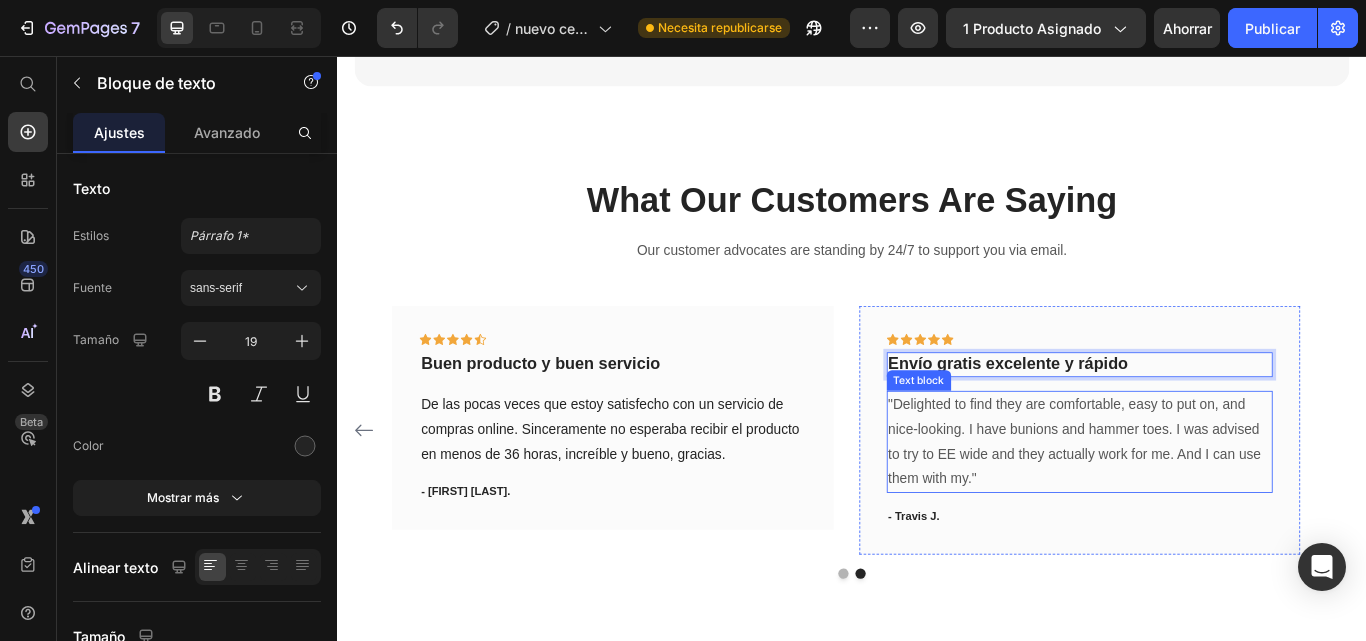 click on ""Delighted to find they are comfortable, easy to put on, and nice-looking. I have bunions and hammer toes. I was advised to try to EE wide and they actually work for me. And I can use them with my."" at bounding box center [1202, 506] 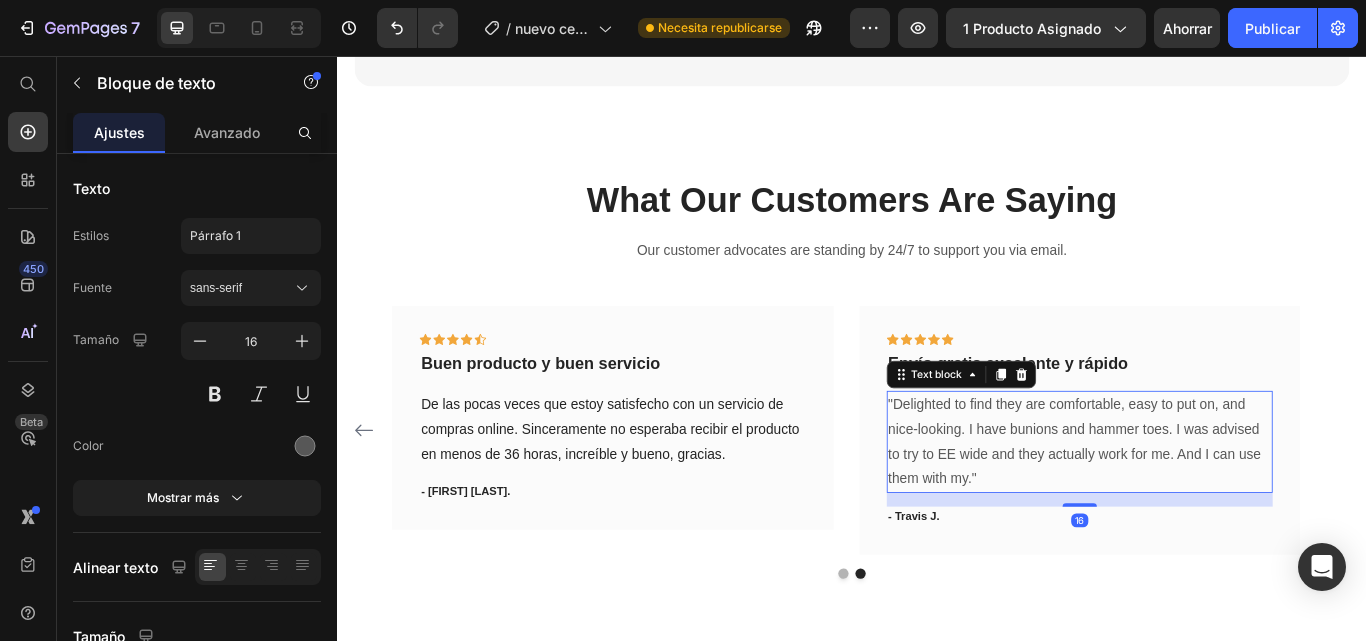click on ""Delighted to find they are comfortable, easy to put on, and nice-looking. I have bunions and hammer toes. I was advised to try to EE wide and they actually work for me. And I can use them with my."" at bounding box center (1202, 506) 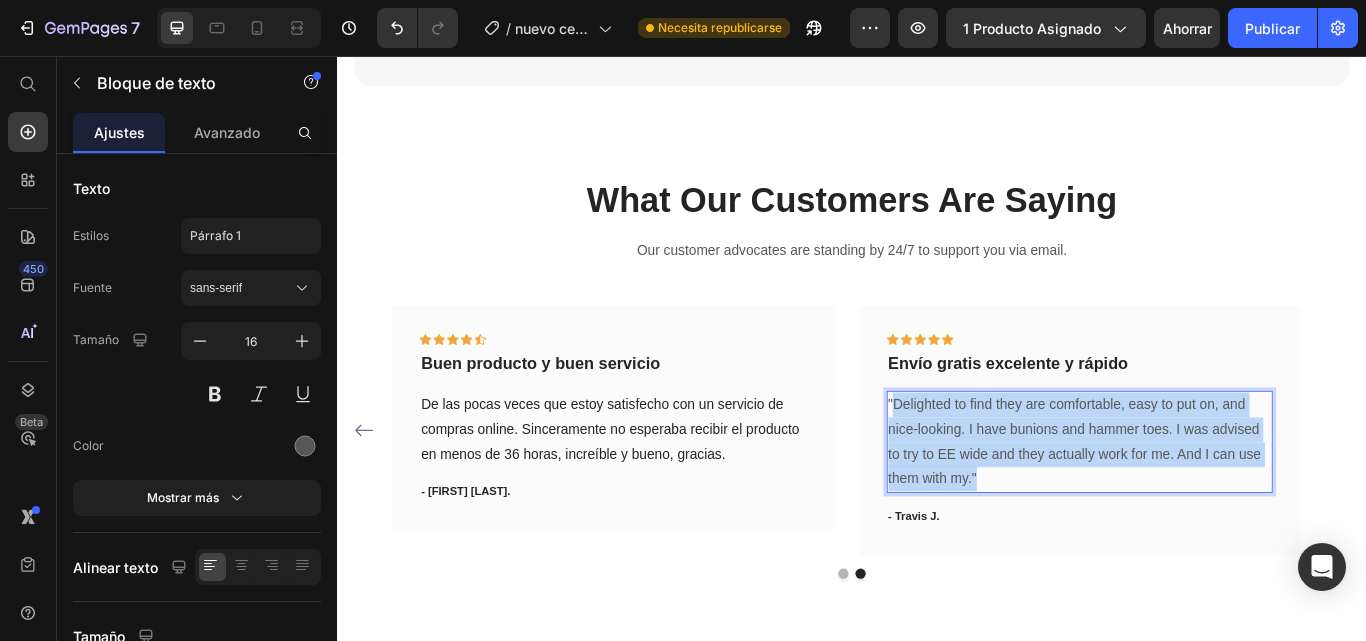 drag, startPoint x: 987, startPoint y: 455, endPoint x: 1088, endPoint y: 545, distance: 135.28119 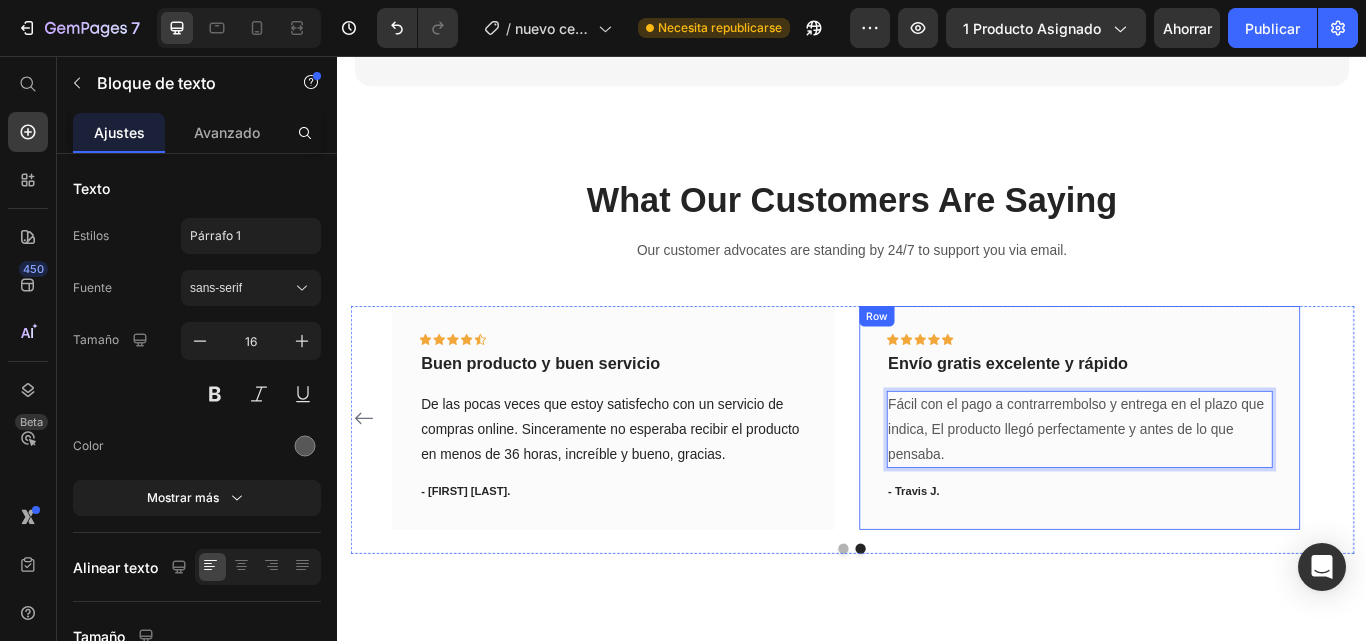 click on "Icon
Icon
Icon
Icon
Icon Row Envío gratis excelente y rápido Text block Fácil con el pago a contrarrembolso y entrega en el plazo que indica, El producto llegó perfectamente y antes de lo que pensaba. Text block   16 - Travis J. Text block" at bounding box center [1202, 478] 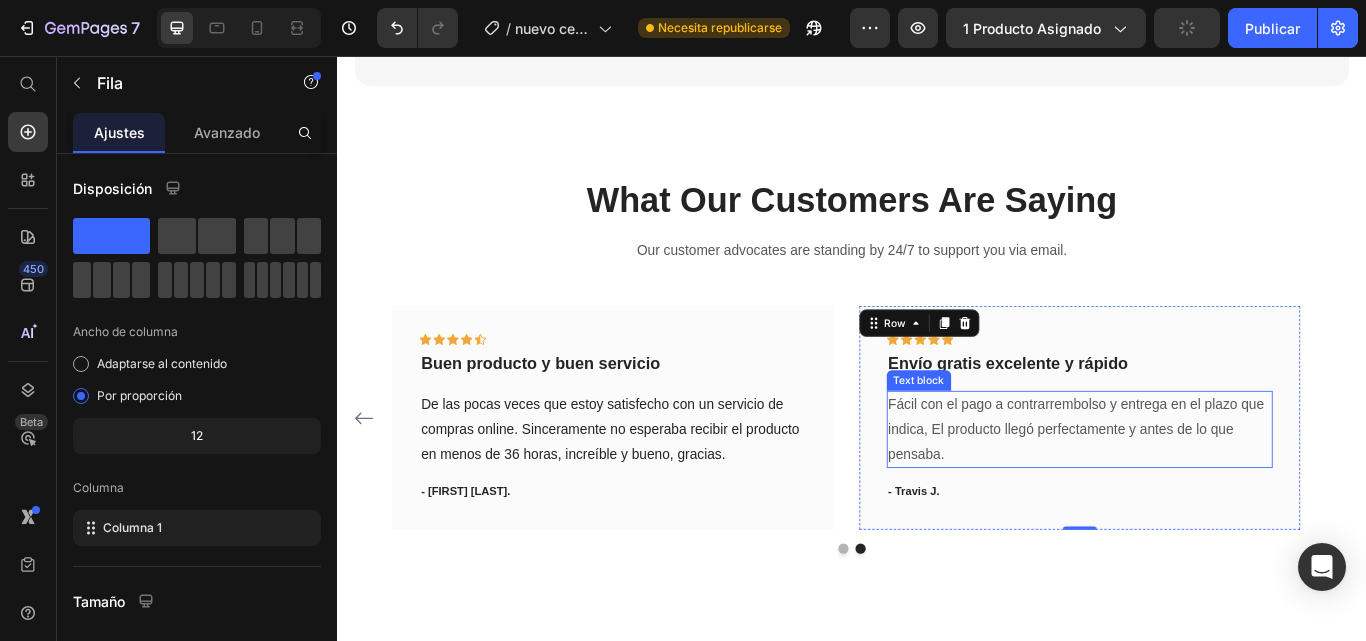 click on "Fácil con el pago a contrarrembolso y entrega en el plazo que indica, El producto llegó perfectamente y antes de lo que pensaba." at bounding box center [1202, 492] 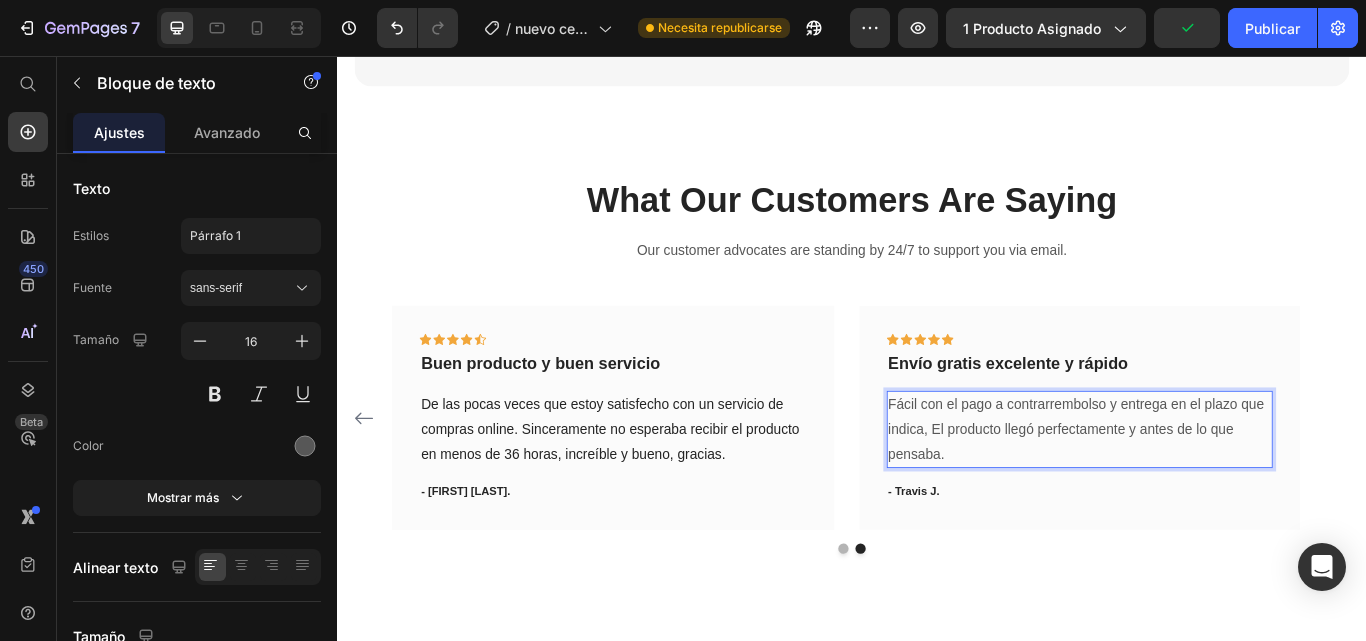 click on "Fácil con el pago a contrarrembolso y entrega en el plazo que indica, El producto llegó perfectamente y antes de lo que pensaba." at bounding box center (1202, 492) 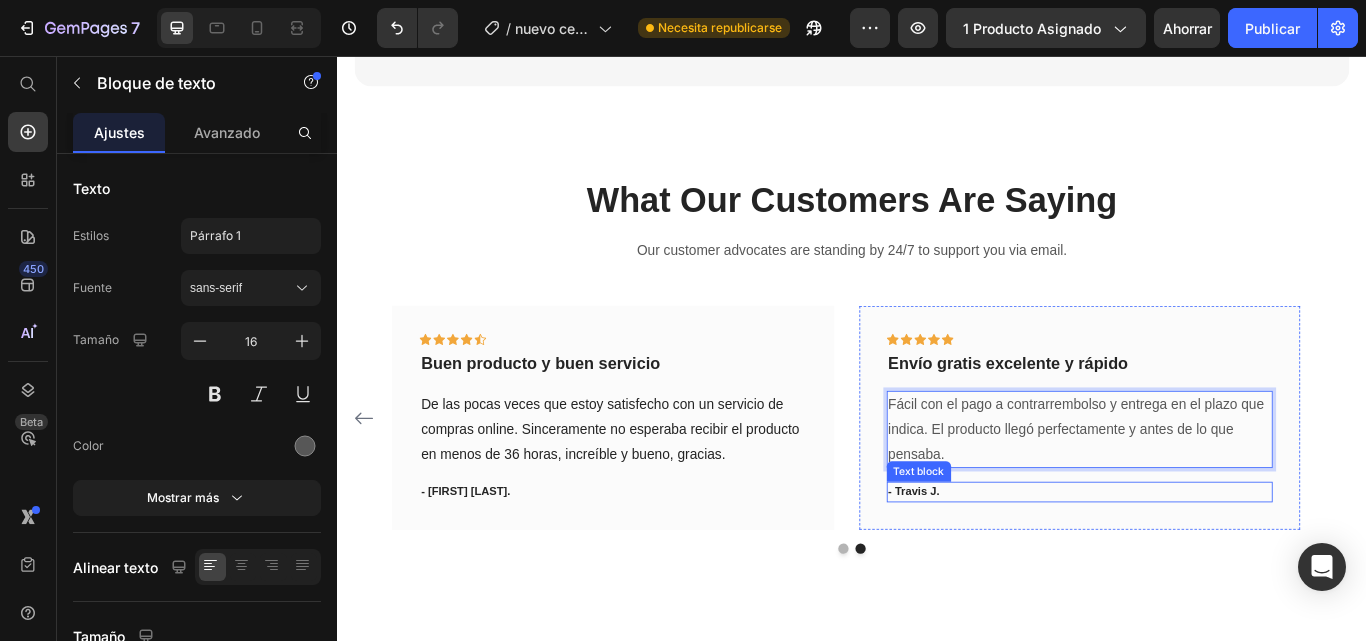 click on "- Travis J." at bounding box center (1202, 565) 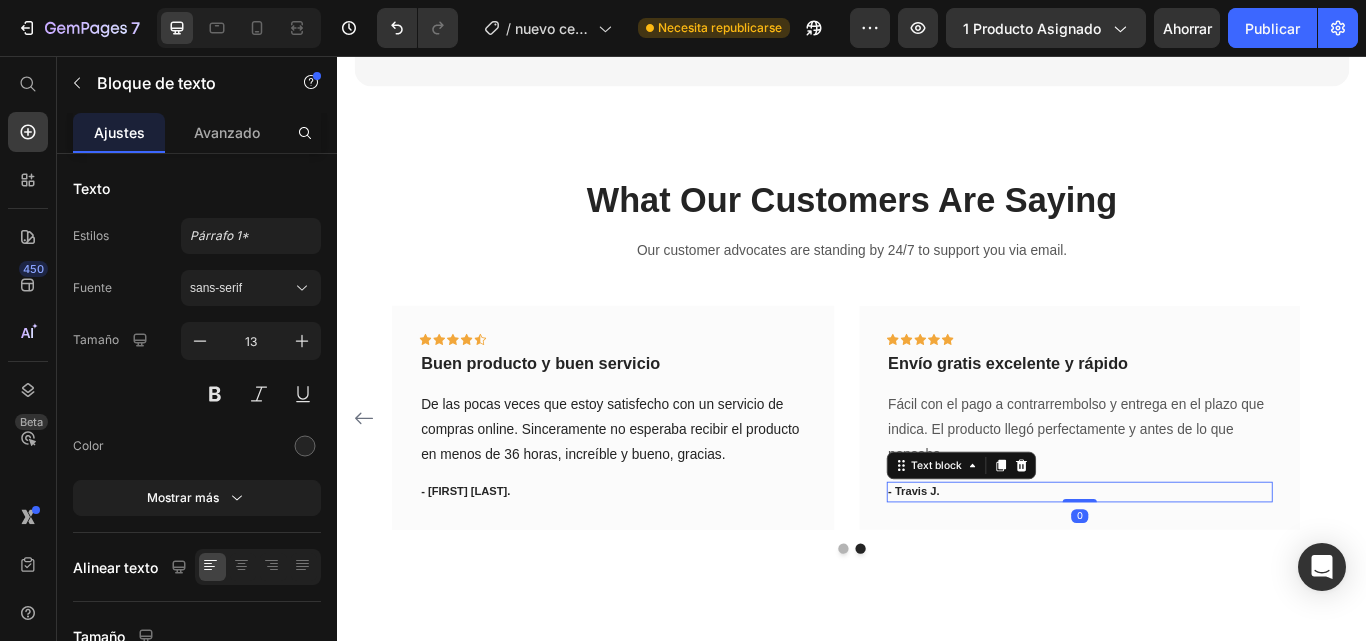 click on "- Travis J." at bounding box center [1202, 565] 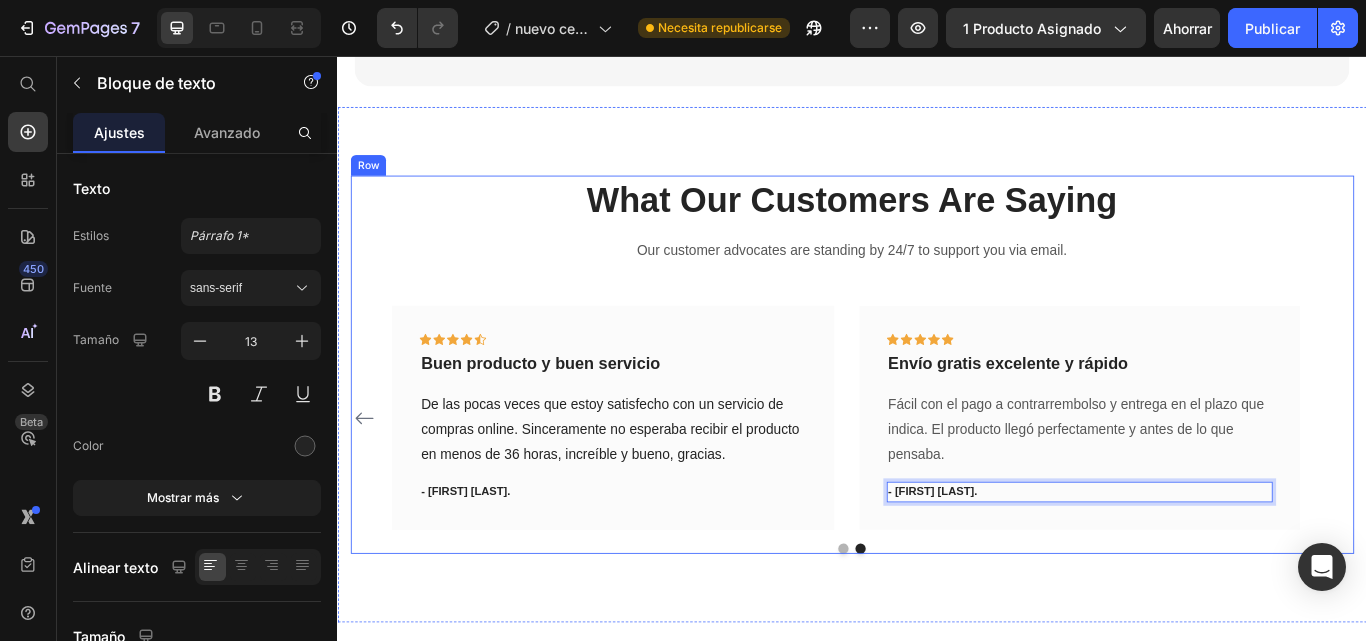 click on "What Our Customers Are Saying Heading Our customer advocates are standing by 24/7 to support you via email. Text block
Icon
Icon
Icon
Icon
Icon Row Buen servicio de entrega y product Text block Recibí el producto el siguiente día, no tuve que esperar ni 48 horas, me sorprendió la rapidez y buen servicio de entrega. Compraré de nuevo más adelante. Text block - Noelia M. Text block Row
Icon
Icon
Icon
Icon
Icon Row Pago seguro Text block Con la opción de pagar al recibir el producto es muy fácil y fiable, no tardó ni 2 días en llegar a mi casa y todo en buen estado. Text block - Isabel L. Text block Row
Icon
Icon
Icon
Icon
Icon Row Buen producto y buen servicio Text block Text block - Mercedes A. Text block Row
Icon
Icon" at bounding box center (937, 416) 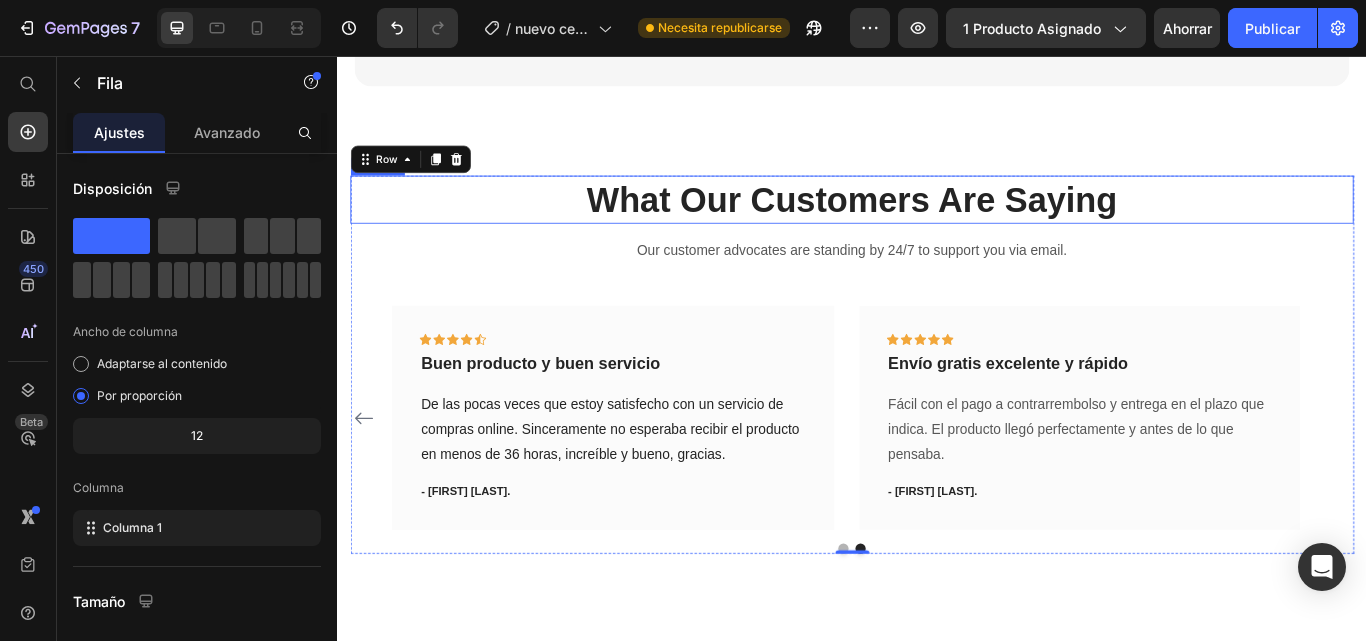 click on "What Our Customers Are Saying" at bounding box center [937, 224] 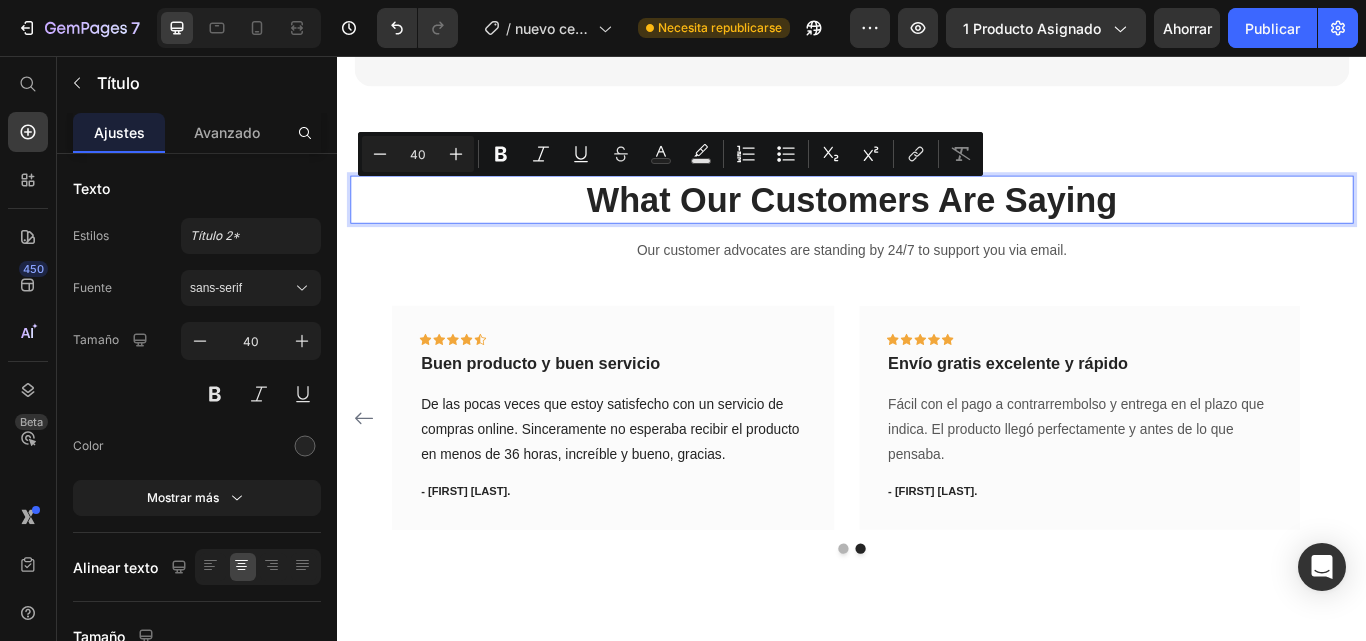 click on "What Our Customers Are Saying" at bounding box center [937, 224] 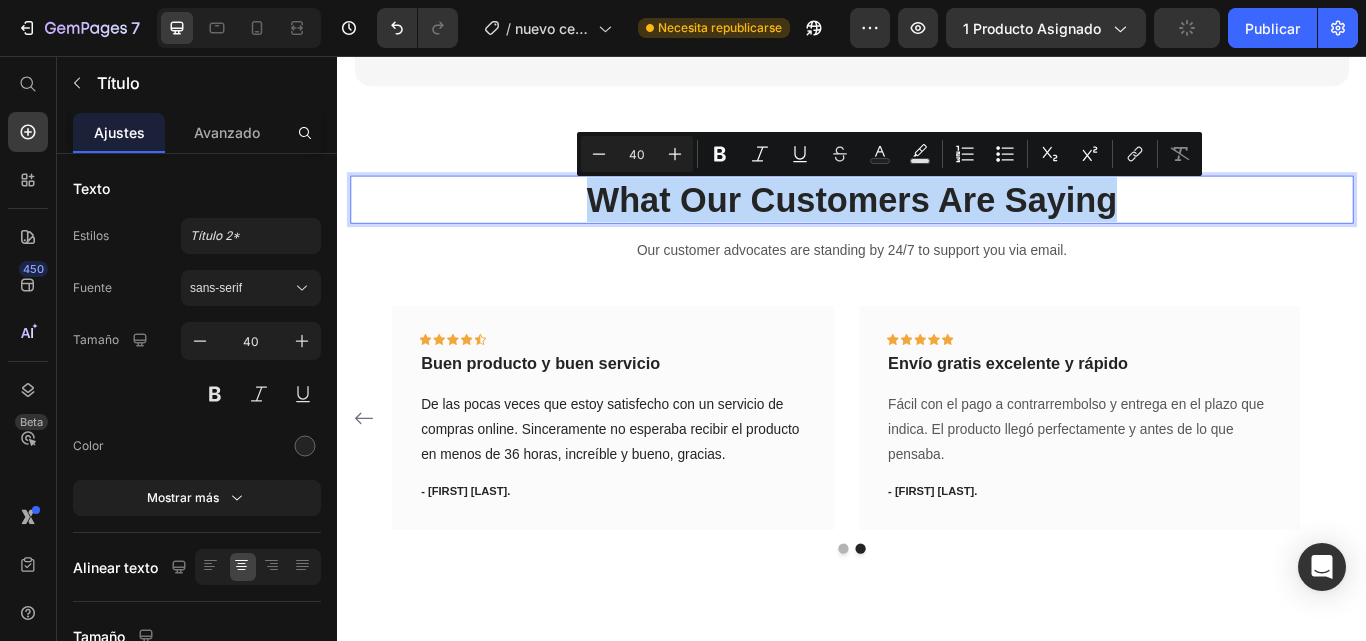 drag, startPoint x: 1035, startPoint y: 250, endPoint x: 615, endPoint y: 244, distance: 420.04285 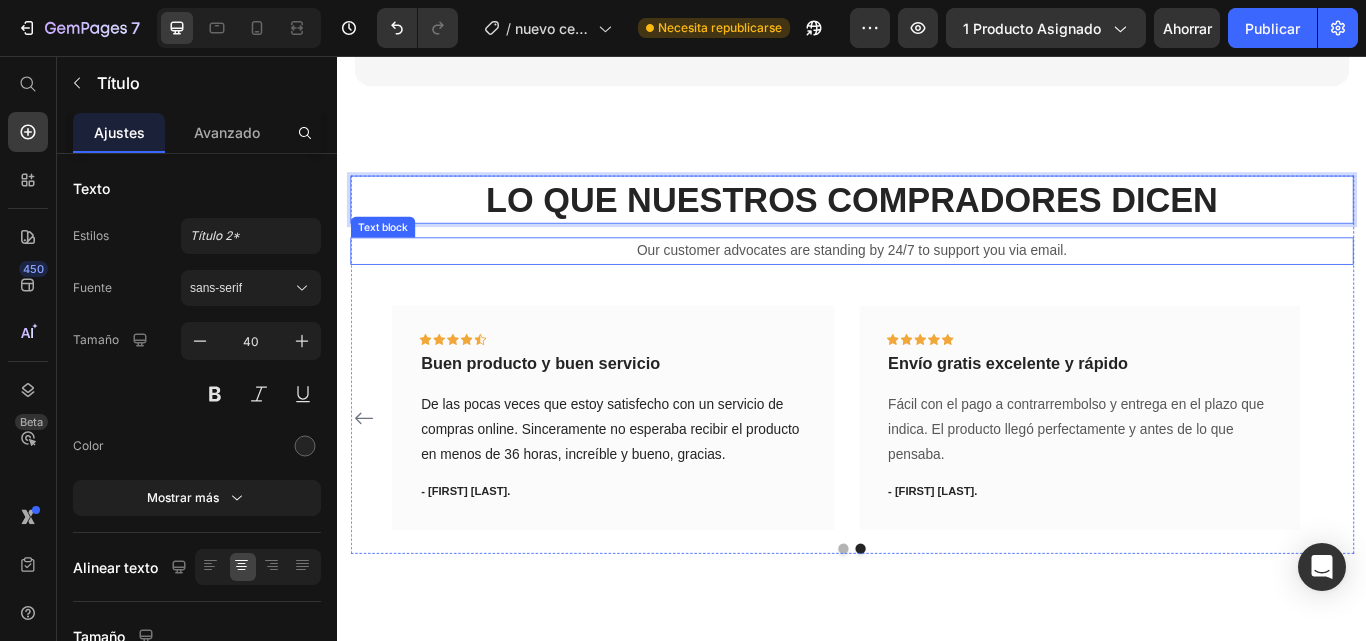 click on "Our customer advocates are standing by 24/7 to support you via email." at bounding box center [937, 284] 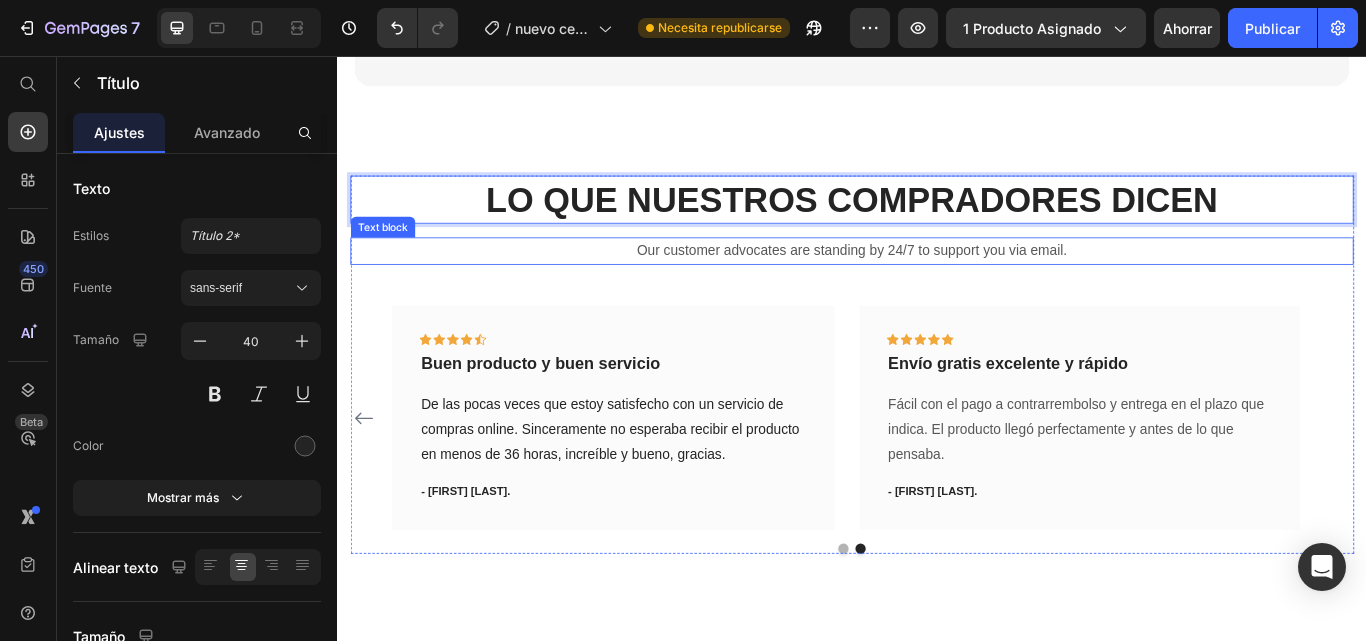 click on "Our customer advocates are standing by 24/7 to support you via email." at bounding box center (937, 284) 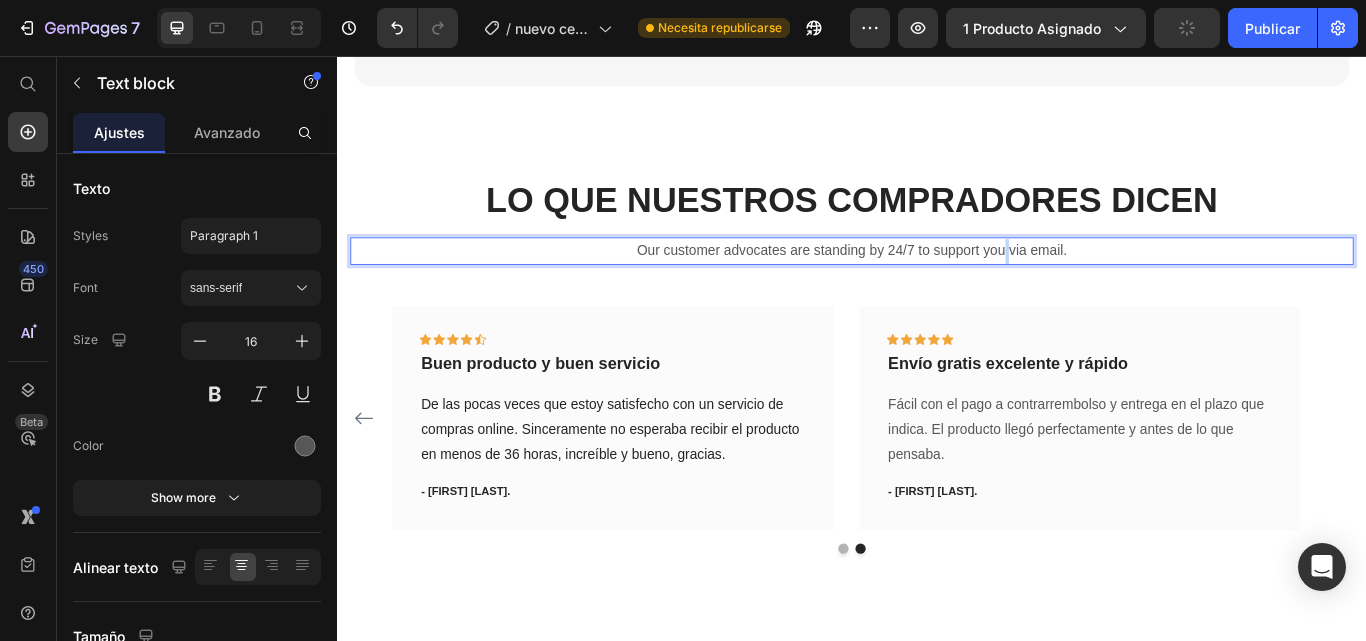 click on "Our customer advocates are standing by 24/7 to support you via email." at bounding box center (937, 284) 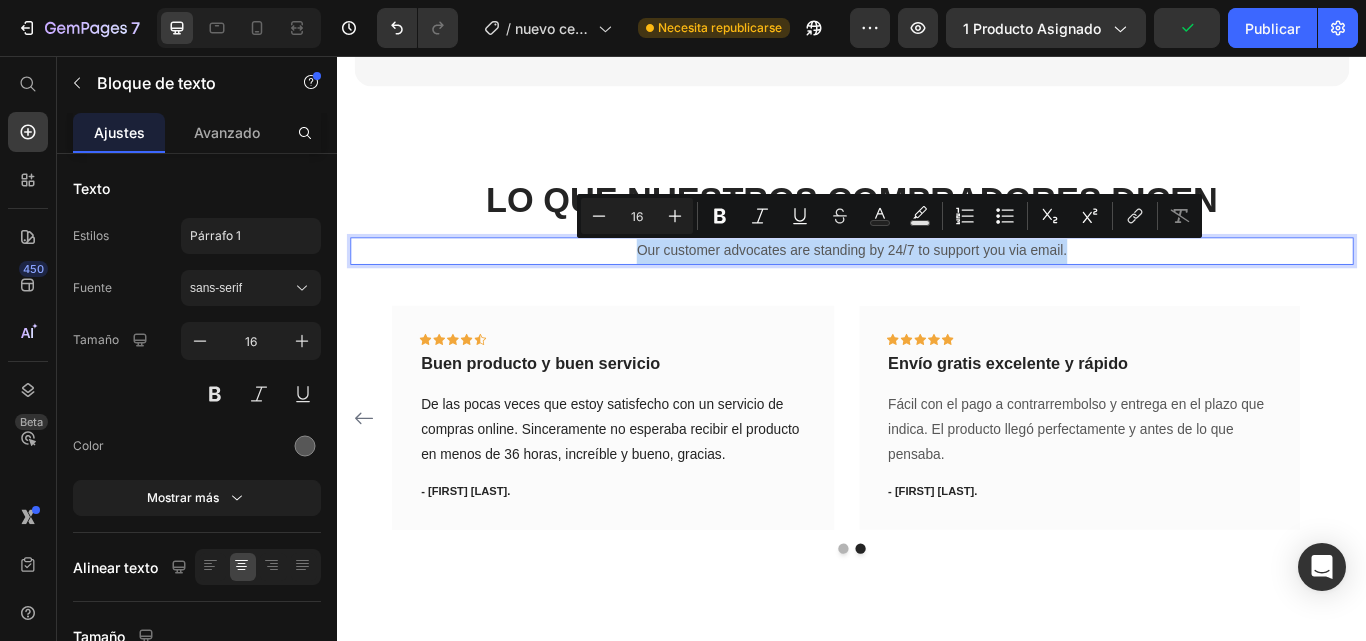 drag, startPoint x: 1039, startPoint y: 275, endPoint x: 619, endPoint y: 275, distance: 420 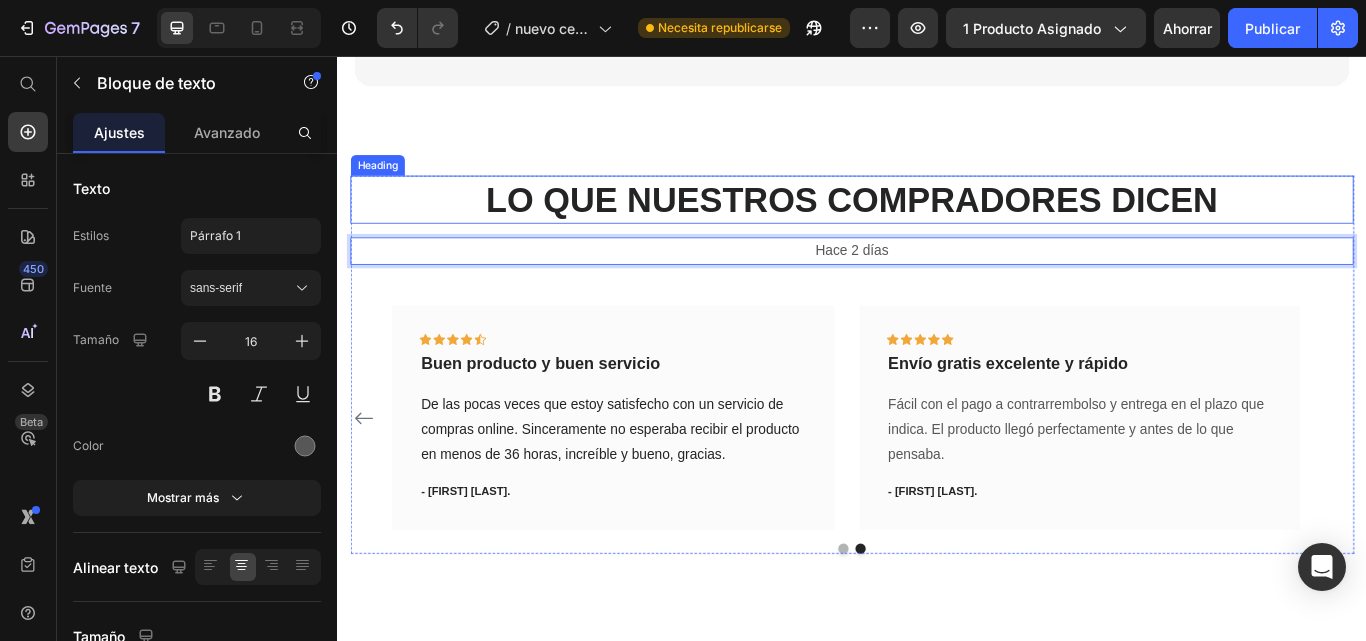 click on "LO QUE NUESTROS COMPRADORES DICEN" at bounding box center [937, 224] 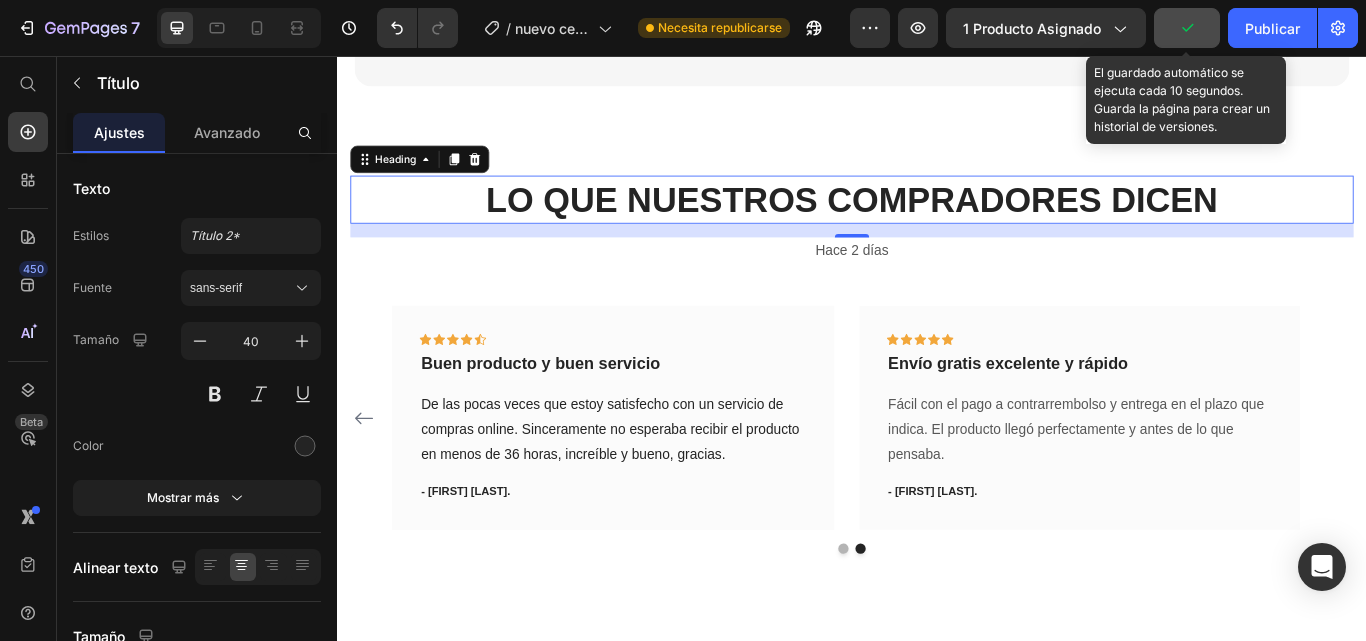 drag, startPoint x: 1191, startPoint y: 22, endPoint x: 1197, endPoint y: 39, distance: 18.027756 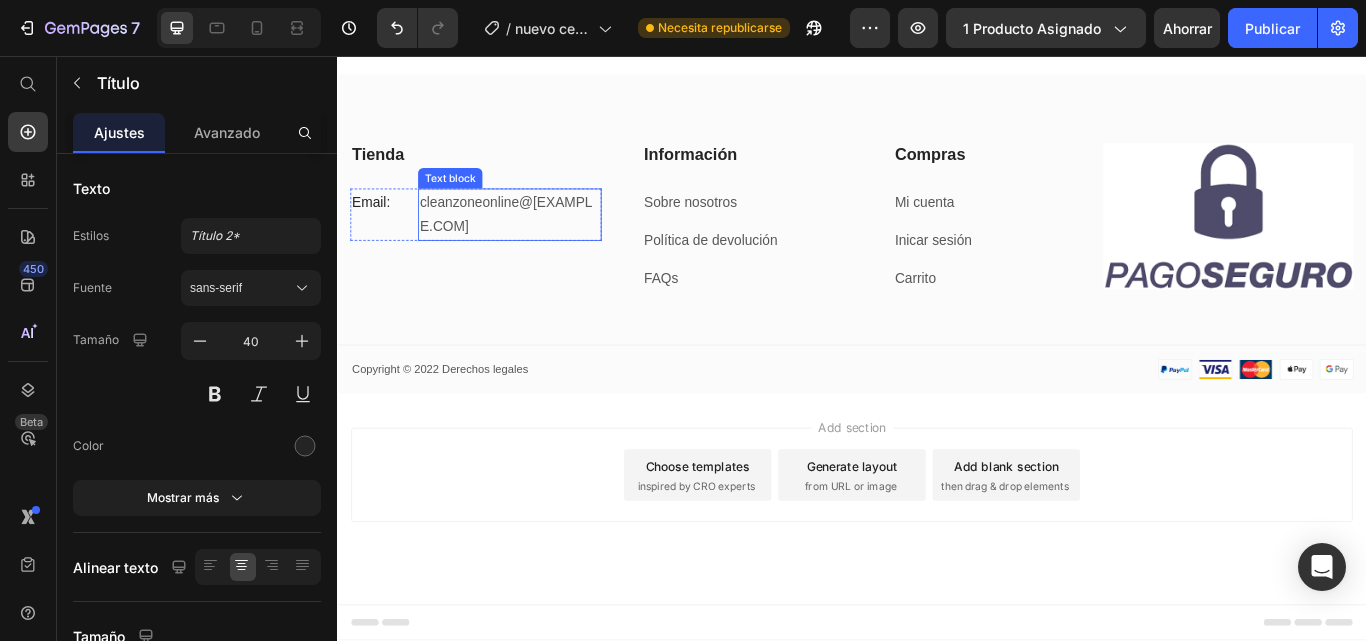 scroll, scrollTop: 3852, scrollLeft: 0, axis: vertical 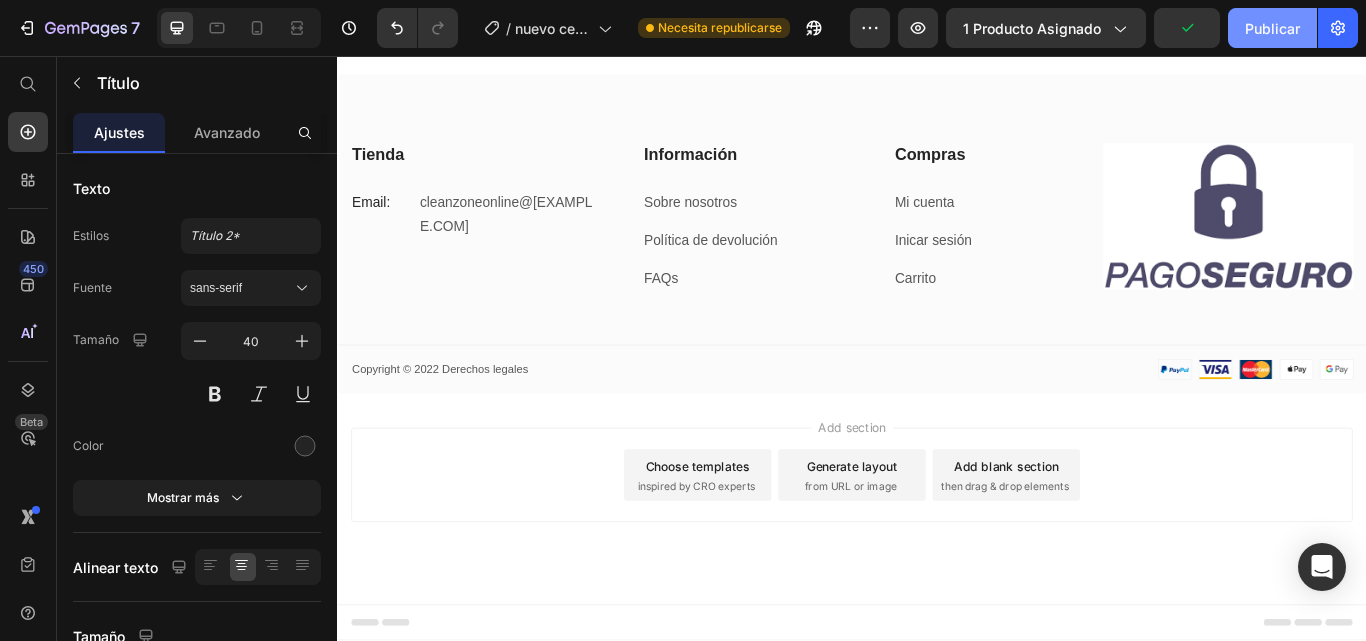 click on "Publicar" 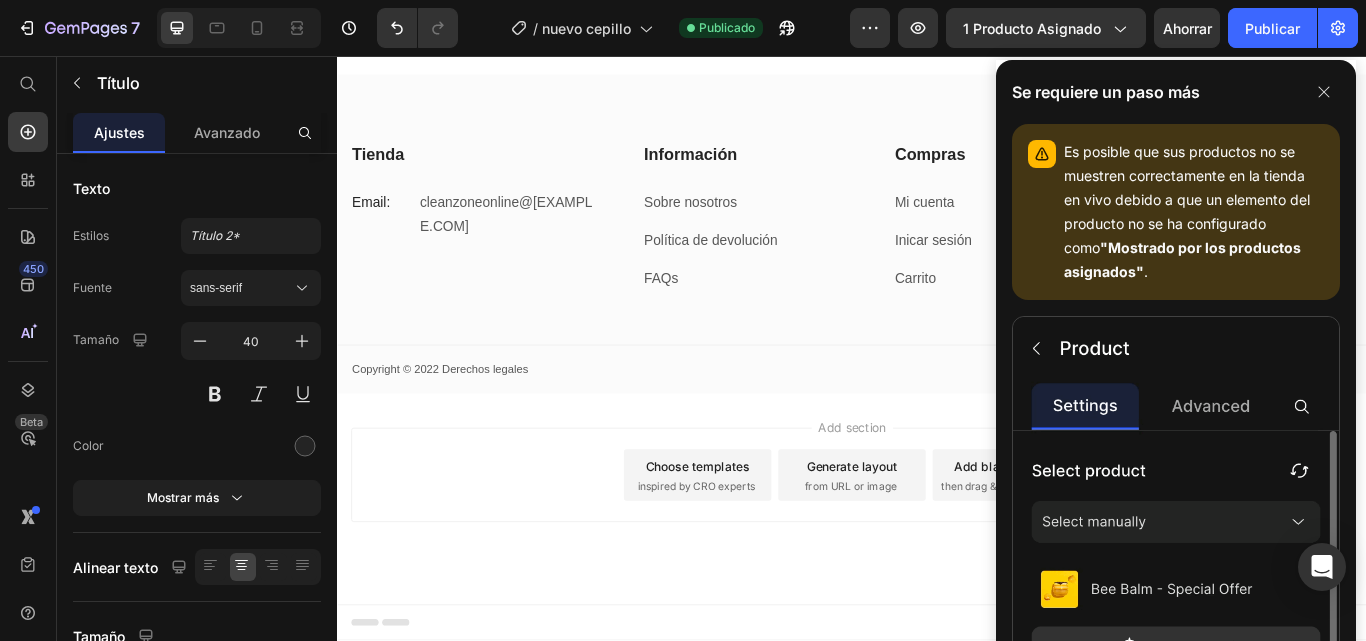 scroll, scrollTop: 3952, scrollLeft: 0, axis: vertical 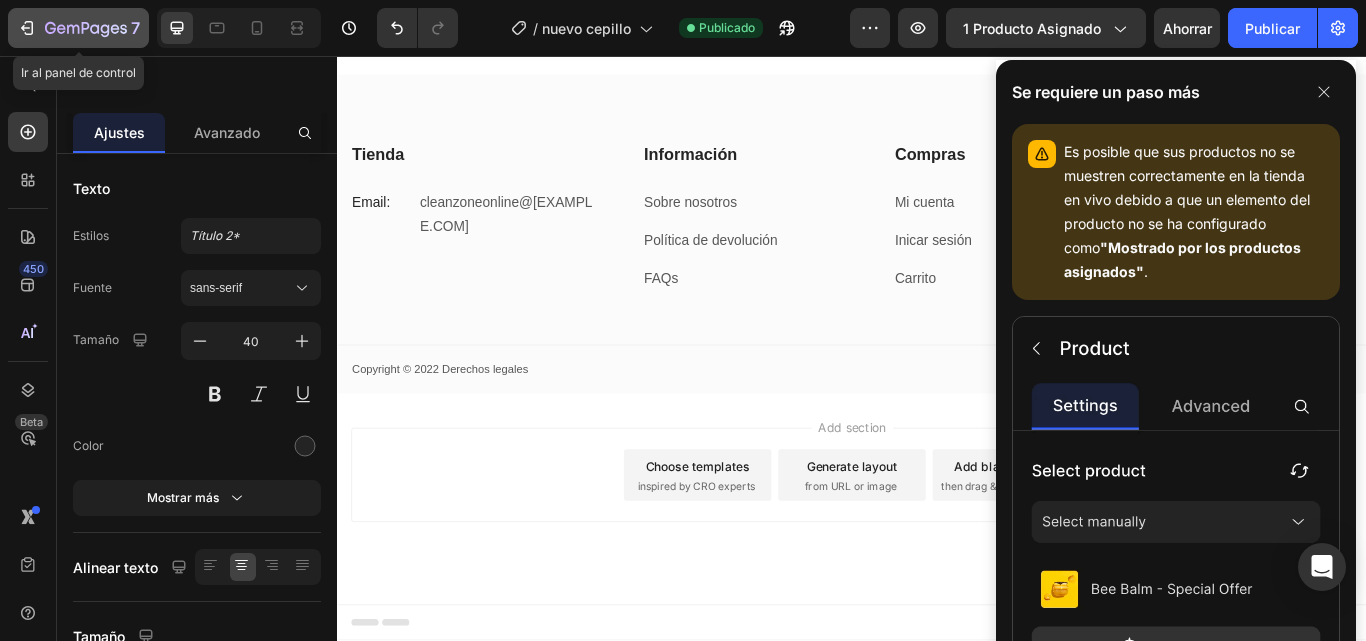 click on "7" 